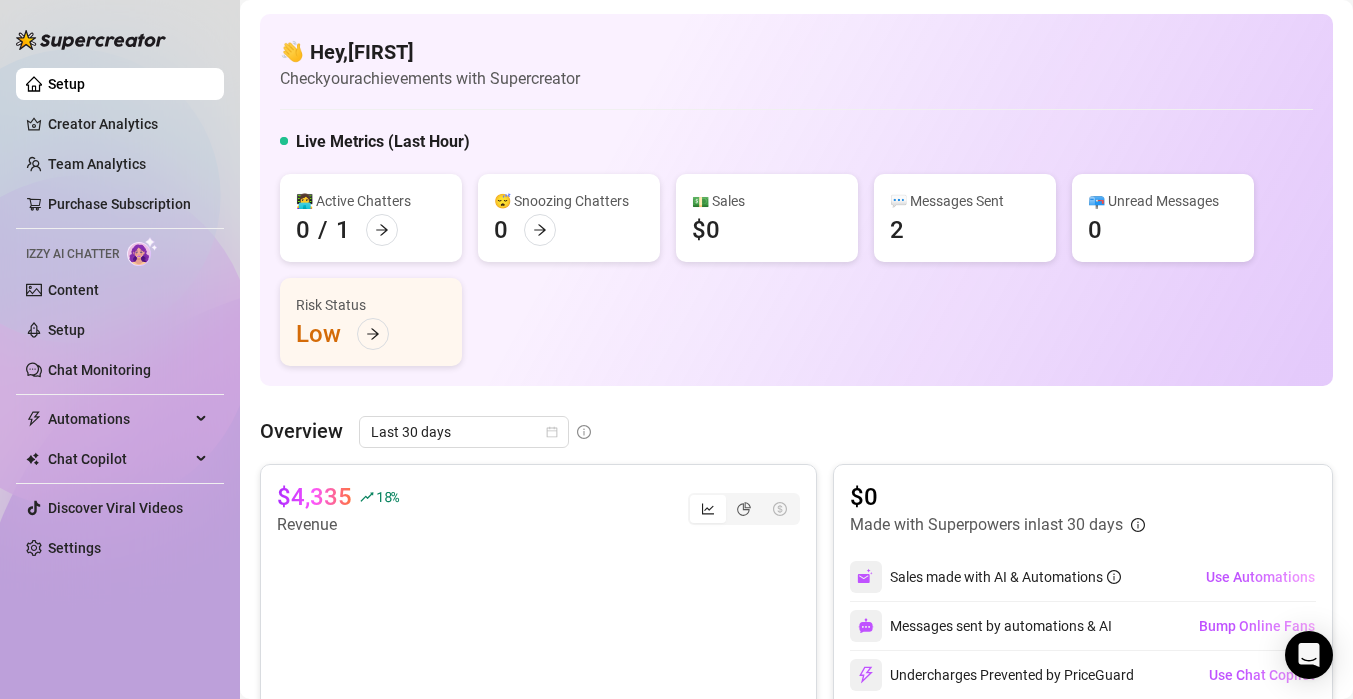 scroll, scrollTop: 0, scrollLeft: 0, axis: both 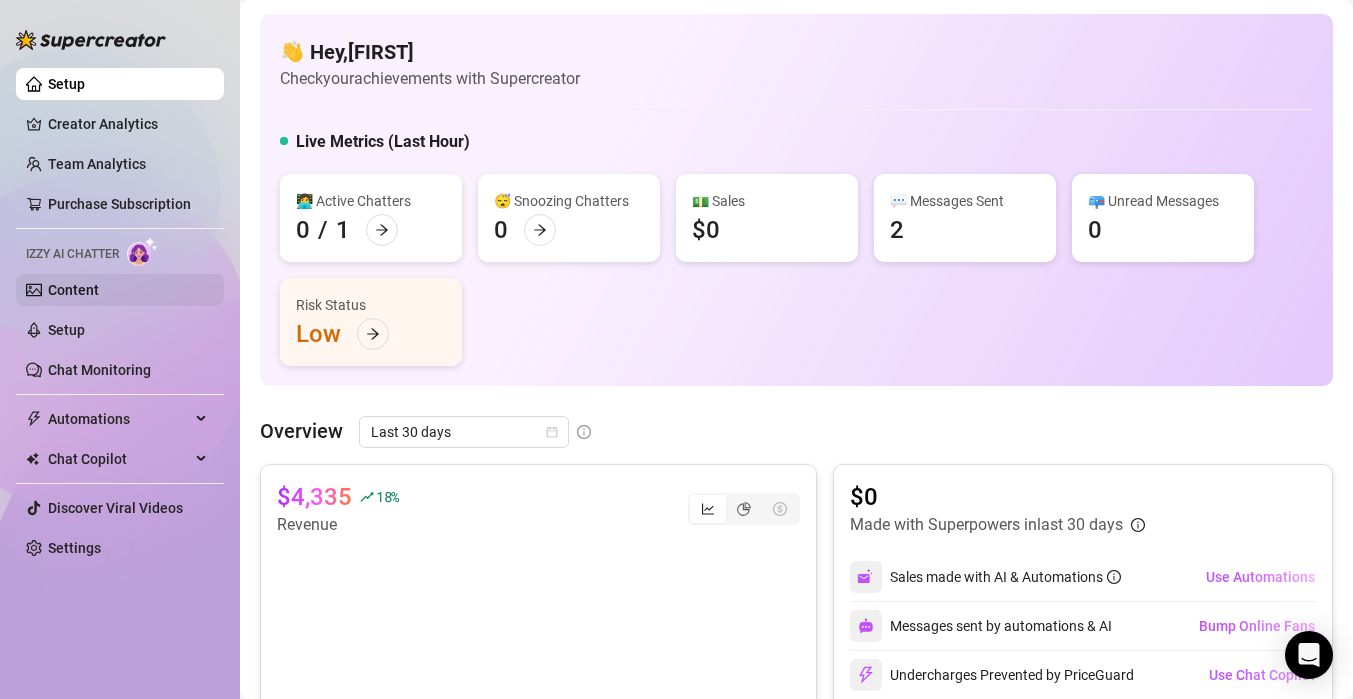 click on "Content" at bounding box center [73, 290] 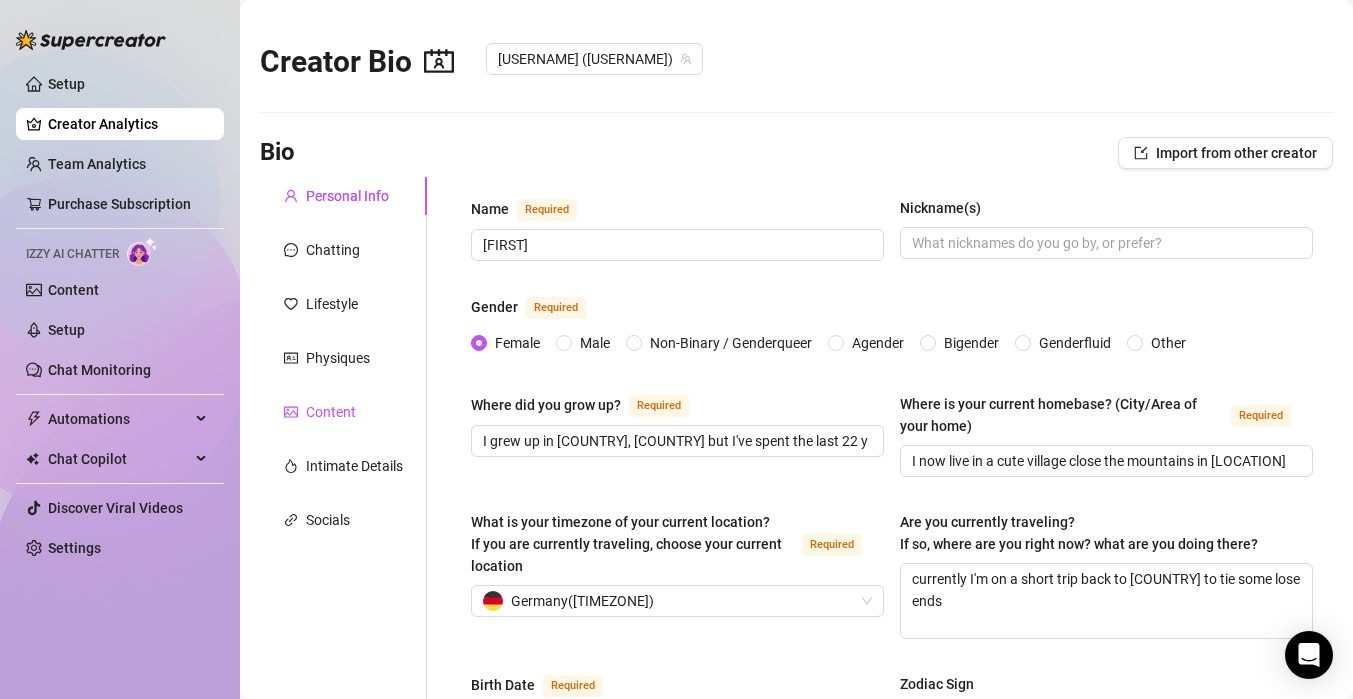 click on "Content" at bounding box center [331, 412] 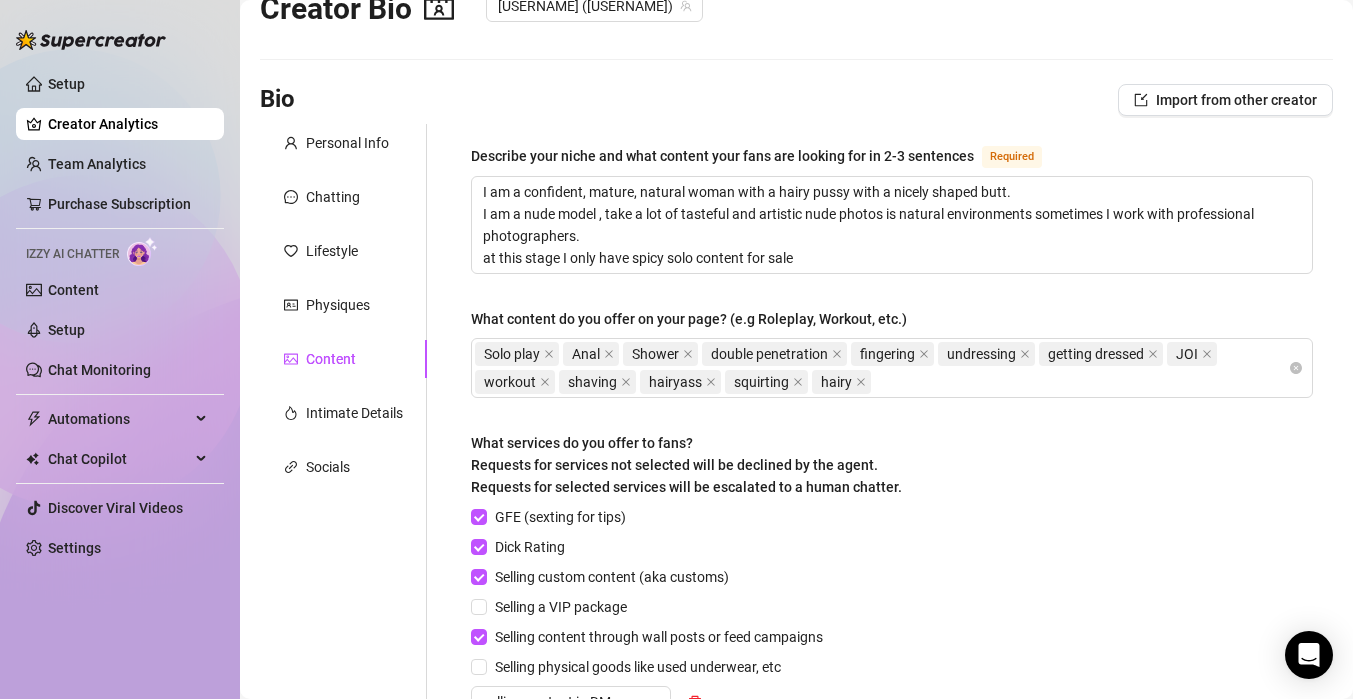 scroll, scrollTop: 0, scrollLeft: 0, axis: both 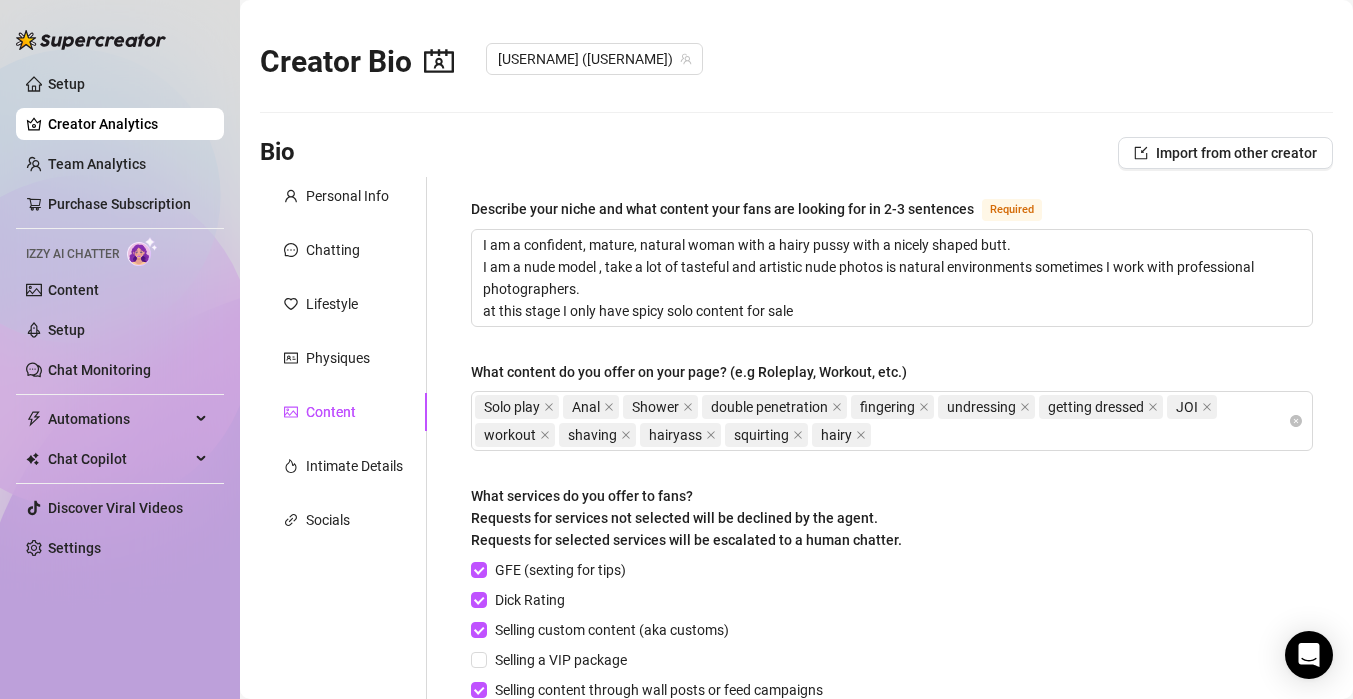 click on "Content" at bounding box center [331, 412] 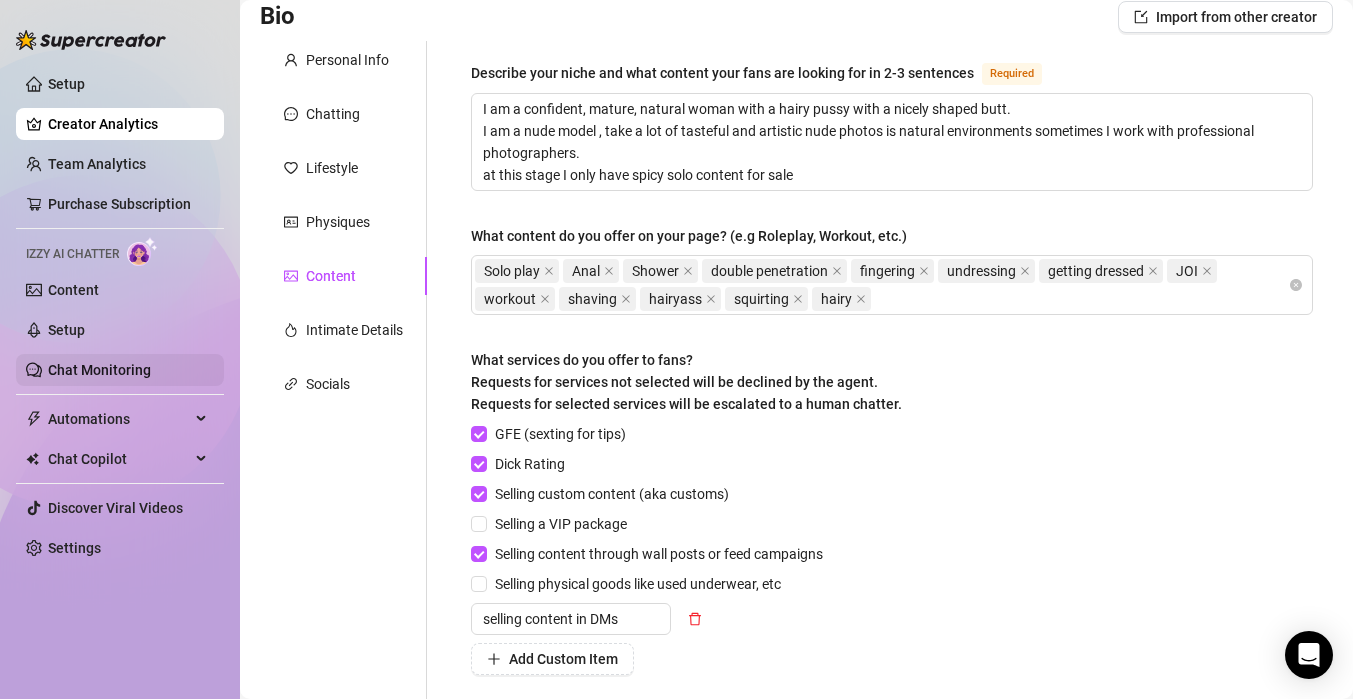 scroll, scrollTop: 142, scrollLeft: 0, axis: vertical 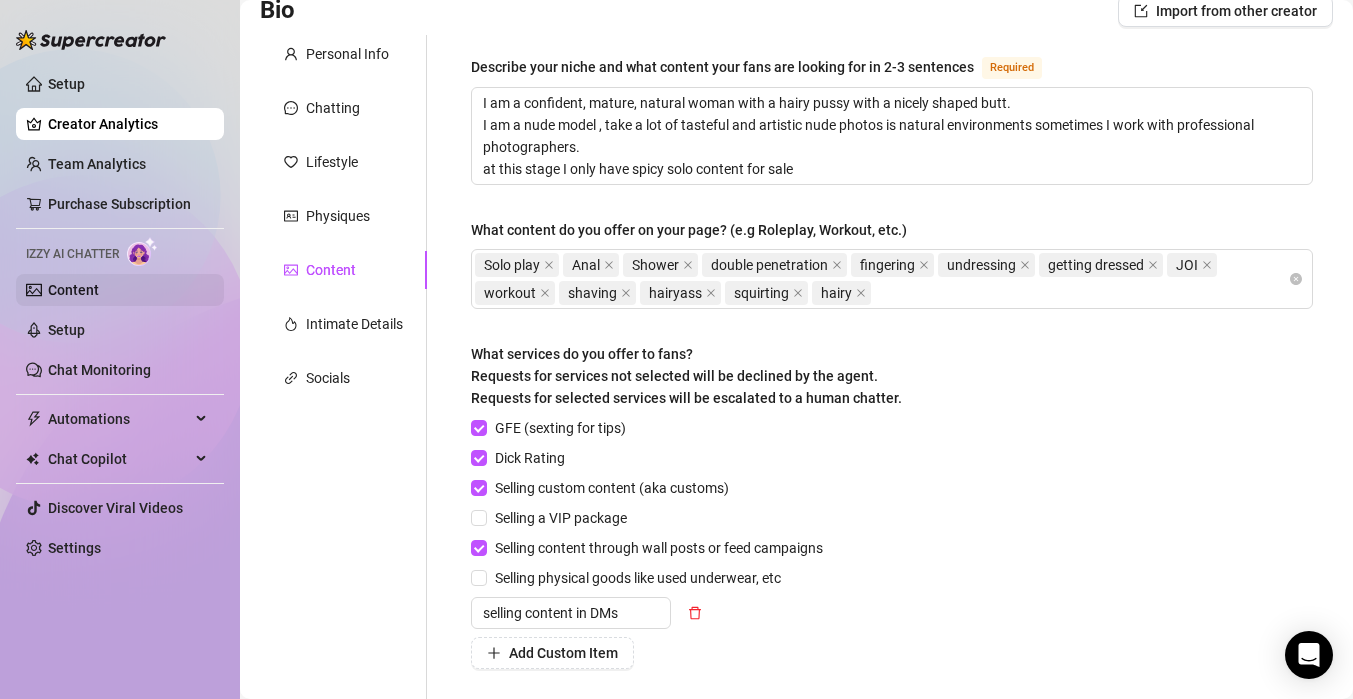click on "Content" at bounding box center [73, 290] 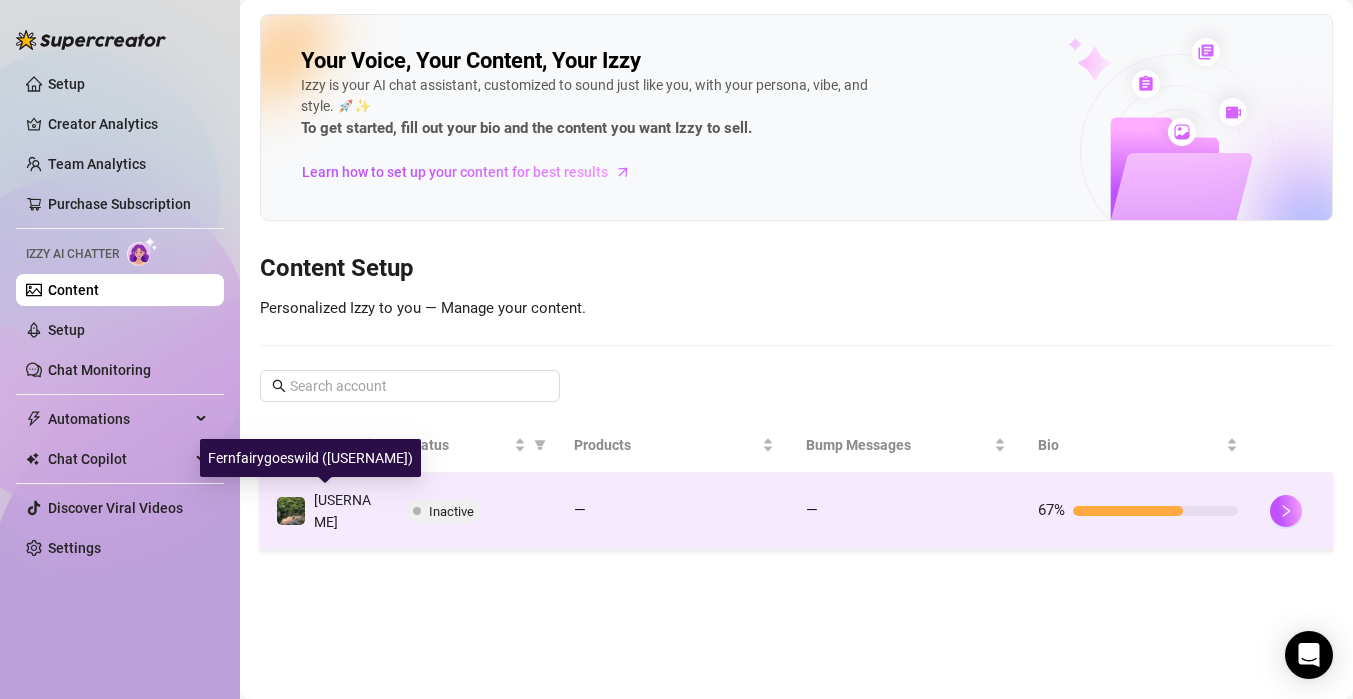 click on "[USERNAME]" at bounding box center [342, 511] 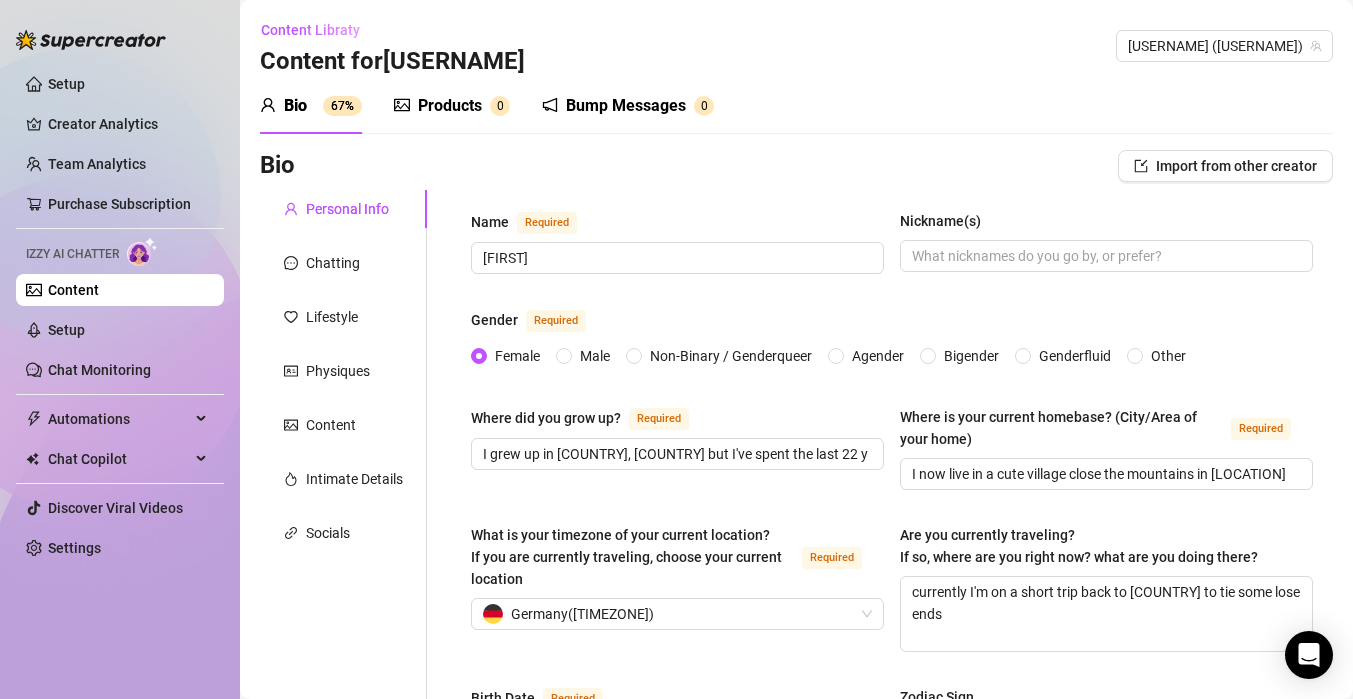 click on "Products" at bounding box center (450, 106) 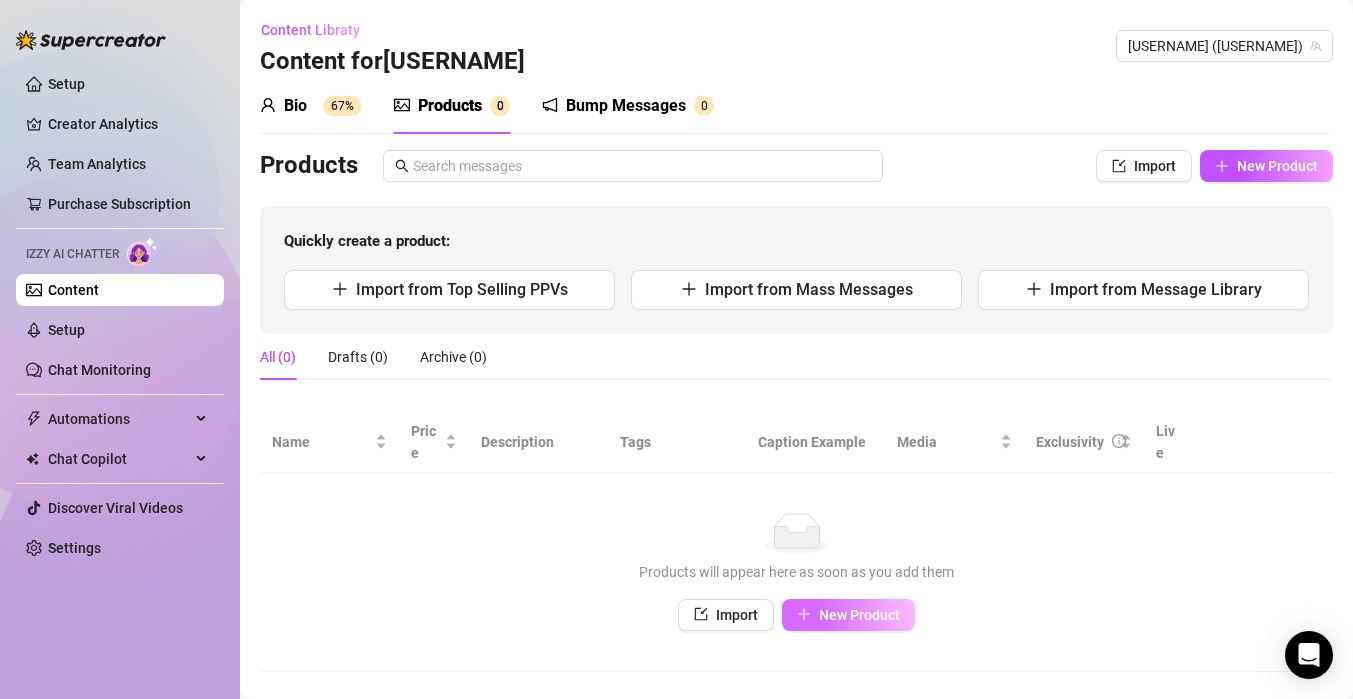click on "New Product" at bounding box center (848, 615) 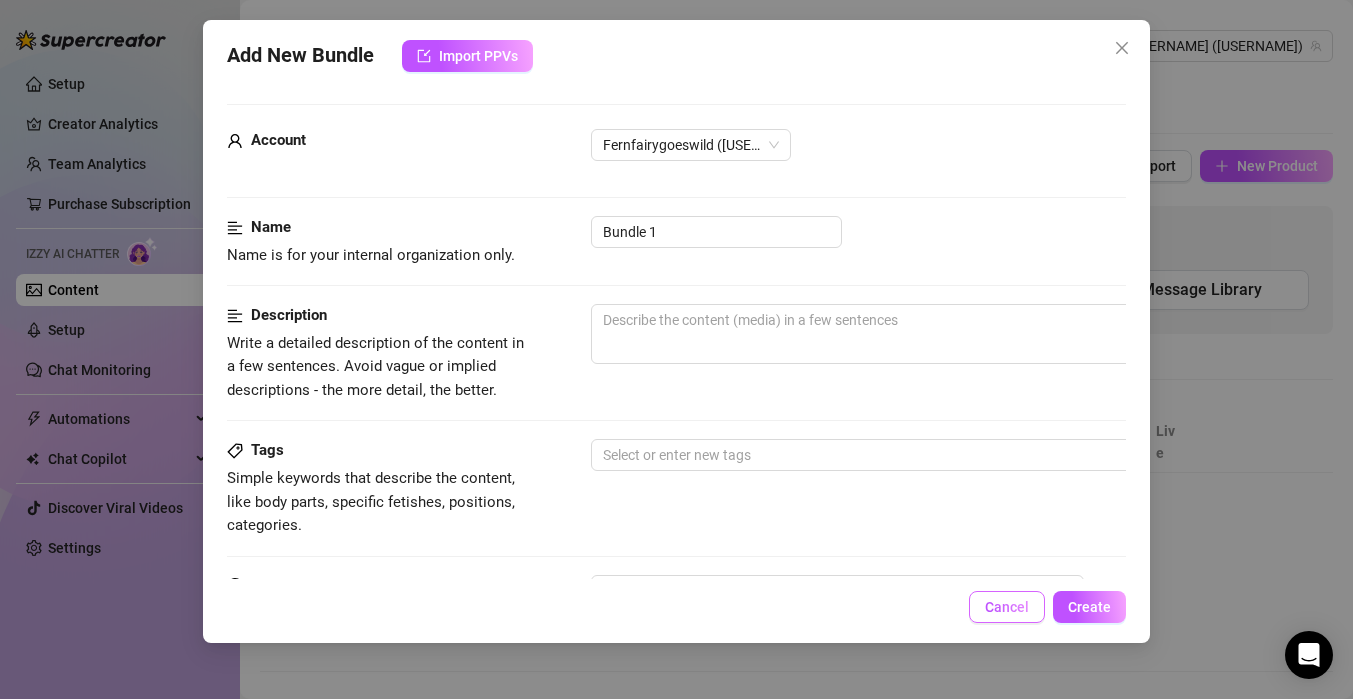 click on "Cancel" at bounding box center (1007, 607) 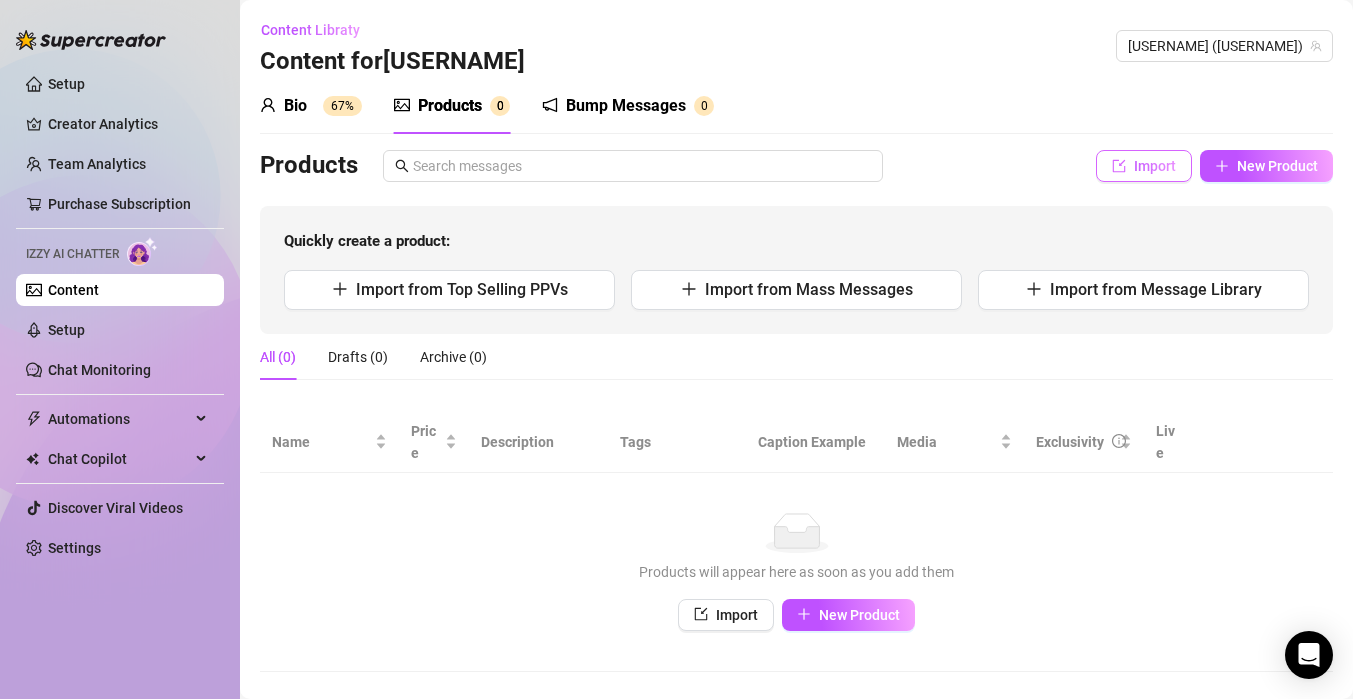 click on "Import" at bounding box center [1144, 166] 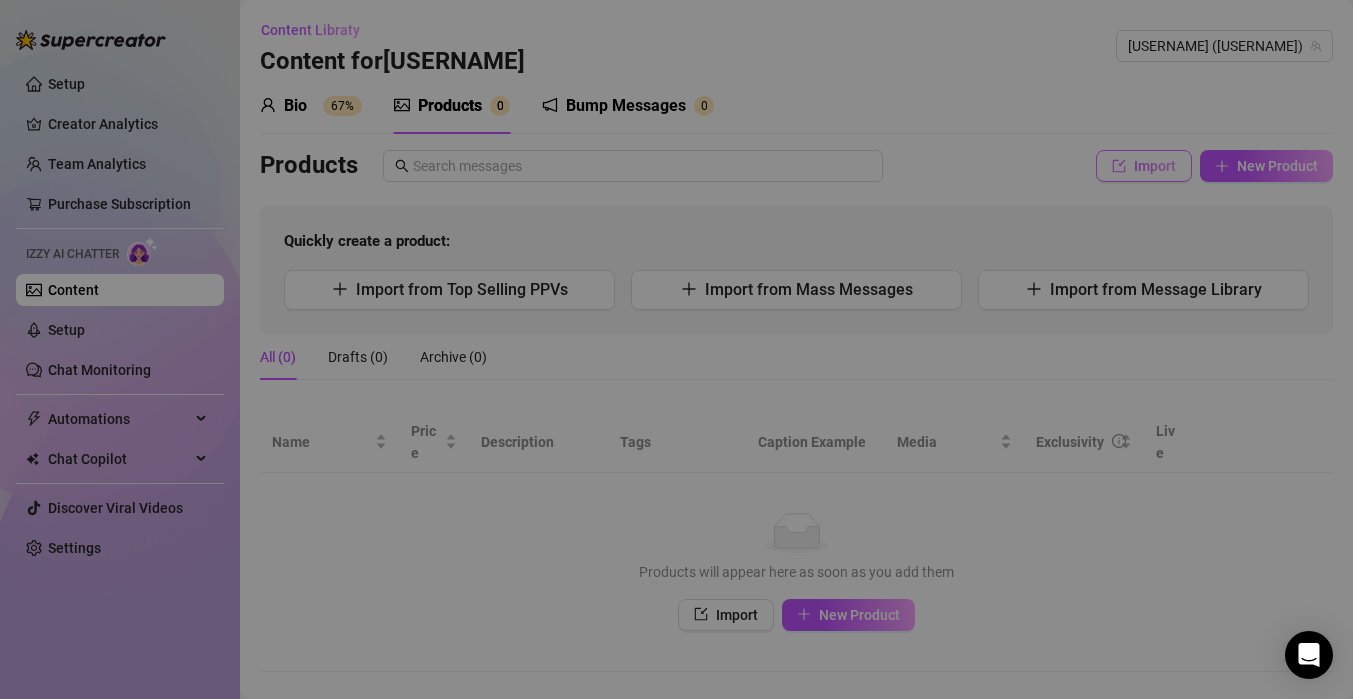 type on "Type your message here..." 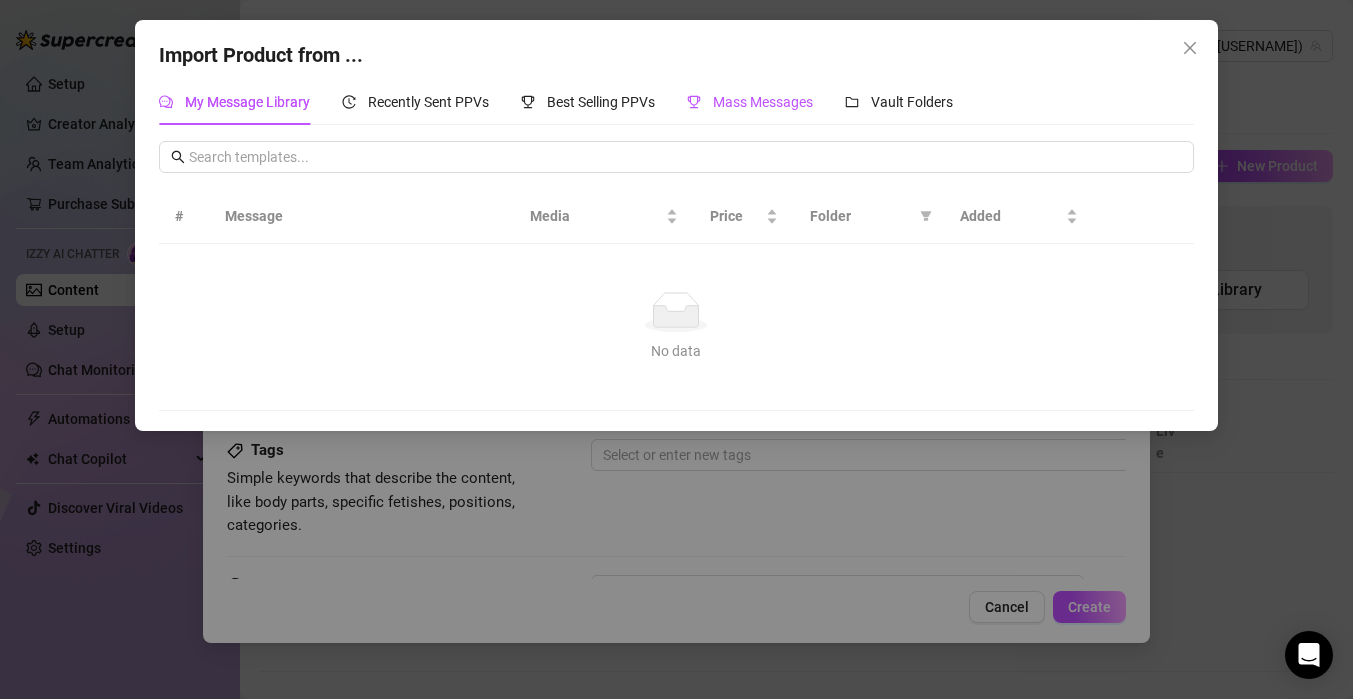 click on "Mass Messages" at bounding box center [763, 102] 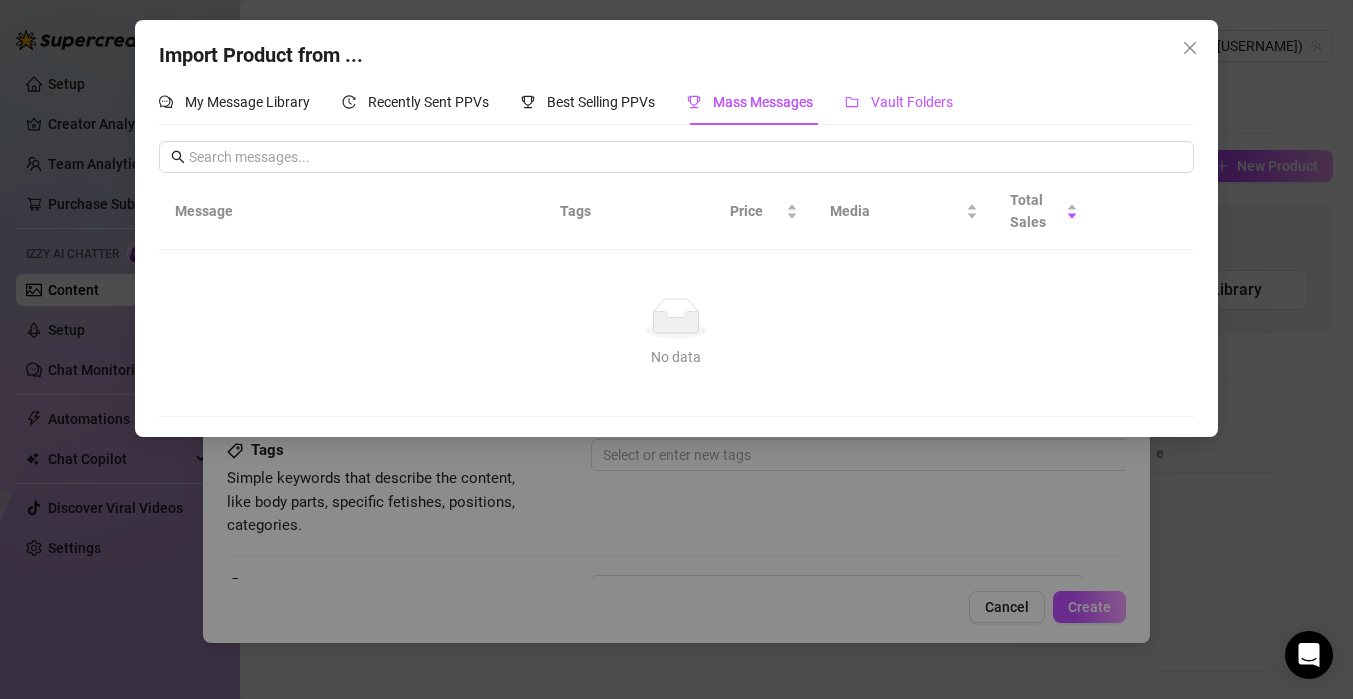 click on "Vault Folders" at bounding box center (912, 102) 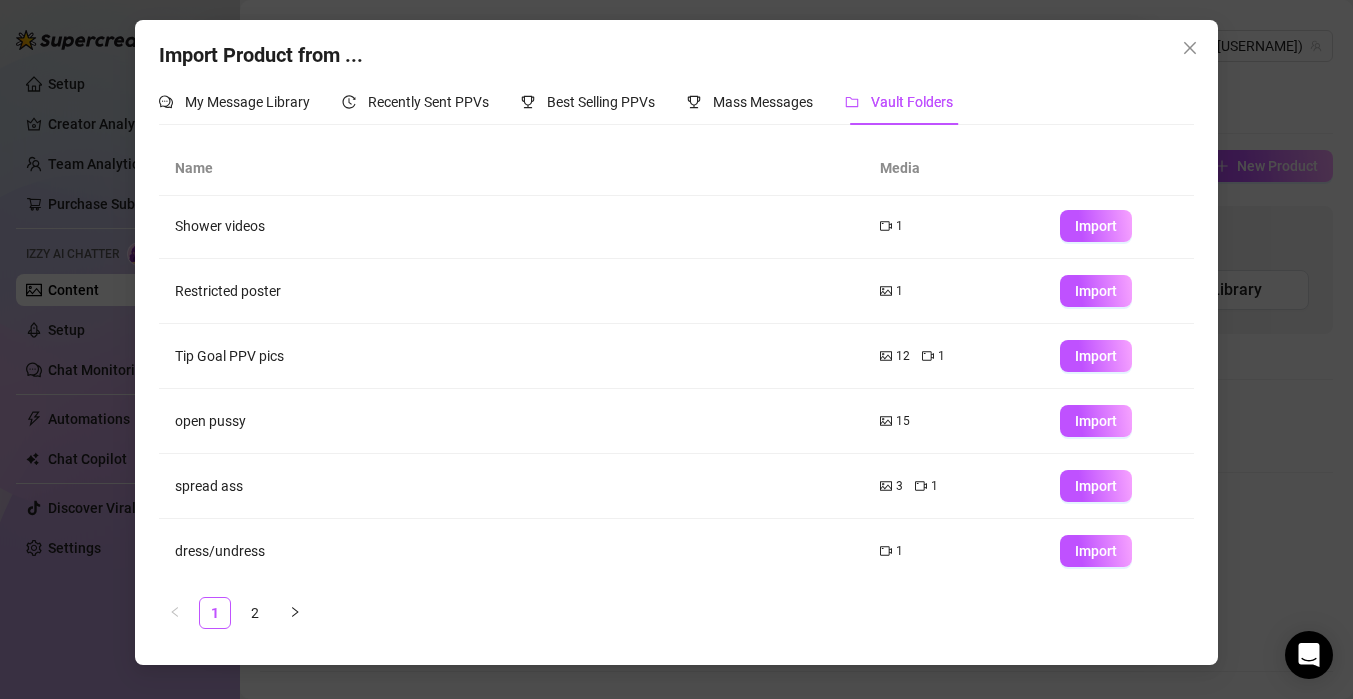 scroll, scrollTop: 265, scrollLeft: 0, axis: vertical 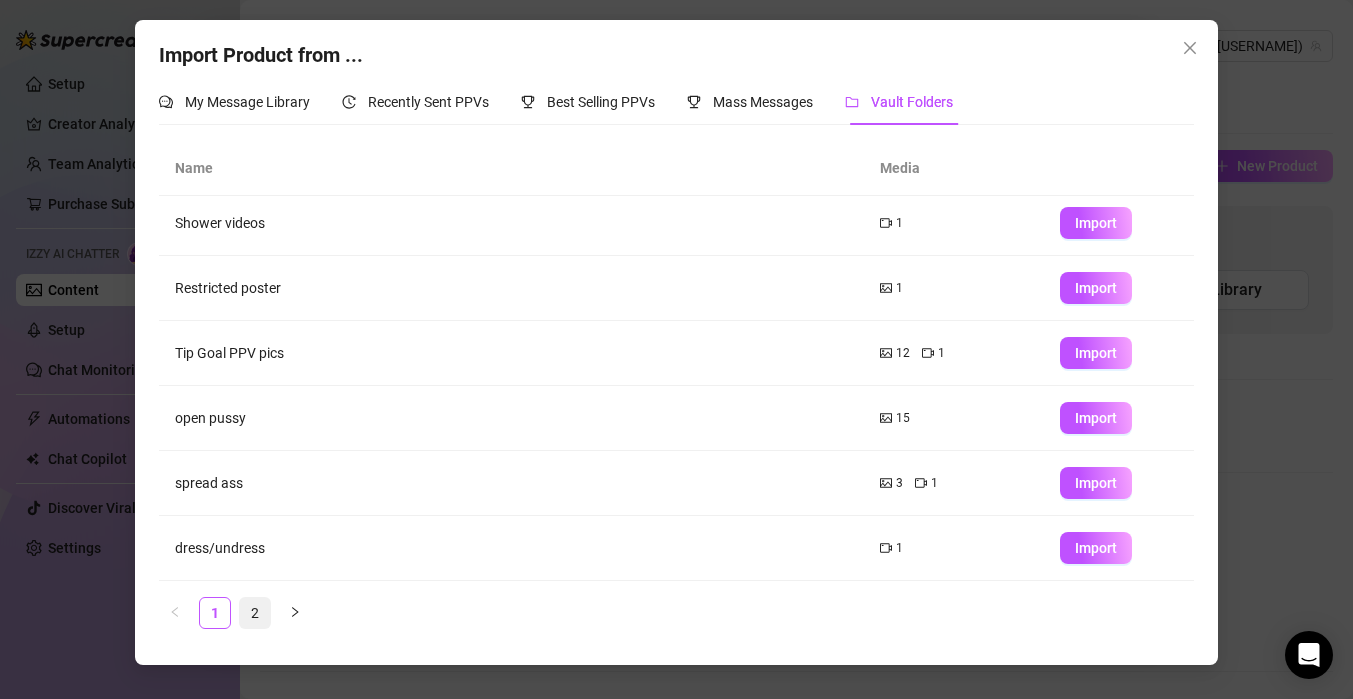 click on "2" at bounding box center (255, 613) 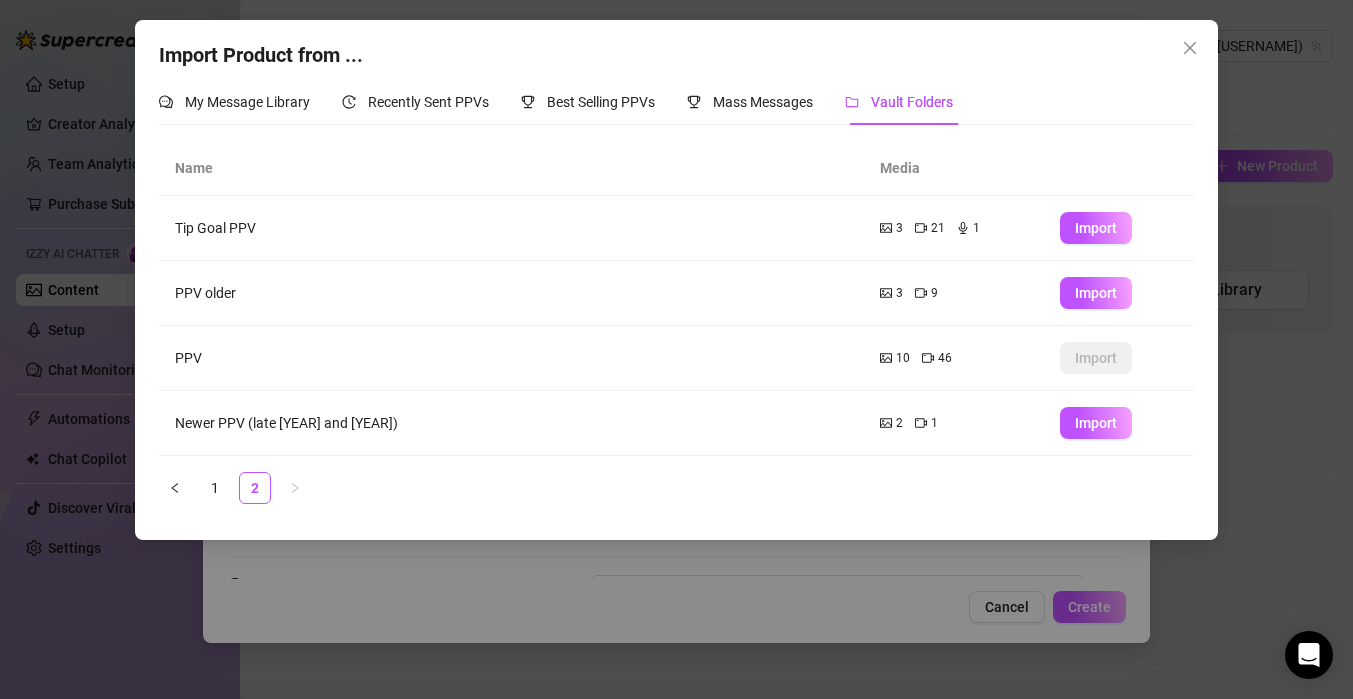click on "Import Product from ... My Message Library Recently Sent PPVs Best Selling PPVs Mass Messages Vault Folders # Message Media Price Folder Added               No data No data Message Tags Price Media Total Sales               No data No data Name Media       Tip Goal PPV 3 21 1 Import PPV older 3 9 Import PPV 10 46 Import Newer PPV (late 2024 and 2025) 2 1 Import 1 2" at bounding box center [676, 349] 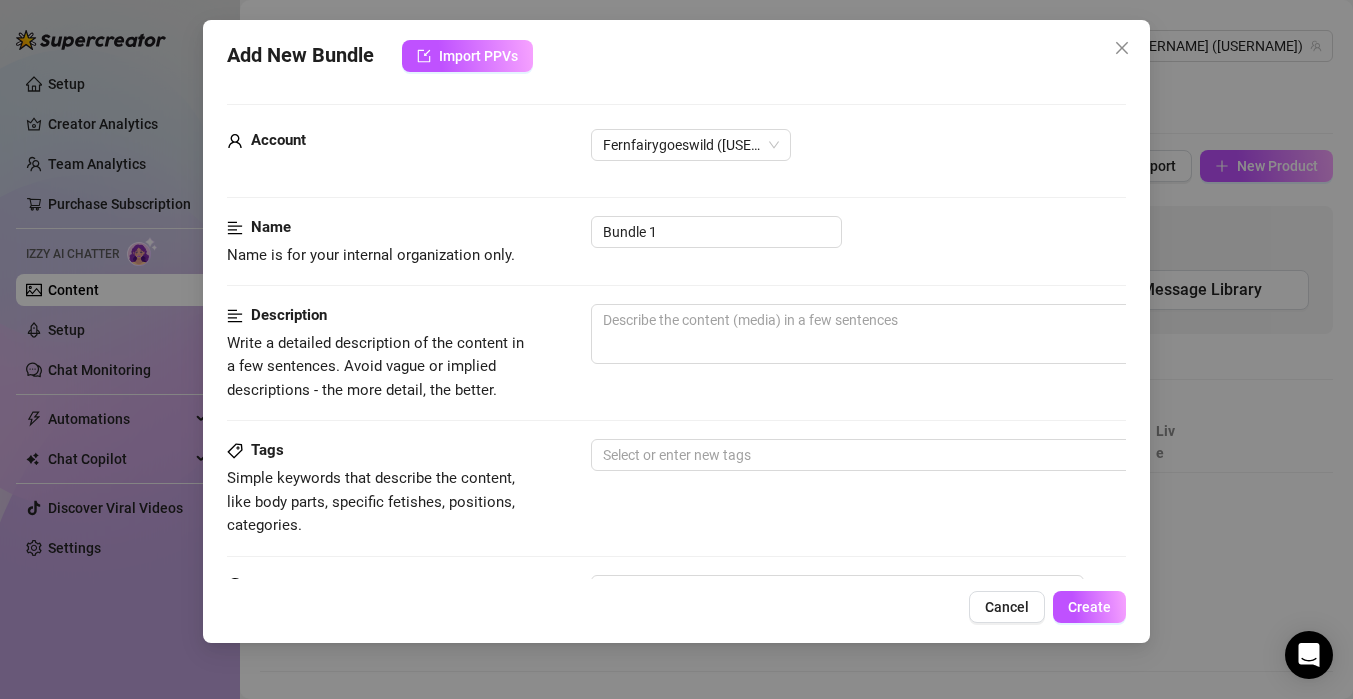 click on "Add New Bundle Import PPVs Account Fernfairygoeswild (@fernfairygoeswildvip) Name Name is for your internal organization only. Bundle 1 Description Write a detailed description of the content in a few sentences. Avoid vague or implied descriptions - the more detail, the better. Tags Simple keywords that describe the content, like body parts, specific fetishes, positions, categories.   Select or enter new tags Caption Example Provide a sample caption that reflects the exact style you'd use in a chatting session. This is your chance to show the AI how you prefer to communicate. Media Add Media from Vault Minimum Price Set the minimum price for the bundle. $ 0 Exclusivity Level of exclusivity of this set, on a scale of 1 to 5. This helps the AI to drip content in the perfect order. 1 - Least Exclusive Message Settings Don't send if the fan purchased this media Cancel Create" at bounding box center [676, 349] 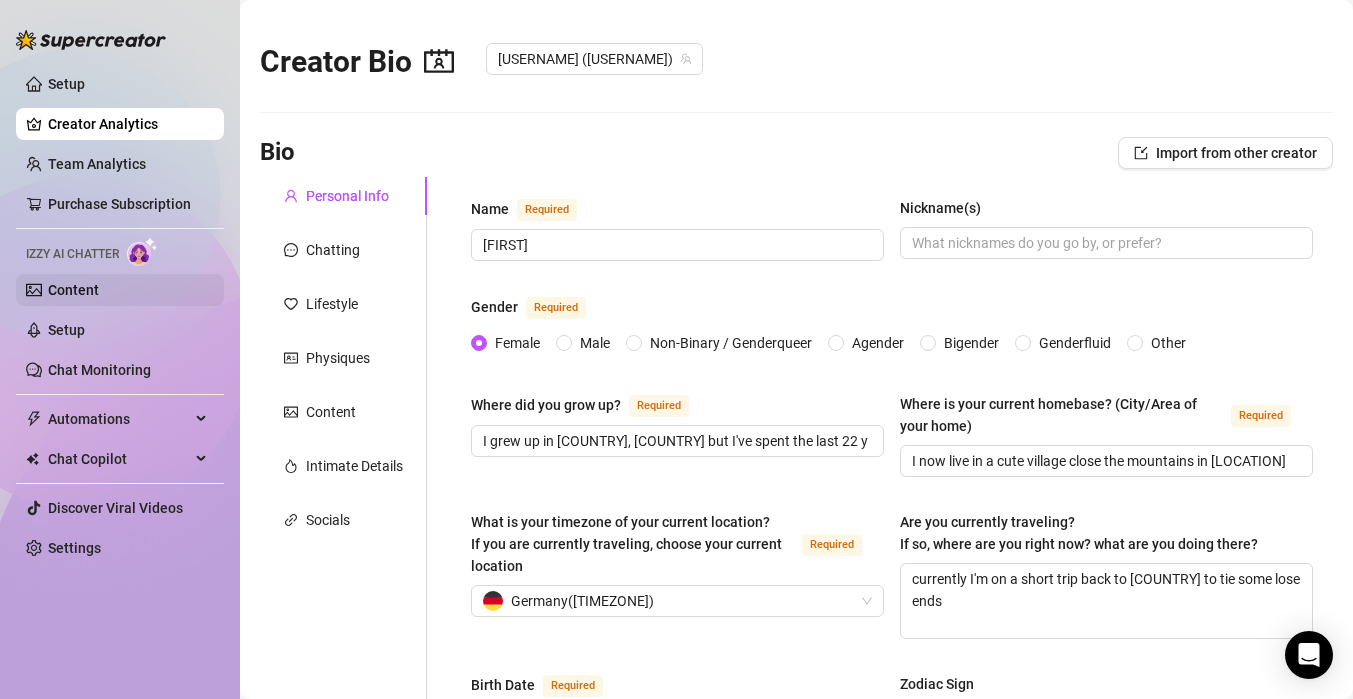 click on "Content" at bounding box center (73, 290) 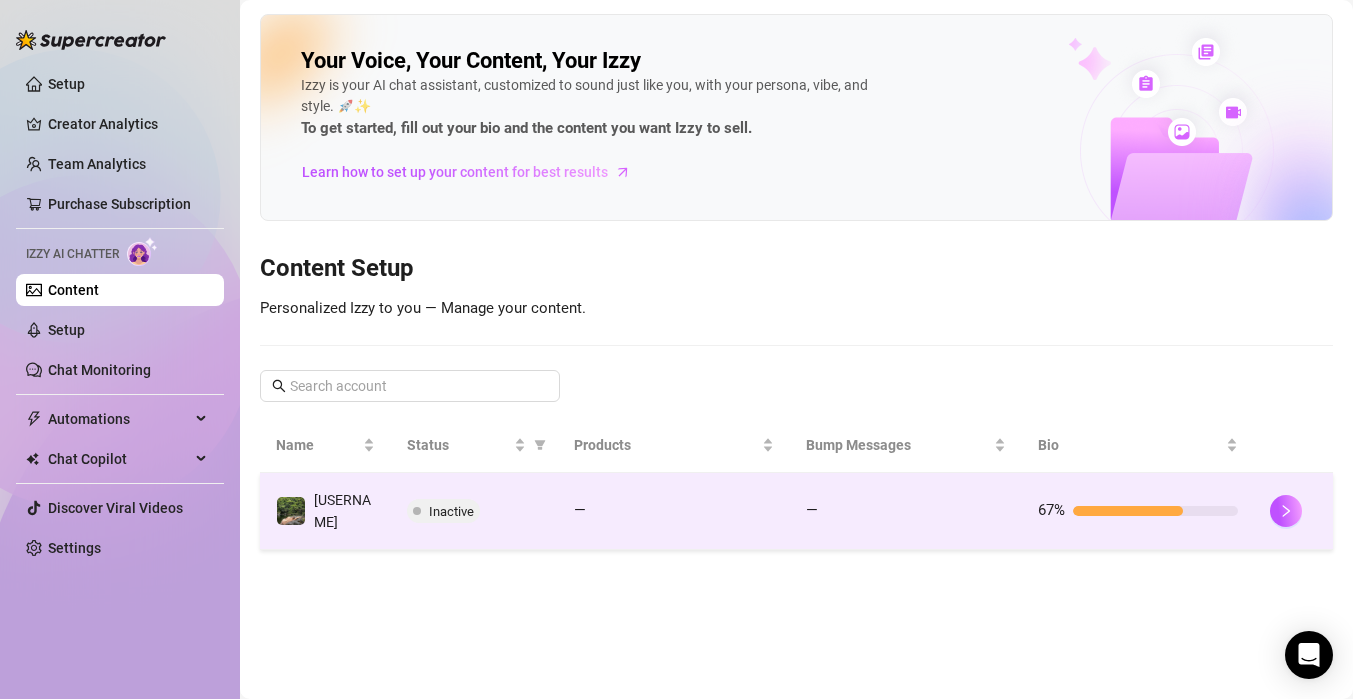 click on "[USERNAME]" at bounding box center (342, 511) 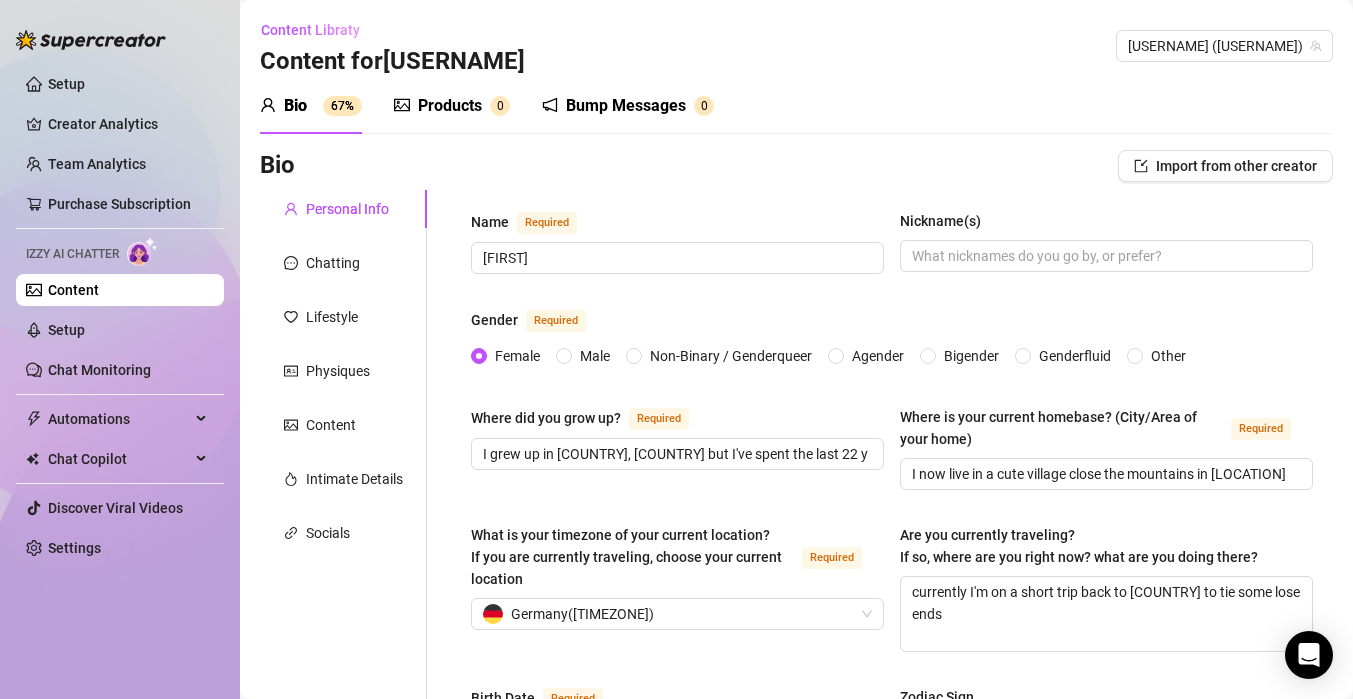 click on "Products" at bounding box center [450, 106] 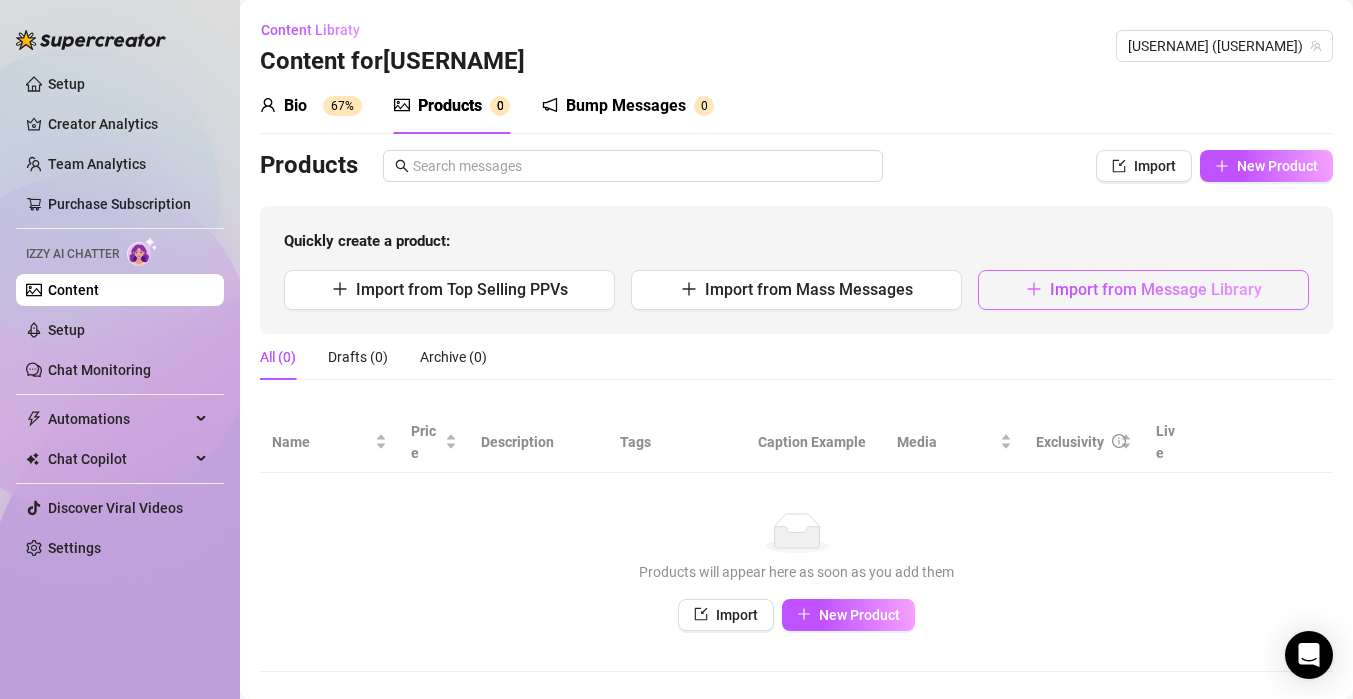 click on "Import from Message Library" at bounding box center (1143, 290) 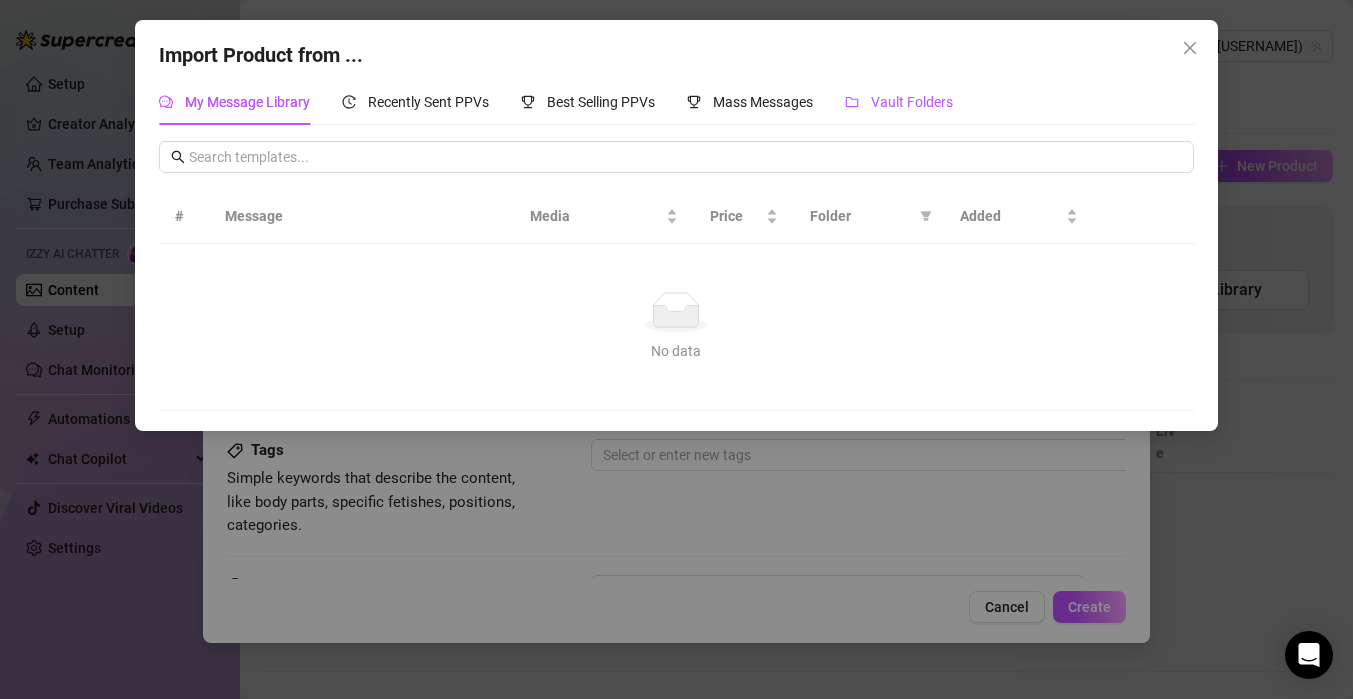 click on "Vault Folders" at bounding box center (912, 102) 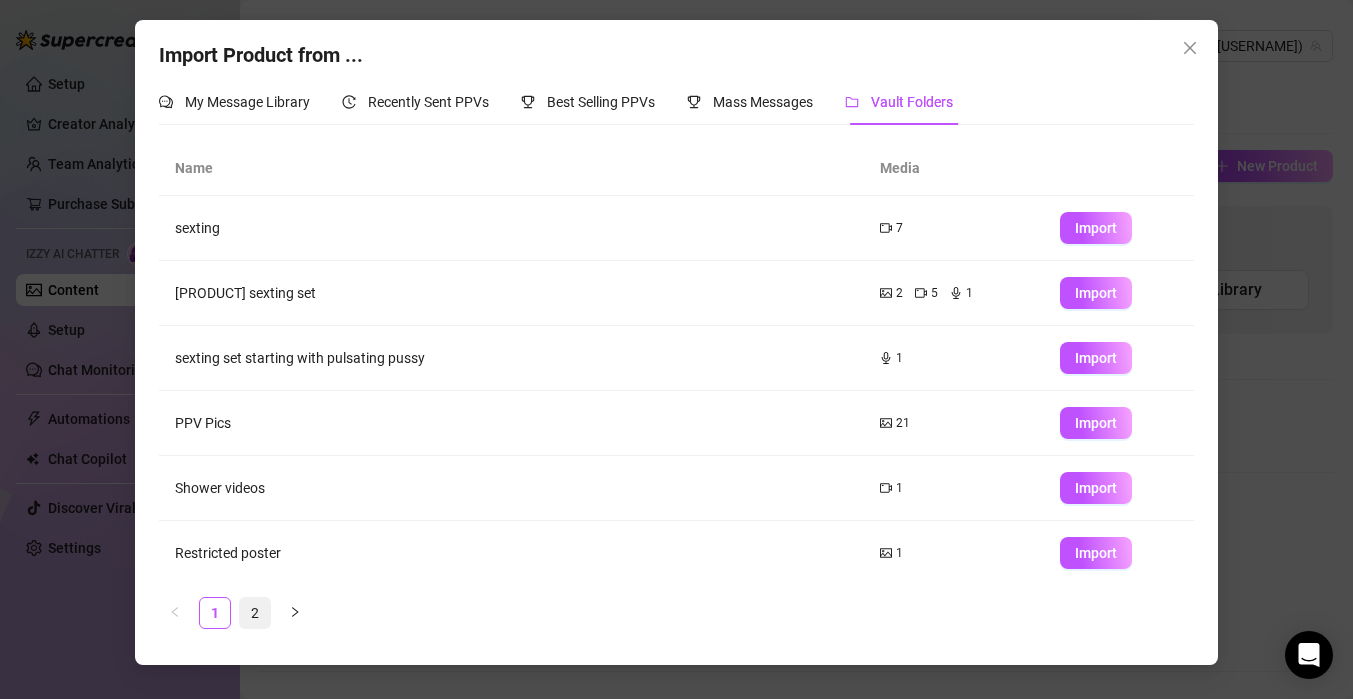 click on "2" at bounding box center [255, 613] 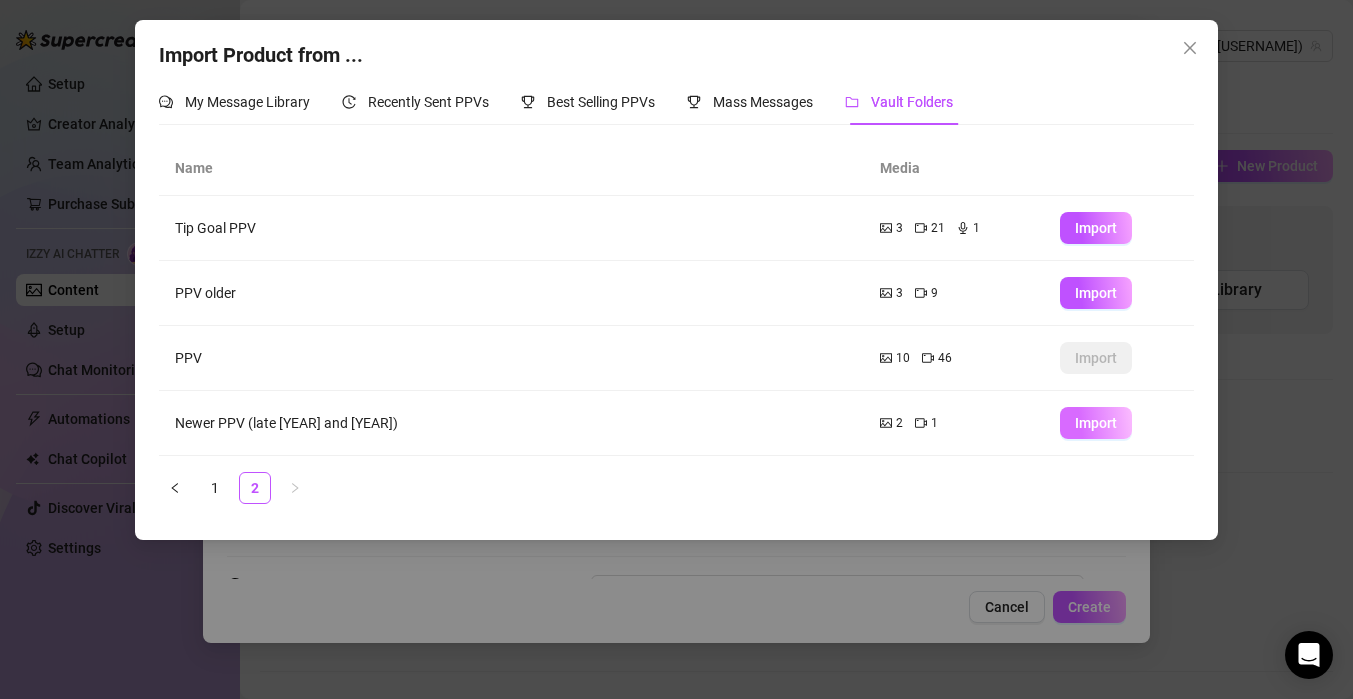 click on "Import" at bounding box center [1096, 423] 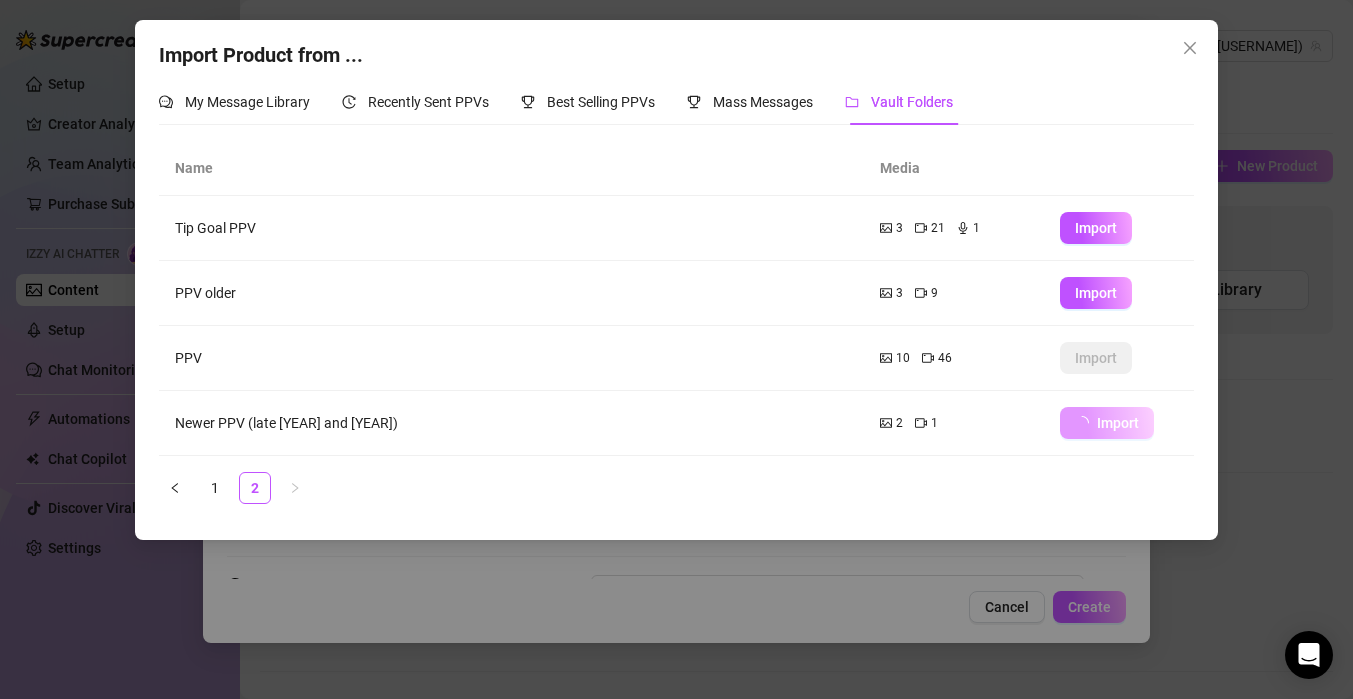 scroll, scrollTop: 643, scrollLeft: 0, axis: vertical 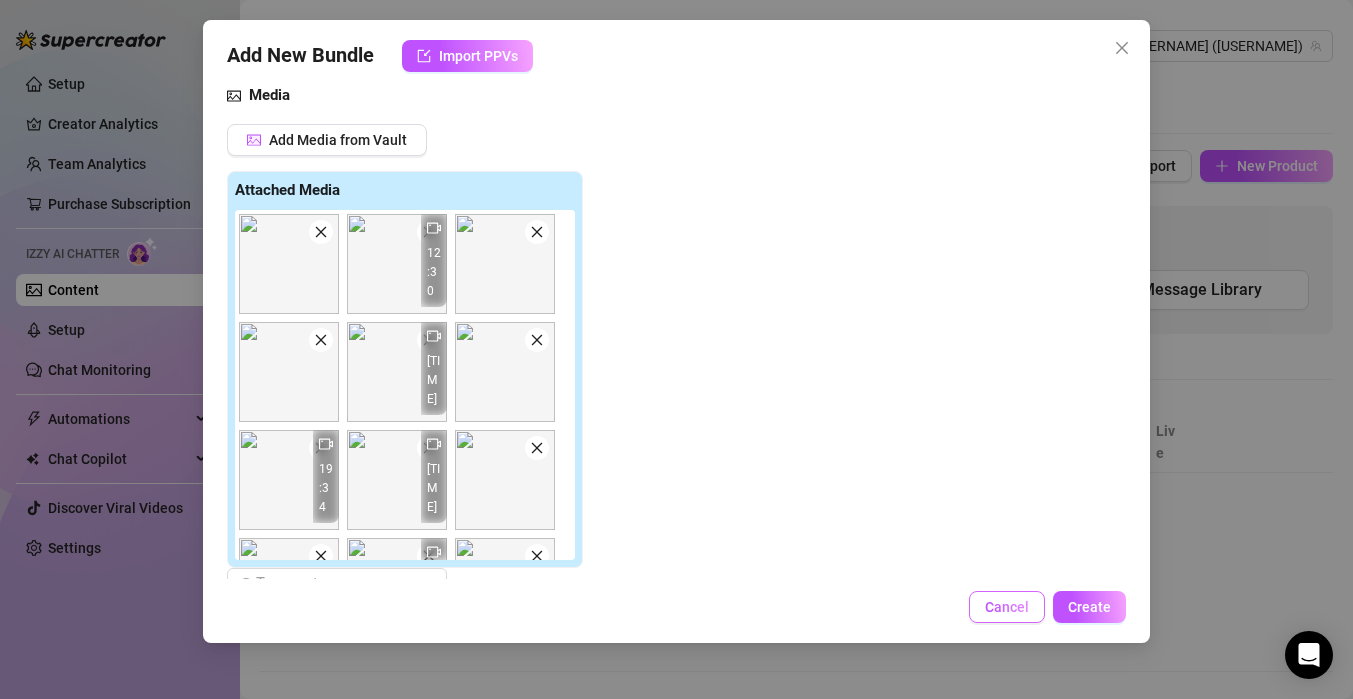 click on "Cancel" at bounding box center (1007, 607) 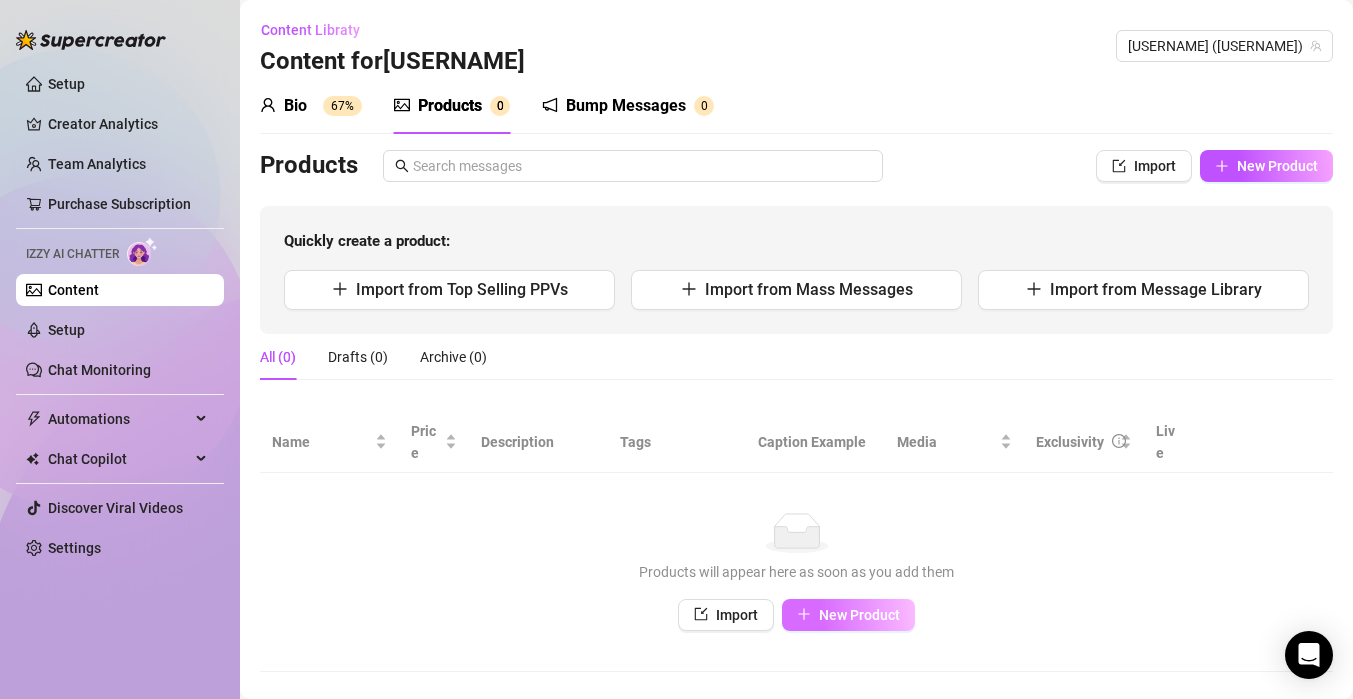 click on "New Product" at bounding box center (859, 615) 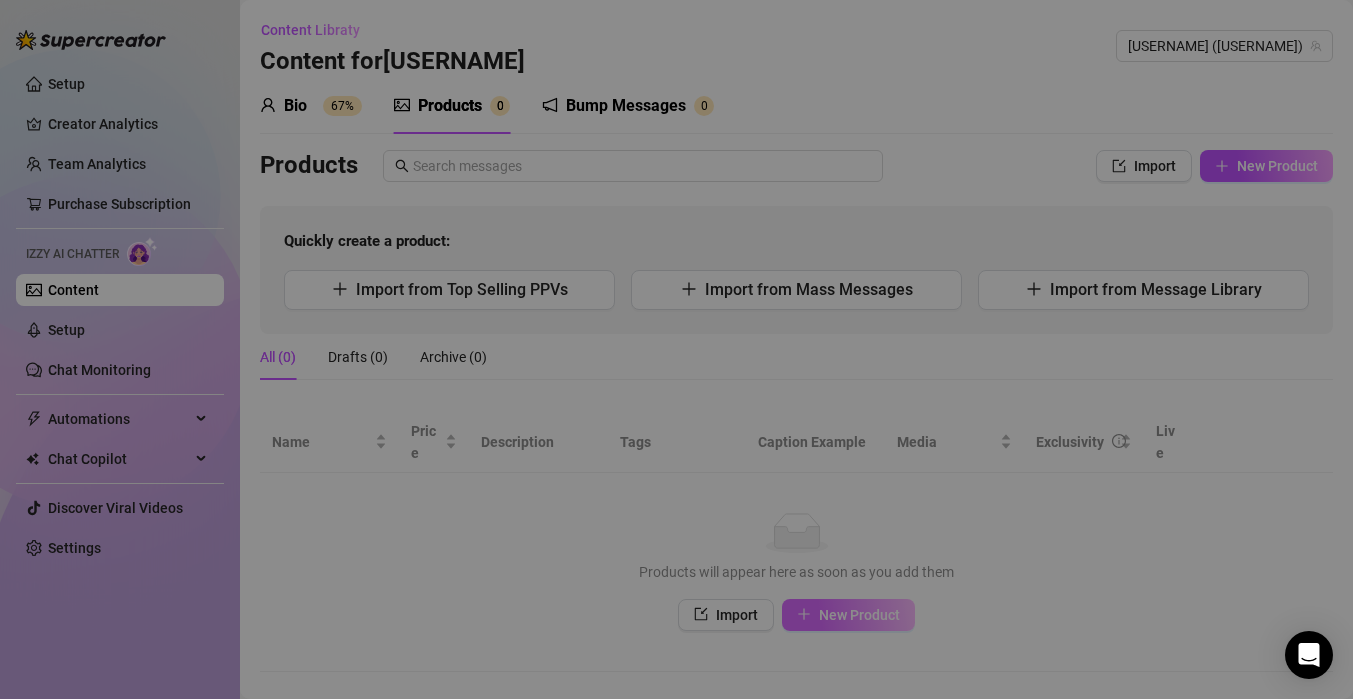 type on "Type your message here..." 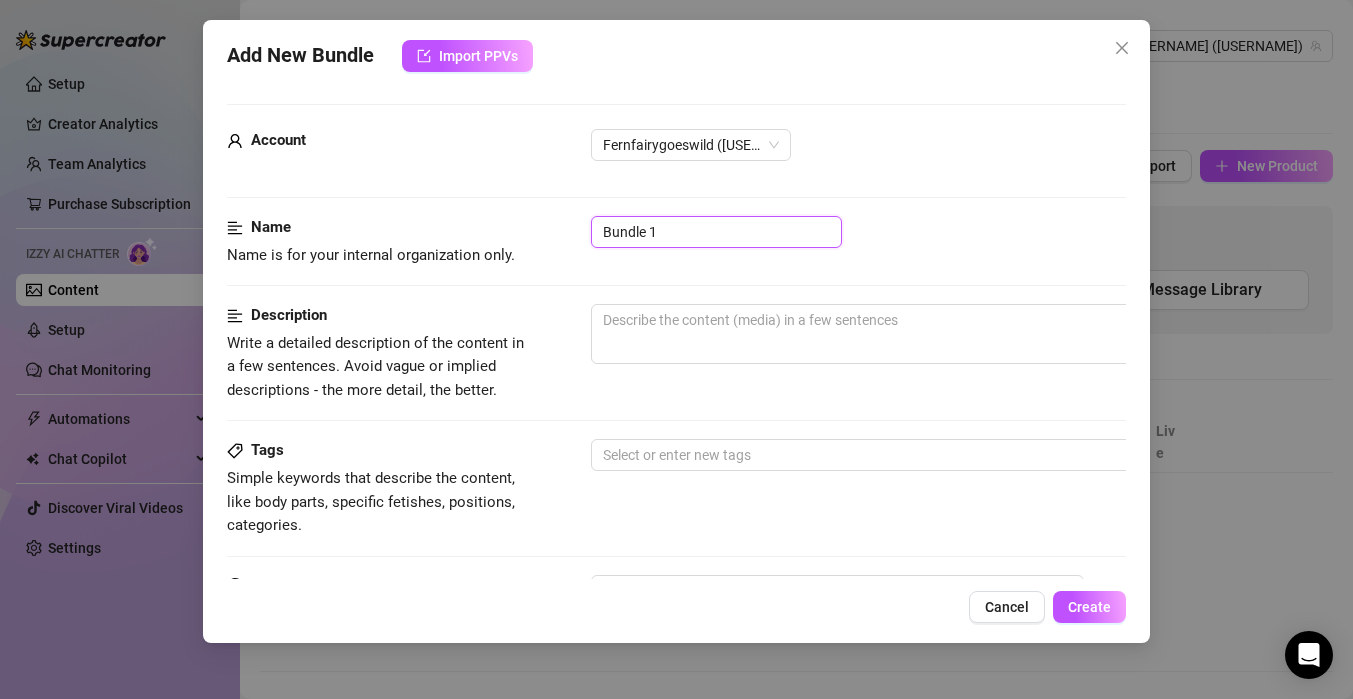 click on "Bundle 1" at bounding box center [716, 232] 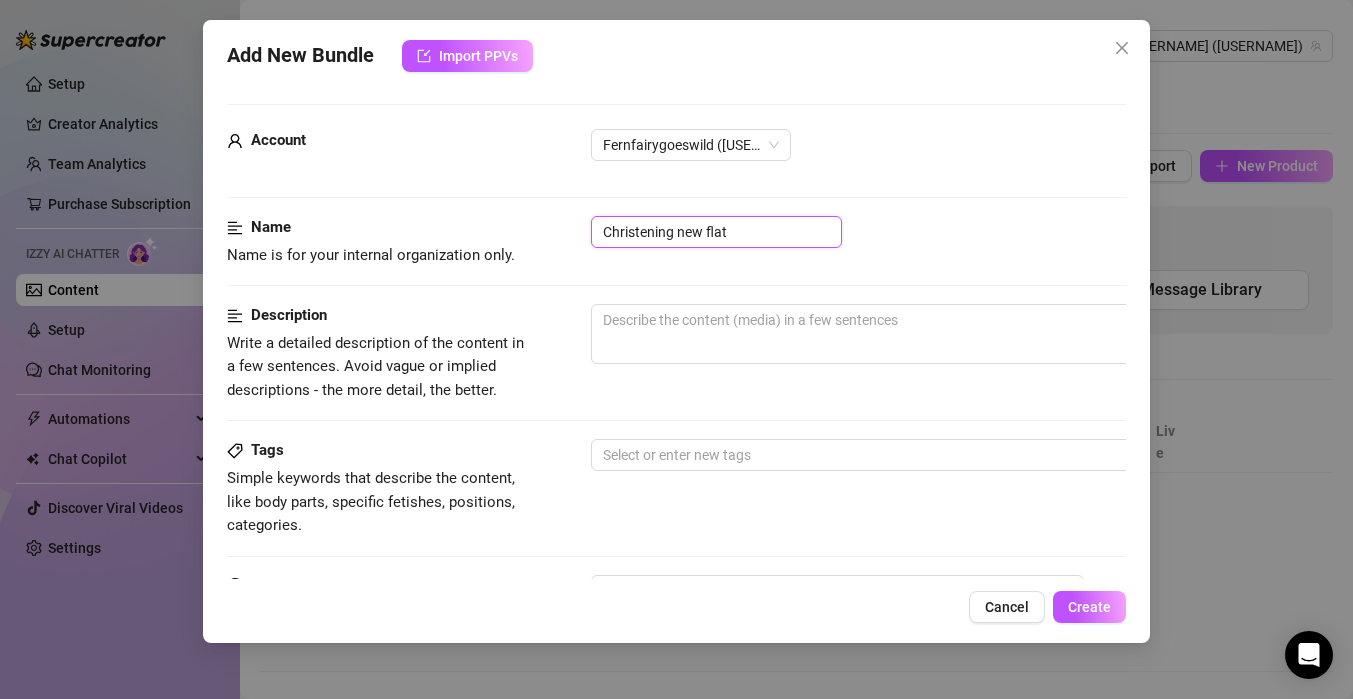 type on "Christening new flat" 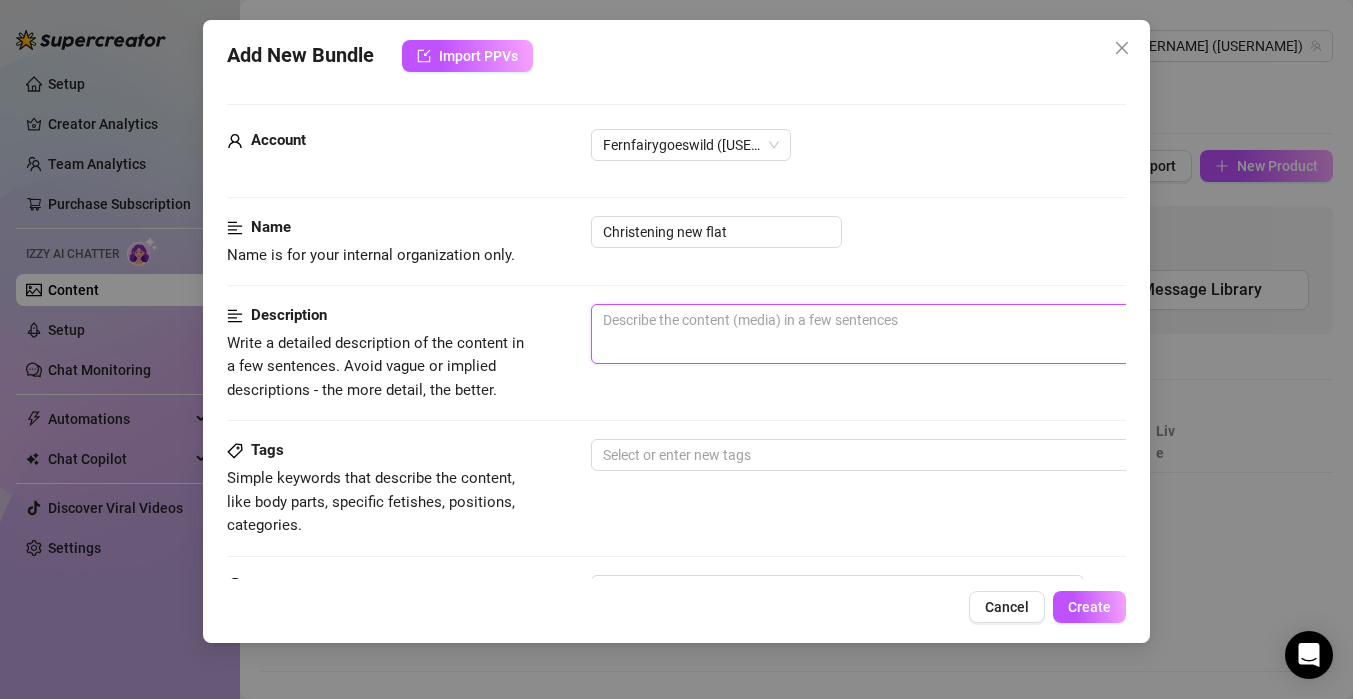 click at bounding box center [941, 334] 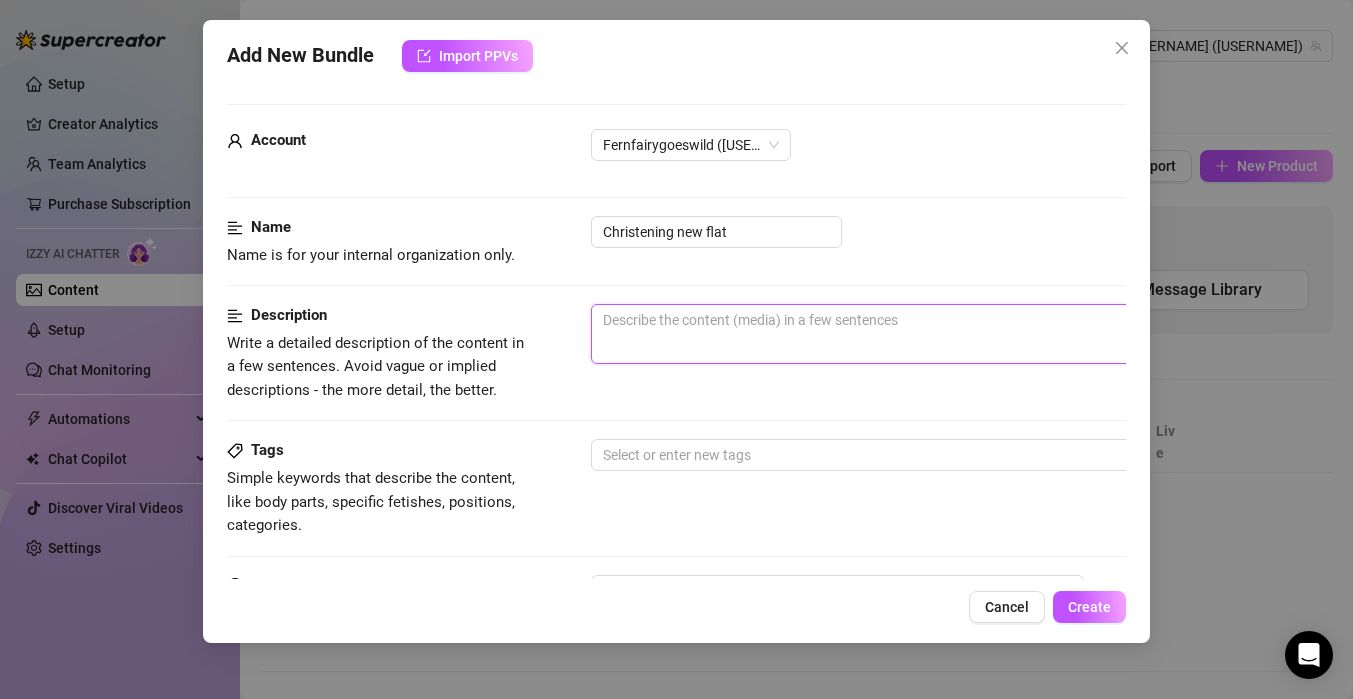 paste on "Omg I've just finished editing this video of me having a bit of anal play and a massive squirt with the steel wand in my new [ADDRESS]. I keep inserting the little bulb of the wand into my ass and then pulling it out of my tight asshole, which in turn gives me the greatest pleasures and many mini orgasms over and over again. I squirt in this video like no tomorrow. I nearly hit the camera.... I got so turned on I had to cum several times while editing that video today." 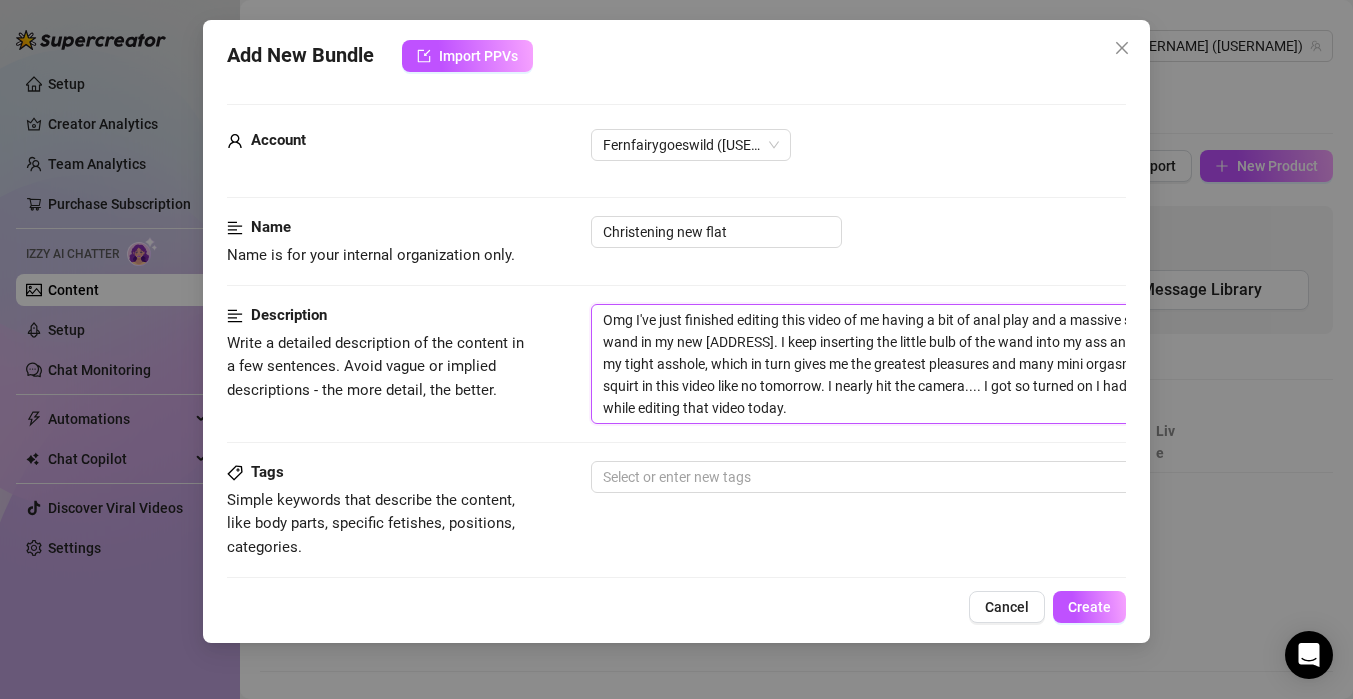 scroll, scrollTop: 0, scrollLeft: 0, axis: both 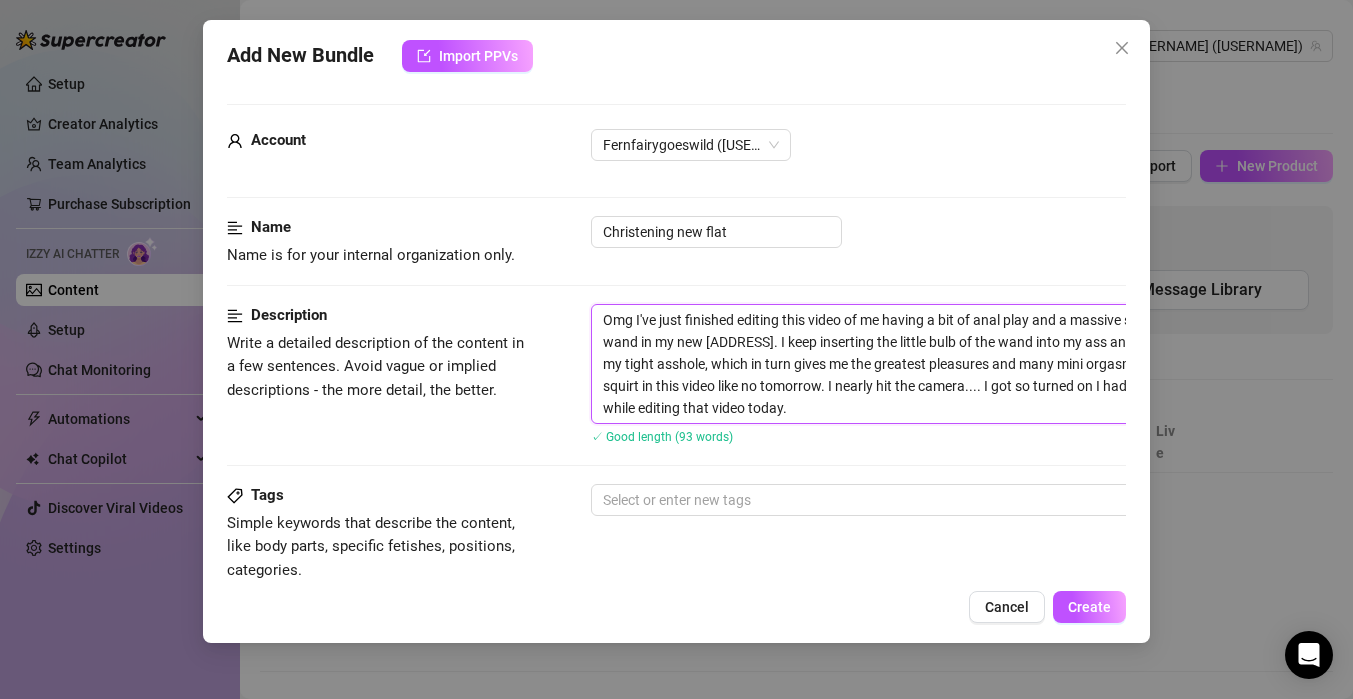 drag, startPoint x: 930, startPoint y: 320, endPoint x: 585, endPoint y: 327, distance: 345.071 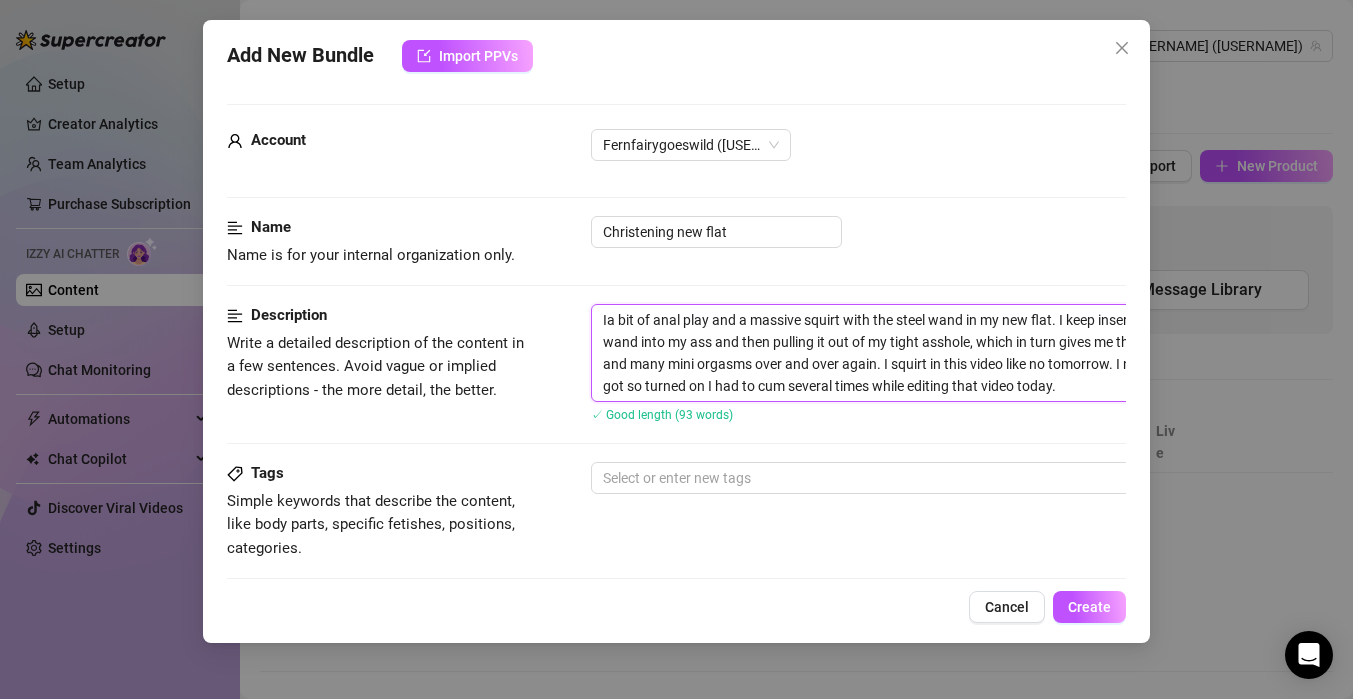 type on "I a bit of anal play and a massive squirt with the steel wand in my new flat. I keep inserting the little bulb of the wand into my ass and then pulling it out of my tight asshole, which in turn gives me the greatest pleasures and many mini orgasms over and over again. I squirt in this video like no tomorrow. I nearly hit the camera.... I got so turned on I had to cum several times while editing that video today." 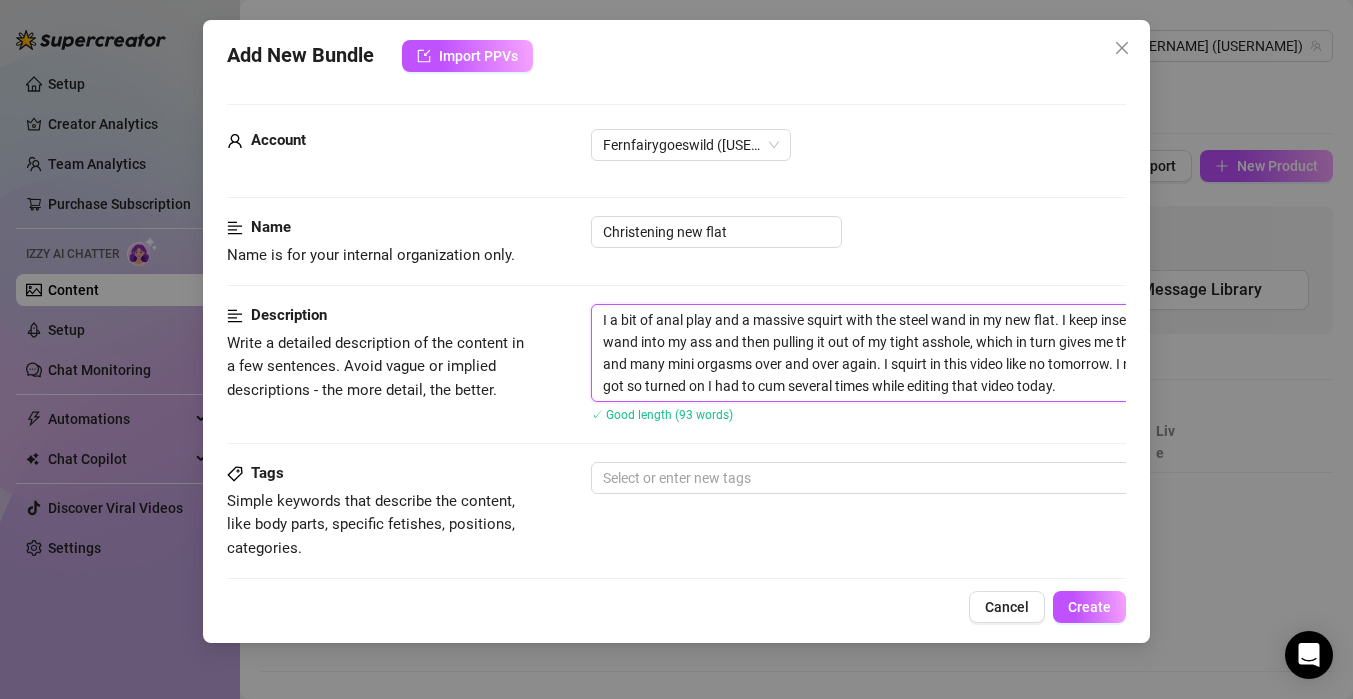 type on "I sa bit of anal play and a massive squirt with the steel wand in my new flat. I keep inserting the little bulb of the wand into my ass and then pulling it out of my tight asshole, which in turn gives me the greatest pleasures and many mini orgasms over and over again. I squirt in this video like no tomorrow. I nearly hit the camera.... I got so turned on I had to cum several times while editing that video today." 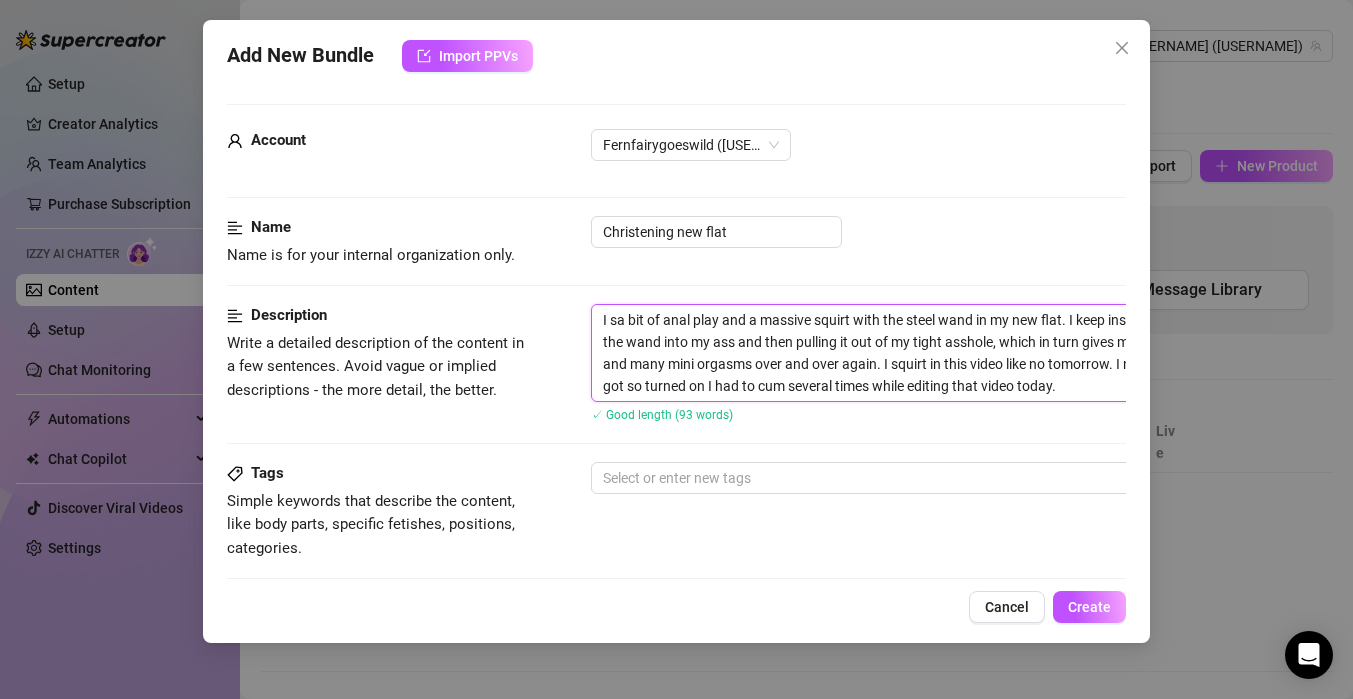 type on "I sta bit of anal play and a massive squirt with the steel wand in my new flat. I keep inserting the little bulb of the wand into my ass and then pulling it out of my tight asshole, which in turn gives me the greatest pleasures and many mini orgasms over and over again. I squirt in this video like no tomorrow. I nearly hit the camera.... I got so turned on I had to cum several times while editing that video today." 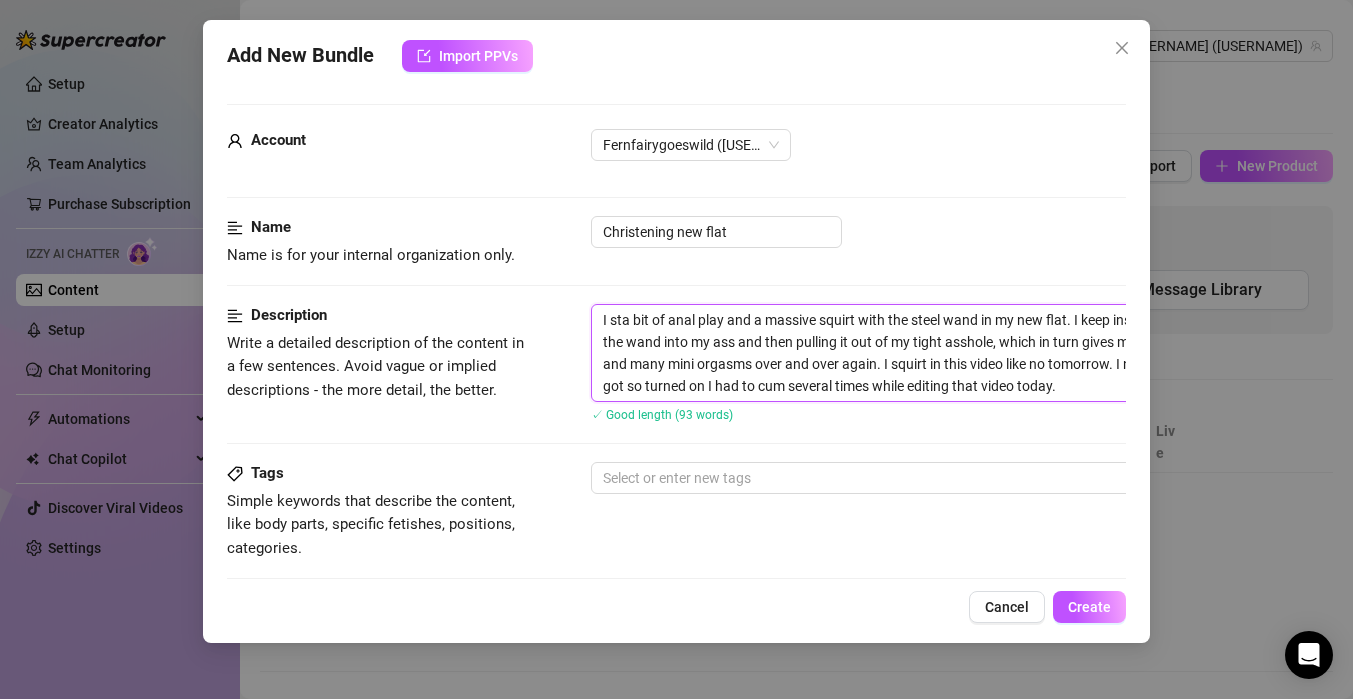 type on "I staa bit of anal play and a massive squirt with the steel wand in my new flat. I keep inserting the little bulb of the wand into my ass and then pulling it out of my tight asshole, which in turn gives me the greatest pleasures and many mini orgasms over and over again. I squirt in this video like no tomorrow. I nearly hit the camera.... I got so turned on I had to cum several times while editing that video today." 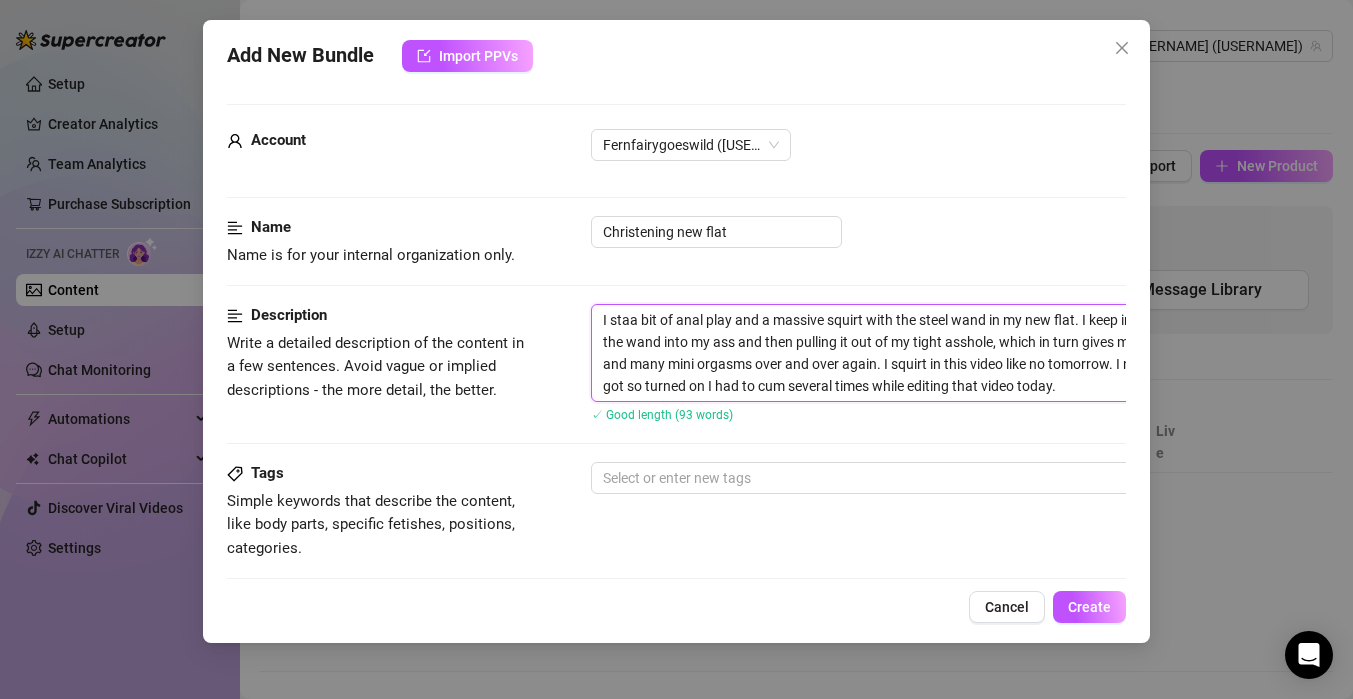 type on "I stara bit of anal play and a massive squirt with the steel wand in my new [LOCATION]. I keep inserting the little bulb of the wand into my ass and then pulling it out of my tight asshole, which in turn gives me the greatest pleasures and many mini orgasms over and over again. I squirt in this video like no tomorrow. I nearly hit the camera.... I got so turned on I had to cum several times while editing that video today." 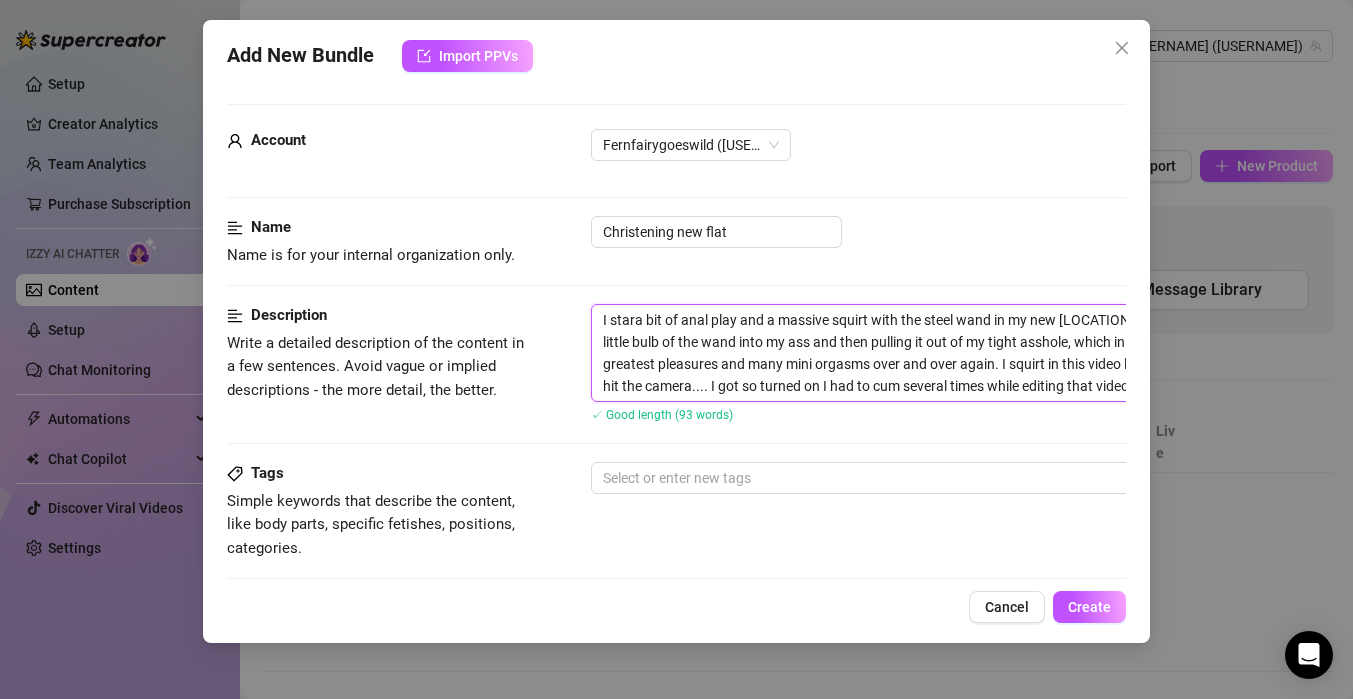 type on "I starta bit of anal play and a massive squirt with the steel wand in my new flat. I keep inserting the little bulb of the wand into my ass and then pulling it out of my tight asshole, which in turn gives me the greatest pleasures and many mini orgasms over and over again. I squirt in this video like no tomorrow. I nearly hit the camera.... I got so turned on I had to cum several times while editing that video today." 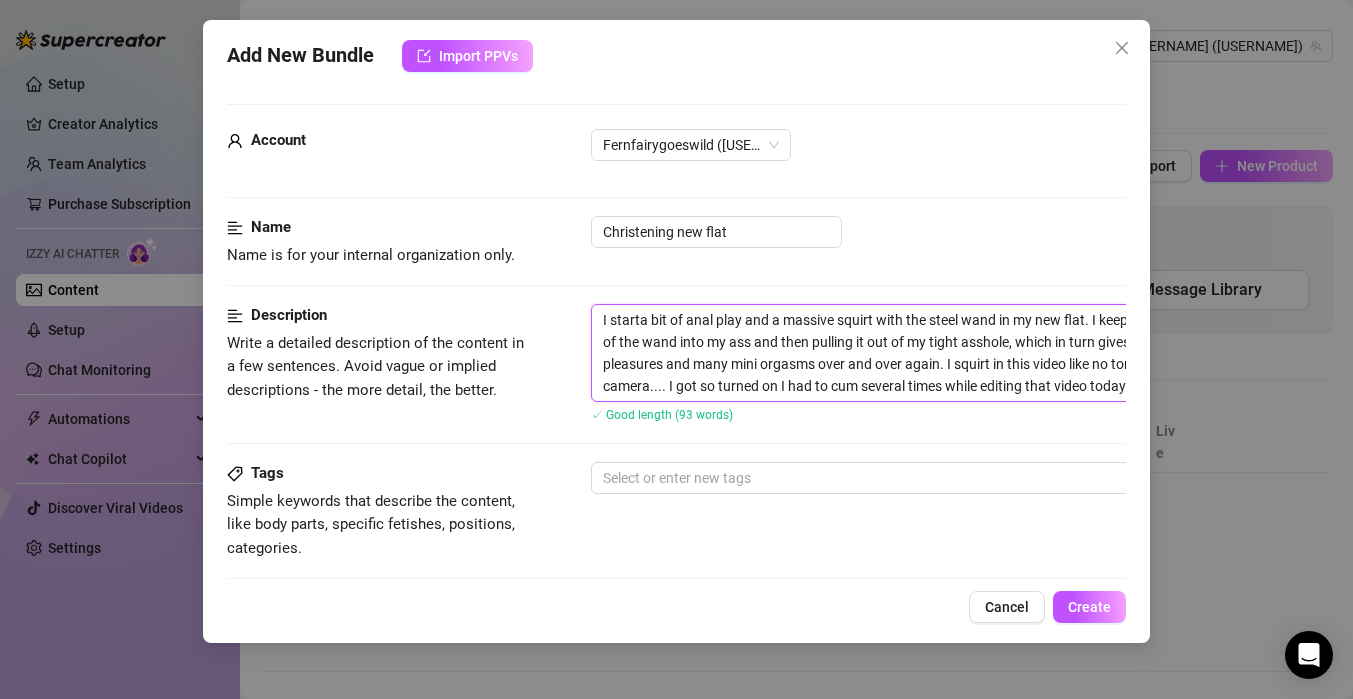 type on "I startea bit of anal play and a massive squirt with the steel wand in my new flat. I keep inserting the little bulb of the wand into my ass and then pulling it out of my tight asshole, which in turn gives me the greatest pleasures and many mini orgasms over and over again. I squirt in this video like no tomorrow. I nearly hit the camera.... I got so turned on I had to cum several times while editing that video today." 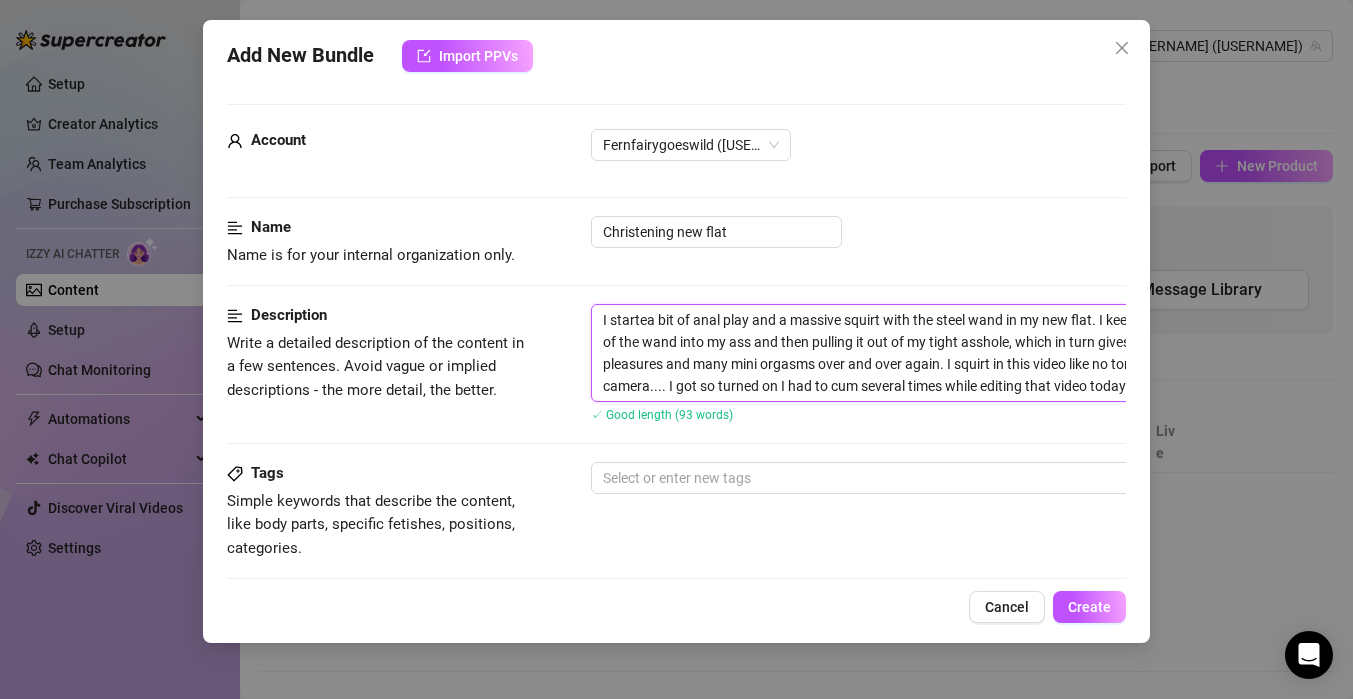 type on "I starta bit of anal play and a massive squirt with the steel wand in my new flat. I keep inserting the little bulb of the wand into my ass and then pulling it out of my tight asshole, which in turn gives me the greatest pleasures and many mini orgasms over and over again. I squirt in this video like no tomorrow. I nearly hit the camera.... I got so turned on I had to cum several times while editing that video today." 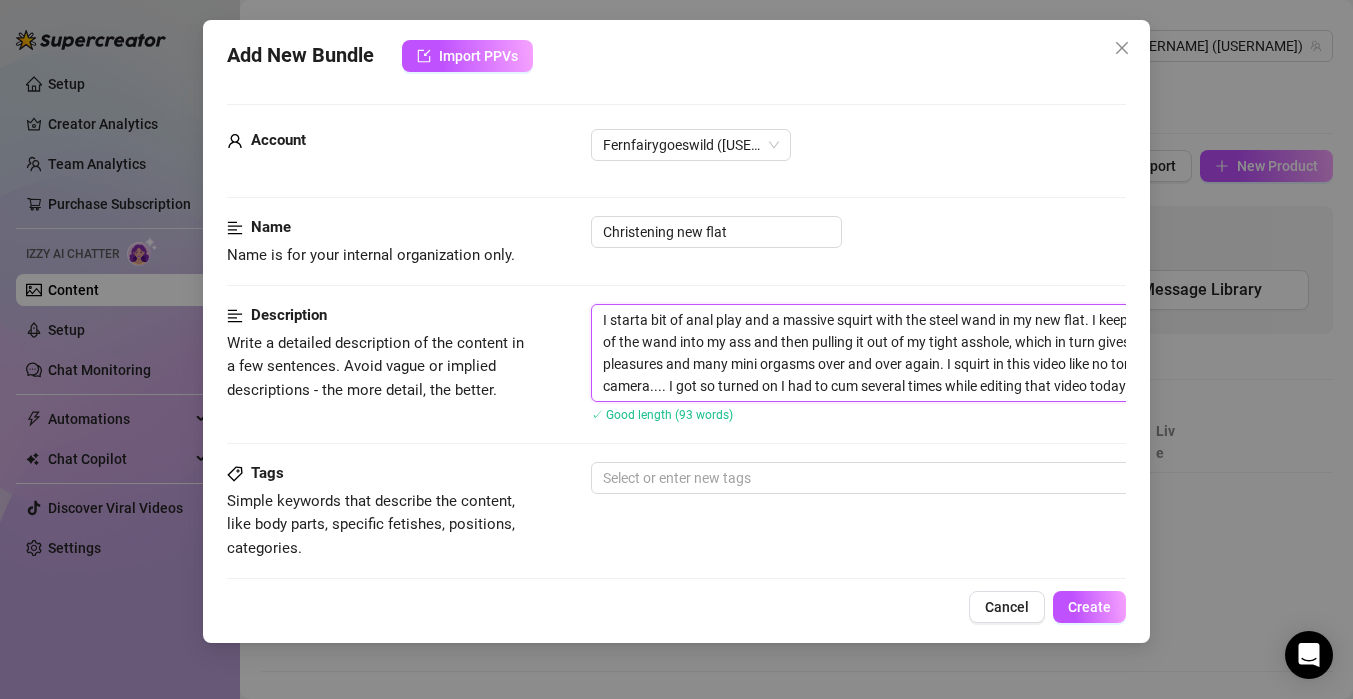 type on "I start a bit of anal play and a massive squirt with the steel wand in my new flat. I keep inserting the little bulb of the wand into my ass and then pulling it out of my tight asshole, which in turn gives me the greatest pleasures and many mini orgasms over and over again. I squirt in this video like no tomorrow. I nearly hit the camera.... I got so turned on I had to cum several times while editing that video today." 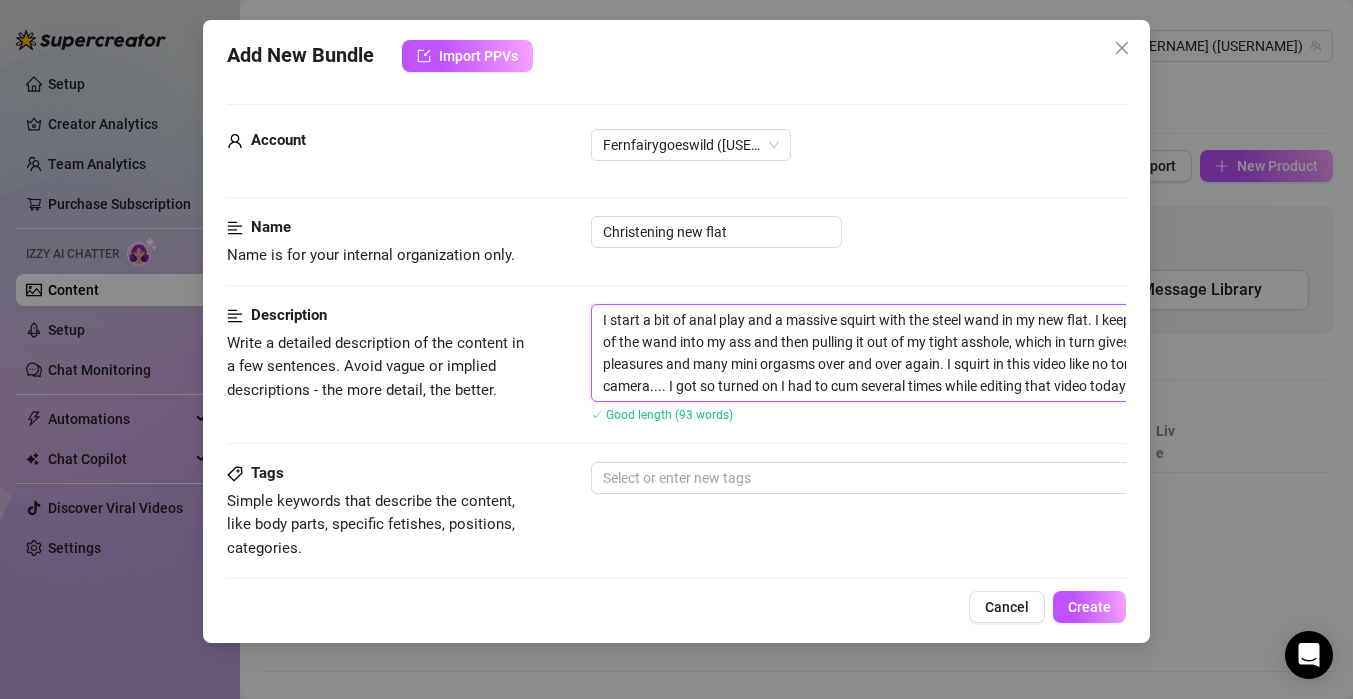 type on "I start da bit of anal play and a massive squirt with the steel wand in my new flat. I keep inserting the little bulb of the wand into my ass and then pulling it out of my tight asshole, which in turn gives me the greatest pleasures and many mini orgasms over and over again. I squirt in this video like no tomorrow. I nearly hit the camera.... I got so turned on I had to cum several times while editing that video today." 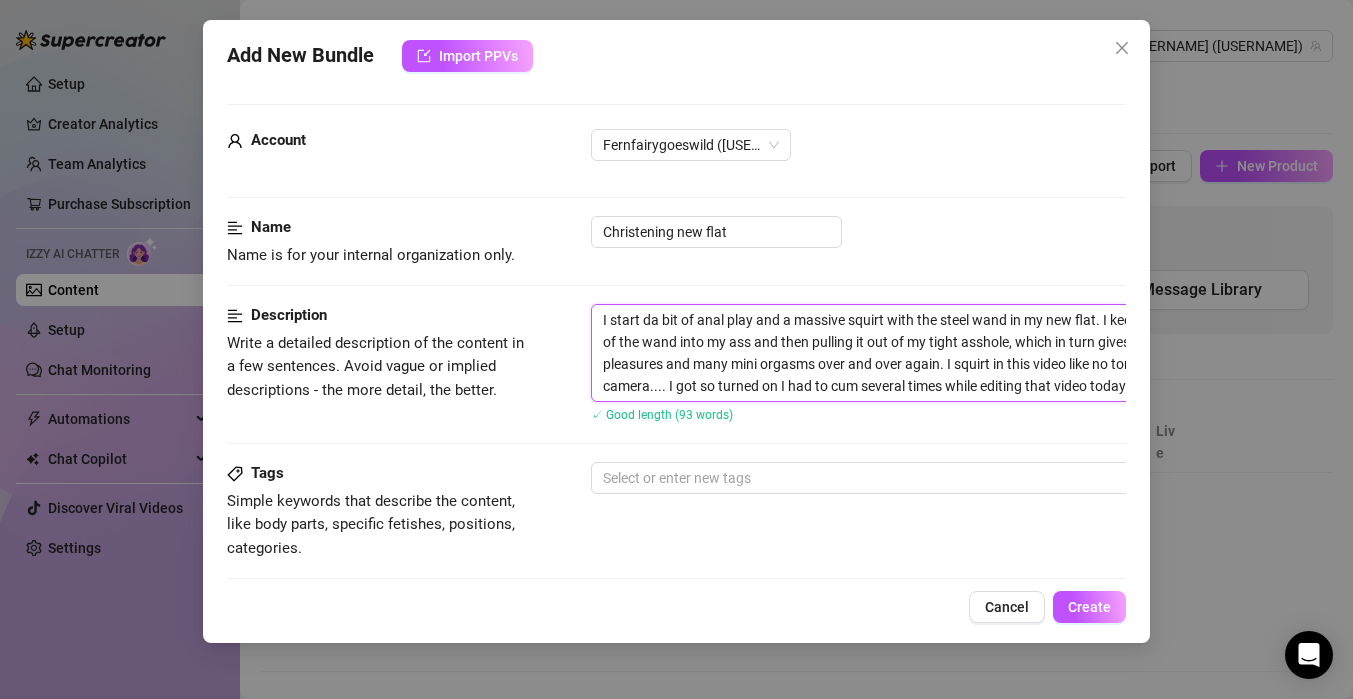 type on "I start dra bit of anal play and a massive squirt with the steel wand in my new [LOCATION]. I keep inserting the little bulb of the wand into my ass and then pulling it out of my tight asshole, which in turn gives me the greatest pleasures and many mini orgasms over and over again. I squirt in this video like no tomorrow. I nearly hit the camera.... I got so turned on I had to cum several times while editing that video today." 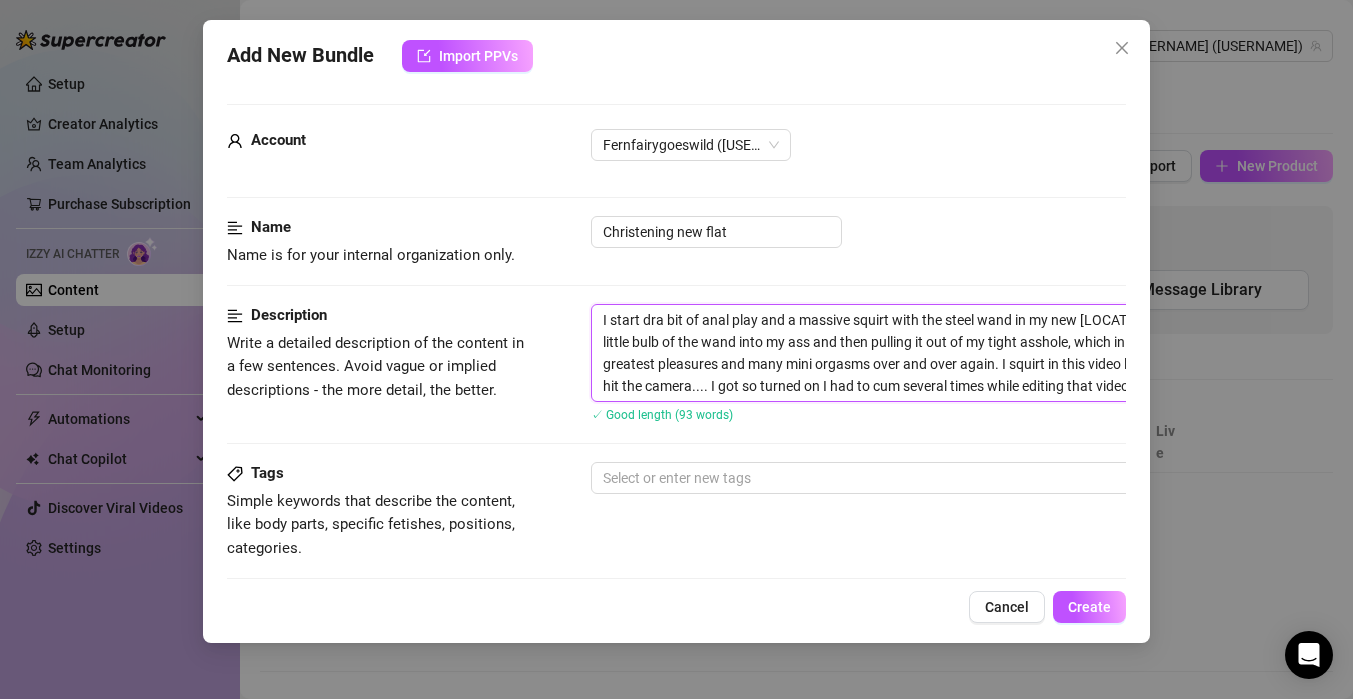 type on "I start drea bit of anal play and a massive squirt with the steel wand in my new flat. I keep inserting the little bulb of the wand into my ass and then pulling it out of my tight asshole, which in turn gives me the greatest pleasures and many mini orgasms over and over again. I squirt in this video like no tomorrow. I nearly hit the camera.... I got so turned on I had to cum several times while editing that video today." 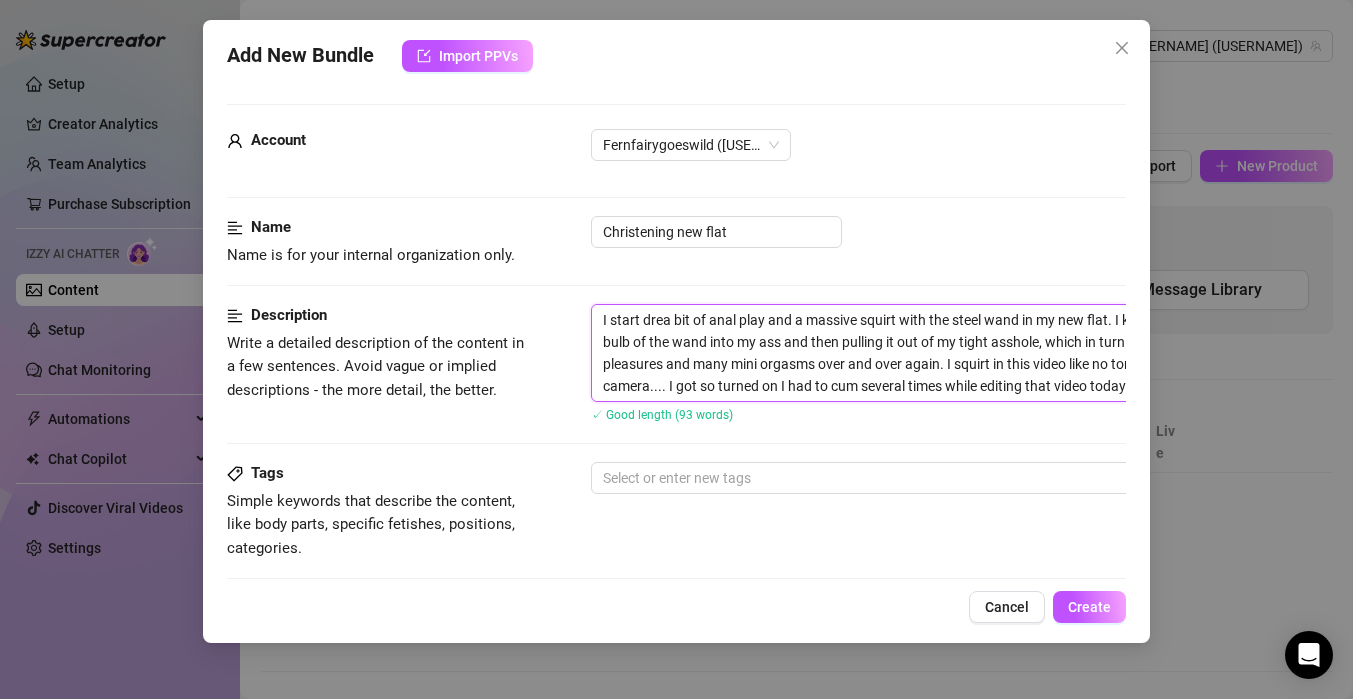 type on "I start dresa bit of anal play and a massive squirt with the steel wand in my new flat. I keep inserting the little bulb of the wand into my ass and then pulling it out of my tight asshole, which in turn gives me the greatest pleasures and many mini orgasms over and over again. I squirt in this video like no tomorrow. I nearly hit the camera.... I got so turned on I had to cum several times while editing that video today." 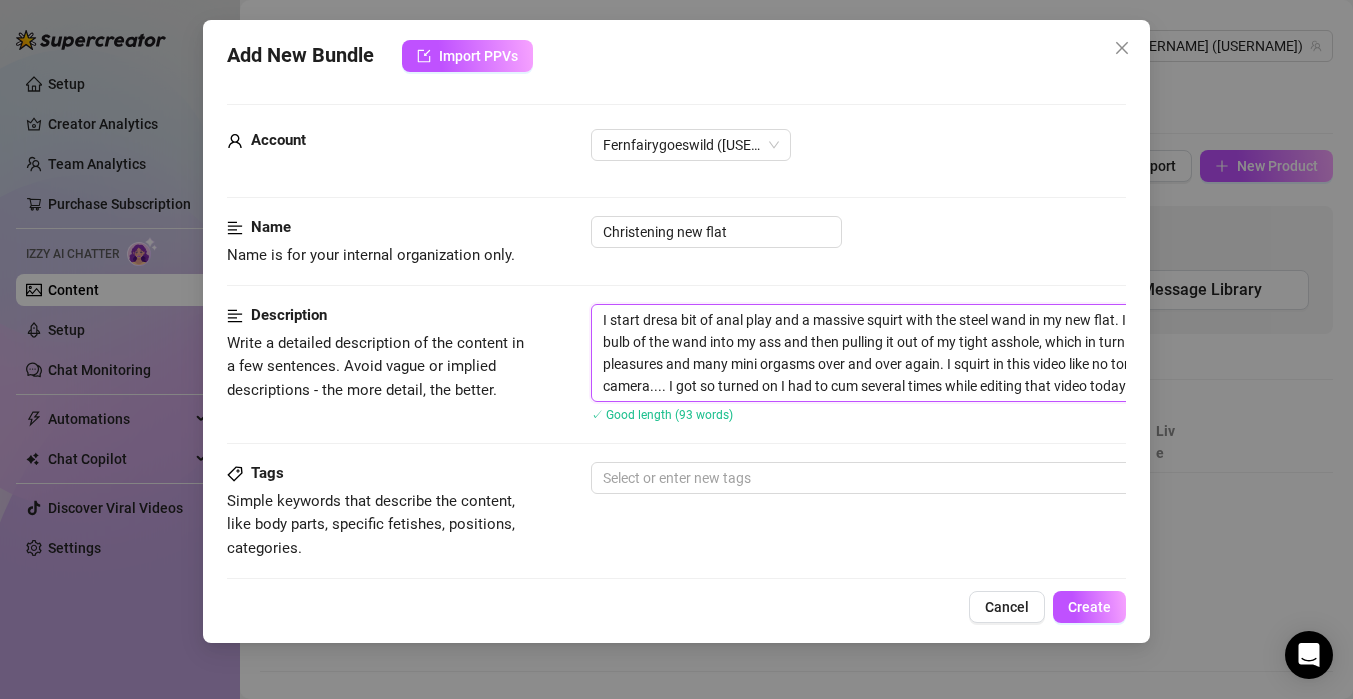 type on "I start dressa bit of anal play and a massive squirt with the steel wand in my new flat. I keep inserting the little bulb of the wand into my ass and then pulling it out of my tight asshole, which in turn gives me the greatest pleasures and many mini orgasms over and over again. I squirt in this video like no tomorrow. I nearly hit the camera.... I got so turned on I had to cum several times while editing that video today." 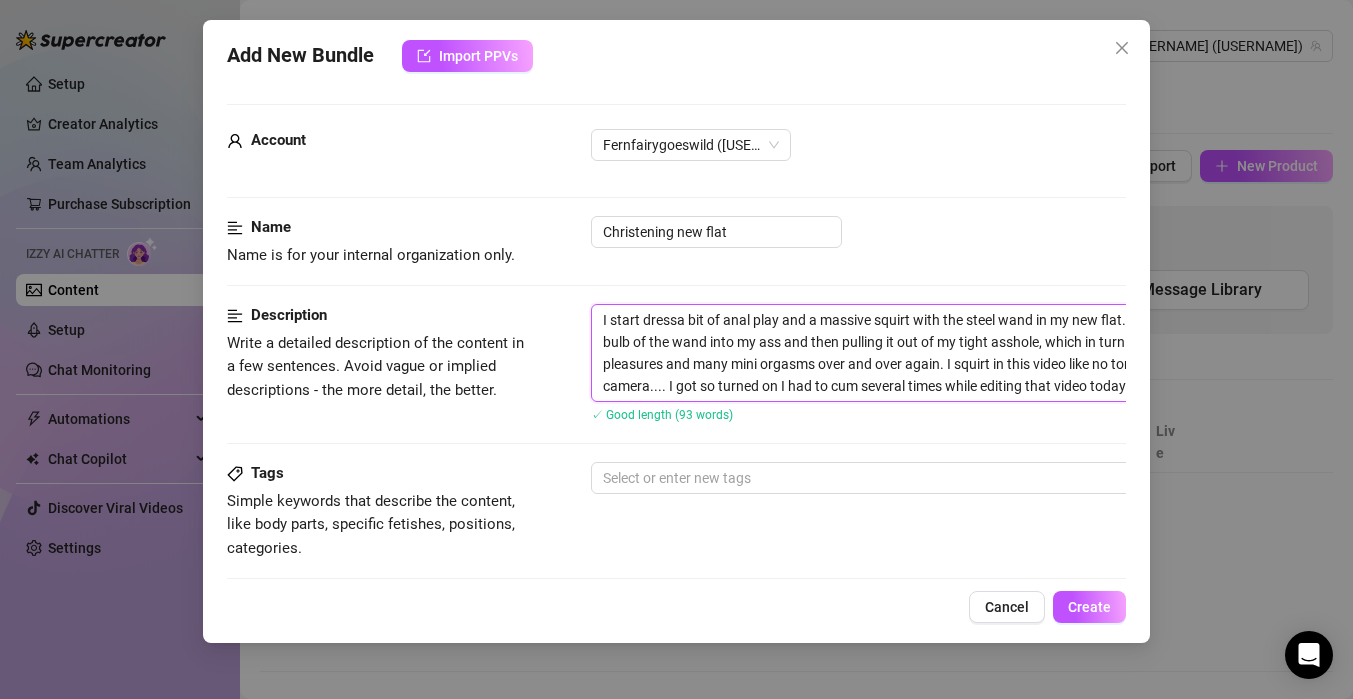 type on "I start dressea bit of anal play and a massive squirt with the steel wand in my new [LOCATION]. I keep inserting the little bulb of the wand into my ass and then pulling it out of my tight asshole, which in turn gives me the greatest pleasures and many mini orgasms over and over again. I squirt in this video like no tomorrow. I nearly hit the camera.... I got so turned on I had to cum several times while editing that video today." 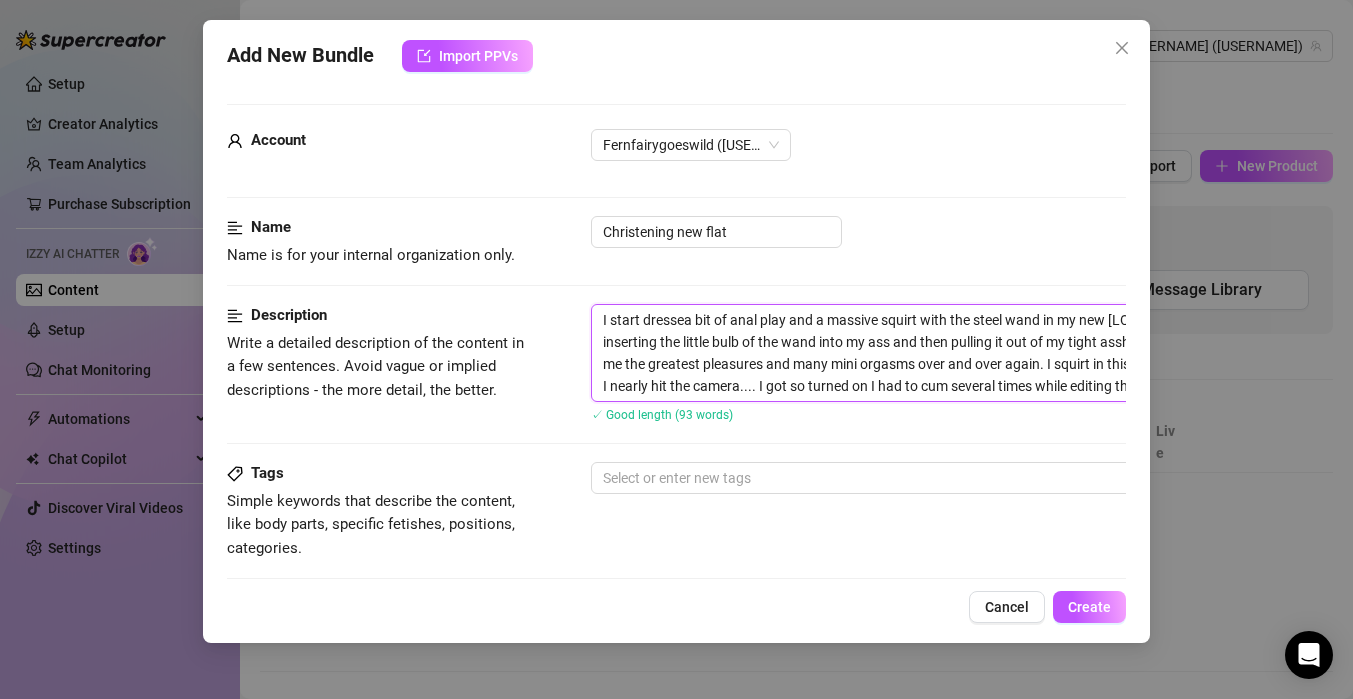type on "I start dresseda bit of anal play and a massive squirt with the steel wand in my new flat. I keep inserting the little bulb of the wand into my ass and then pulling it out of my tight asshole, which in turn gives me the greatest pleasures and many mini orgasms over and over again. I squirt in this video like no tomorrow. I nearly hit the camera.... I got so turned on I had to cum several times while editing that video today." 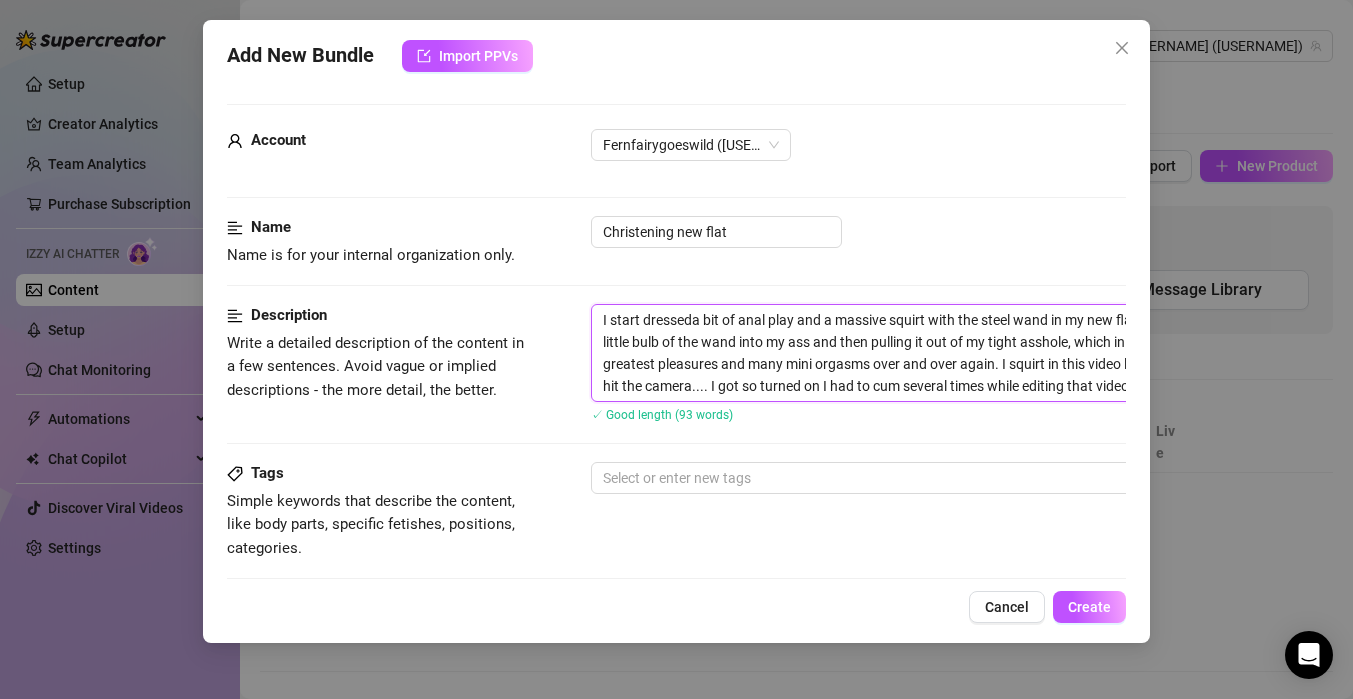 type on "I start dressed a bit of anal play and a massive squirt with the steel wand in my new flat. I keep inserting the little bulb of the wand into my ass and then pulling it out of my tight asshole, which in turn gives me the greatest pleasures and many mini orgasms over and over again. I squirt in this video like no tomorrow. I nearly hit the camera.... I got so turned on I had to cum several times while editing that video today." 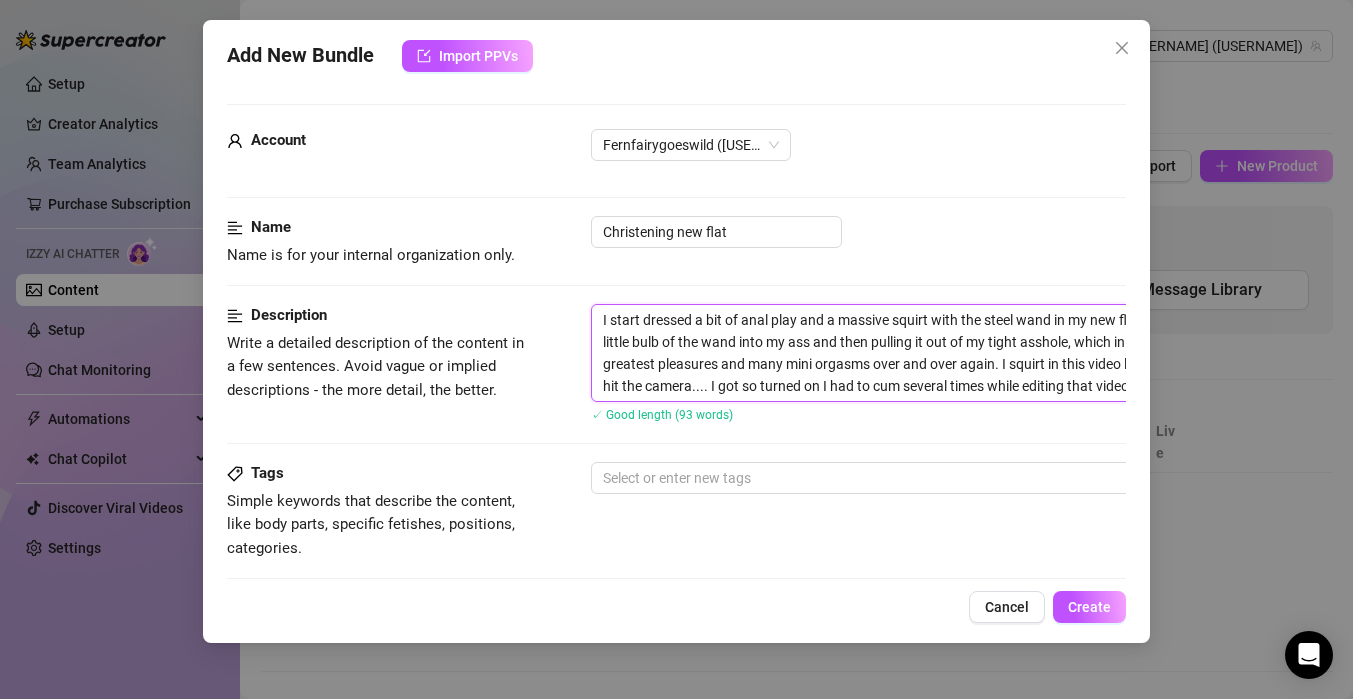 type on "I start dressed wa bit of anal play and a massive squirt with the steel wand in my new [LOCATION]. I keep inserting the little bulb of the wand into my ass and then pulling it out of my tight asshole, which in turn gives me the greatest pleasures and many mini orgasms over and over again. I squirt in this video like no tomorrow. I nearly hit the camera.... I got so turned on I had to cum several times while editing that video today." 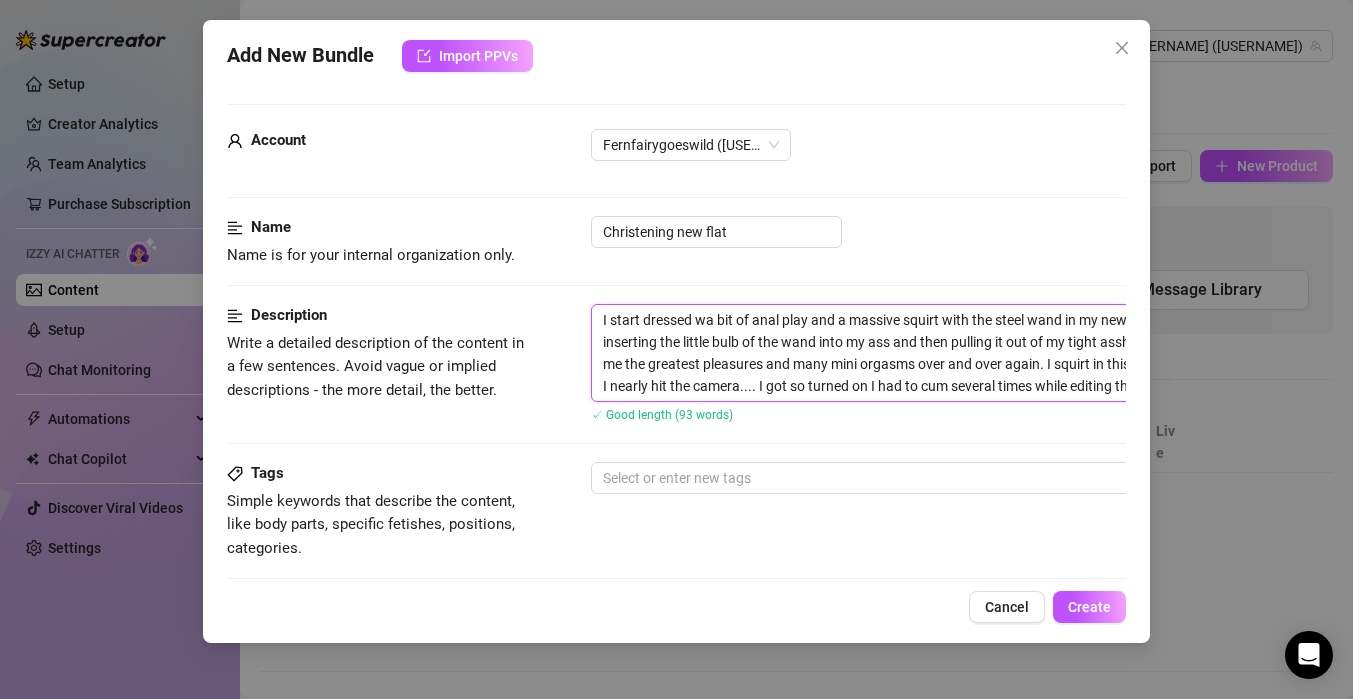 type on "I start dressed wia bit of anal play and a massive squirt with the steel wand in my new flat. I keep inserting the little bulb of the wand into my ass and then pulling it out of my tight asshole, which in turn gives me the greatest pleasures and many mini orgasms over and over again. I squirt in this video like no tomorrow. I nearly hit the camera.... I got so turned on I had to cum several times while editing that video today." 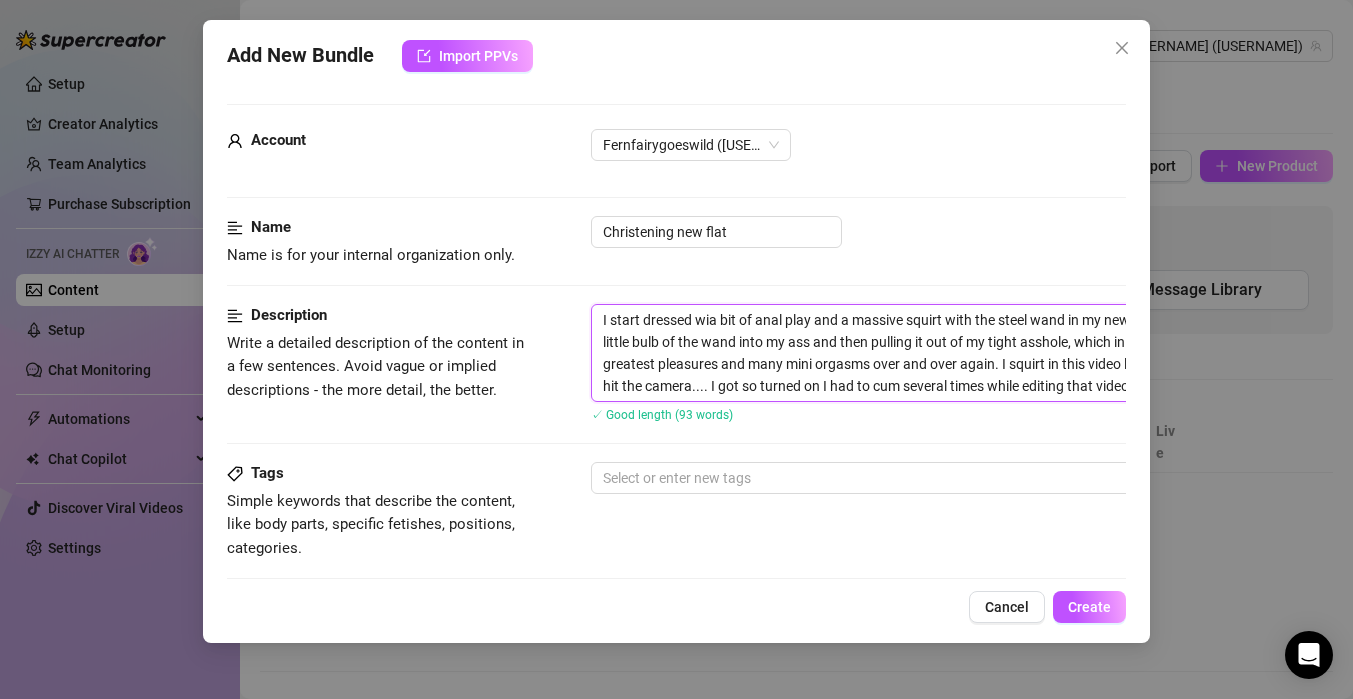 type on "I start dressed wita bit of anal play and a massive squirt with the steel wand in my new flat. I keep inserting the little bulb of the wand into my ass and then pulling it out of my tight asshole, which in turn gives me the greatest pleasures and many mini orgasms over and over again. I squirt in this video like no tomorrow. I nearly hit the camera.... I got so turned on I had to cum several times while editing that video today." 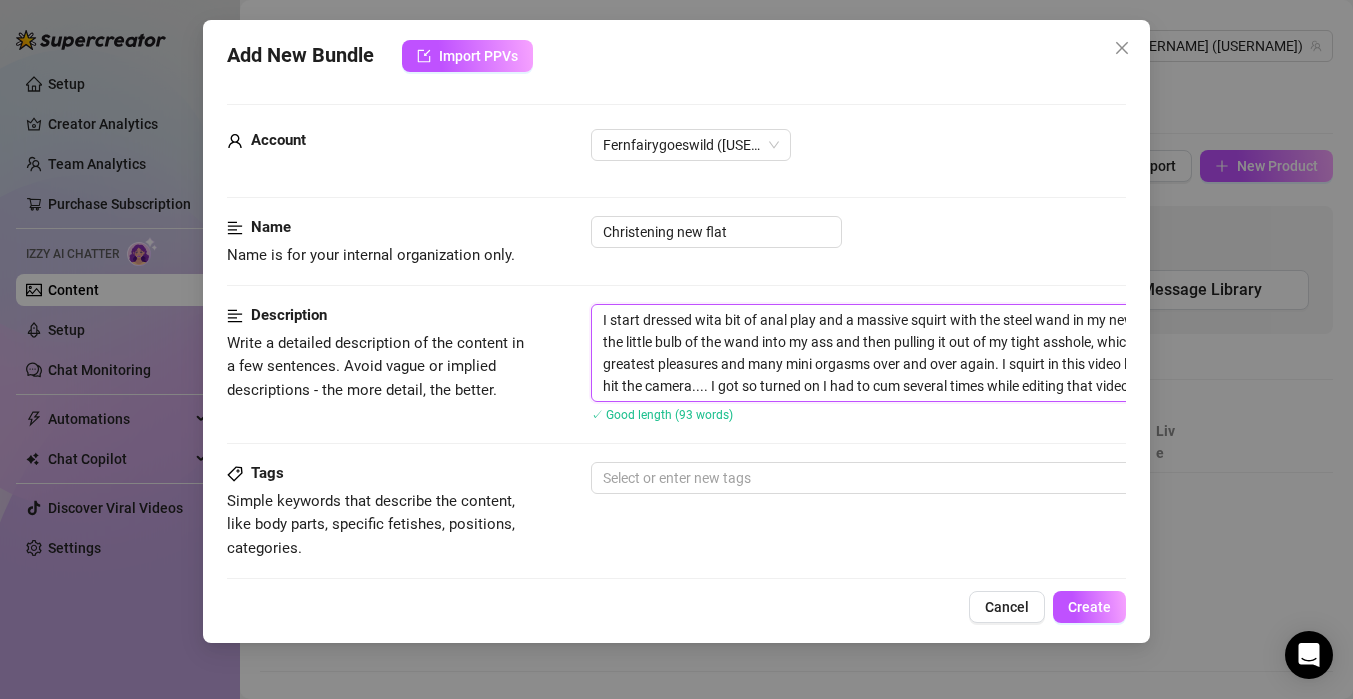 type on "I start dressed witha bit of anal play and a massive squirt with the steel wand in my new flat. I keep inserting the little bulb of the wand into my ass and then pulling it out of my tight asshole, which in turn gives me the greatest pleasures and many mini orgasms over and over again. I squirt in this video like no tomorrow. I nearly hit the camera.... I got so turned on I had to cum several times while editing that video today." 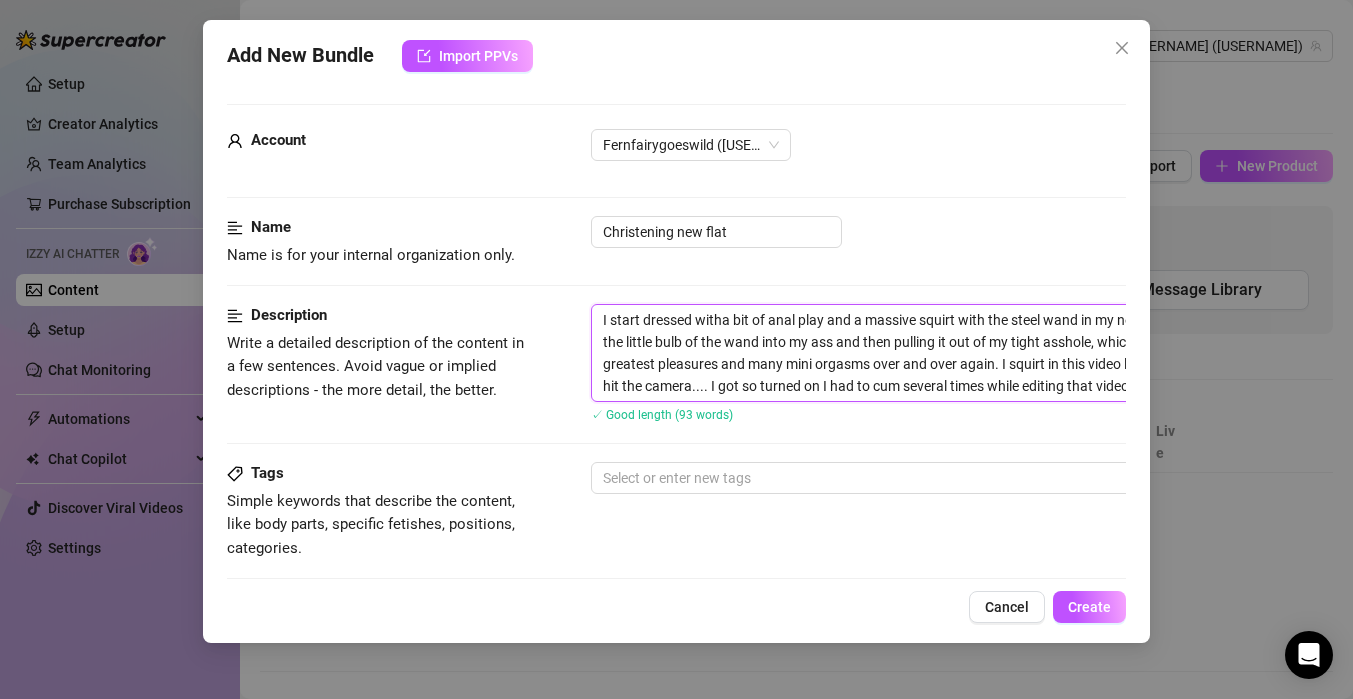 type on "I start dressed with a bit of anal play and a massive squirt with the steel wand in my new [ADDRESS]. I keep inserting the little bulb of the wand into my ass and then pulling it out of my tight asshole, which in turn gives me the greatest pleasures and many mini orgasms over and over again. I squirt in this video like no tomorrow. I nearly hit the camera.... I got so turned on I had to cum several times while editing that video today." 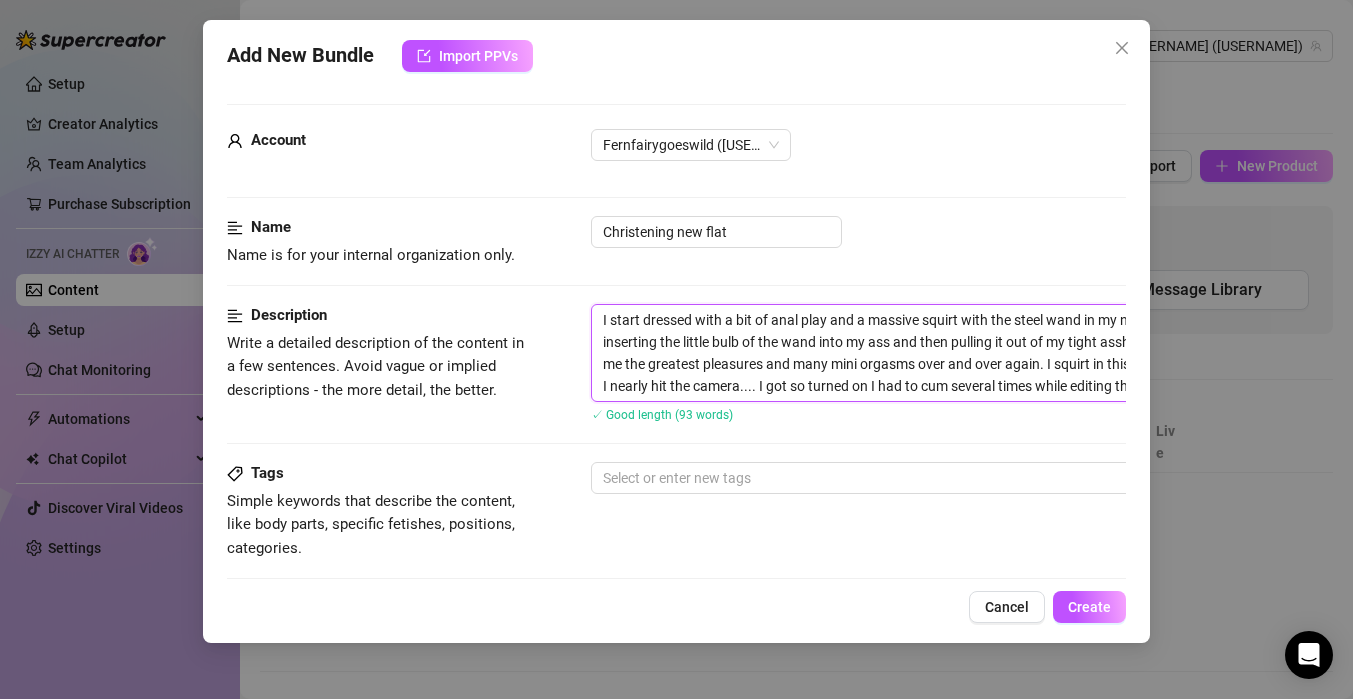 type on "I start dressed witha bit of anal play and a massive squirt with the steel wand in my new flat. I keep inserting the little bulb of the wand into my ass and then pulling it out of my tight asshole, which in turn gives me the greatest pleasures and many mini orgasms over and over again. I squirt in this video like no tomorrow. I nearly hit the camera.... I got so turned on I had to cum several times while editing that video today." 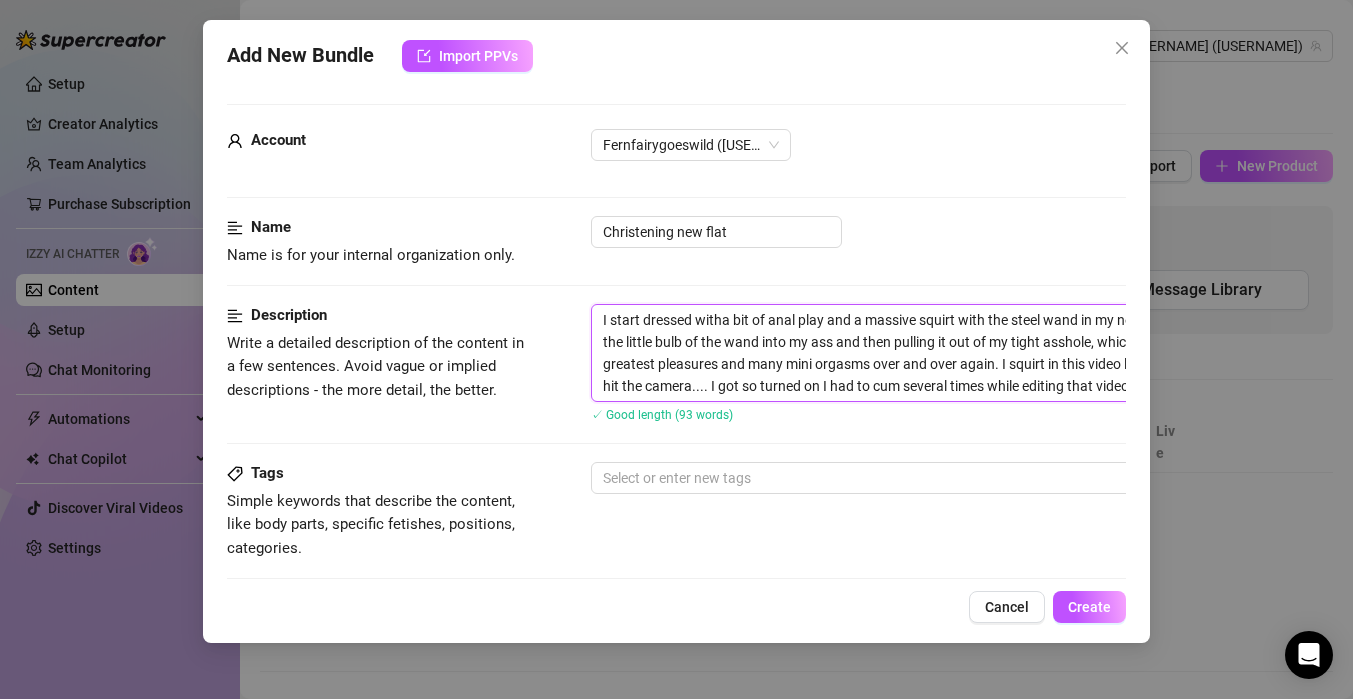 type on "I start dressed wita bit of anal play and a massive squirt with the steel wand in my new flat. I keep inserting the little bulb of the wand into my ass and then pulling it out of my tight asshole, which in turn gives me the greatest pleasures and many mini orgasms over and over again. I squirt in this video like no tomorrow. I nearly hit the camera.... I got so turned on I had to cum several times while editing that video today." 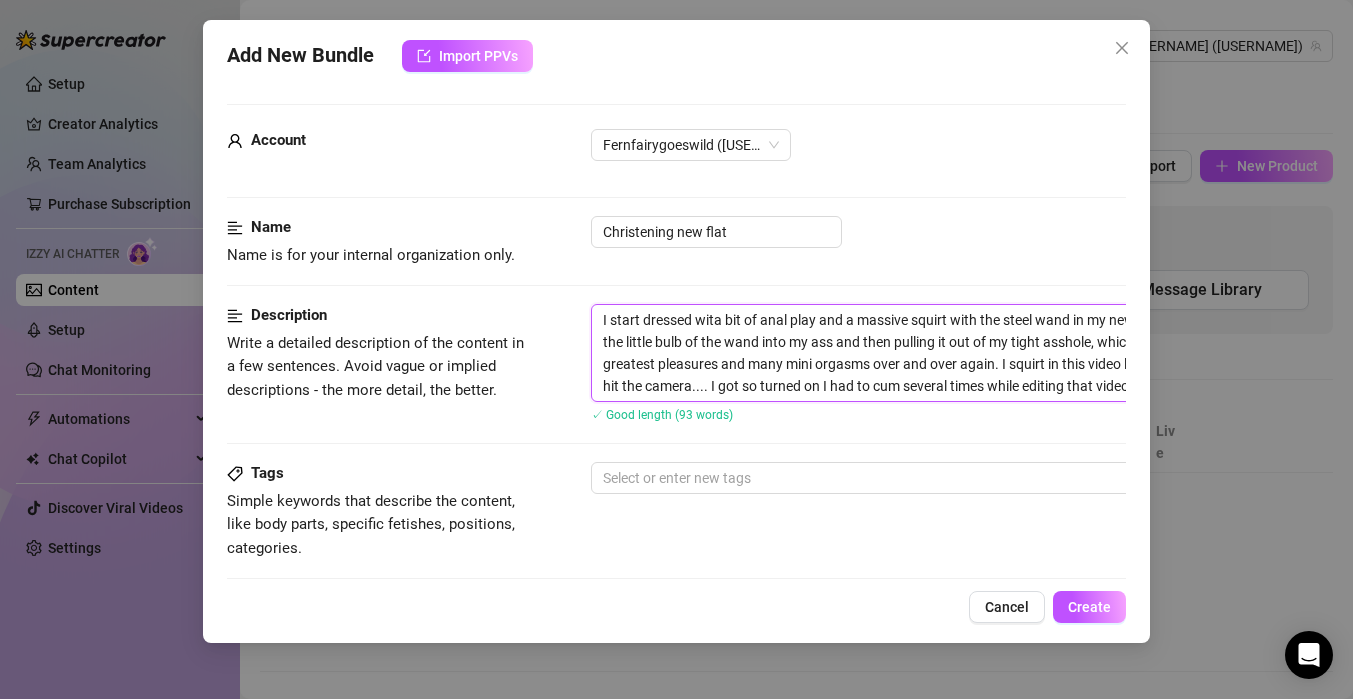 type on "I start dressed wia bit of anal play and a massive squirt with the steel wand in my new flat. I keep inserting the little bulb of the wand into my ass and then pulling it out of my tight asshole, which in turn gives me the greatest pleasures and many mini orgasms over and over again. I squirt in this video like no tomorrow. I nearly hit the camera.... I got so turned on I had to cum several times while editing that video today." 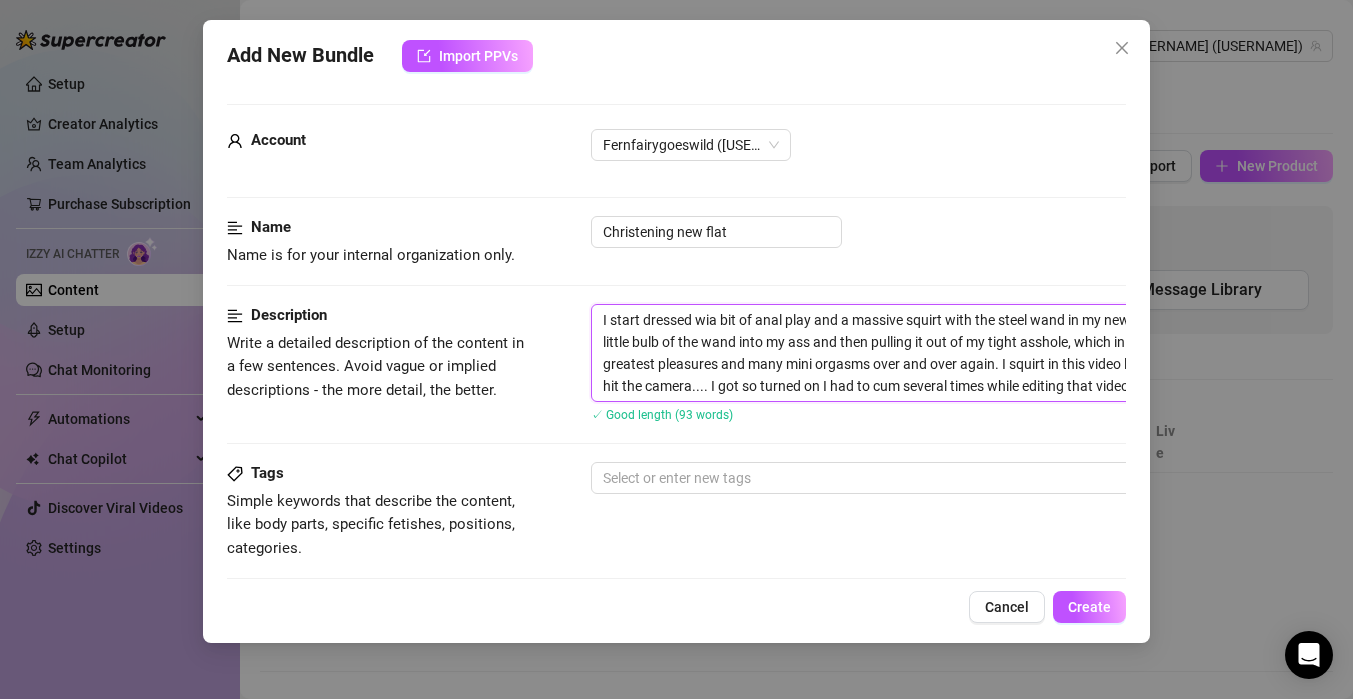 type on "I start dressed wa bit of anal play and a massive squirt with the steel wand in my new [LOCATION]. I keep inserting the little bulb of the wand into my ass and then pulling it out of my tight asshole, which in turn gives me the greatest pleasures and many mini orgasms over and over again. I squirt in this video like no tomorrow. I nearly hit the camera.... I got so turned on I had to cum several times while editing that video today." 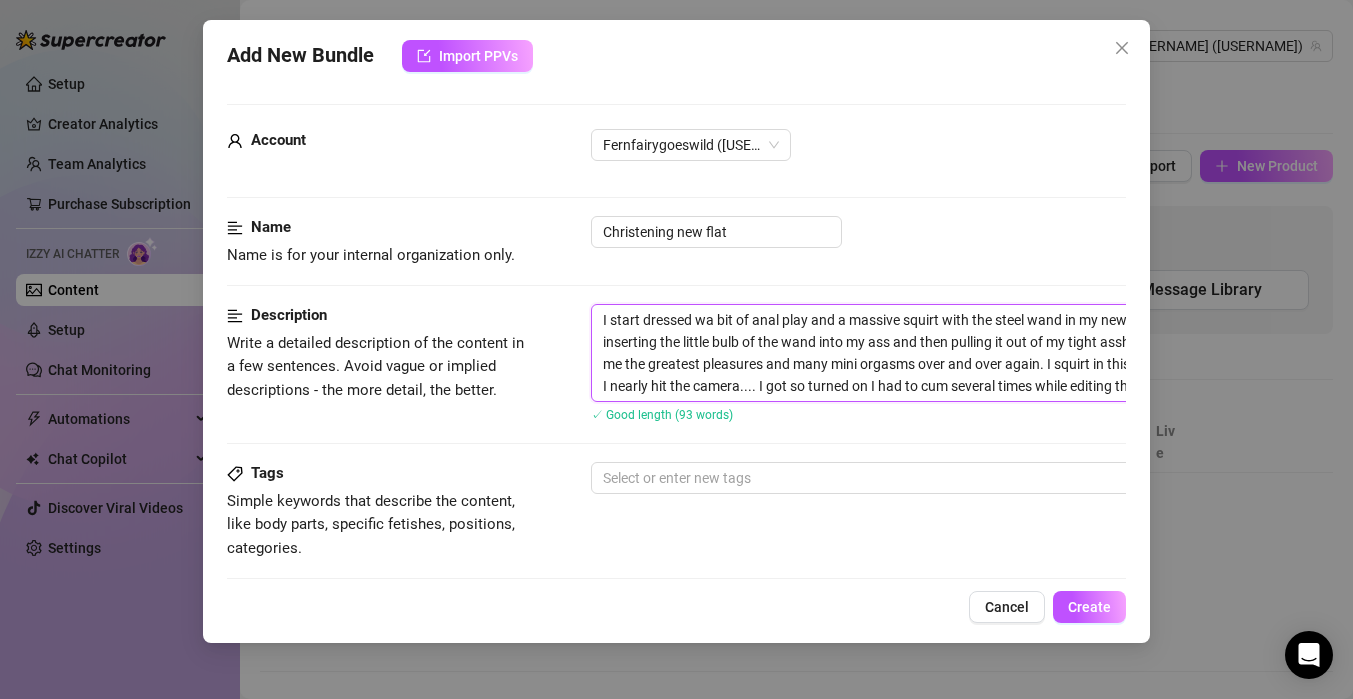 type on "I start dressed a bit of anal play and a massive squirt with the steel wand in my new flat. I keep inserting the little bulb of the wand into my ass and then pulling it out of my tight asshole, which in turn gives me the greatest pleasures and many mini orgasms over and over again. I squirt in this video like no tomorrow. I nearly hit the camera.... I got so turned on I had to cum several times while editing that video today." 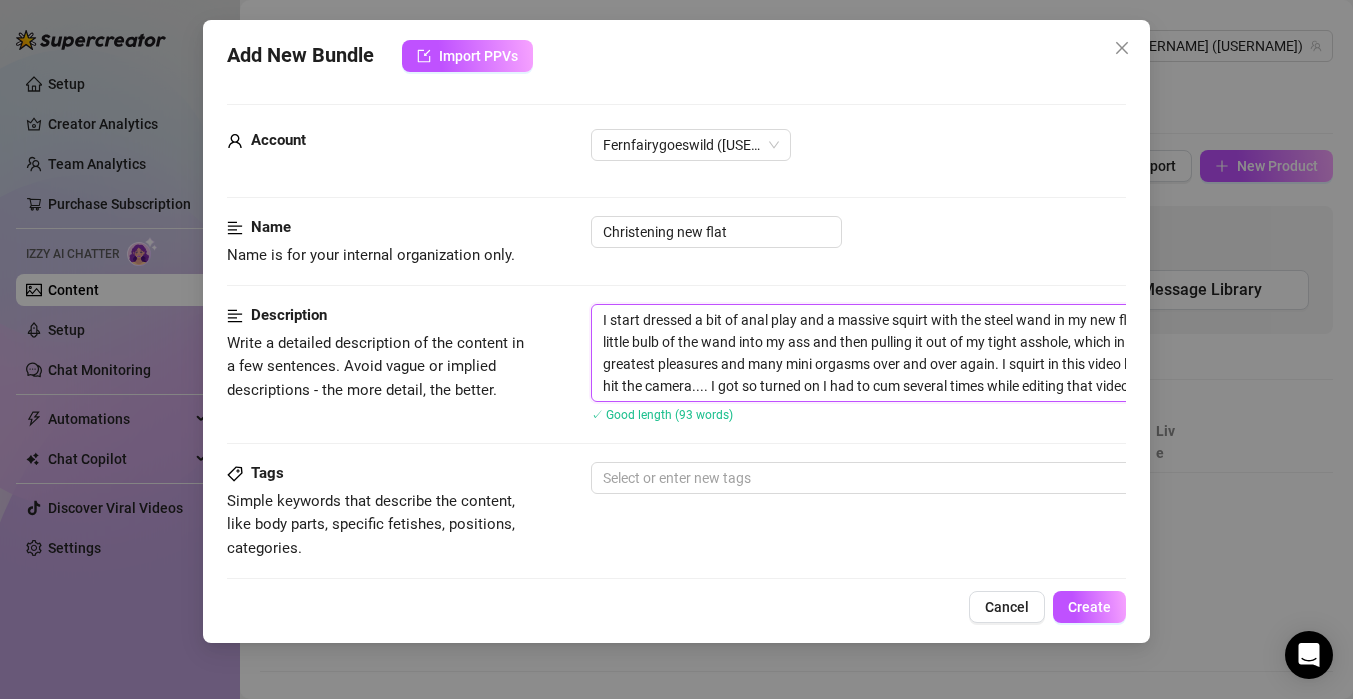 type on "I start dressed ia bit of anal play and a massive squirt with the steel wand in my new flat. I keep inserting the little bulb of the wand into my ass and then pulling it out of my tight asshole, which in turn gives me the greatest pleasures and many mini orgasms over and over again. I squirt in this video like no tomorrow. I nearly hit the camera.... I got so turned on I had to cum several times while editing that video today." 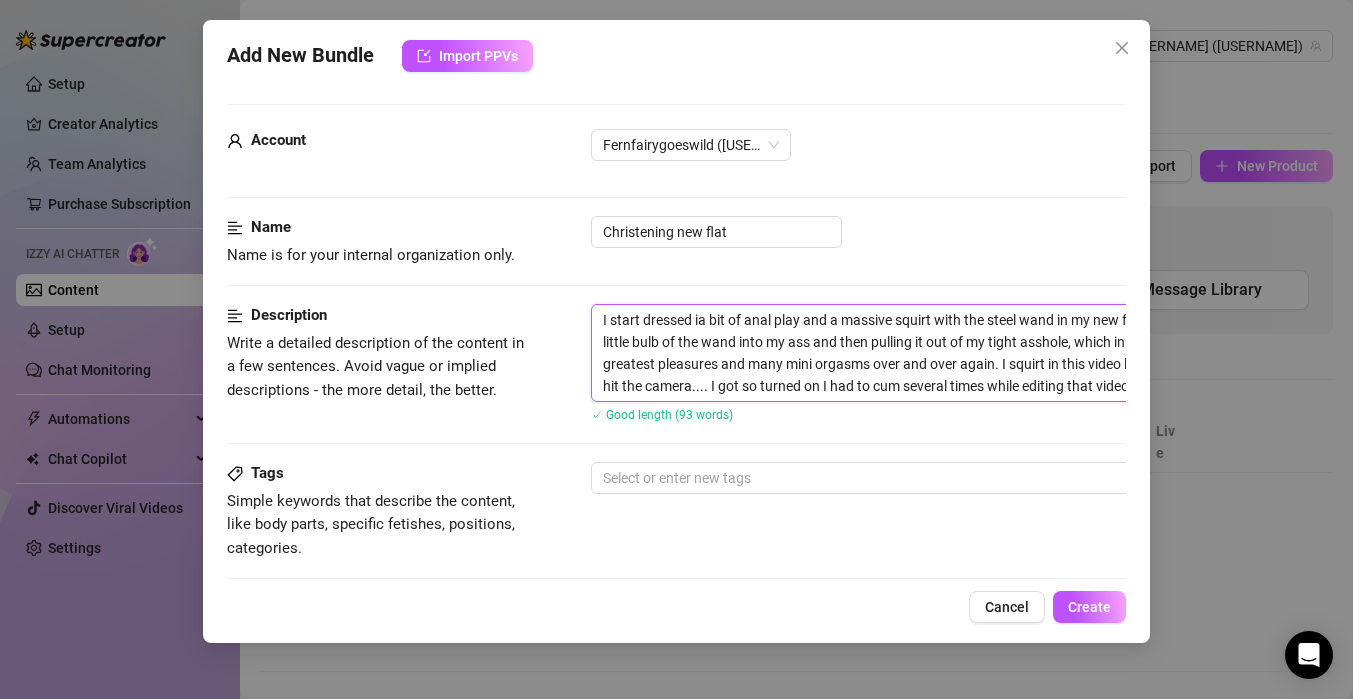type on "I start dressed ina bit of anal play and a massive squirt with the steel wand in my new [LOCATION]. I keep inserting the little bulb of the wand into my ass and then pulling it out of my tight asshole, which in turn gives me the greatest pleasures and many mini orgasms over and over again. I squirt in this video like no tomorrow. I nearly hit the camera.... I got so turned on I had to cum several times while editing that video today." 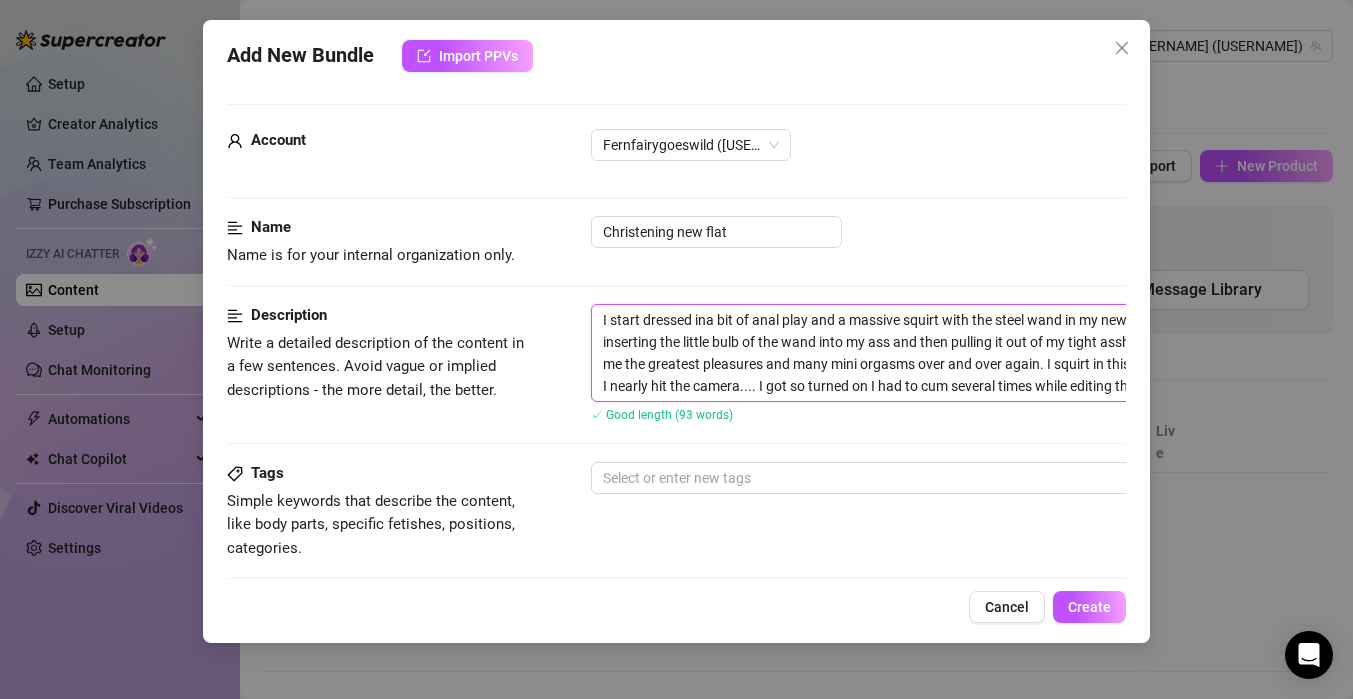 type on "I start dressed in a bit of anal play and a massive squirt with the steel wand in my new flat. I keep inserting the little bulb of the wand into my ass and then pulling it out of my tight asshole, which in turn gives me the greatest pleasures and many mini orgasms over and over again. I squirt in this video like no tomorrow. I nearly hit the camera.... I got so turned on I had to cum several times while editing that video today." 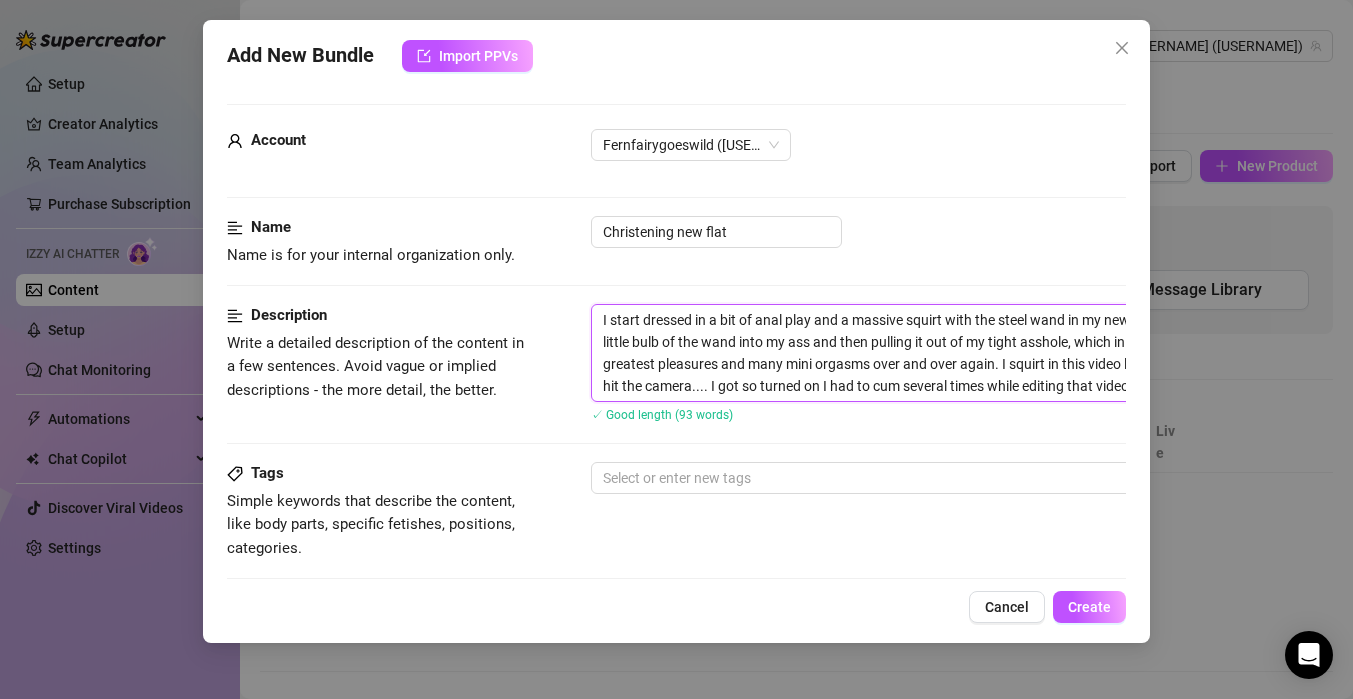 type on "I start dressed in aa bit of anal play and a massive squirt with the steel wand in my new flat. I keep inserting the little bulb of the wand into my ass and then pulling it out of my tight asshole, which in turn gives me the greatest pleasures and many mini orgasms over and over again. I squirt in this video like no tomorrow. I nearly hit the camera.... I got so turned on I had to cum several times while editing that video today." 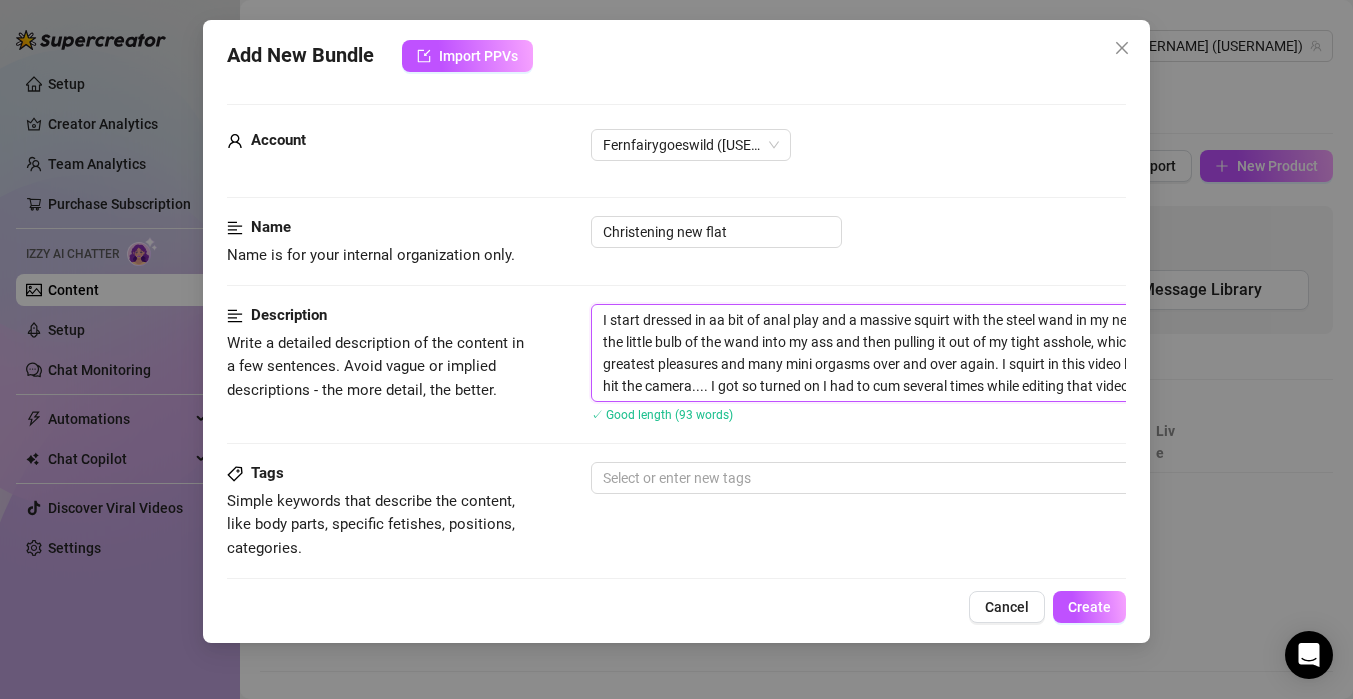 type on "I start dressed in a a bit of anal play and a massive squirt with the steel wand in my new flat. I keep inserting the little bulb of the wand into my ass and then pulling it out of my tight asshole, which in turn gives me the greatest pleasures and many mini orgasms over and over again. I squirt in this video like no tomorrow. I nearly hit the camera.... I got so turned on I had to cum several times while editing that video today." 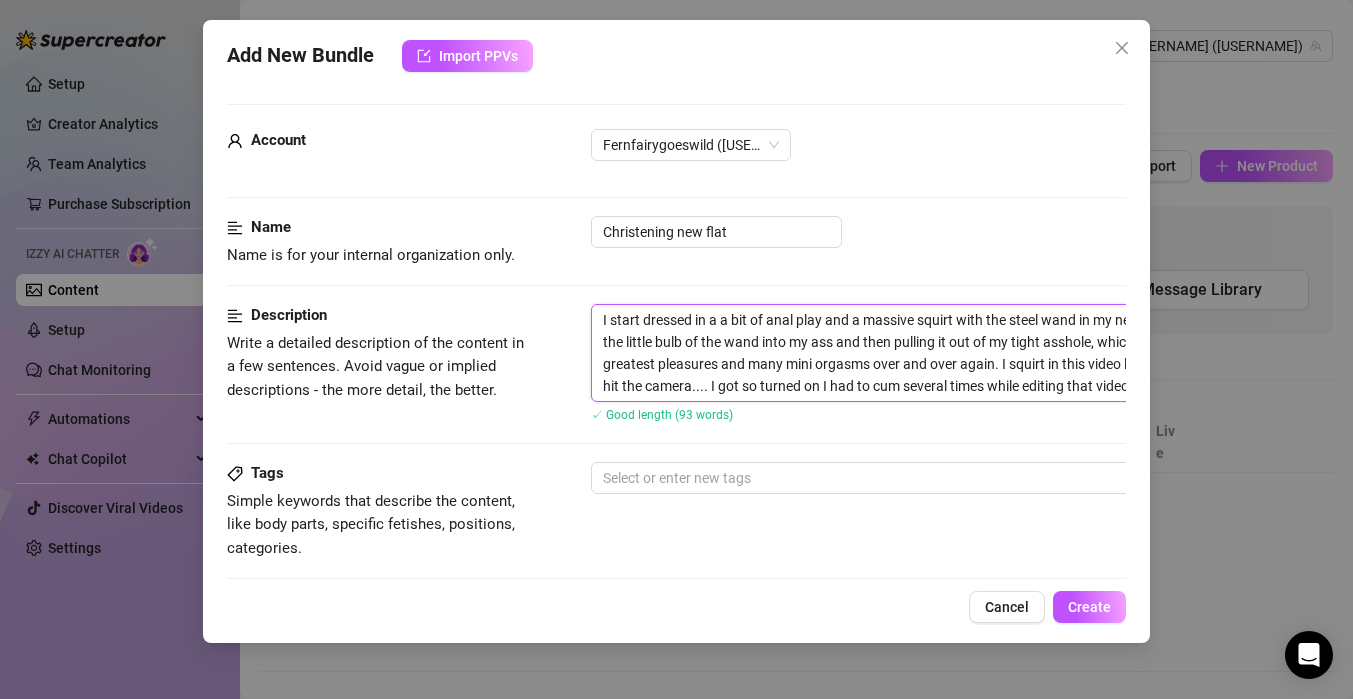 type on "I start dressed in a ba bit of anal play and a massive squirt with the steel wand in my new flat. I keep inserting the little bulb of the wand into my ass and then pulling it out of my tight asshole, which in turn gives me the greatest pleasures and many mini orgasms over and over again. I squirt in this video like no tomorrow. I nearly hit the camera.... I got so turned on I had to cum several times while editing that video today." 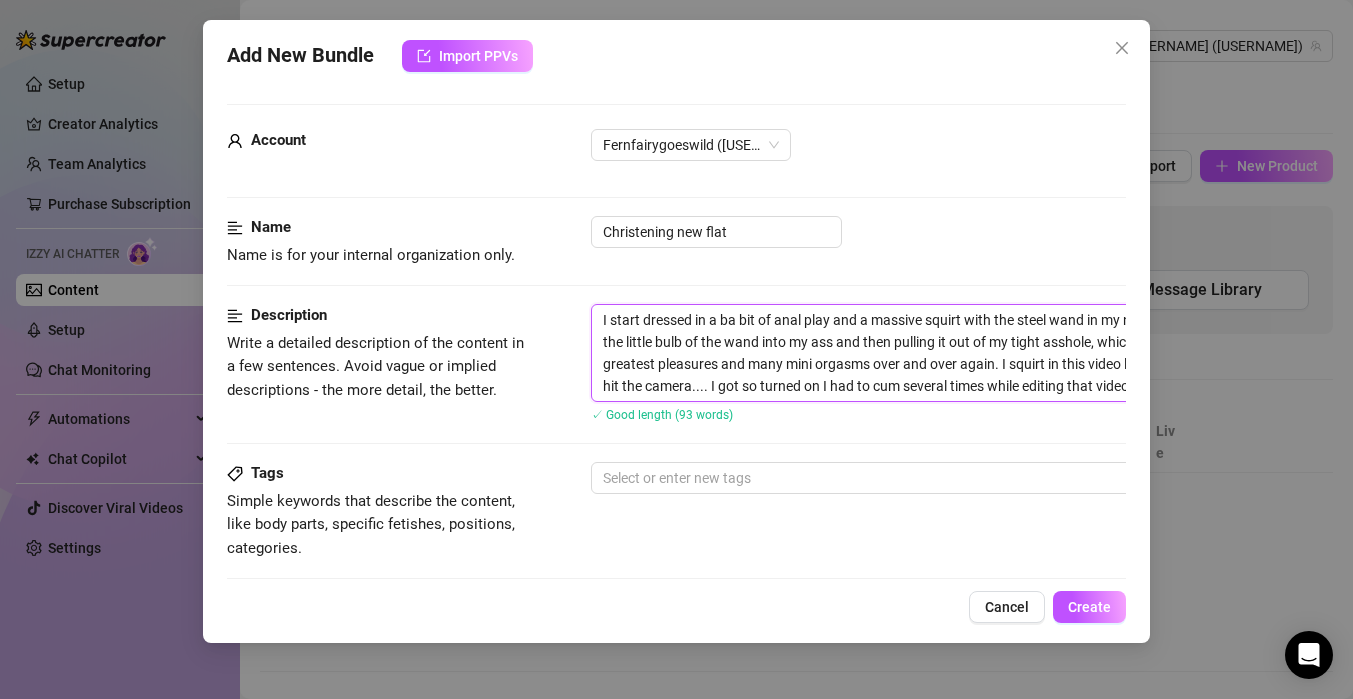 type on "I start dressed in a bla bit of anal play and a massive squirt with the steel wand in my new flat. I keep inserting the little bulb of the wand into my ass and then pulling it out of my tight asshole, which in turn gives me the greatest pleasures and many mini orgasms over and over again. I squirt in this video like no tomorrow. I nearly hit the camera.... I got so turned on I had to cum several times while editing that video today." 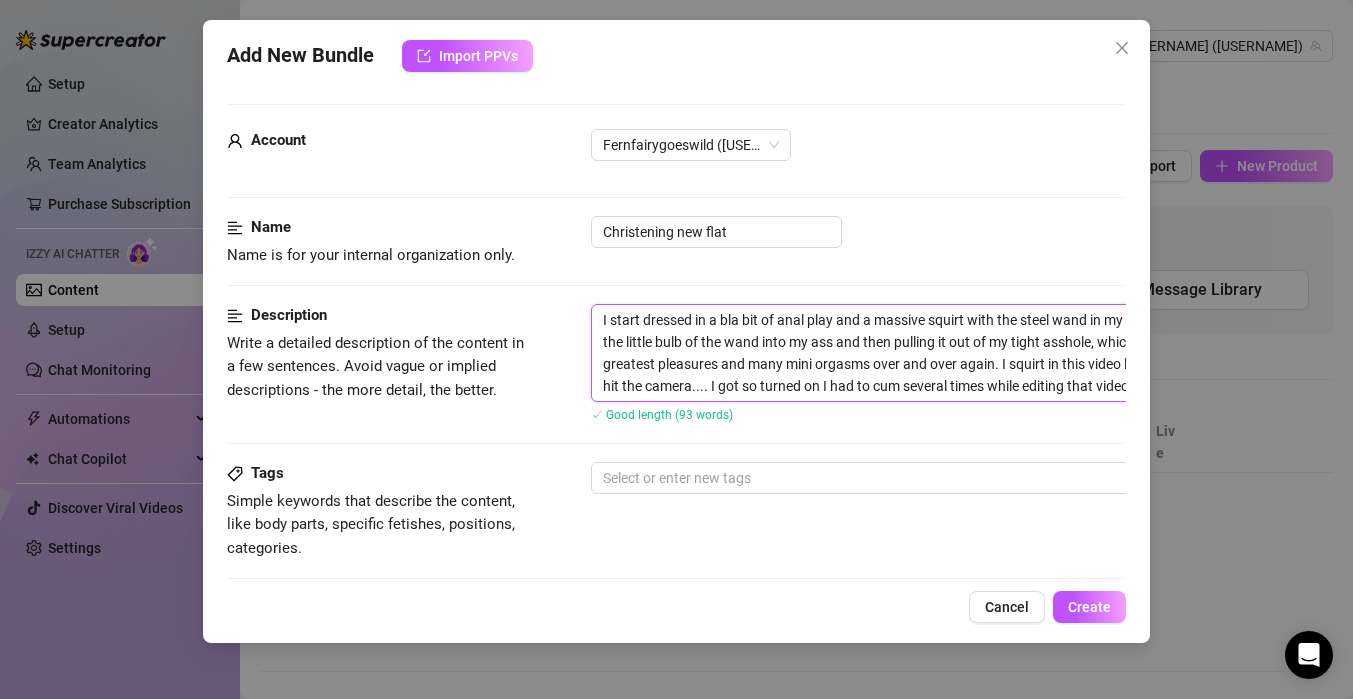 type on "I start dressed in a blaa bit of anal play and a massive squirt with the steel wand in my new flat. I keep inserting the little bulb of the wand into my ass and then pulling it out of my tight asshole, which in turn gives me the greatest pleasures and many mini orgasms over and over again. I squirt in this video like no tomorrow. I nearly hit the camera.... I got so turned on I had to cum several times while editing that video today." 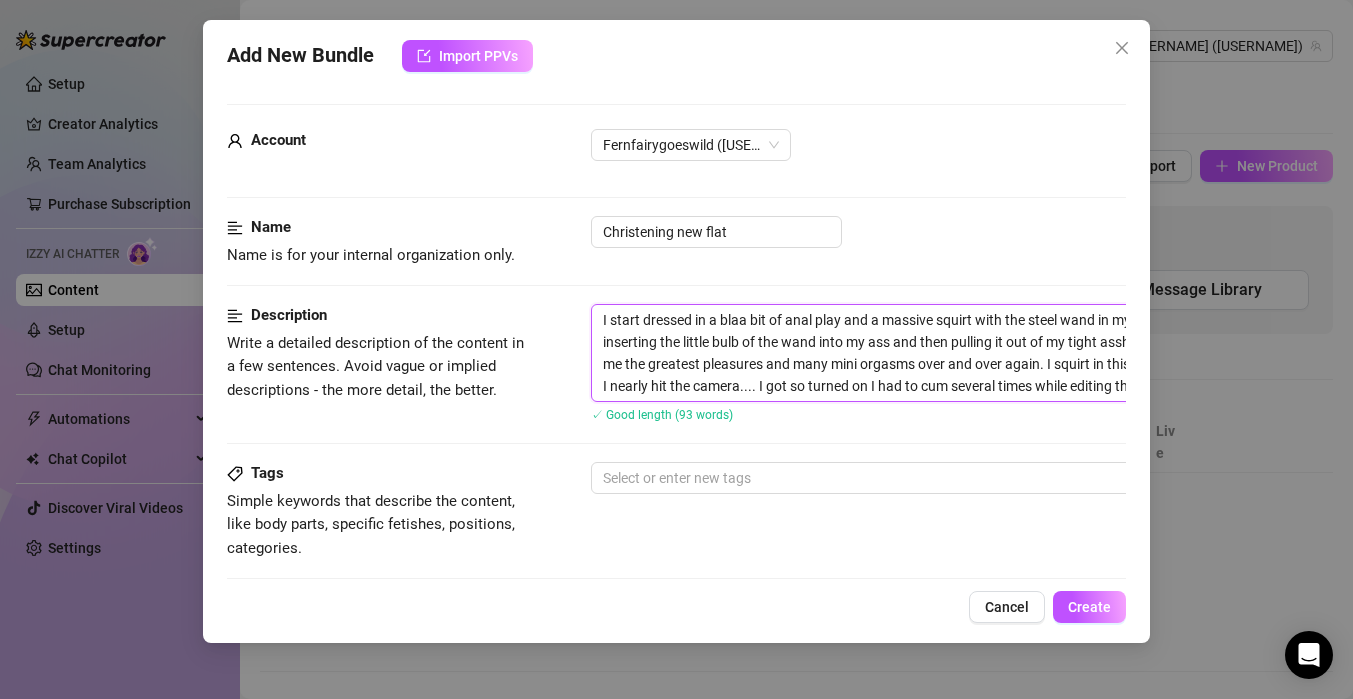 type on "I start dressed in a blaca bit of anal play and a massive squirt with the steel wand in my new flat. I keep inserting the little bulb of the wand into my ass and then pulling it out of my tight asshole, which in turn gives me the greatest pleasures and many mini orgasms over and over again. I squirt in this video like no tomorrow. I nearly hit the camera.... I got so turned on I had to cum several times while editing that video today." 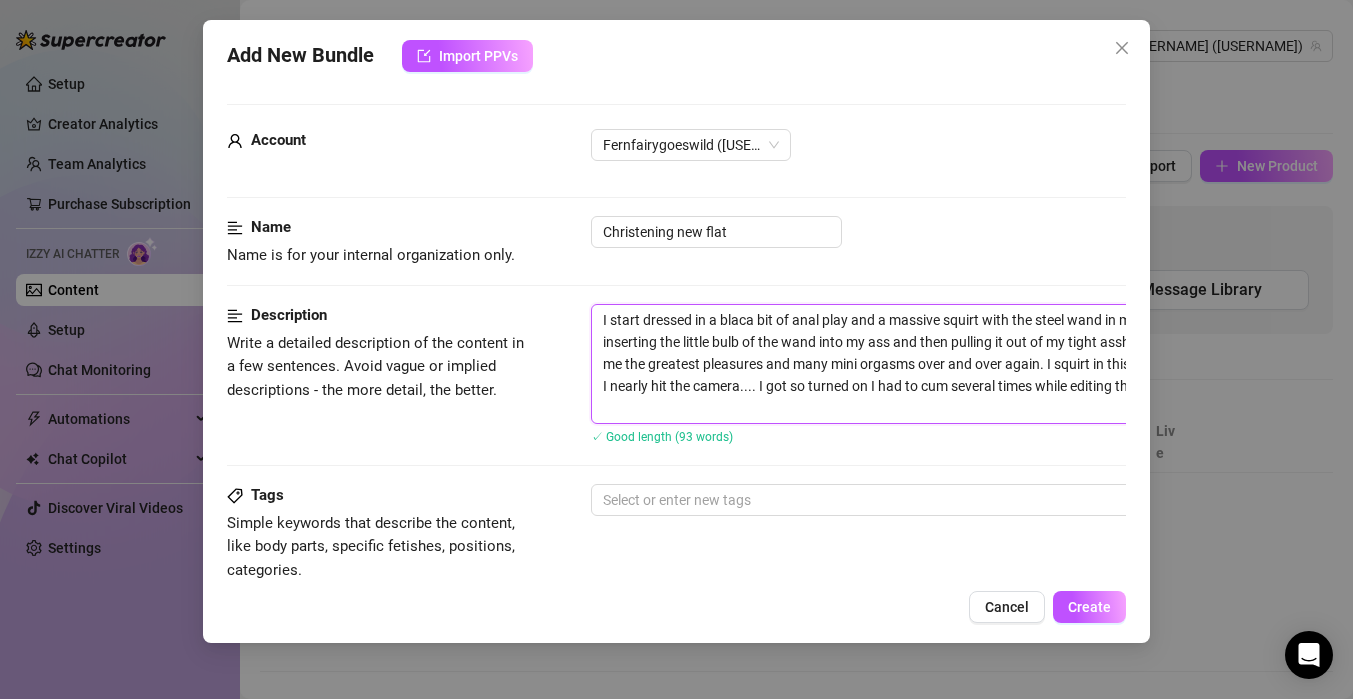type on "I start dressed in a blacka bit of anal play and a massive squirt with the steel wand in my new flat. I keep inserting the little bulb of the wand into my ass and then pulling it out of my tight asshole, which in turn gives me the greatest pleasures and many mini orgasms over and over again. I squirt in this video like no tomorrow. I nearly hit the camera.... I got so turned on I had to cum several times while editing that video today." 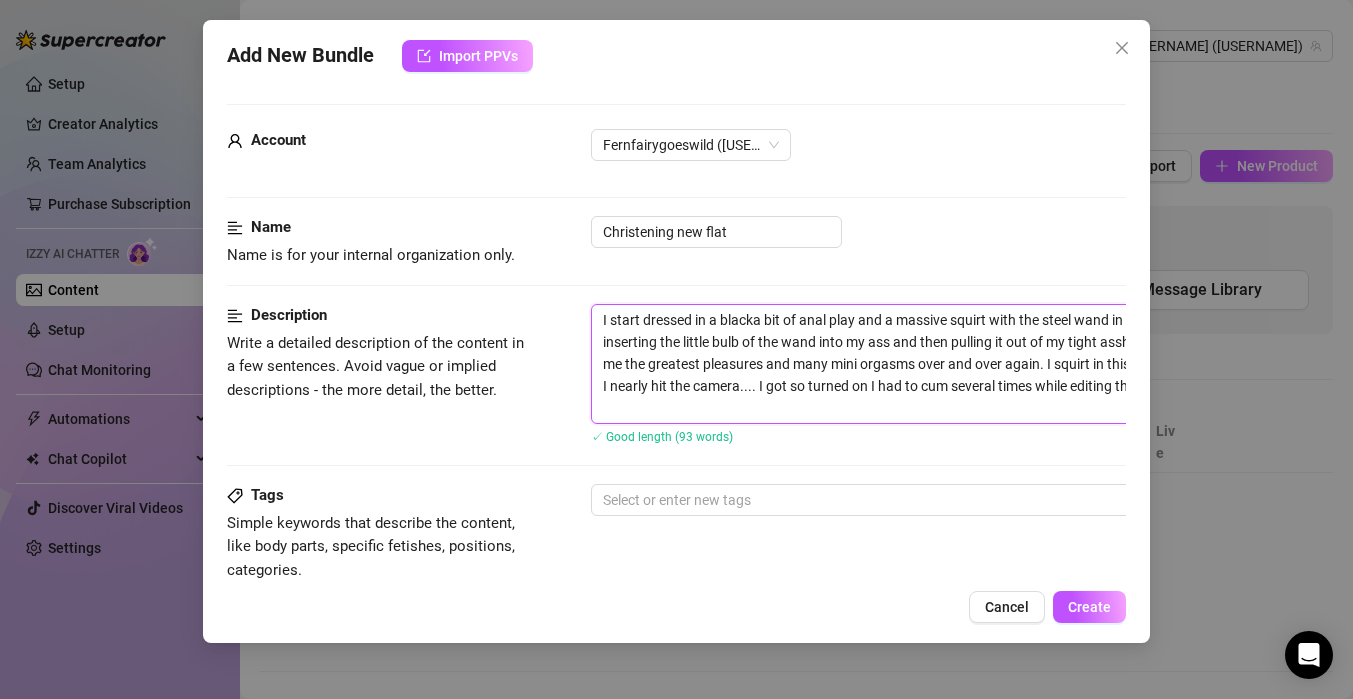 type on "I start dressed in a black a bit of anal play and a massive squirt with the steel wand in my new flat. I keep inserting the little bulb of the wand into my ass and then pulling it out of my tight asshole, which in turn gives me the greatest pleasures and many mini orgasms over and over again. I squirt in this video like no tomorrow. I nearly hit the camera.... I got so turned on I had to cum several times while editing that video today." 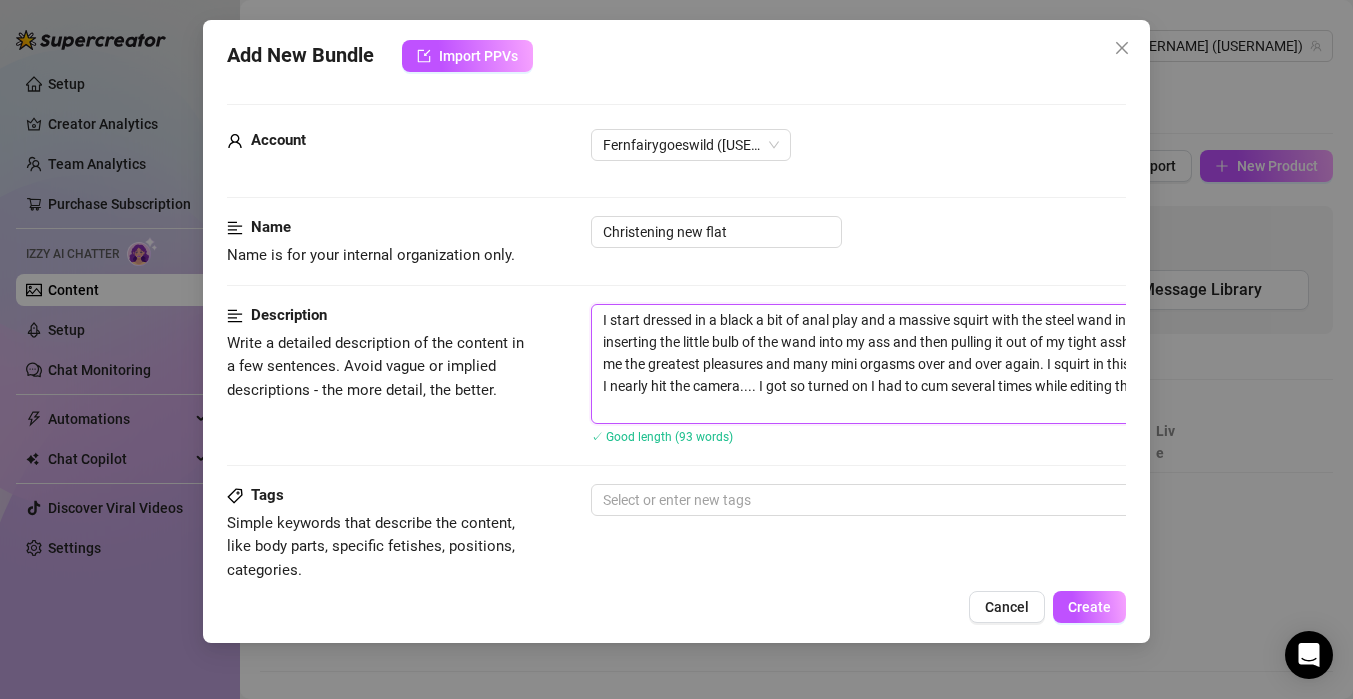 type on "I start dressed in a black na bit of anal play and a massive squirt with the steel wand in my new [ADDRESS]. I keep inserting the little bulb of the wand into my ass and then pulling it out of my tight asshole, which in turn gives me the greatest pleasures and many mini orgasms over and over again. I squirt in this video like no tomorrow. I nearly hit the camera.... I got so turned on I had to cum several times while editing that video today." 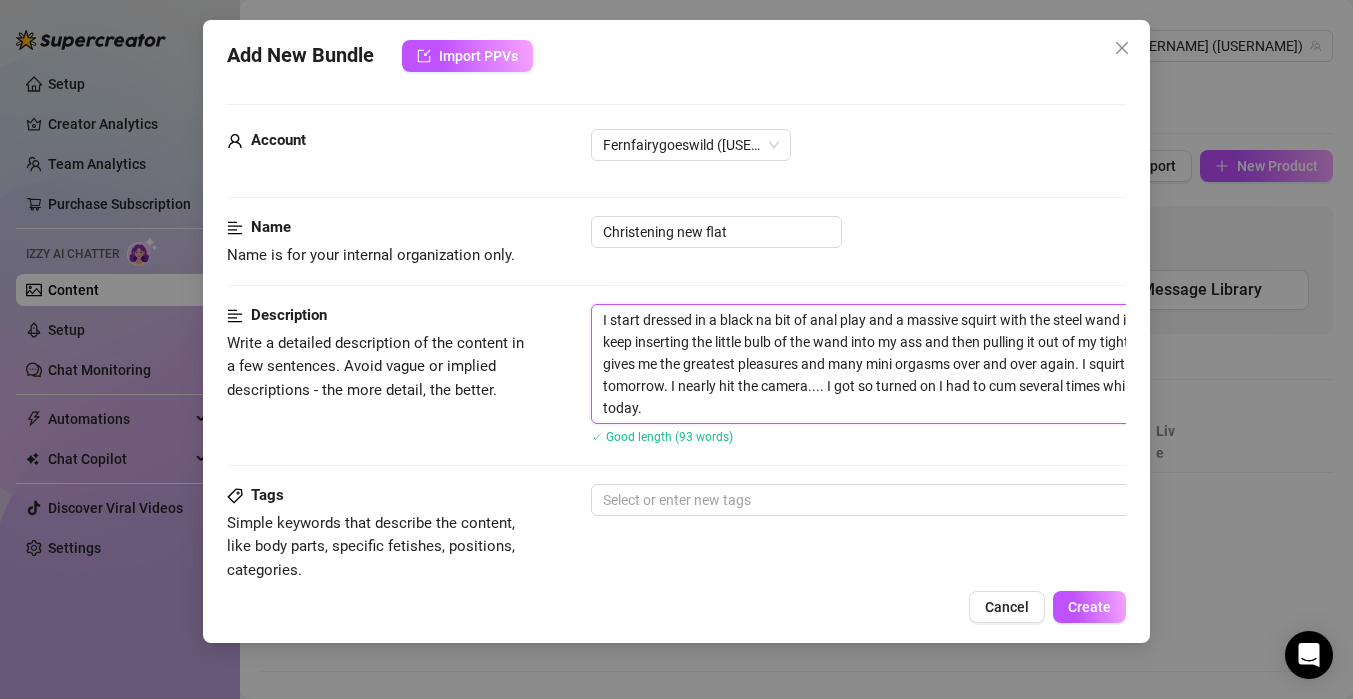 type on "I start dressed in a black nia bit of anal play and a massive squirt with the steel wand in my new flat. I keep inserting the little bulb of the wand into my ass and then pulling it out of my tight asshole, which in turn gives me the greatest pleasures and many mini orgasms over and over again. I squirt in this video like no tomorrow. I nearly hit the camera.... I got so turned on I had to cum several times while editing that video today." 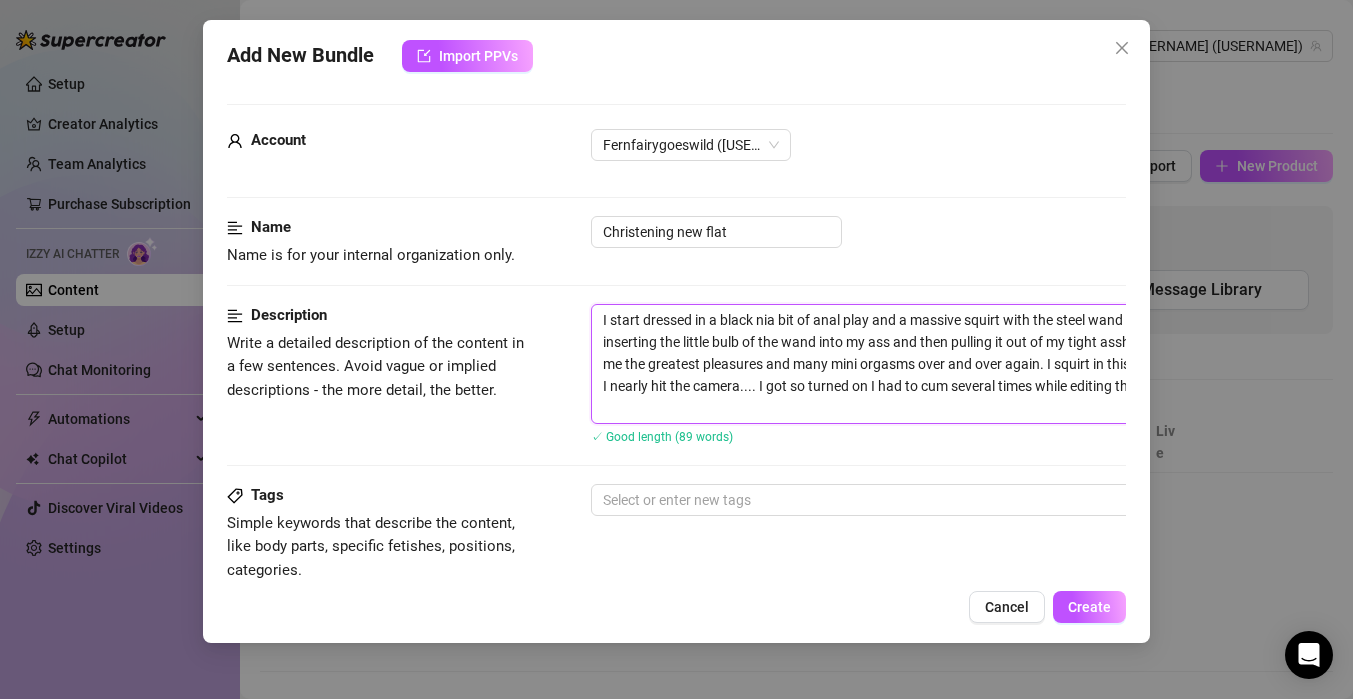 type on "I start dressed in a black niga bit of anal play and a massive squirt with the steel wand in my new flat. I keep inserting the little bulb of the wand into my ass and then pulling it out of my tight asshole, which in turn gives me the greatest pleasures and many mini orgasms over and over again. I squirt in this video like no tomorrow. I nearly hit the camera.... I got so turned on I had to cum several times while editing that video today." 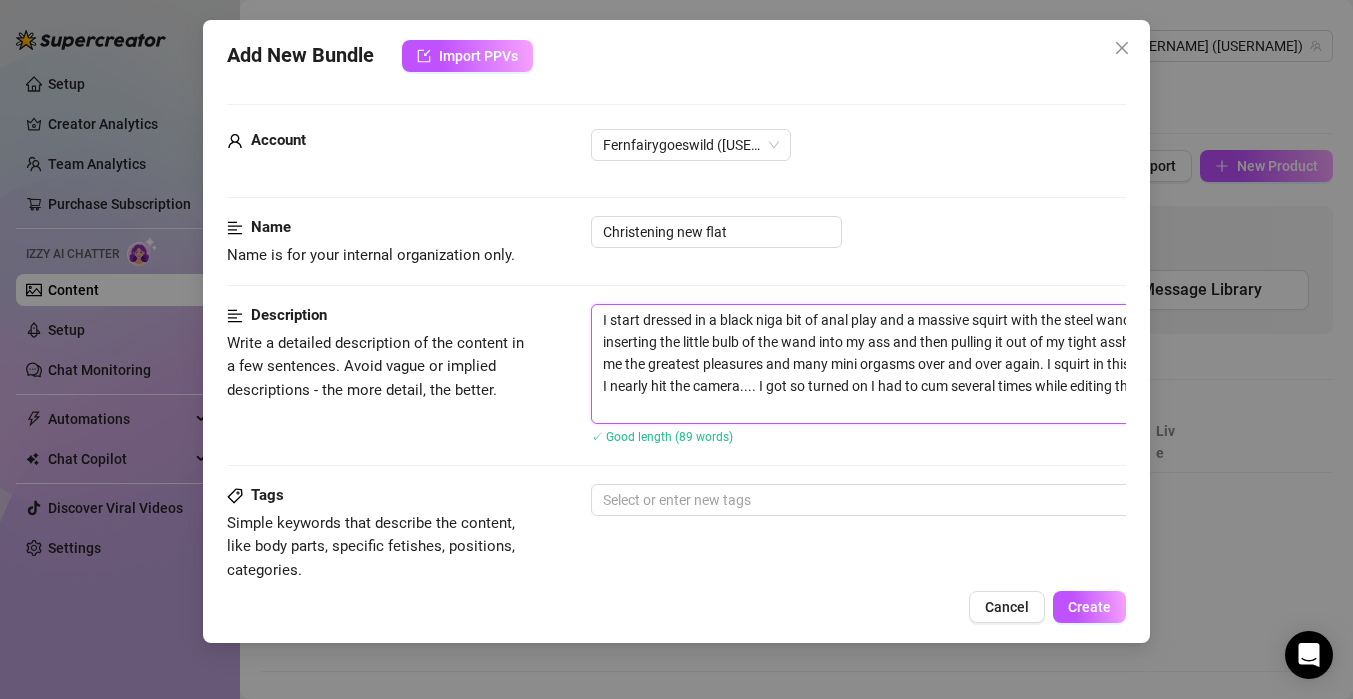 type on "I start dressed in a black nigha bit of anal play and a massive squirt with the steel wand in my new flat. I keep inserting the little bulb of the wand into my ass and then pulling it out of my tight asshole, which in turn gives me the greatest pleasures and many mini orgasms over and over again. I squirt in this video like no tomorrow. I nearly hit the camera.... I got so turned on I had to cum several times while editing that video today." 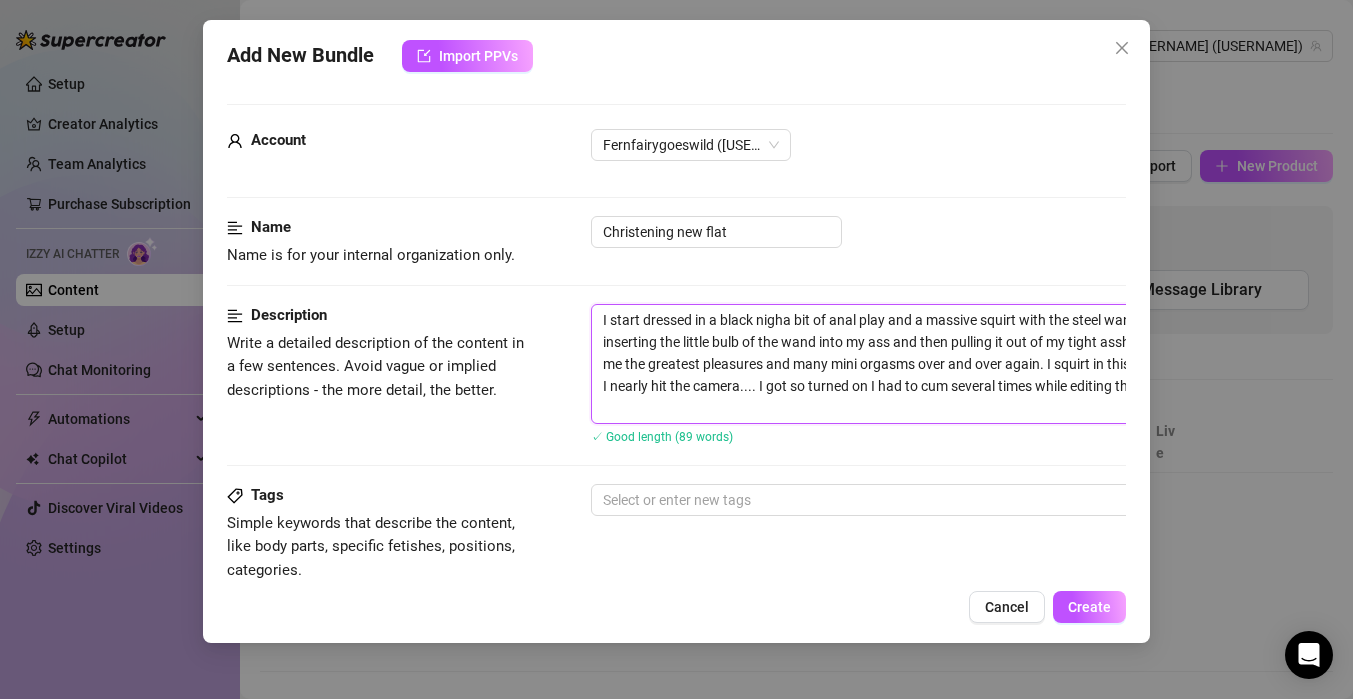 type on "I start dressed in a black nighta bit of anal play and a massive squirt with the steel wand in my new flat. I keep inserting the little bulb of the wand into my ass and then pulling it out of my tight asshole, which in turn gives me the greatest pleasures and many mini orgasms over and over again. I squirt in this video like no tomorrow. I nearly hit the camera.... I got so turned on I had to cum several times while editing that video today." 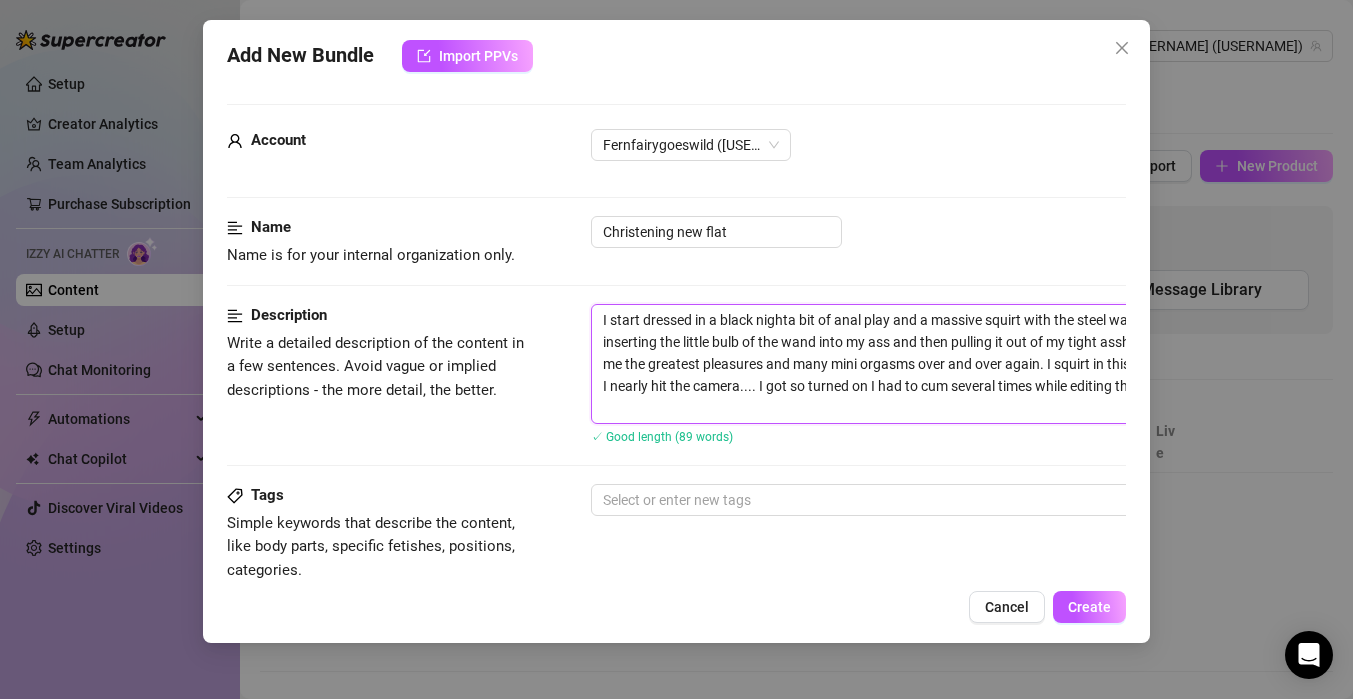 type on "I start dressed in a black nightya bit of anal play and a massive squirt with the steel wand in my new flat. I keep inserting the little bulb of the wand into my ass and then pulling it out of my tight asshole, which in turn gives me the greatest pleasures and many mini orgasms over and over again. I squirt in this video like no tomorrow. I nearly hit the camera.... I got so turned on I had to cum several times while editing that video today." 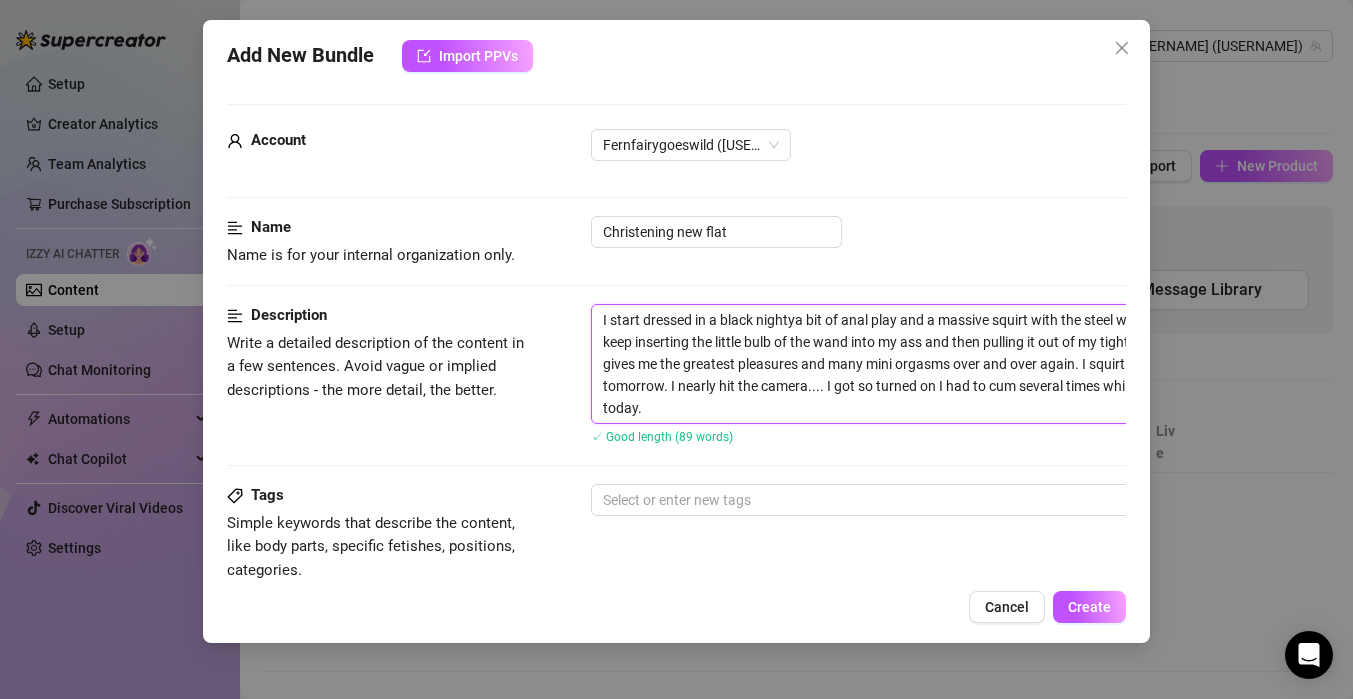 type on "I start dressed in a black nighty a bit of anal play and a massive squirt with the steel wand in my new [LOCATION]. I keep inserting the little bulb of the wand into my ass and then pulling it out of my tight asshole, which in turn gives me the greatest pleasures and many mini orgasms over and over again. I squirt in this video like no tomorrow. I nearly hit the camera.... I got so turned on I had to cum several times while editing that video today." 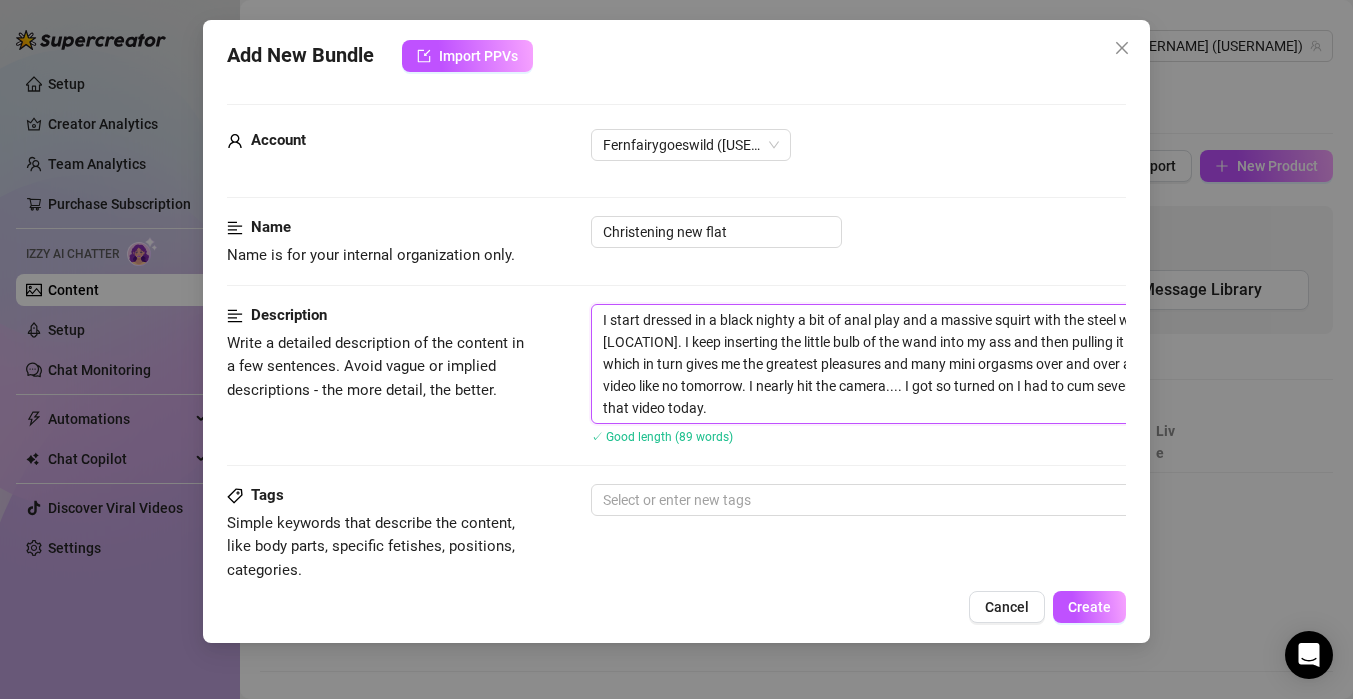 type on "I start dressed in a black nightya bit of anal play and a massive squirt with the steel wand in my new flat. I keep inserting the little bulb of the wand into my ass and then pulling it out of my tight asshole, which in turn gives me the greatest pleasures and many mini orgasms over and over again. I squirt in this video like no tomorrow. I nearly hit the camera.... I got so turned on I had to cum several times while editing that video today." 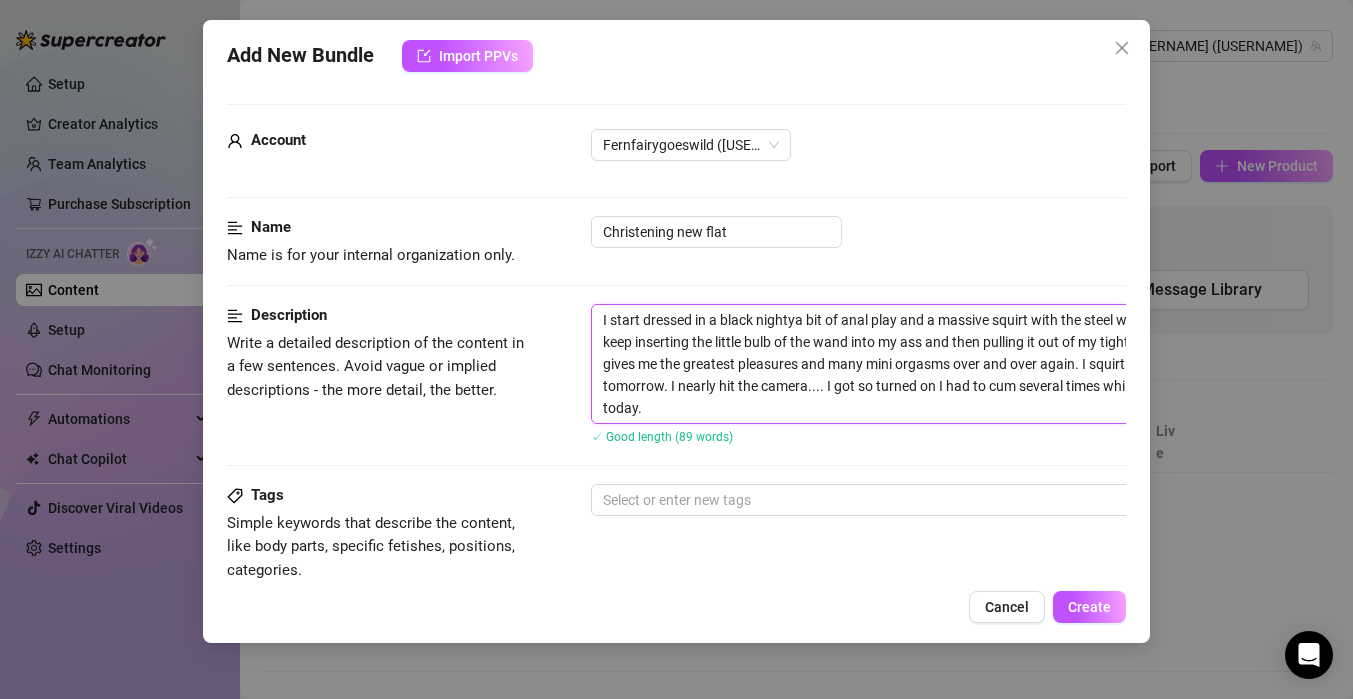 type on "I start dressed in a black nighta bit of anal play and a massive squirt with the steel wand in my new flat. I keep inserting the little bulb of the wand into my ass and then pulling it out of my tight asshole, which in turn gives me the greatest pleasures and many mini orgasms over and over again. I squirt in this video like no tomorrow. I nearly hit the camera.... I got so turned on I had to cum several times while editing that video today." 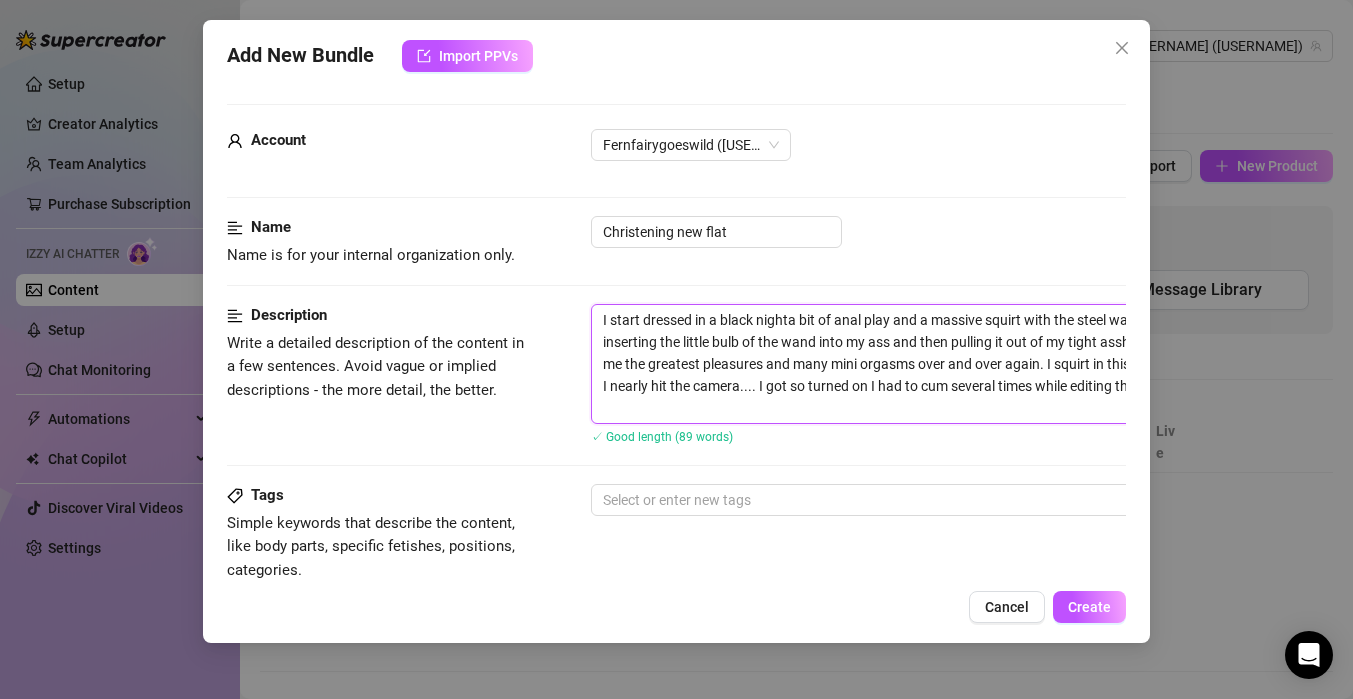 type on "I start dressed in a black nigha bit of anal play and a massive squirt with the steel wand in my new flat. I keep inserting the little bulb of the wand into my ass and then pulling it out of my tight asshole, which in turn gives me the greatest pleasures and many mini orgasms over and over again. I squirt in this video like no tomorrow. I nearly hit the camera.... I got so turned on I had to cum several times while editing that video today." 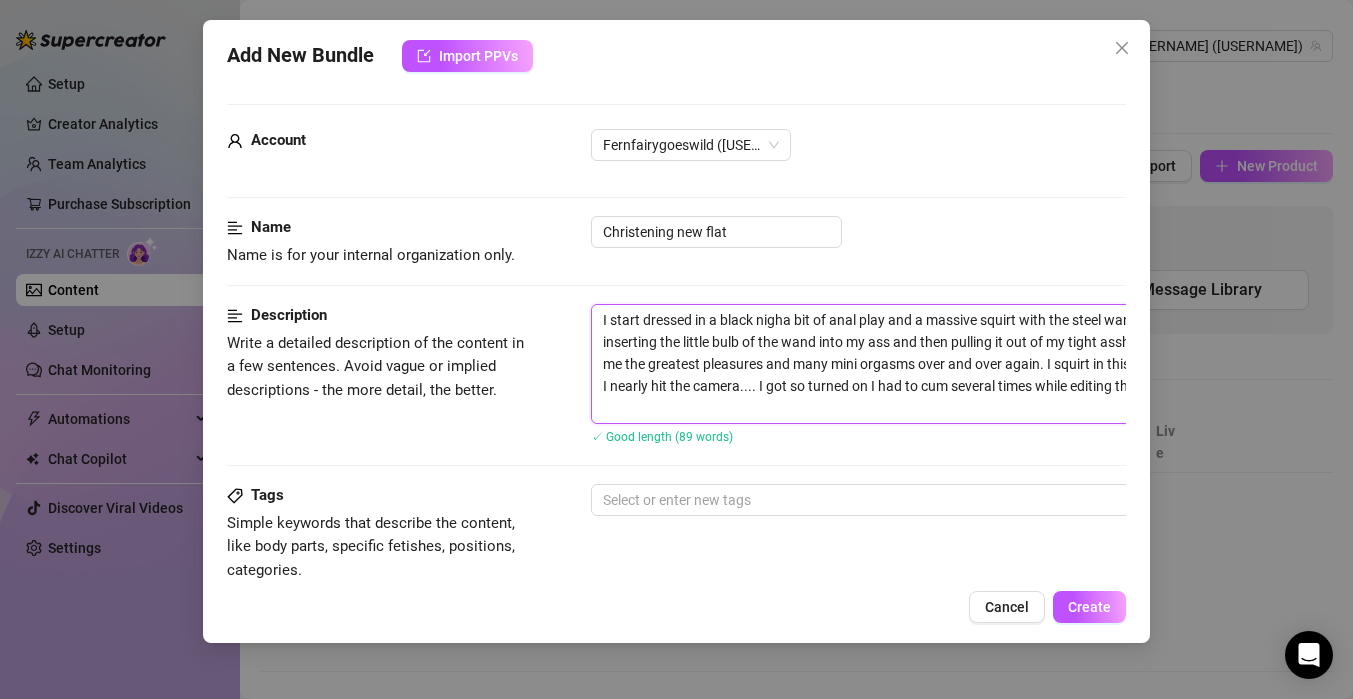 type on "I start dressed in a black niga bit of anal play and a massive squirt with the steel wand in my new flat. I keep inserting the little bulb of the wand into my ass and then pulling it out of my tight asshole, which in turn gives me the greatest pleasures and many mini orgasms over and over again. I squirt in this video like no tomorrow. I nearly hit the camera.... I got so turned on I had to cum several times while editing that video today." 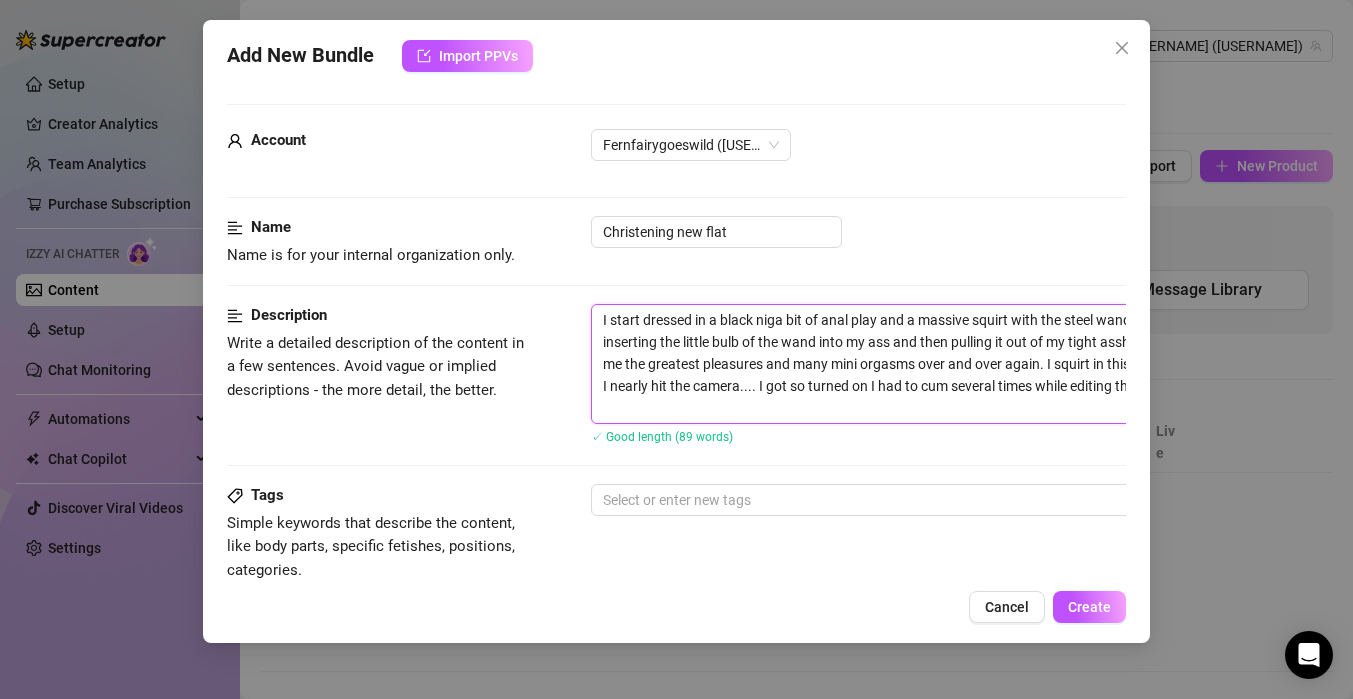 type on "I start dressed in a black nia bit of anal play and a massive squirt with the steel wand in my new flat. I keep inserting the little bulb of the wand into my ass and then pulling it out of my tight asshole, which in turn gives me the greatest pleasures and many mini orgasms over and over again. I squirt in this video like no tomorrow. I nearly hit the camera.... I got so turned on I had to cum several times while editing that video today." 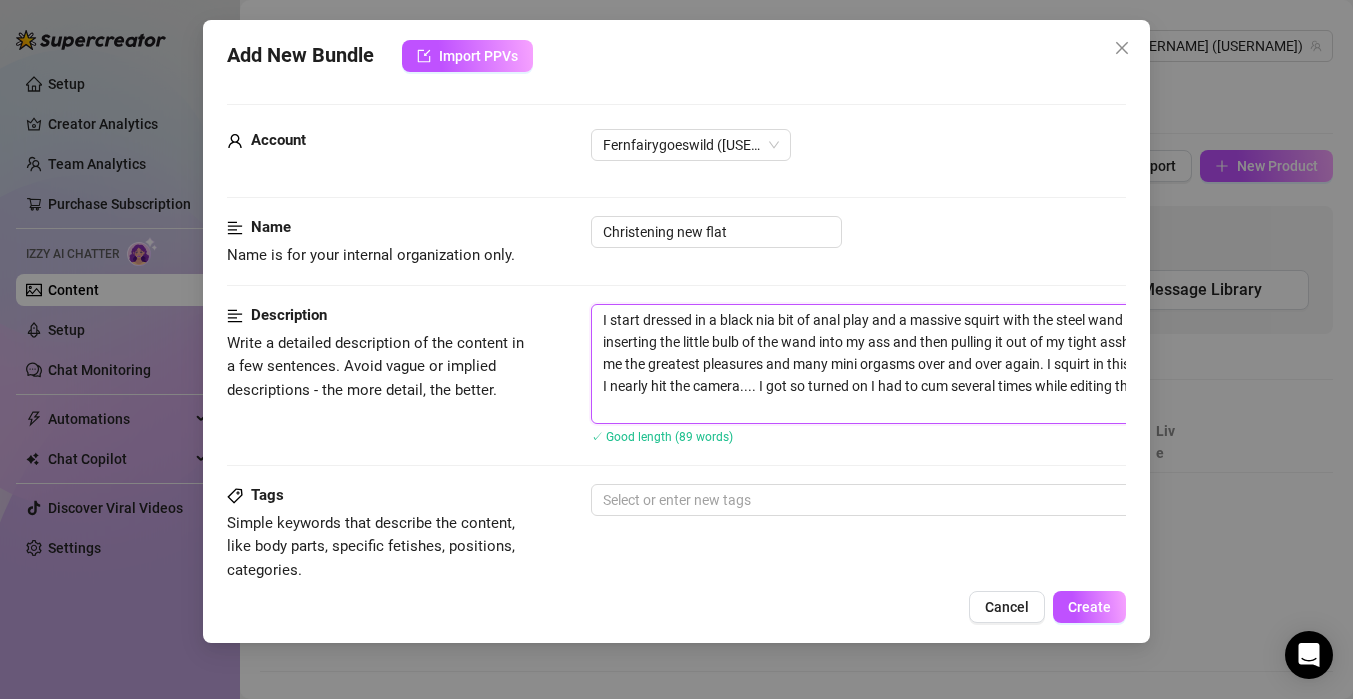 type on "I start dressed in a black na bit of anal play and a massive squirt with the steel wand in my new [ADDRESS]. I keep inserting the little bulb of the wand into my ass and then pulling it out of my tight asshole, which in turn gives me the greatest pleasures and many mini orgasms over and over again. I squirt in this video like no tomorrow. I nearly hit the camera.... I got so turned on I had to cum several times while editing that video today." 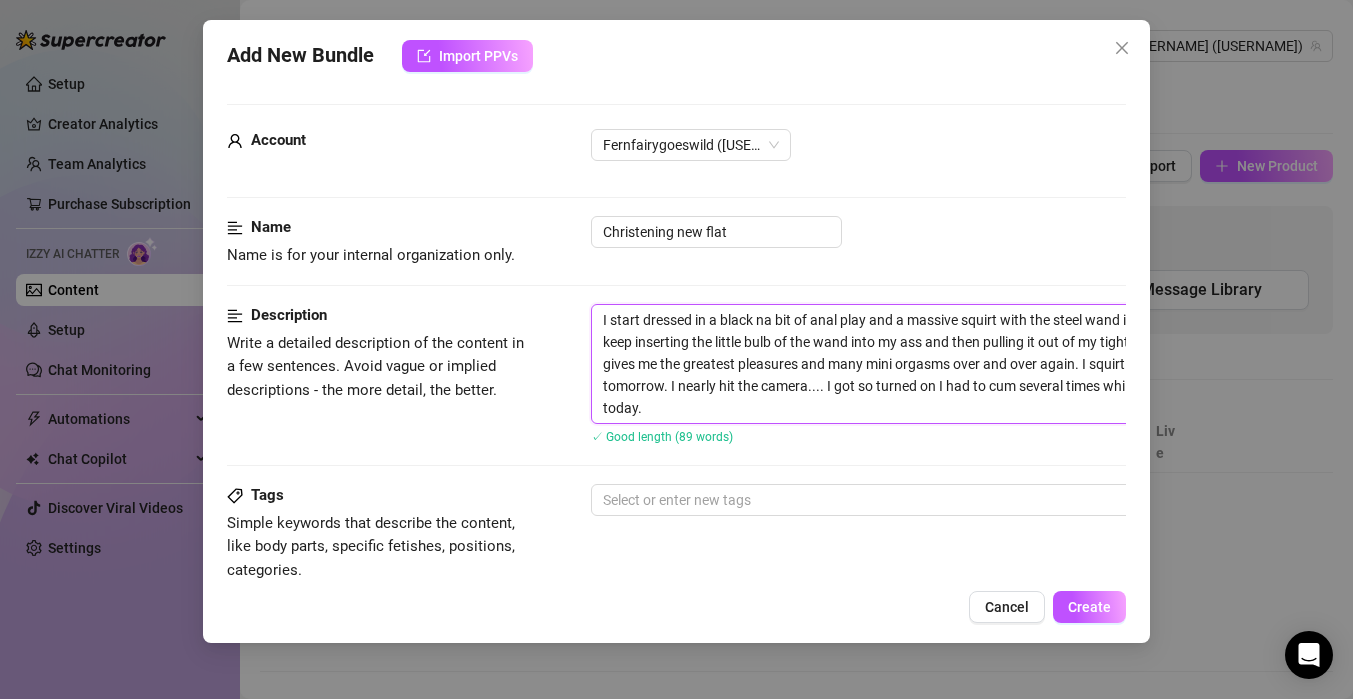 type on "I start dressed in a black a bit of anal play and a massive squirt with the steel wand in my new flat. I keep inserting the little bulb of the wand into my ass and then pulling it out of my tight asshole, which in turn gives me the greatest pleasures and many mini orgasms over and over again. I squirt in this video like no tomorrow. I nearly hit the camera.... I got so turned on I had to cum several times while editing that video today." 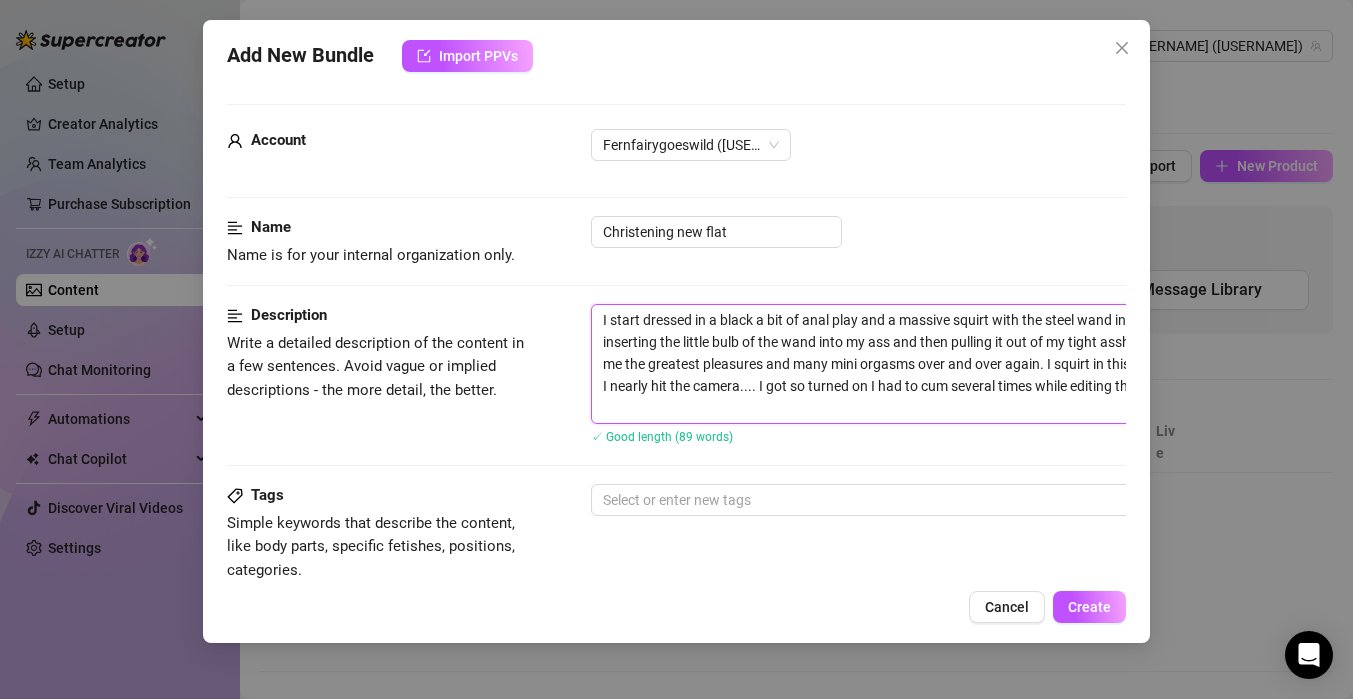 type on "I start dressed in a black sa bit of anal play and a massive squirt with the steel wand in my new [LOCATION]. I keep inserting the little bulb of the wand into my ass and then pulling it out of my tight asshole, which in turn gives me the greatest pleasures and many mini orgasms over and over again. I squirt in this video like no tomorrow. I nearly hit the camera.... I got so turned on I had to cum several times while editing that video today." 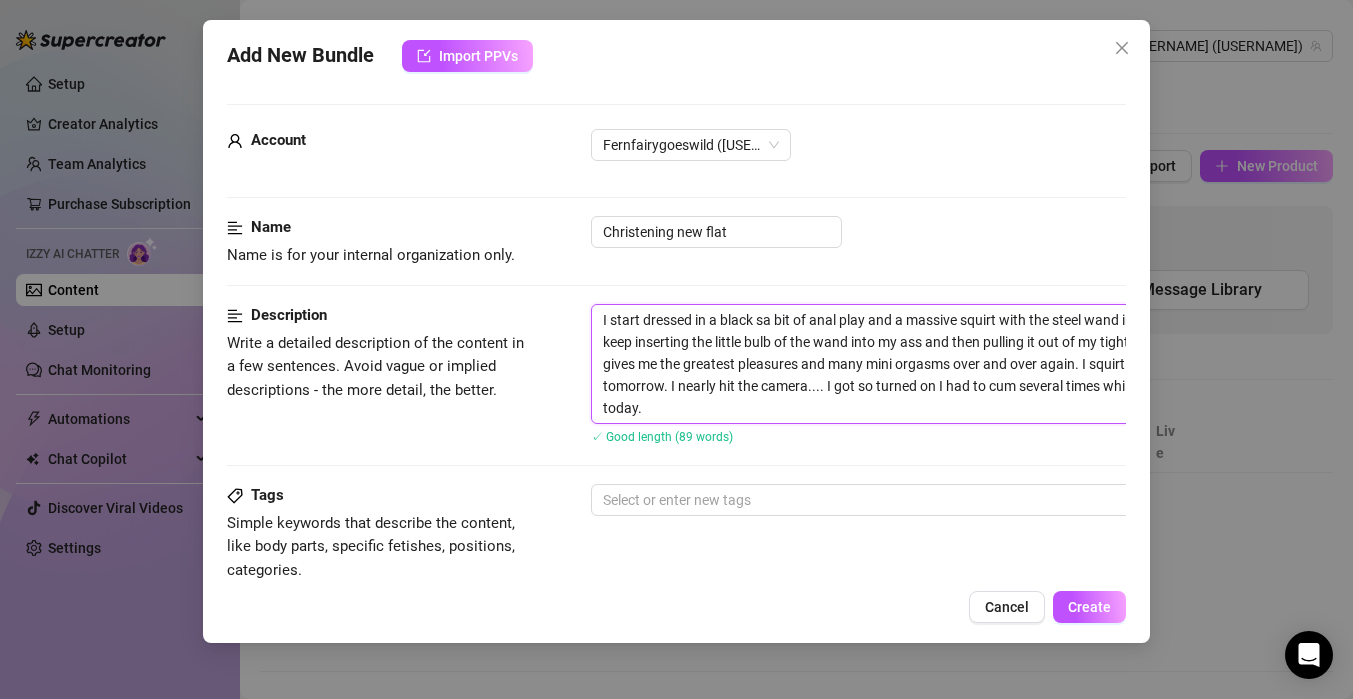 type on "I start dressed in a black sla bit of anal play and a massive squirt with the steel wand in my new flat. I keep inserting the little bulb of the wand into my ass and then pulling it out of my tight asshole, which in turn gives me the greatest pleasures and many mini orgasms over and over again. I squirt in this video like no tomorrow. I nearly hit the camera.... I got so turned on I had to cum several times while editing that video today." 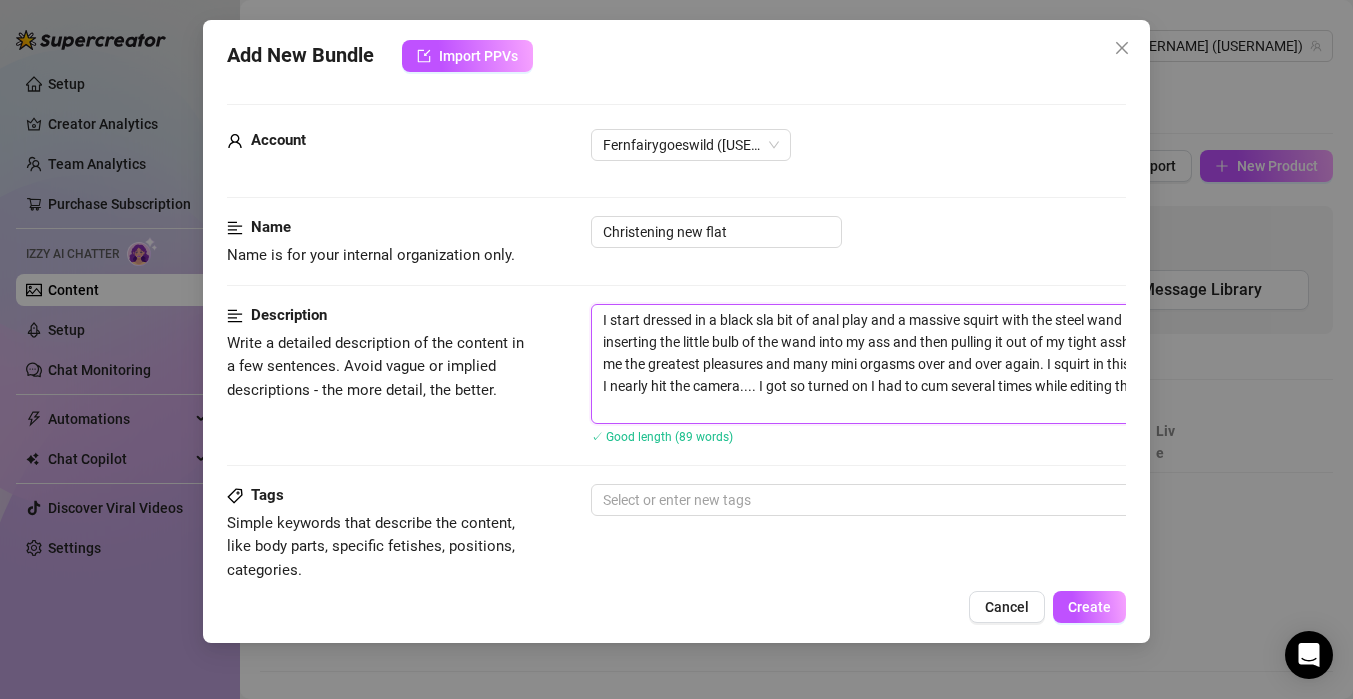 type on "I start dressed in a black slia bit of anal play and a massive squirt with the steel wand in my new flat. I keep inserting the little bulb of the wand into my ass and then pulling it out of my tight asshole, which in turn gives me the greatest pleasures and many mini orgasms over and over again. I squirt in this video like no tomorrow. I nearly hit the camera.... I got so turned on I had to cum several times while editing that video today." 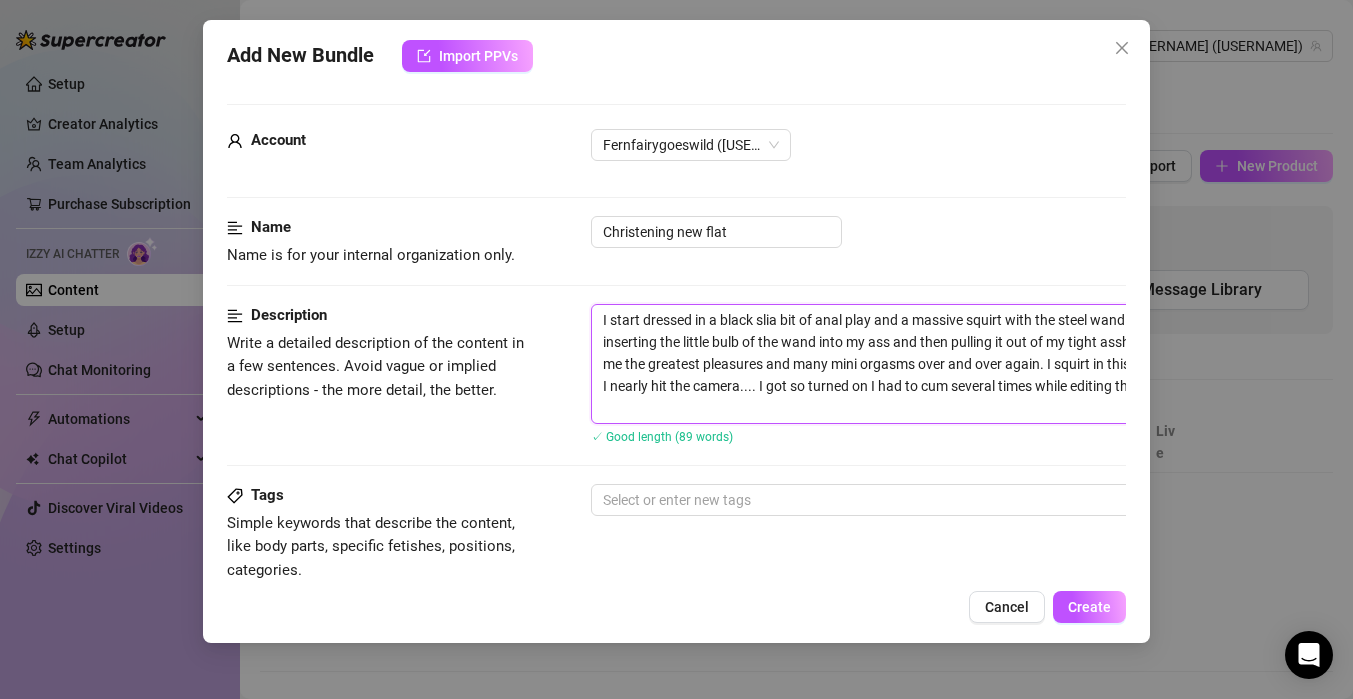 type on "I start dressed in a black slipa bit of anal play and a massive squirt with the steel wand in my new flat. I keep inserting the little bulb of the wand into my ass and then pulling it out of my tight asshole, which in turn gives me the greatest pleasures and many mini orgasms over and over again. I squirt in this video like no tomorrow. I nearly hit the camera.... I got so turned on I had to cum several times while editing that video today." 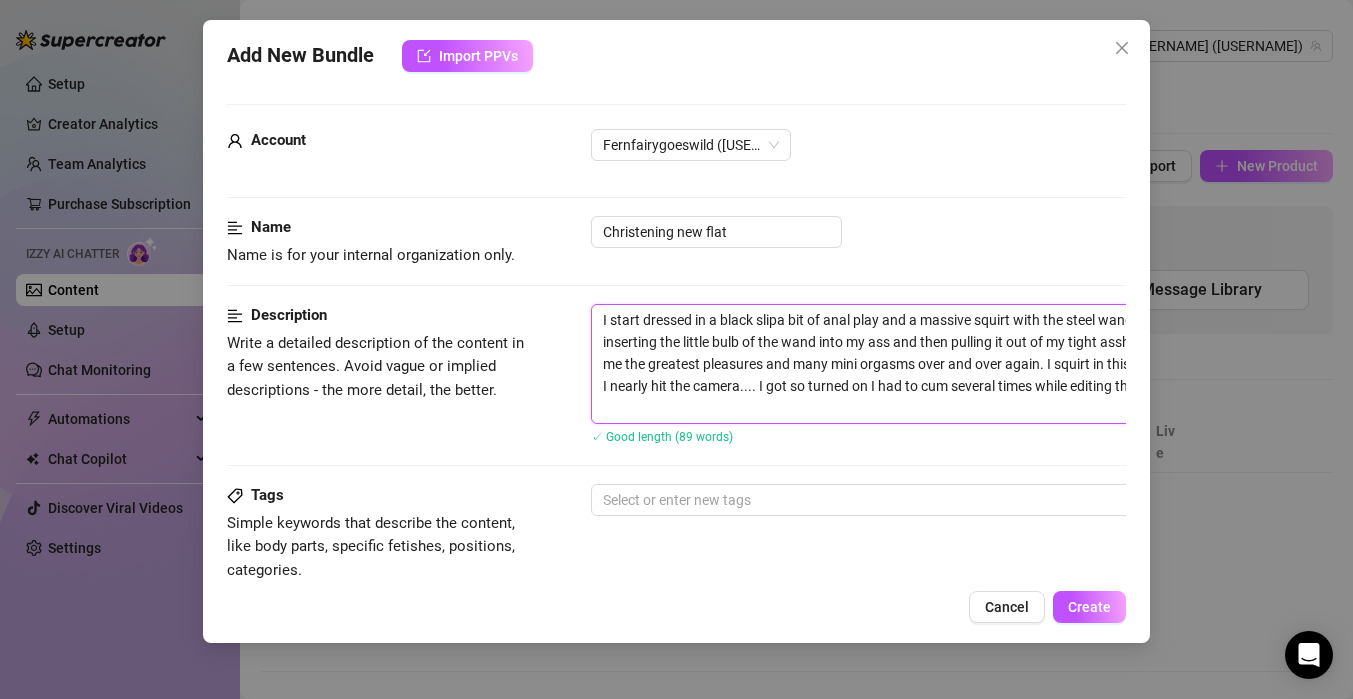type on "I start dressed in a black slip a bit of anal play and a massive squirt with the steel wand in my new flat. I keep inserting the little bulb of the wand into my ass and then pulling it out of my tight asshole, which in turn gives me the greatest pleasures and many mini orgasms over and over again. I squirt in this video like no tomorrow. I nearly hit the camera.... I got so turned on I had to cum several times while editing that video today." 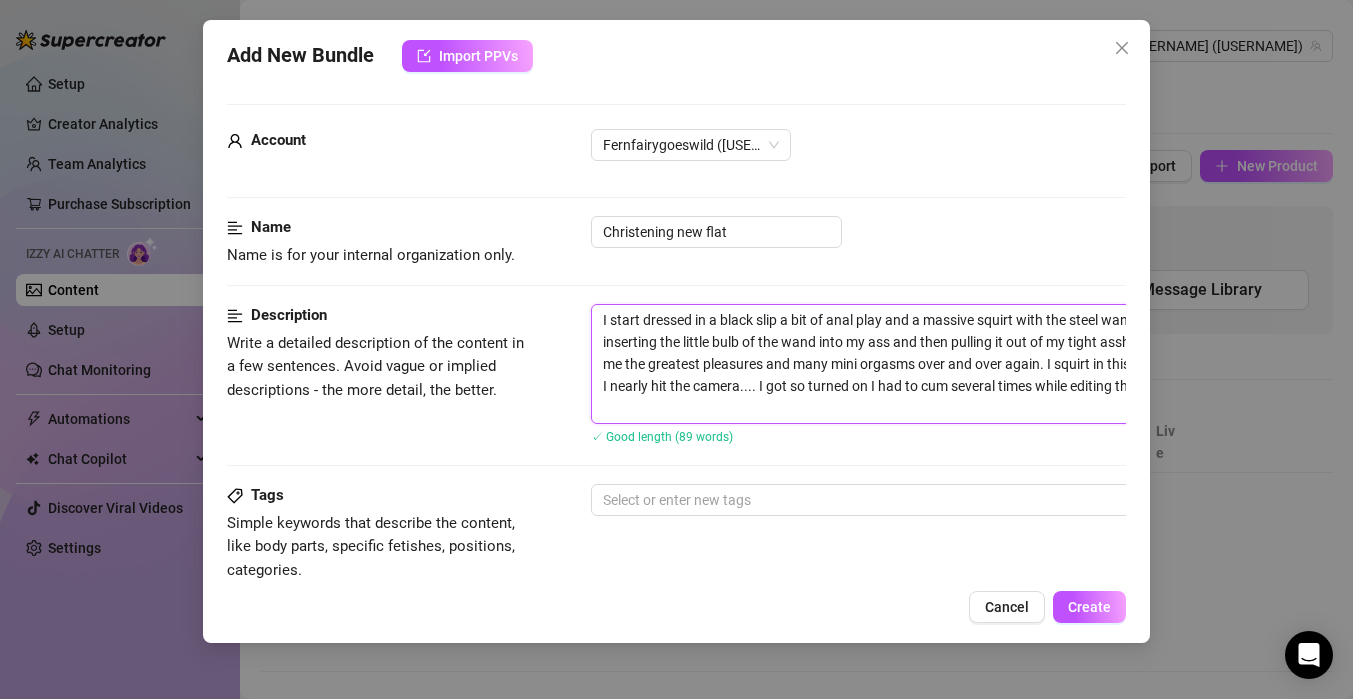 type on "I start dressed in a black slip wa bit of anal play and a massive squirt with the steel wand in my new flat. I keep inserting the little bulb of the wand into my ass and then pulling it out of my tight asshole, which in turn gives me the greatest pleasures and many mini orgasms over and over again. I squirt in this video like no tomorrow. I nearly hit the camera.... I got so turned on I had to cum several times while editing that video today." 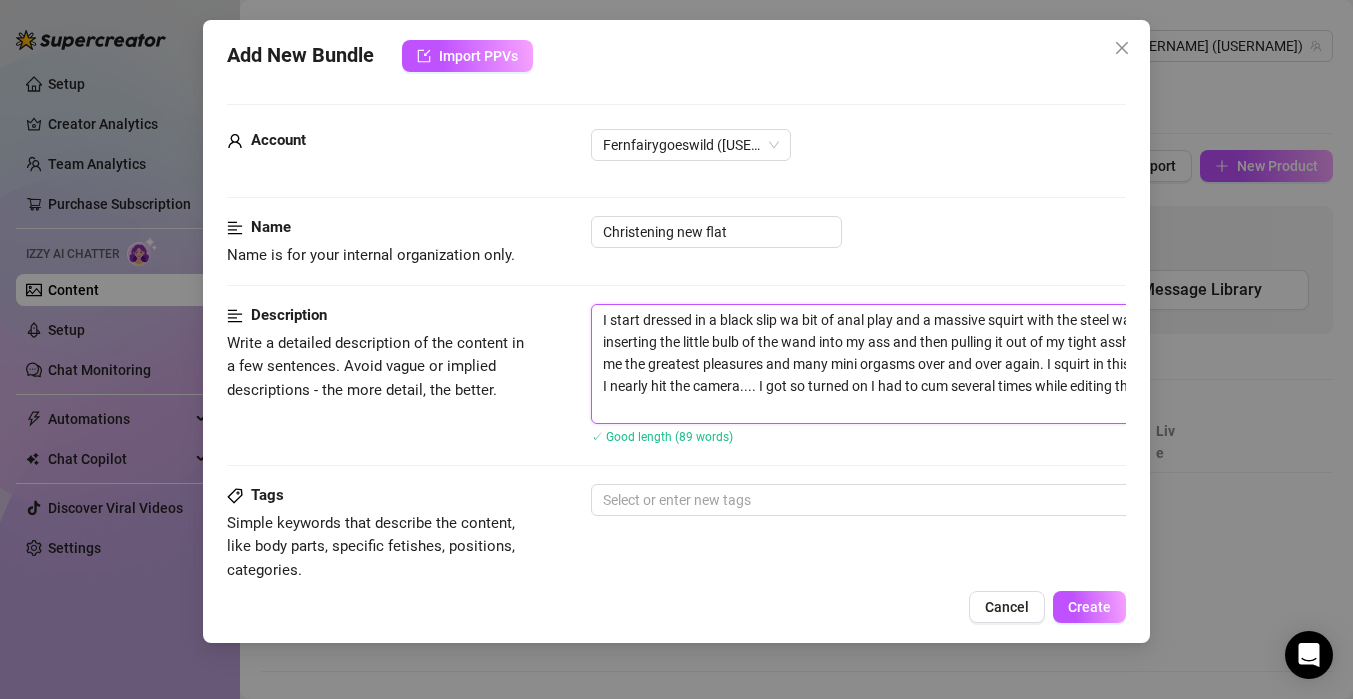 type on "I start dressed in a black slip wia bit of anal play and a massive squirt with the steel wand in my new flat. I keep inserting the little bulb of the wand into my ass and then pulling it out of my tight asshole, which in turn gives me the greatest pleasures and many mini orgasms over and over again. I squirt in this video like no tomorrow. I nearly hit the camera.... I got so turned on I had to cum several times while editing that video today." 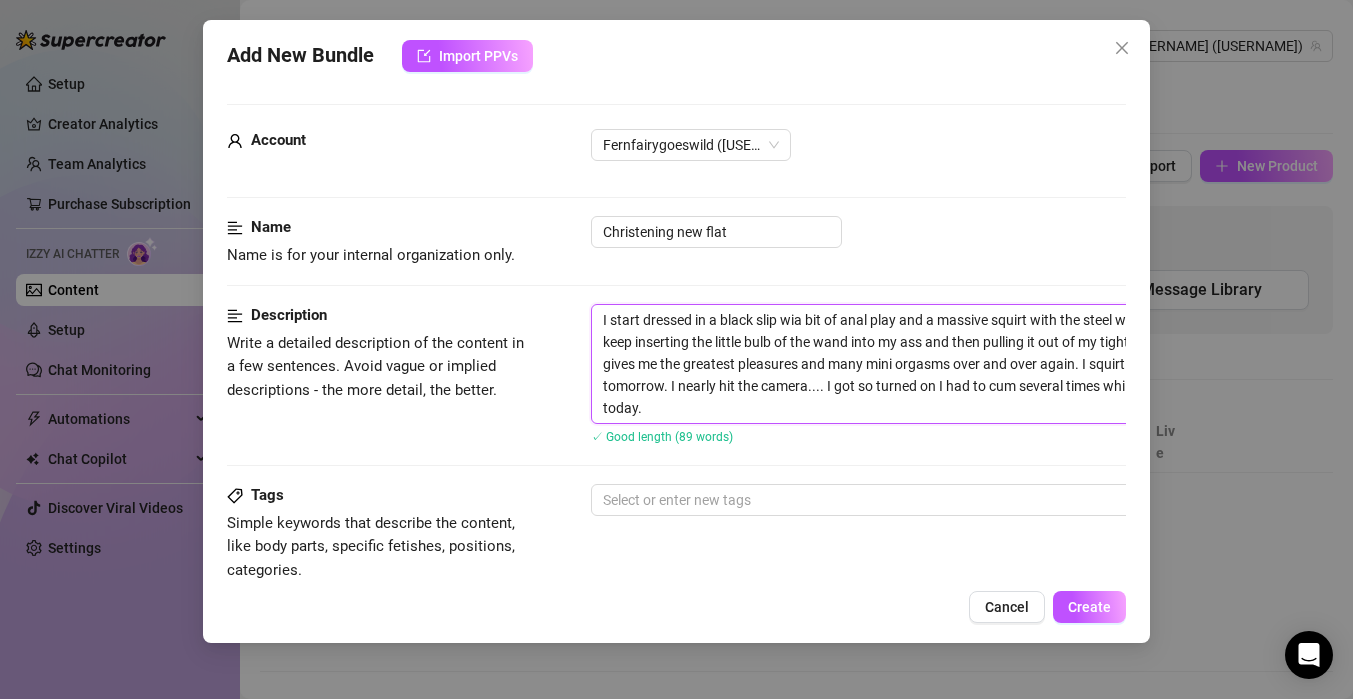 type on "I start dressed in a black slip wita bit of anal play and a massive squirt with the steel wand in my new flat. I keep inserting the little bulb of the wand into my ass and then pulling it out of my tight asshole, which in turn gives me the greatest pleasures and many mini orgasms over and over again. I squirt in this video like no tomorrow. I nearly hit the camera.... I got so turned on I had to cum several times while editing that video today." 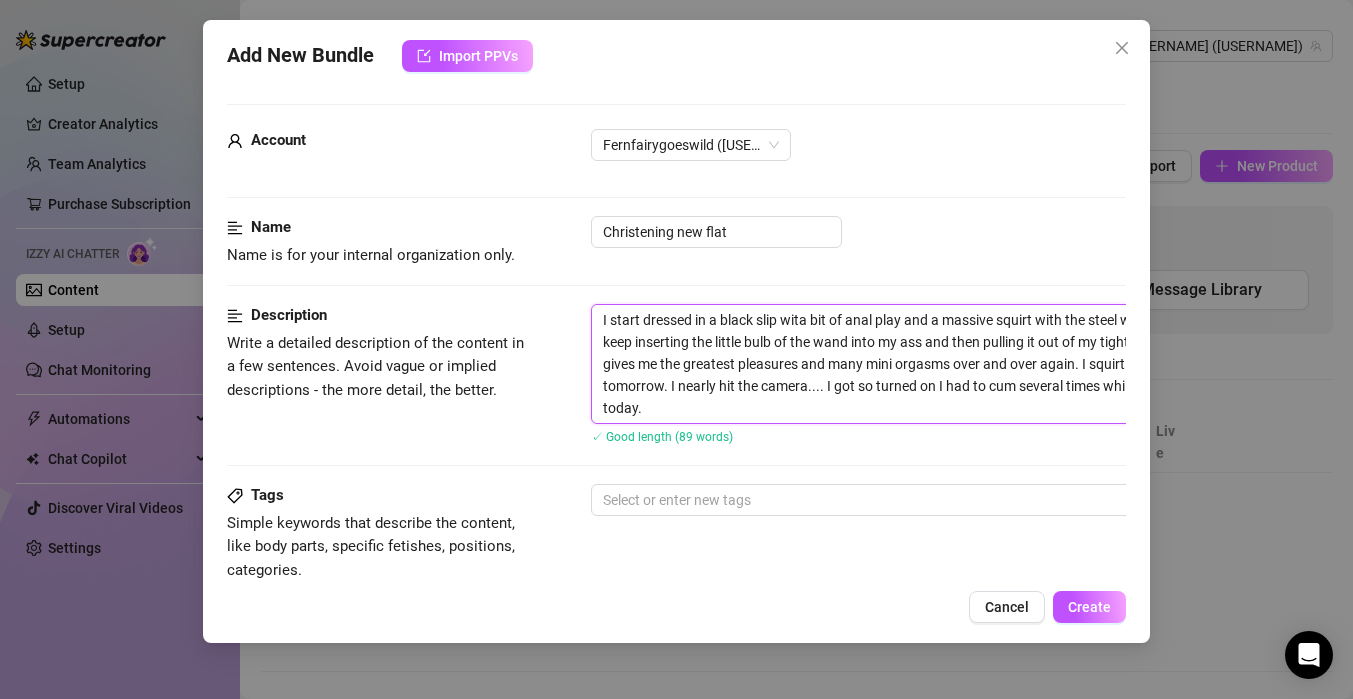type on "I start dressed in a black slip witha bit of anal play and a massive squirt with the steel wand in my new flat. I keep inserting the little bulb of the wand into my ass and then pulling it out of my tight asshole, which in turn gives me the greatest pleasures and many mini orgasms over and over again. I squirt in this video like no tomorrow. I nearly hit the camera.... I got so turned on I had to cum several times while editing that video today." 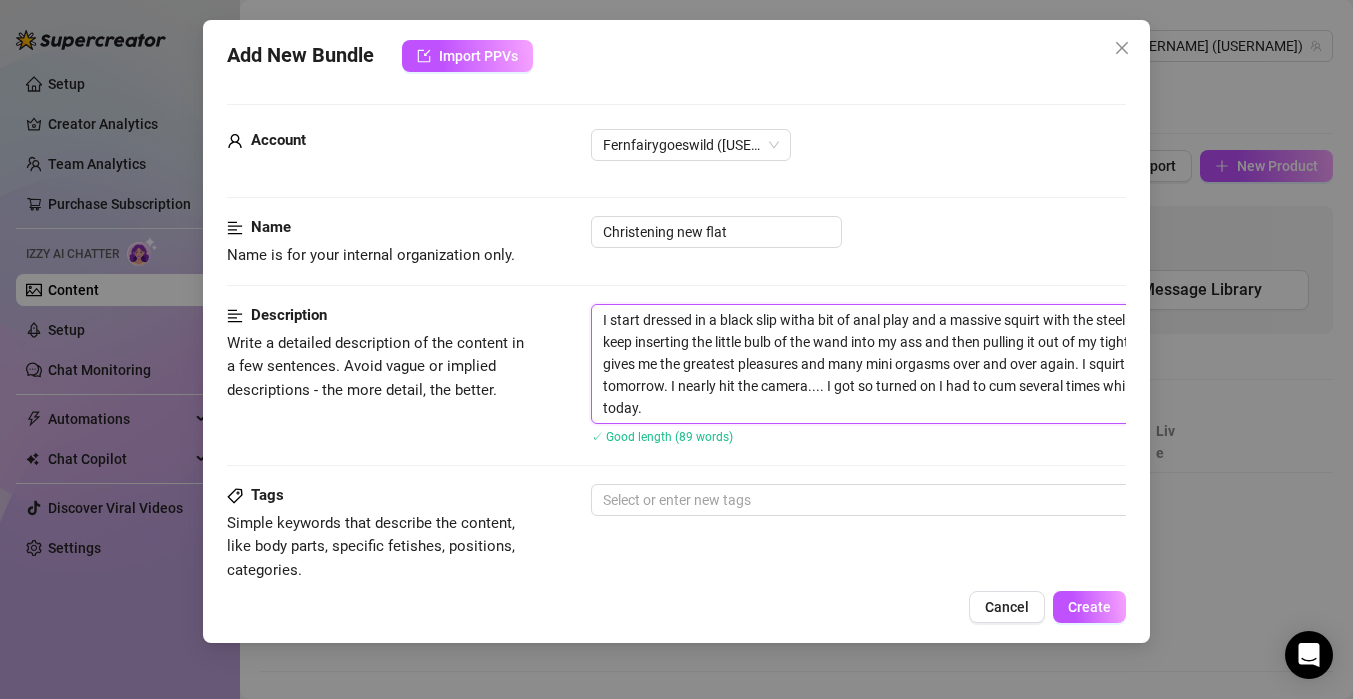 type on "I start dressed in a black slip with a bit of anal play and a massive squirt with the steel wand in my new flat. I keep inserting the little bulb of the wand into my ass and then pulling it out of my tight asshole, which in turn gives me the greatest pleasures and many mini orgasms over and over again. I squirt in this video like no tomorrow. I nearly hit the camera.... I got so turned on I had to cum several times while editing that video today." 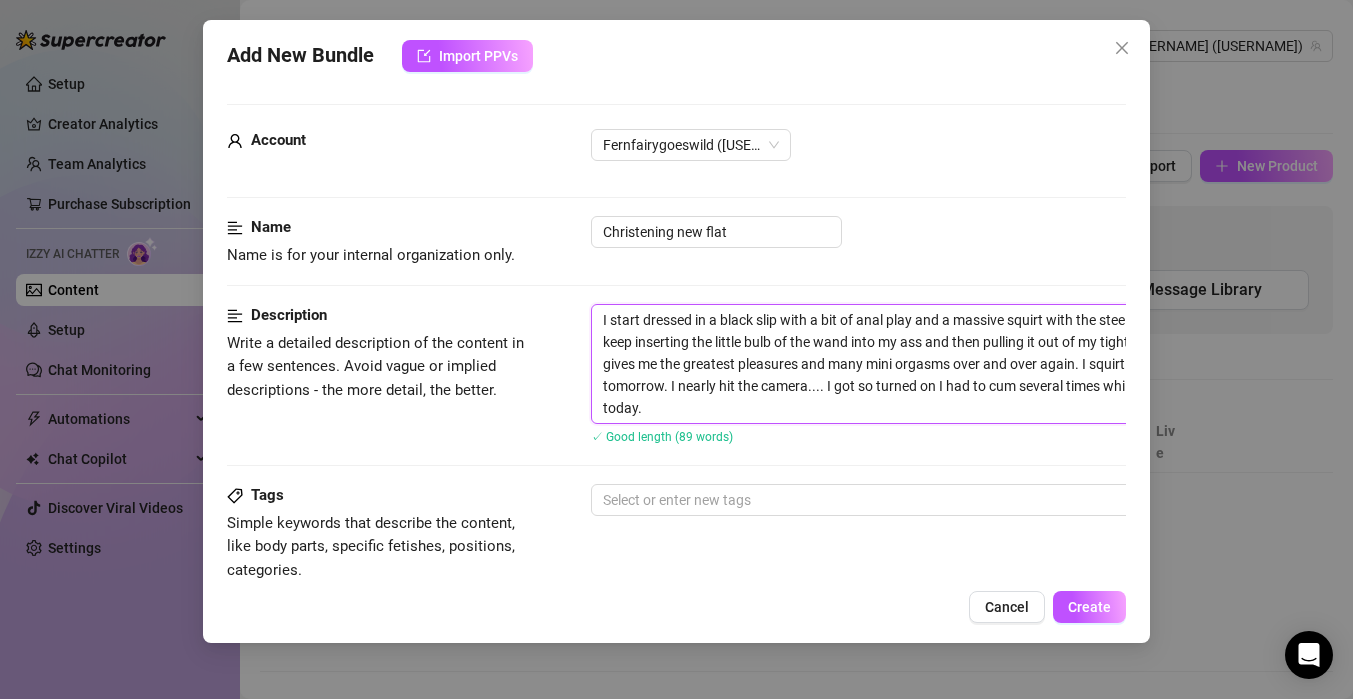 type on "I start dressed in a black slip with aa bit of anal play and a massive squirt with the steel wand in my new flat. I keep inserting the little bulb of the wand into my ass and then pulling it out of my tight asshole, which in turn gives me the greatest pleasures and many mini orgasms over and over again. I squirt in this video like no tomorrow. I nearly hit the camera.... I got so turned on I had to cum several times while editing that video today." 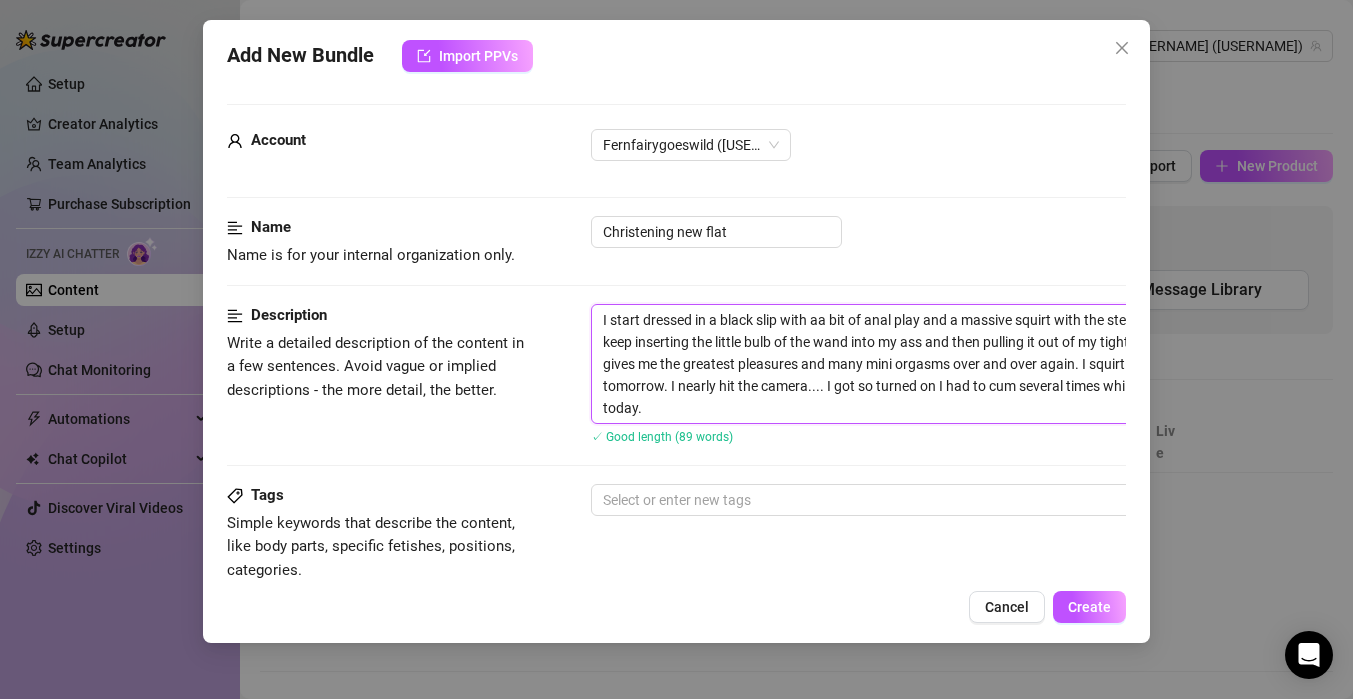 type on "I start dressed in a black slip with a a bit of anal play and a massive squirt with the steel wand in my new [ADDRESS]. I keep inserting the little bulb of the wand into my ass and then pulling it out of my tight asshole, which in turn gives me the greatest pleasures and many mini orgasms over and over again. I squirt in this video like no tomorrow. I nearly hit the camera.... I got so turned on I had to cum several times while editing that video today." 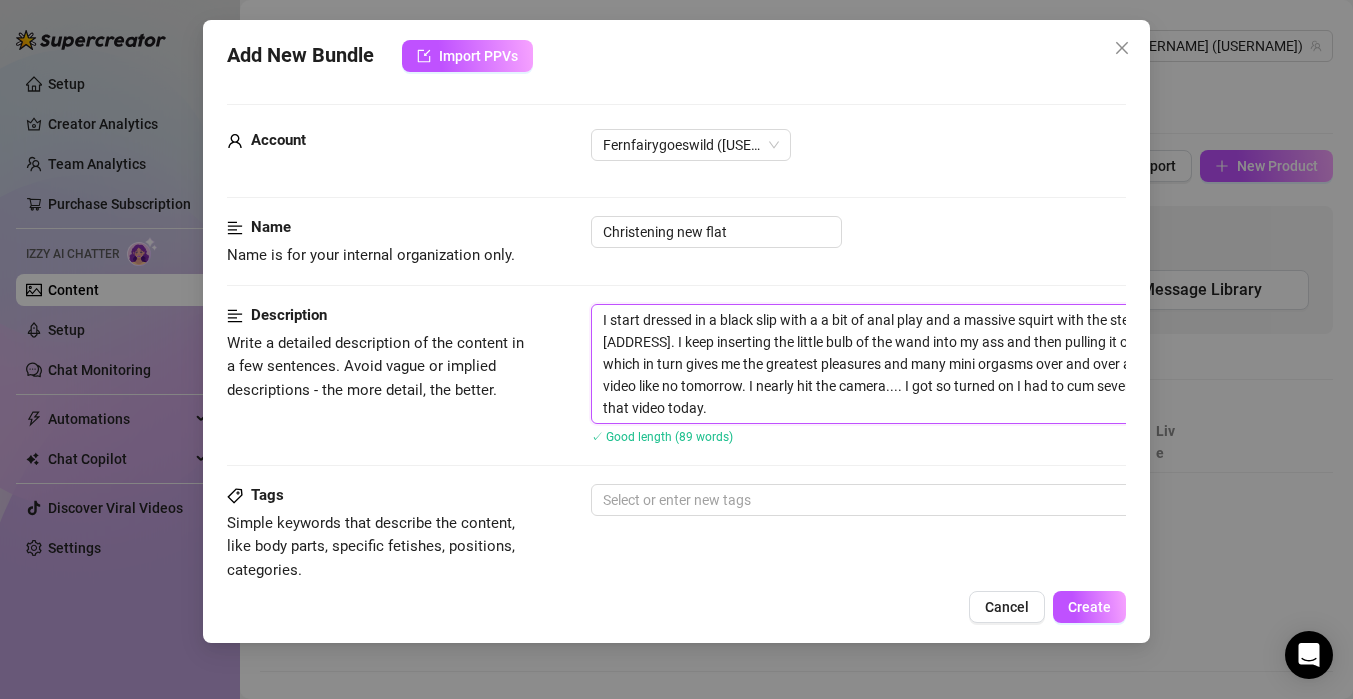 type on "I start dressed in a black slip with a ba bit of anal play and a massive squirt with the steel wand in my new [ADDRESS]. I keep inserting the little bulb of the wand into my ass and then pulling it out of my tight asshole, which in turn gives me the greatest pleasures and many mini orgasms over and over again. I squirt in this video like no tomorrow. I nearly hit the camera.... I got so turned on I had to cum several times while editing that video today." 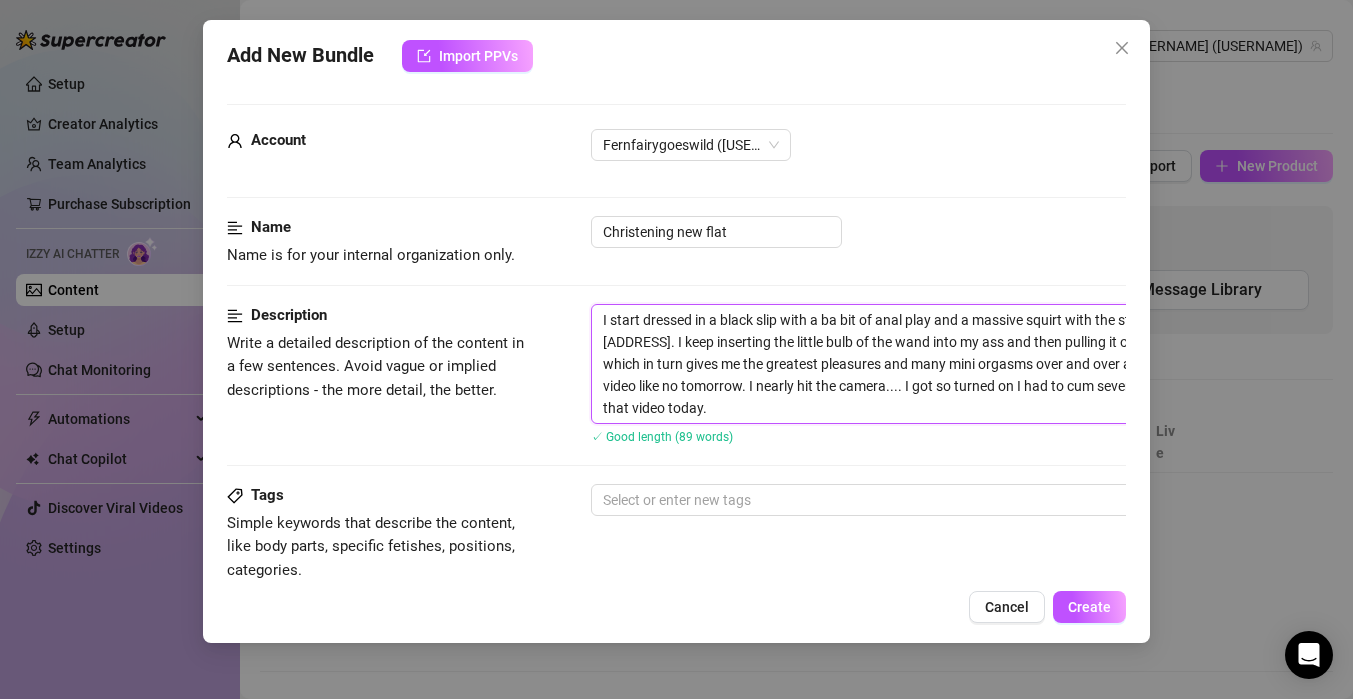 type on "I start dressed in a black slip with a bia bit of anal play and a massive squirt with the steel wand in my new flat. I keep inserting the little bulb of the wand into my ass and then pulling it out of my tight asshole, which in turn gives me the greatest pleasures and many mini orgasms over and over again. I squirt in this video like no tomorrow. I nearly hit the camera.... I got so turned on I had to cum several times while editing that video today." 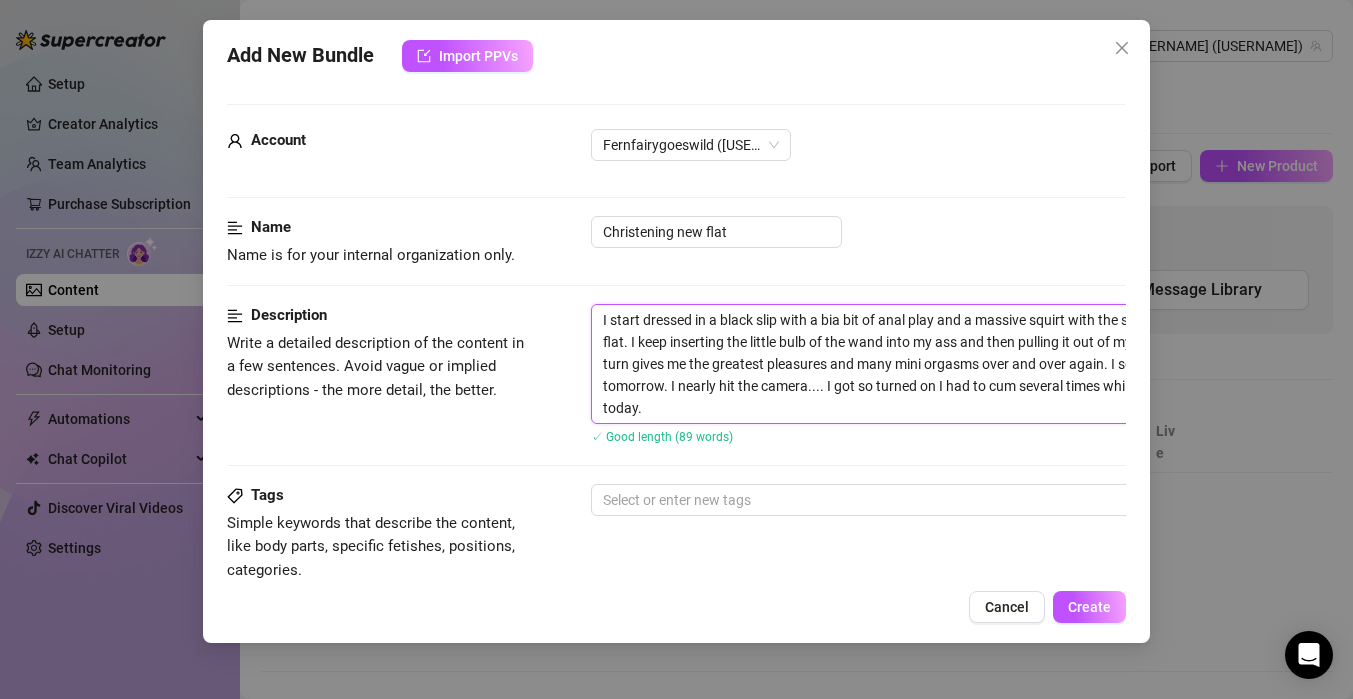 type on "I start dressed in a black slip with a bita bit of anal play and a massive squirt with the steel wand in my new [ADDRESS]. I keep inserting the little bulb of the wand into my ass and then pulling it out of my tight asshole, which in turn gives me the greatest pleasures and many mini orgasms over and over again. I squirt in this video like no tomorrow. I nearly hit the camera.... I got so turned on I had to cum several times while editing that video today." 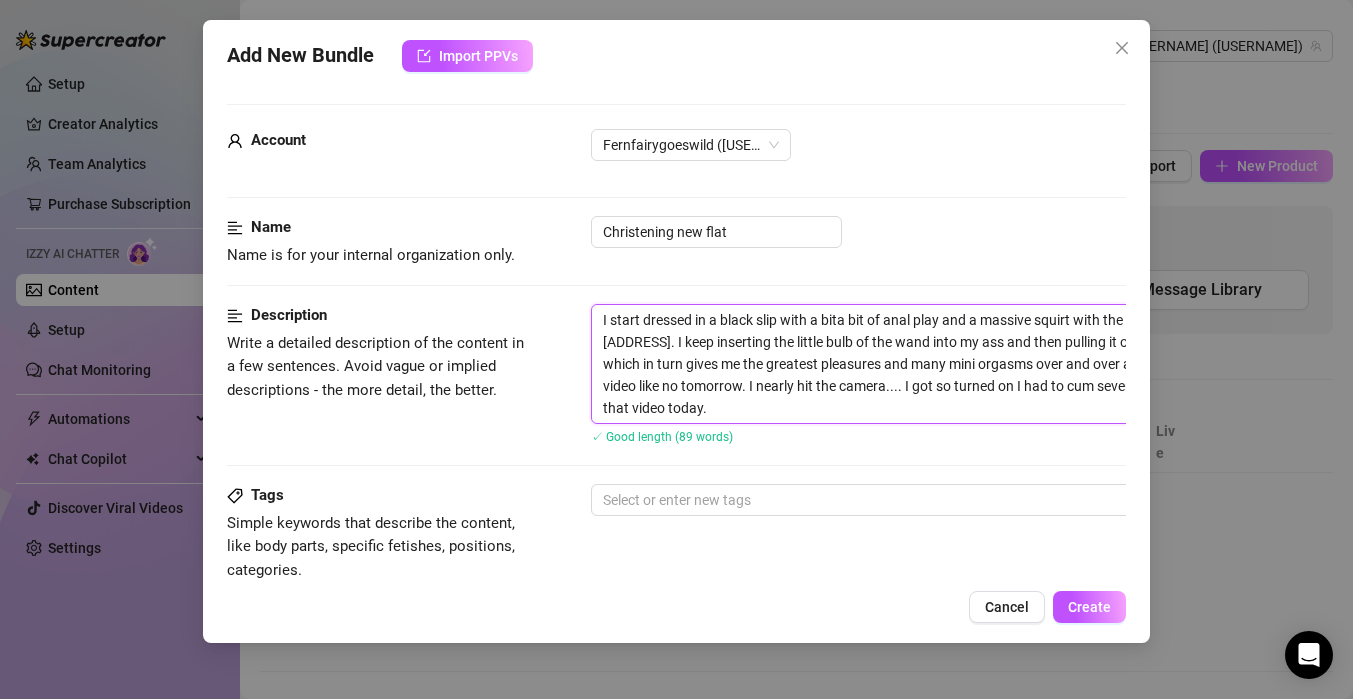 type on "I start dressed in a black slip with a bit a bit of anal play and a massive squirt with the steel wand in my new flat. I keep inserting the little bulb of the wand into my ass and then pulling it out of my tight asshole, which in turn gives me the greatest pleasures and many mini orgasms over and over again. I squirt in this video like no tomorrow. I nearly hit the camera.... I got so turned on I had to cum several times while editing that video today." 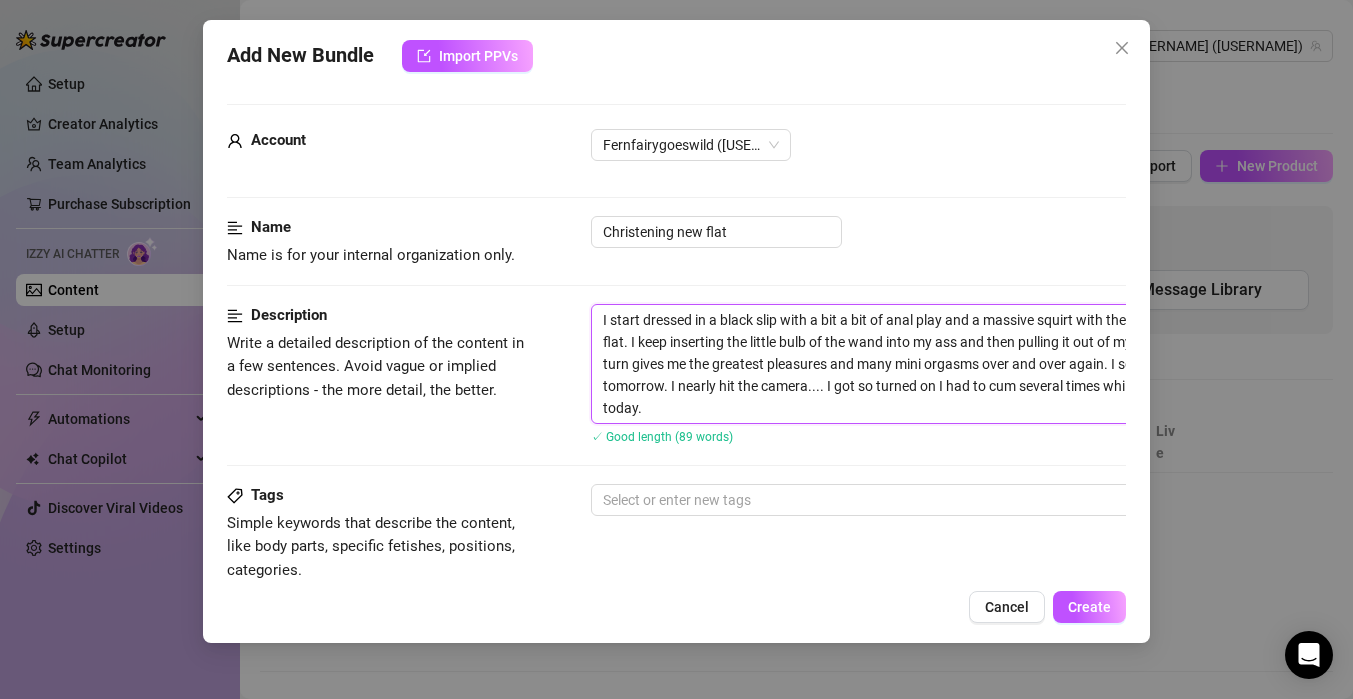 type on "I start dressed in a black slip with a bit oa bit of anal play and a massive squirt with the steel wand in my new flat. I keep inserting the little bulb of the wand into my ass and then pulling it out of my tight asshole, which in turn gives me the greatest pleasures and many mini orgasms over and over again. I squirt in this video like no tomorrow. I nearly hit the camera.... I got so turned on I had to cum several times while editing that video today." 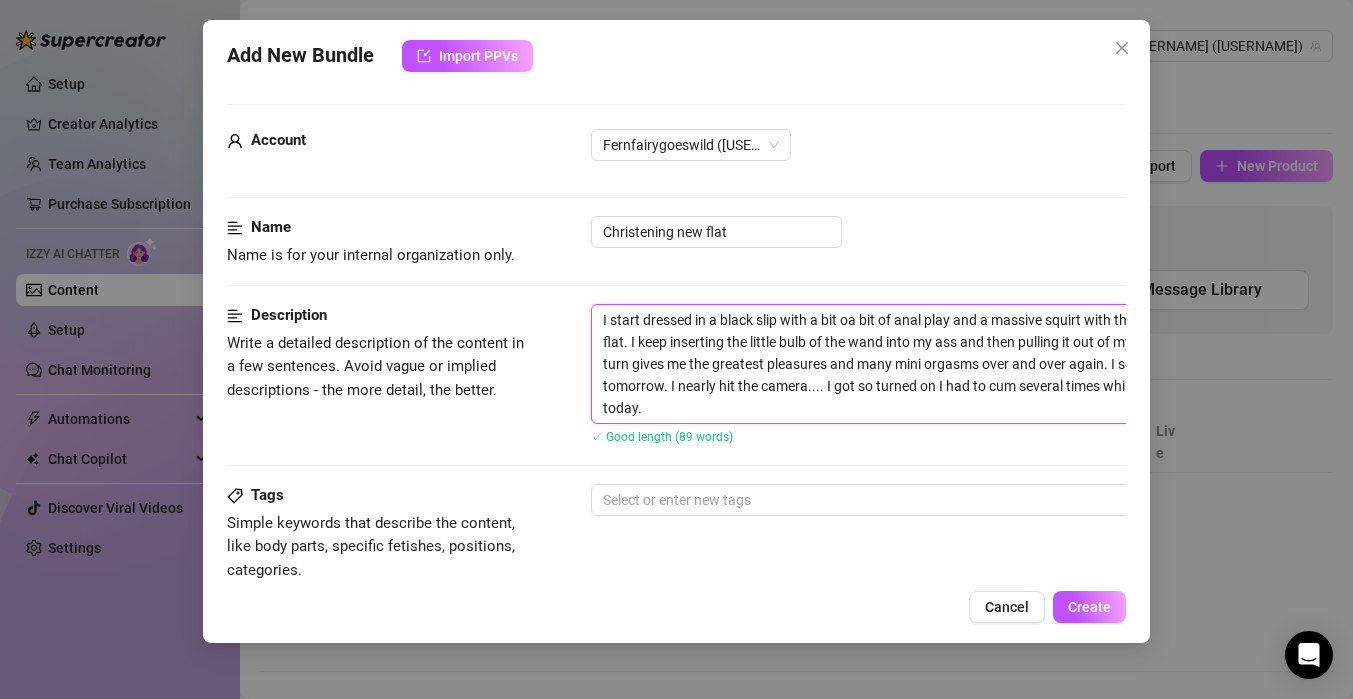 type on "I start dressed in a black slip with a bit ofa bit of anal play and a massive squirt with the steel wand in my new flat. I keep inserting the little bulb of the wand into my ass and then pulling it out of my tight asshole, which in turn gives me the greatest pleasures and many mini orgasms over and over again. I squirt in this video like no tomorrow. I nearly hit the camera.... I got so turned on I had to cum several times while editing that video today." 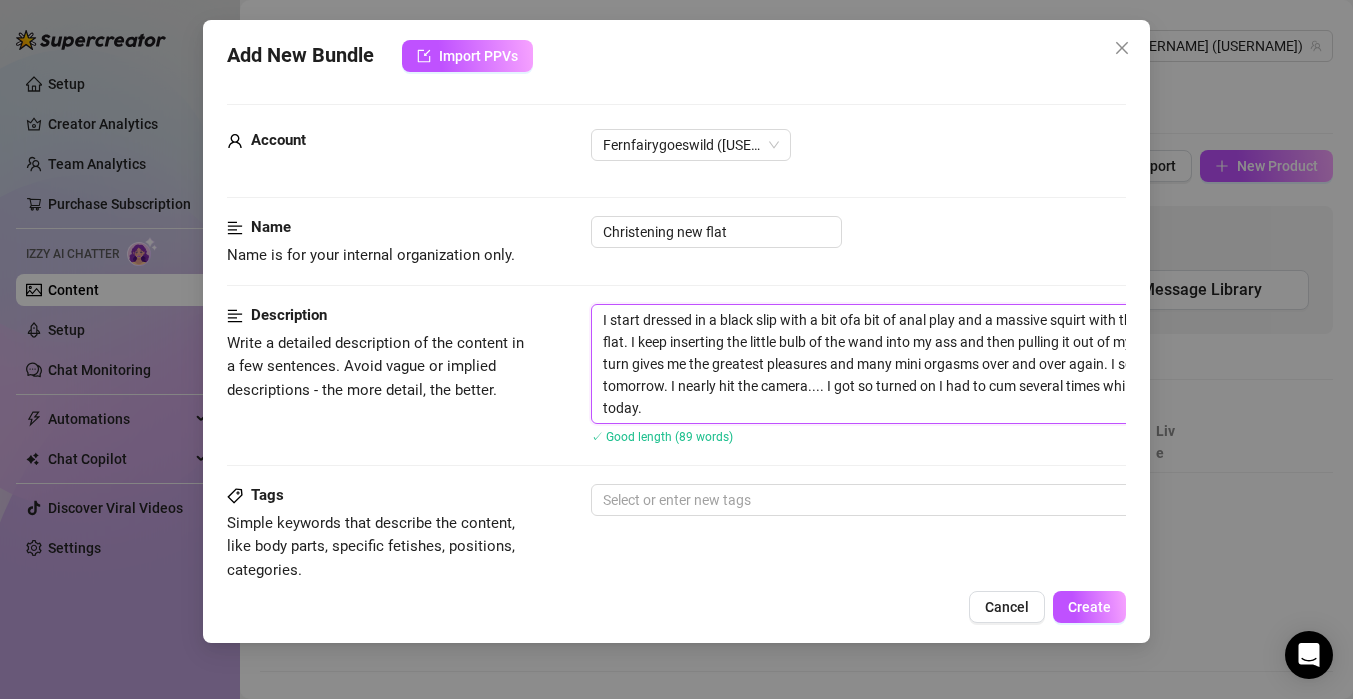 type on "I start dressed in a black slip with a bit of a bit of anal play and a massive squirt with the steel wand in my new flat. I keep inserting the little bulb of the wand into my ass and then pulling it out of my tight asshole, which in turn gives me the greatest pleasures and many mini orgasms over and over again. I squirt in this video like no tomorrow. I nearly hit the camera.... I got so turned on I had to cum several times while editing that video today." 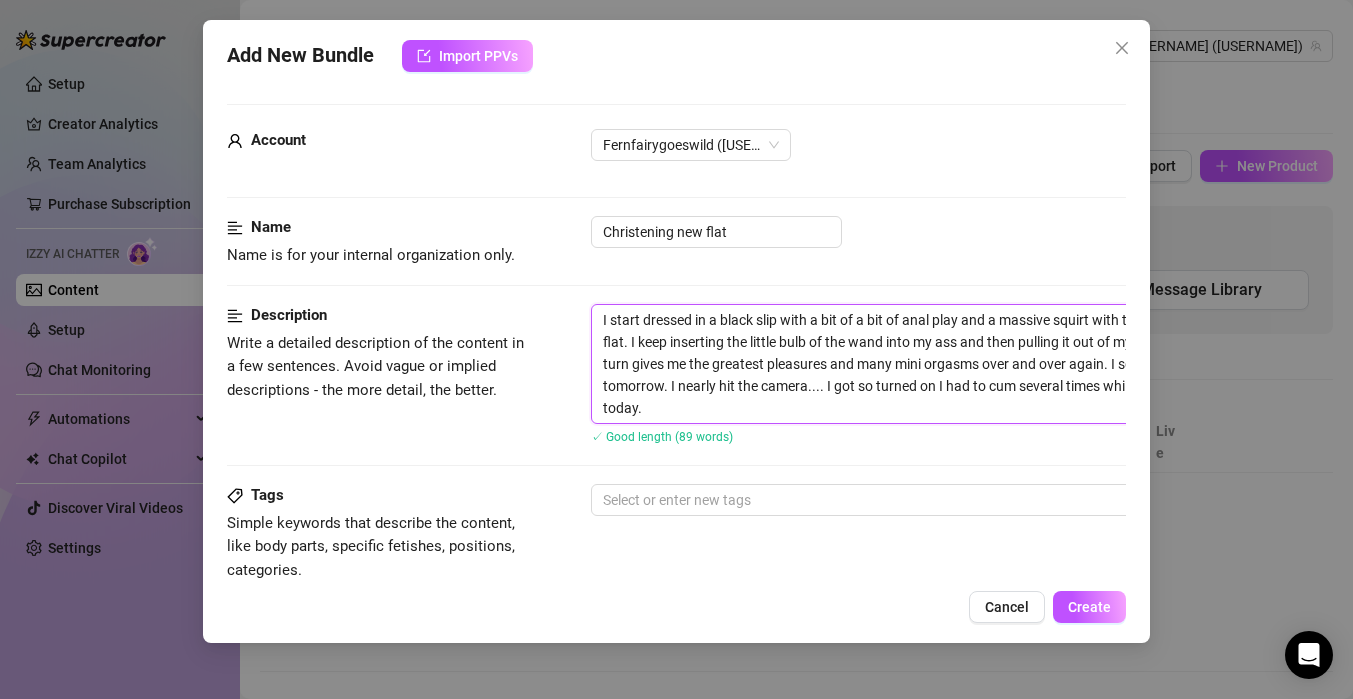 type on "I start dressed in a black slip with a bit of la bit of anal play and a massive squirt with the steel wand in my new flat. I keep inserting the little bulb of the wand into my ass and then pulling it out of my tight asshole, which in turn gives me the greatest pleasures and many mini orgasms over and over again. I squirt in this video like no tomorrow. I nearly hit the camera.... I got so turned on I had to cum several times while editing that video today." 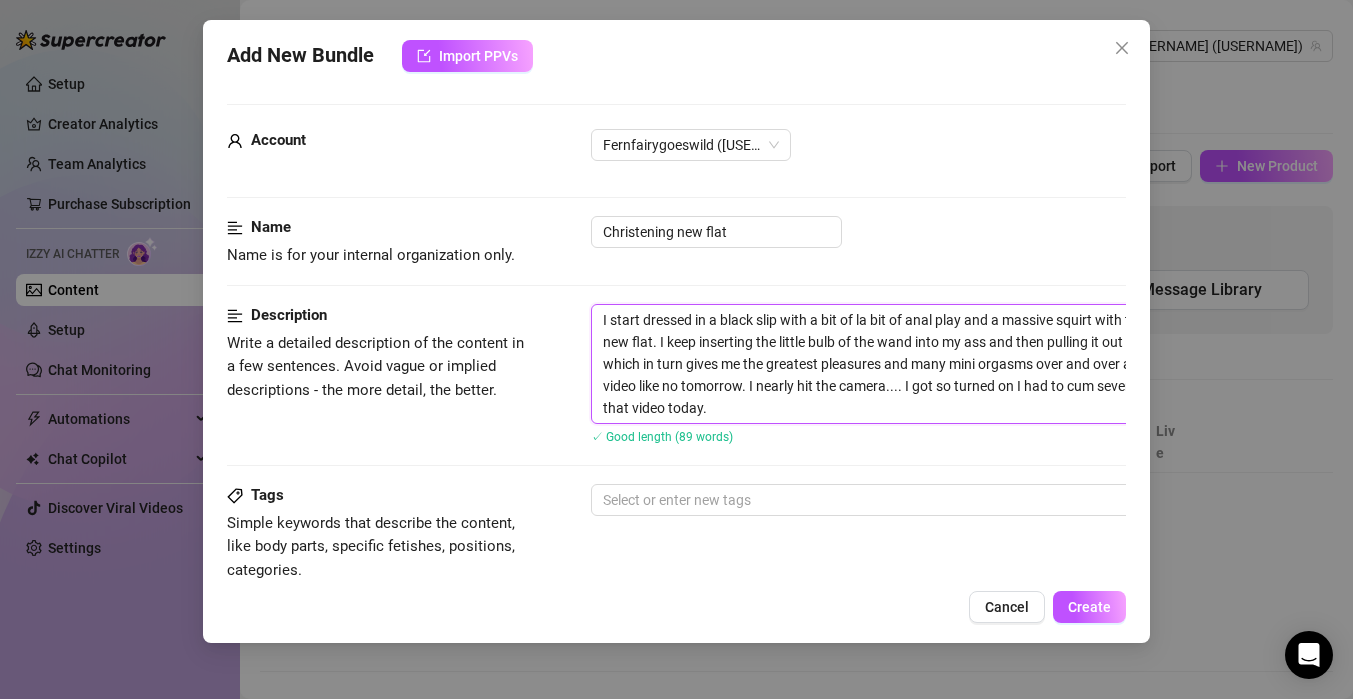 type on "I start dressed in a black slip with a bit of laa bit of anal play and a massive squirt with the steel wand in my new flat. I keep inserting the little bulb of the wand into my ass and then pulling it out of my tight asshole, which in turn gives me the greatest pleasures and many mini orgasms over and over again. I squirt in this video like no tomorrow. I nearly hit the camera.... I got so turned on I had to cum several times while editing that video today." 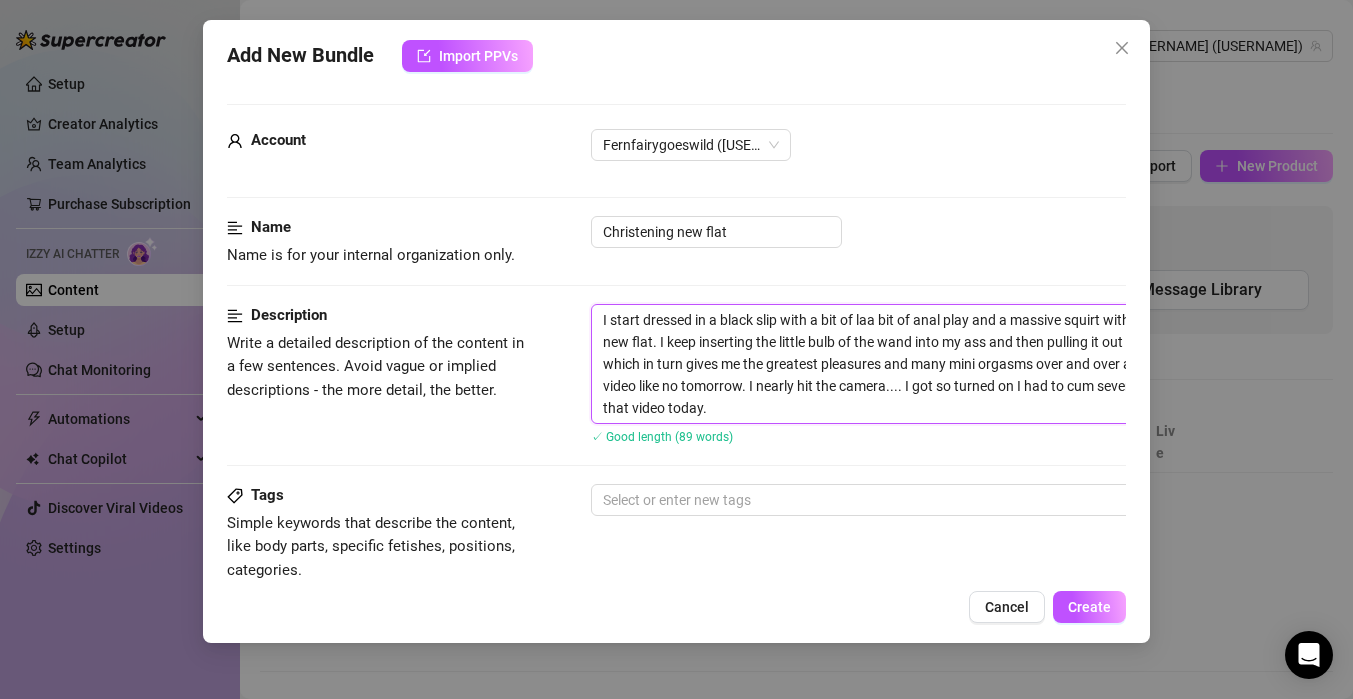 type on "I start dressed in a black slip with a bit of laca bit of anal play and a massive squirt with the steel wand in my new flat. I keep inserting the little bulb of the wand into my ass and then pulling it out of my tight asshole, which in turn gives me the greatest pleasures and many mini orgasms over and over again. I squirt in this video like no tomorrow. I nearly hit the camera.... I got so turned on I had to cum several times while editing that video today." 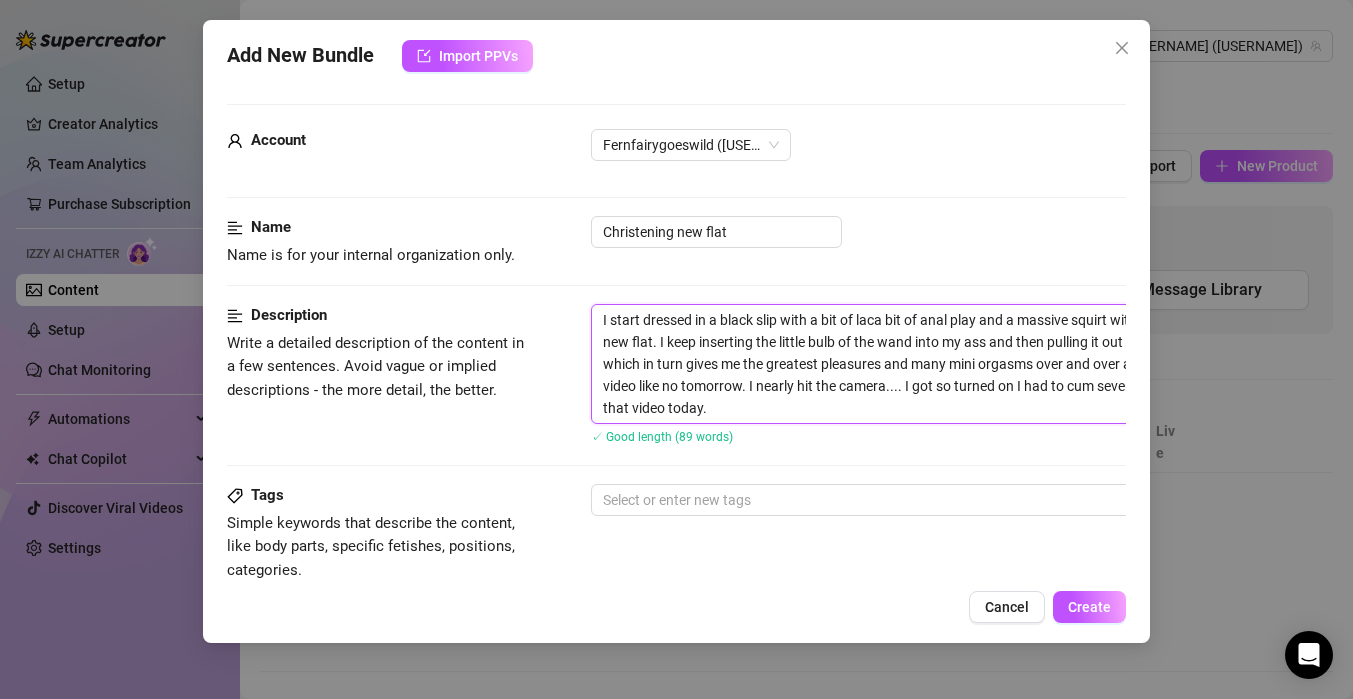 type on "I start dressed in a black slip with a bit of lacea bit of anal play and a massive squirt with the steel wand in my new flat. I keep inserting the little bulb of the wand into my ass and then pulling it out of my tight asshole, which in turn gives me the greatest pleasures and many mini orgasms over and over again. I squirt in this video like no tomorrow. I nearly hit the camera.... I got so turned on I had to cum several times while editing that video today." 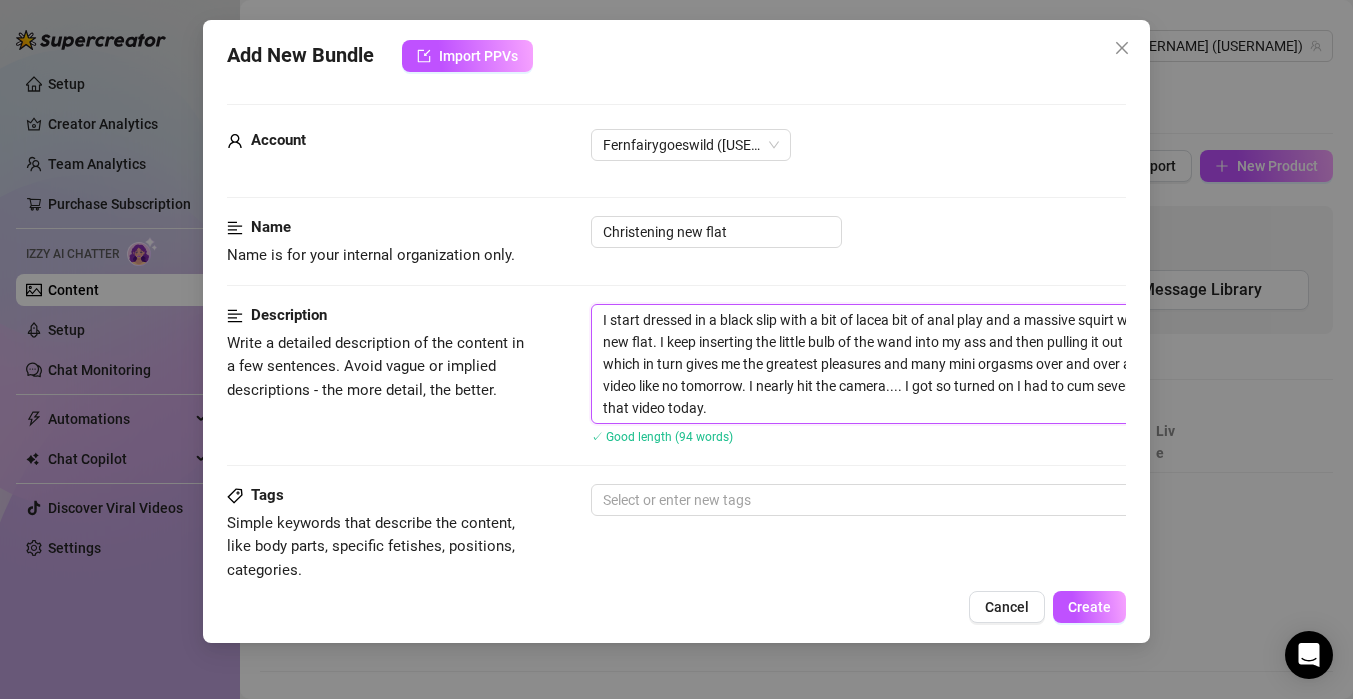 type on "I start dressed in a black slip with a bit of lace a bit of anal play and a massive squirt with the steel wand in my new [LOCATION]. I keep inserting the little bulb of the wand into my ass and then pulling it out of my tight asshole, which in turn gives me the greatest pleasures and many mini orgasms over and over again. I squirt in this video like no tomorrow. I nearly hit the camera.... I got so turned on I had to cum several times while editing that video today." 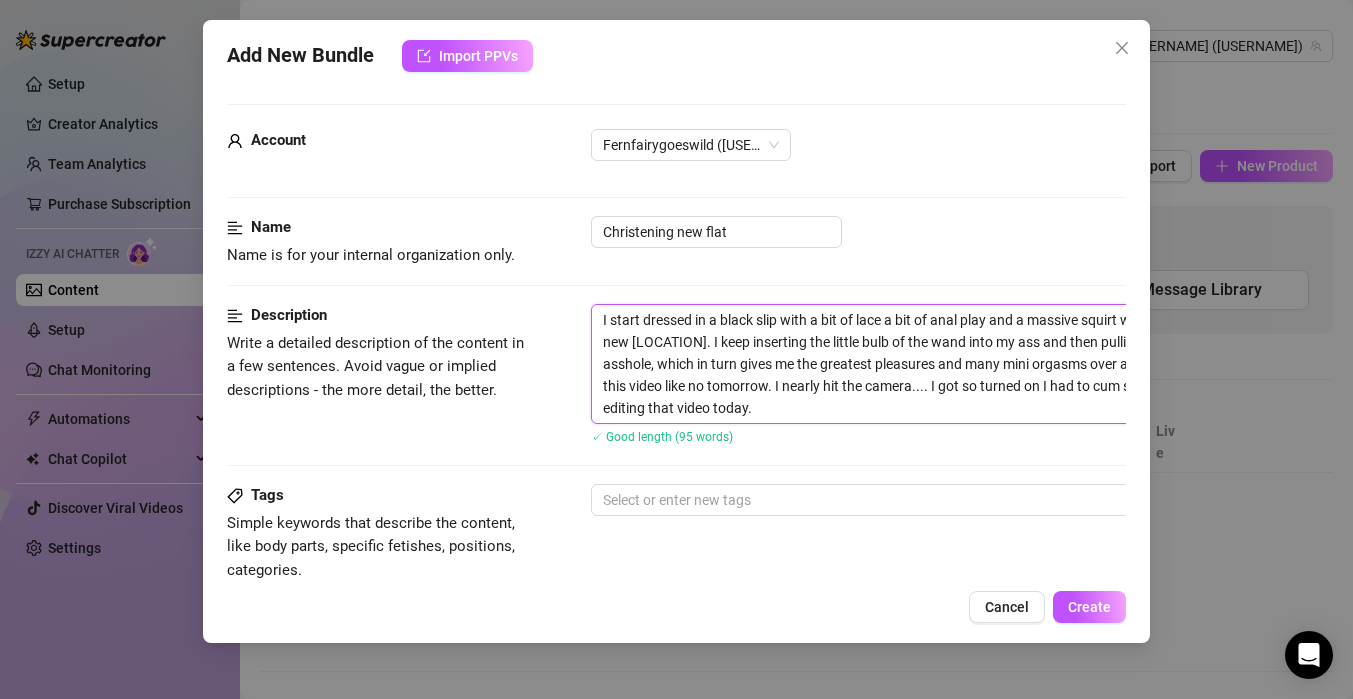 type on "I start dressed in a black slip with a bit of lace fa bit of anal play and a massive squirt with the steel wand in my new flat. I keep inserting the little bulb of the wand into my ass and then pulling it out of my tight asshole, which in turn gives me the greatest pleasures and many mini orgasms over and over again. I squirt in this video like no tomorrow. I nearly hit the camera.... I got so turned on I had to cum several times while editing that video today." 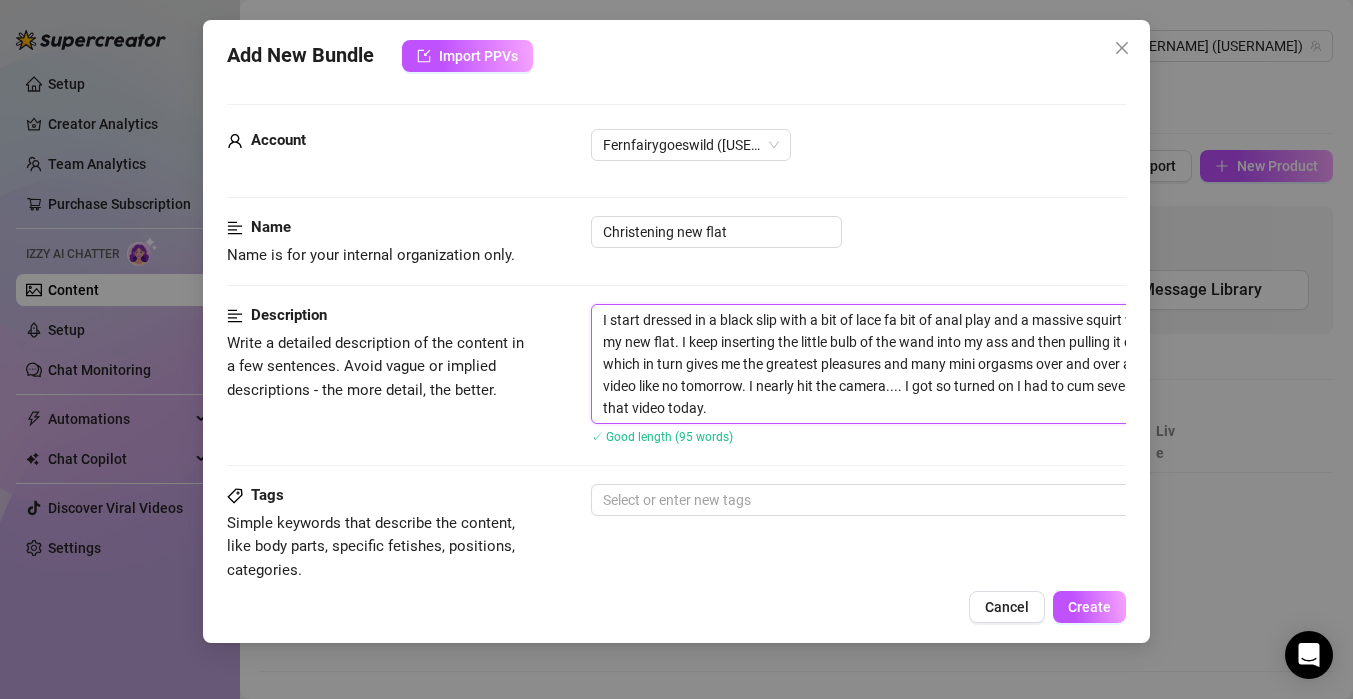 type on "I start dressed in a black slip with a bit of lace fia bit of anal play and a massive squirt with the steel wand in my new flat. I keep inserting the little bulb of the wand into my ass and then pulling it out of my tight asshole, which in turn gives me the greatest pleasures and many mini orgasms over and over again. I squirt in this video like no tomorrow. I nearly hit the camera.... I got so turned on I had to cum several times while editing that video today." 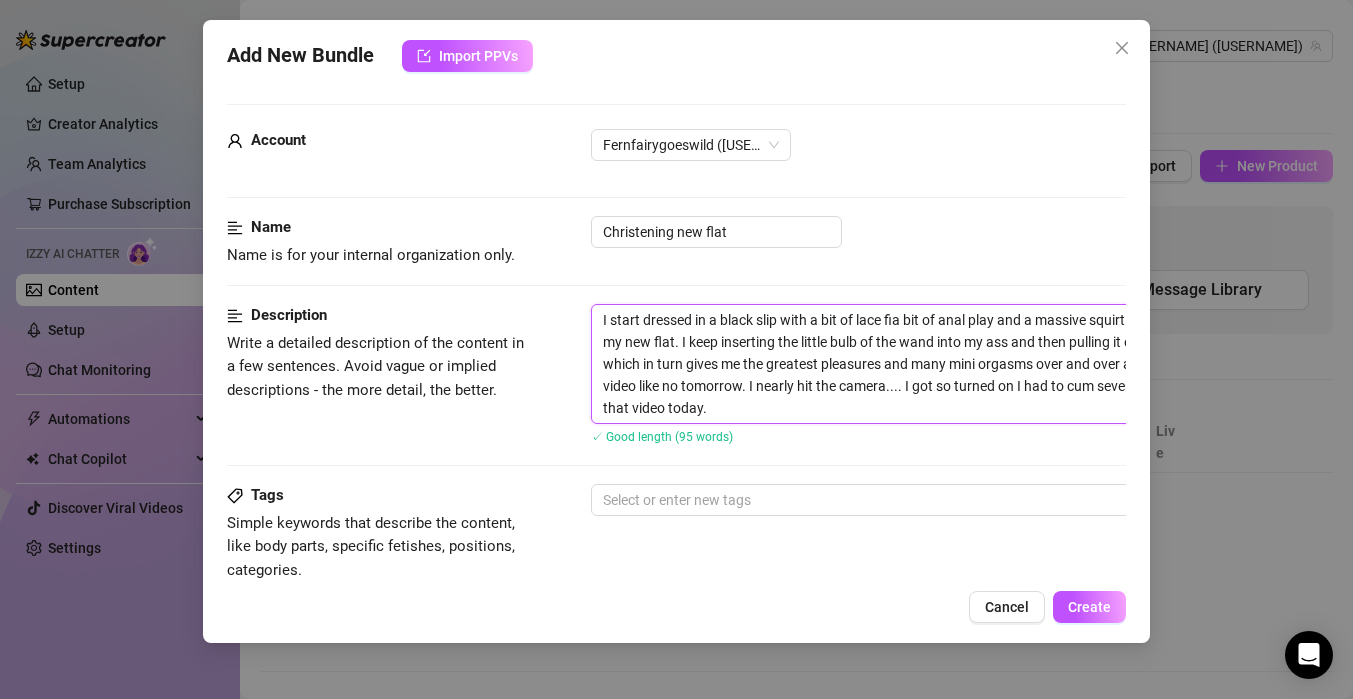 type on "I start dressed in a black slip with a bit of lace fina bit of anal play and a massive squirt with the steel wand in my new flat. I keep inserting the little bulb of the wand into my ass and then pulling it out of my tight asshole, which in turn gives me the greatest pleasures and many mini orgasms over and over again. I squirt in this video like no tomorrow. I nearly hit the camera.... I got so turned on I had to cum several times while editing that video today." 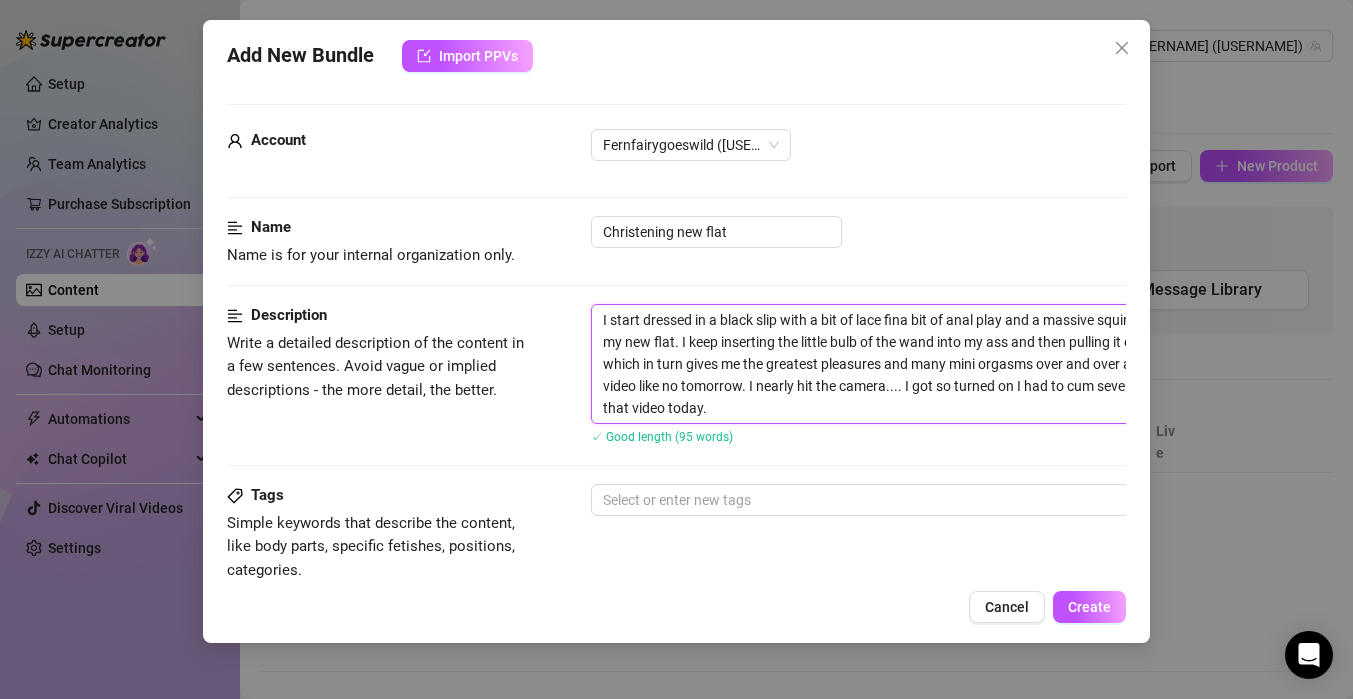 type on "I start dressed in a black slip with a bit of lace finga bit of anal play and a massive squirt with the steel wand in my new flat. I keep inserting the little bulb of the wand into my ass and then pulling it out of my tight asshole, which in turn gives me the greatest pleasures and many mini orgasms over and over again. I squirt in this video like no tomorrow. I nearly hit the camera.... I got so turned on I had to cum several times while editing that video today." 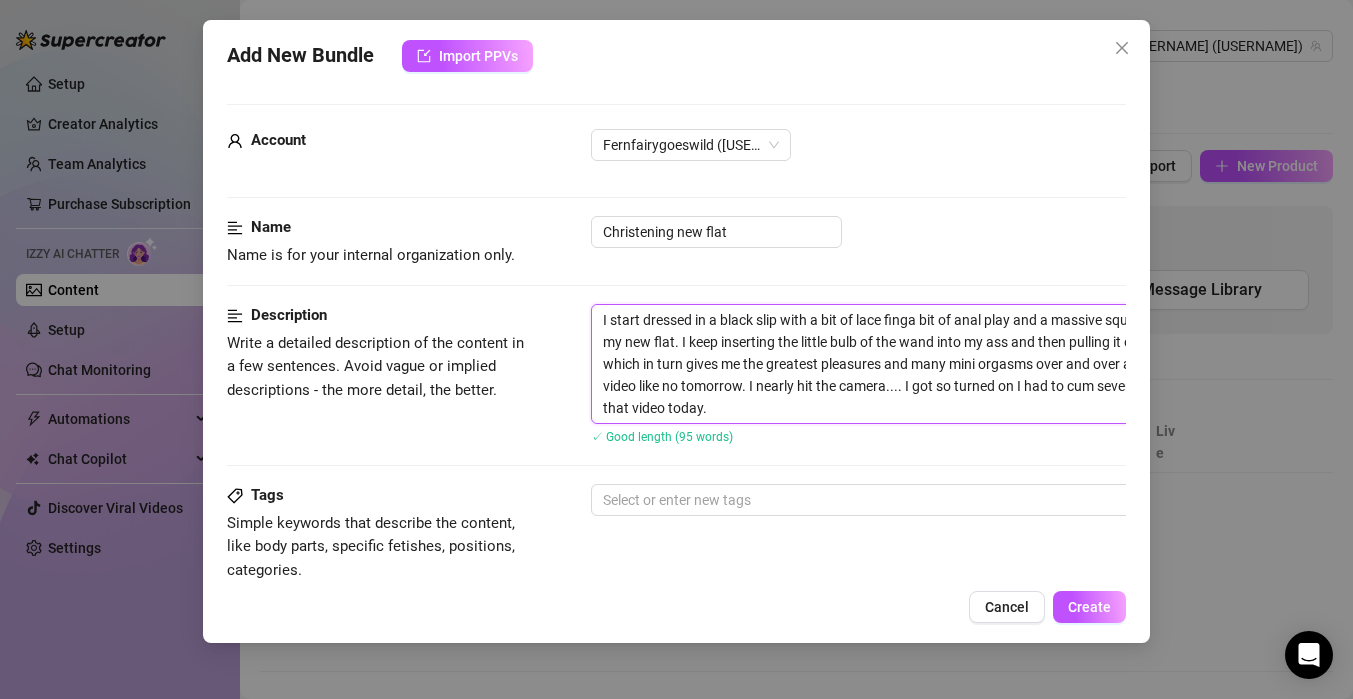 type on "I start dressed in a black slip with a bit of lace fingea bit of anal play and a massive squirt with the steel wand in my new [ADDRESS]. I keep inserting the little bulb of the wand into my ass and then pulling it out of my tight asshole, which in turn gives me the greatest pleasures and many mini orgasms over and over again. I squirt in this video like no tomorrow. I nearly hit the camera.... I got so turned on I had to cum several times while editing that video today." 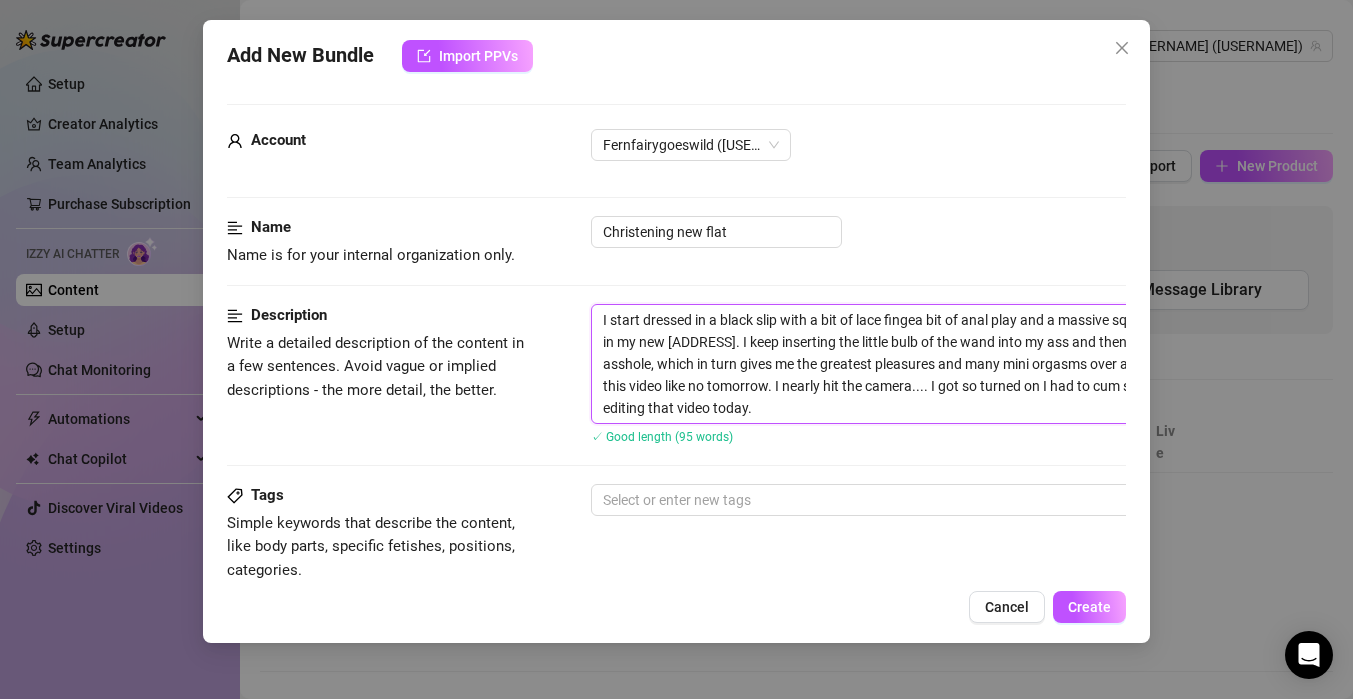 type on "I start dressed in a black slip with a bit of lace fingera bit of anal play and a massive squirt with the steel wand in my new flat. I keep inserting the little bulb of the wand into my ass and then pulling it out of my tight asshole, which in turn gives me the greatest pleasures and many mini orgasms over and over again. I squirt in this video like no tomorrow. I nearly hit the camera.... I got so turned on I had to cum several times while editing that video today." 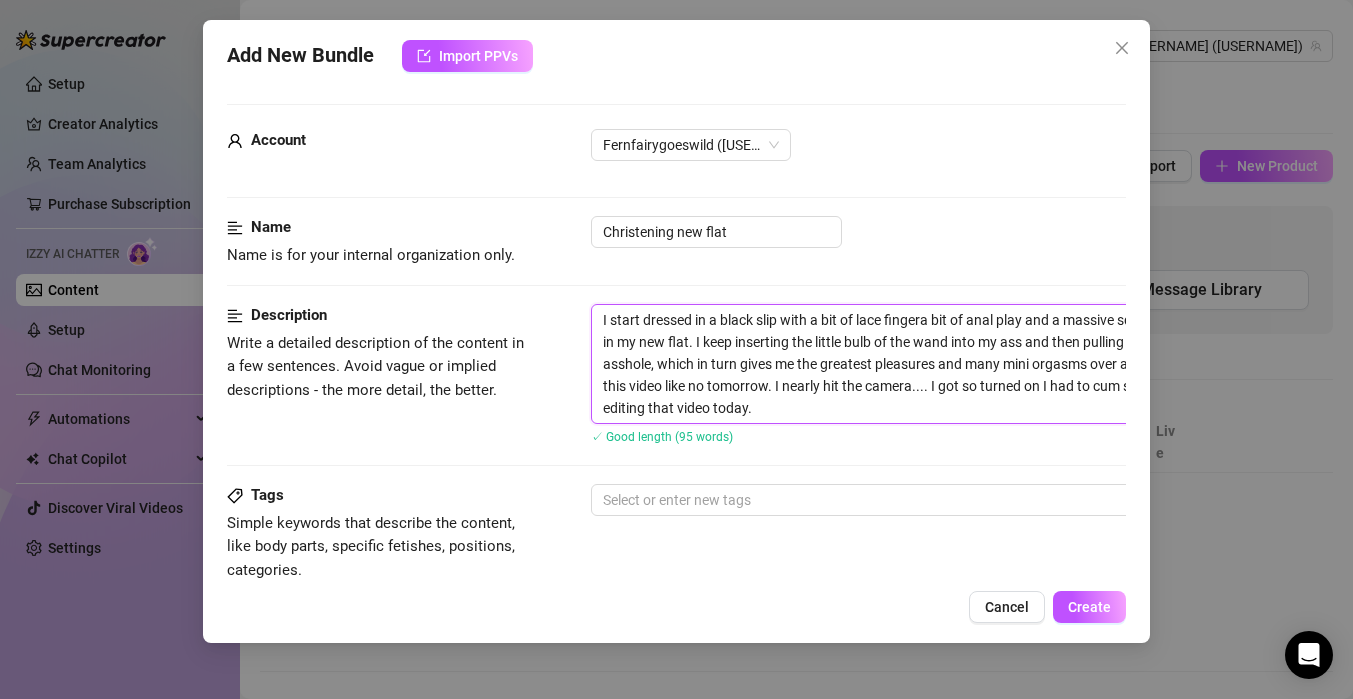 type on "I start dressed in a black slip with a bit of lace fingeria bit of anal play and a massive squirt with the steel wand in my new flat. I keep inserting the little bulb of the wand into my ass and then pulling it out of my tight asshole, which in turn gives me the greatest pleasures and many mini orgasms over and over again. I squirt in this video like no tomorrow. I nearly hit the camera.... I got so turned on I had to cum several times while editing that video today." 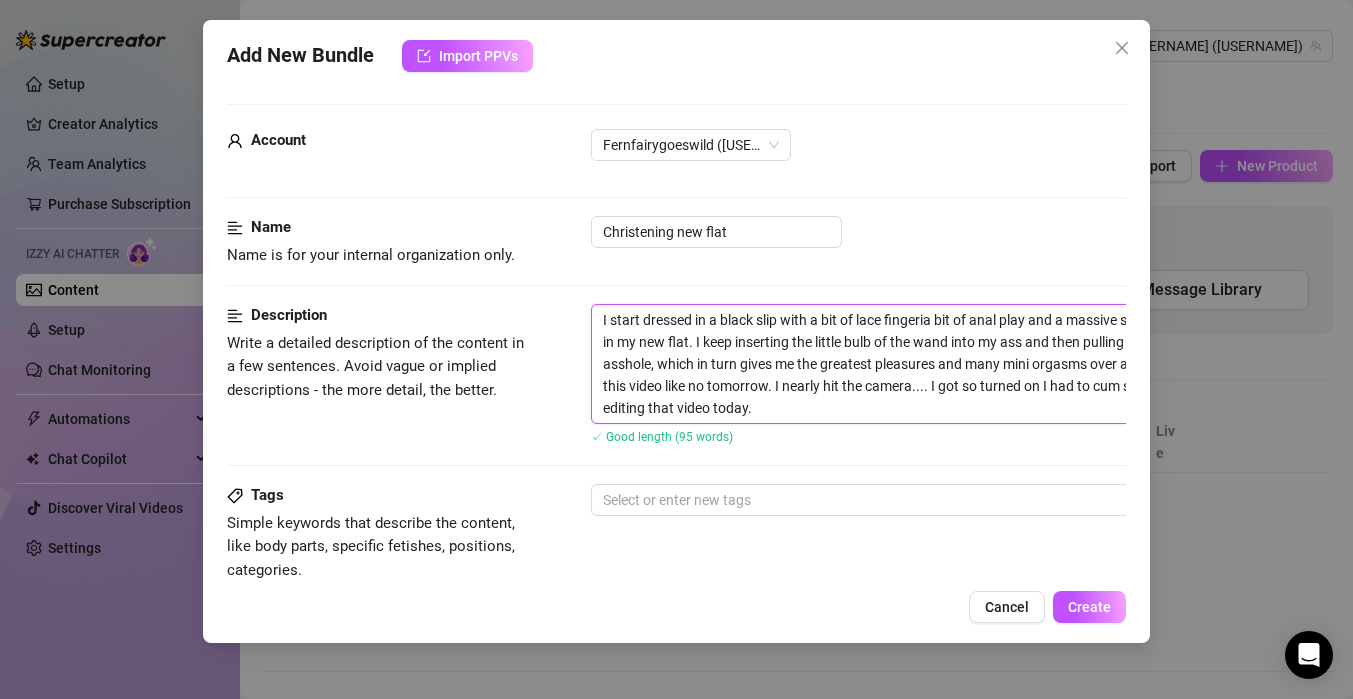 type on "I start dressed in a black slip with a bit of lace fingerina bit of anal play and a massive squirt with the steel wand in my new flat. I keep inserting the little bulb of the wand into my ass and then pulling it out of my tight asshole, which in turn gives me the greatest pleasures and many mini orgasms over and over again. I squirt in this video like no tomorrow. I nearly hit the camera.... I got so turned on I had to cum several times while editing that video today." 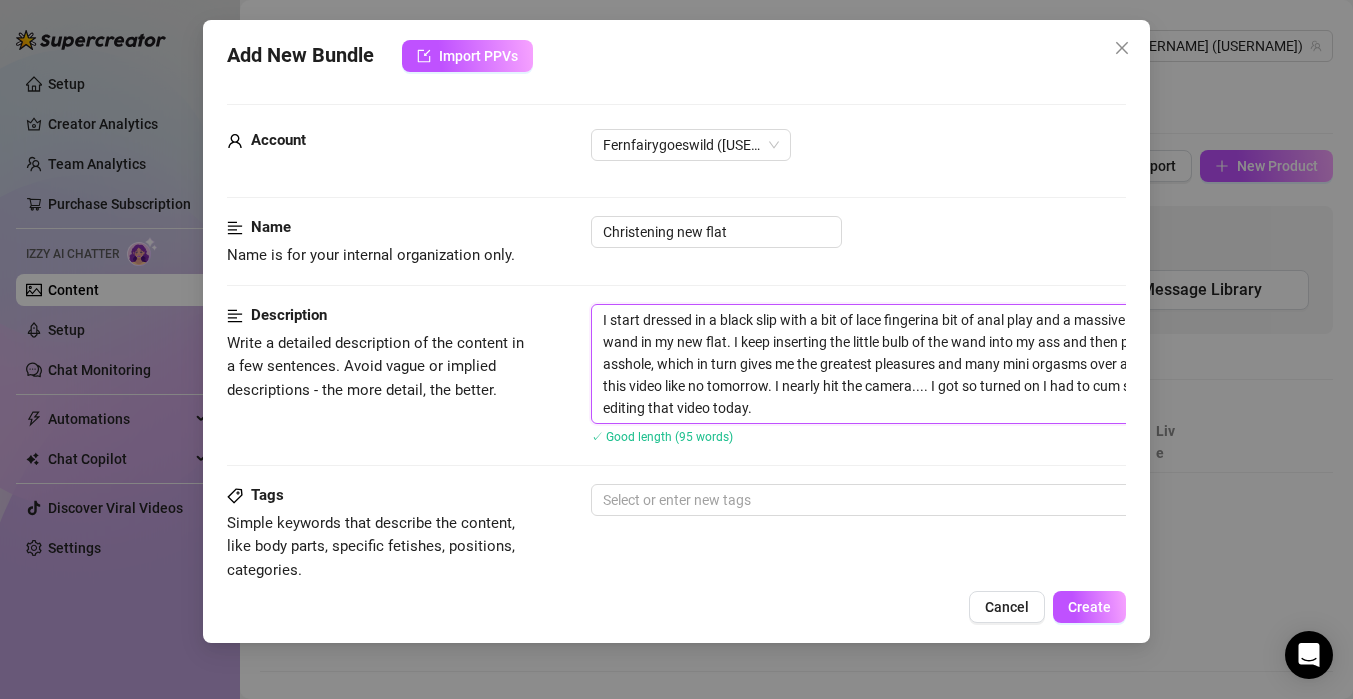type on "I start dressed in a black slip with a bit of lace fingeringa bit of anal play and a massive squirt with the steel wand in my new flat. I keep inserting the little bulb of the wand into my ass and then pulling it out of my tight asshole, which in turn gives me the greatest pleasures and many mini orgasms over and over again. I squirt in this video like no tomorrow. I nearly hit the camera.... I got so turned on I had to cum several times while editing that video today." 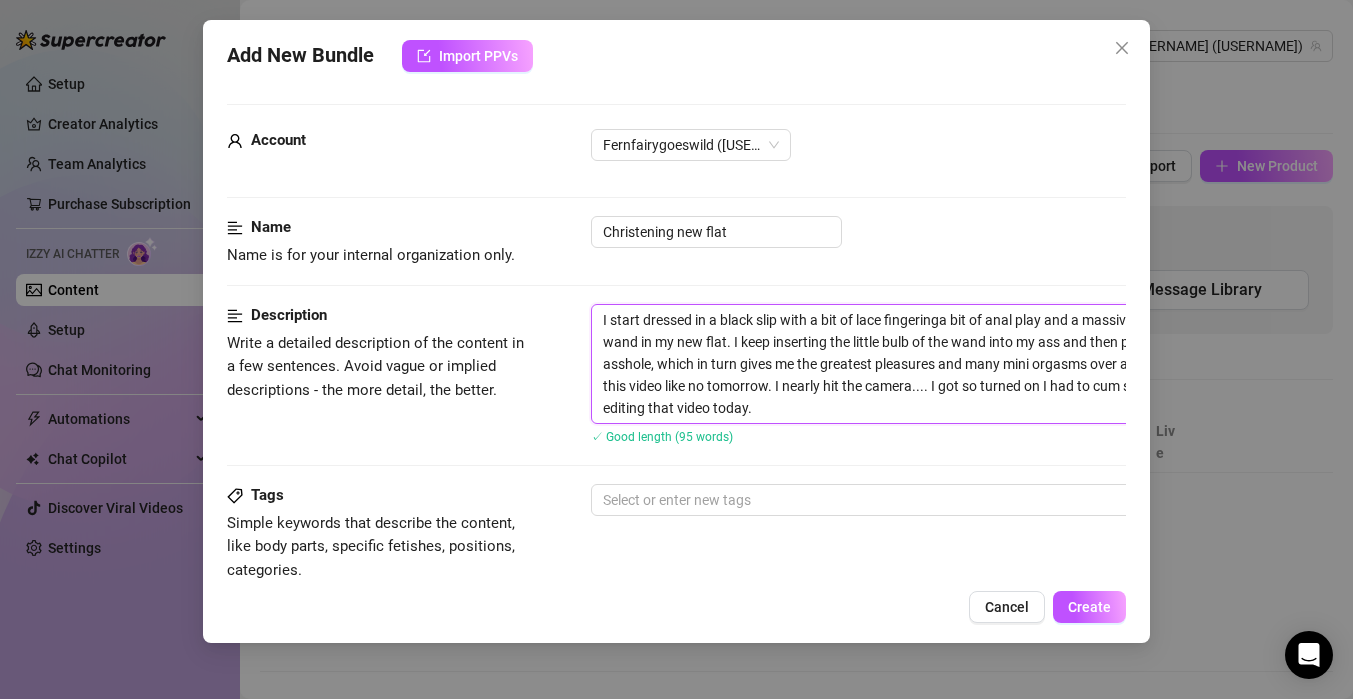 type on "I start dressed in a black slip with a bit of lace fingering a bit of anal play and a massive squirt with the steel wand in my new flat. I keep inserting the little bulb of the wand into my ass and then pulling it out of my tight asshole, which in turn gives me the greatest pleasures and many mini orgasms over and over again. I squirt in this video like no tomorrow. I nearly hit the camera.... I got so turned on I had to cum several times while editing that video today." 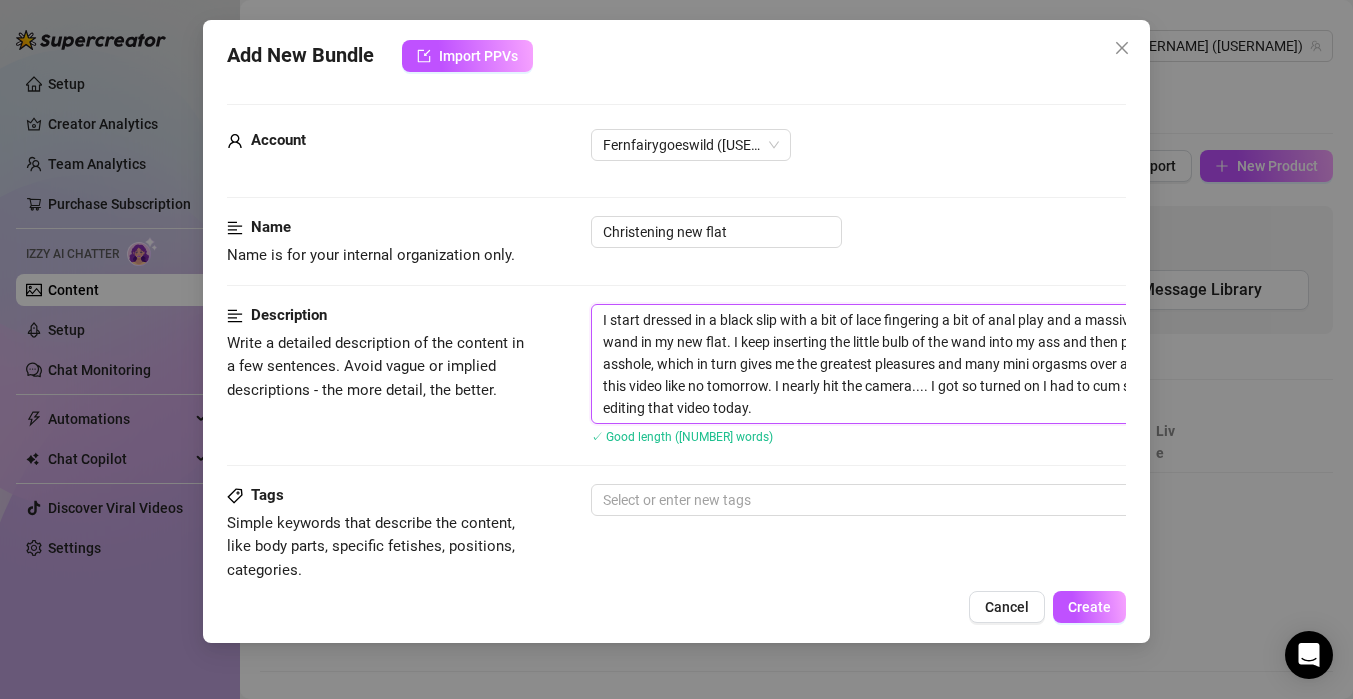 type on "I start dressed in a black slip with a bit of lace fingeringa bit of anal play and a massive squirt with the steel wand in my new flat. I keep inserting the little bulb of the wand into my ass and then pulling it out of my tight asshole, which in turn gives me the greatest pleasures and many mini orgasms over and over again. I squirt in this video like no tomorrow. I nearly hit the camera.... I got so turned on I had to cum several times while editing that video today." 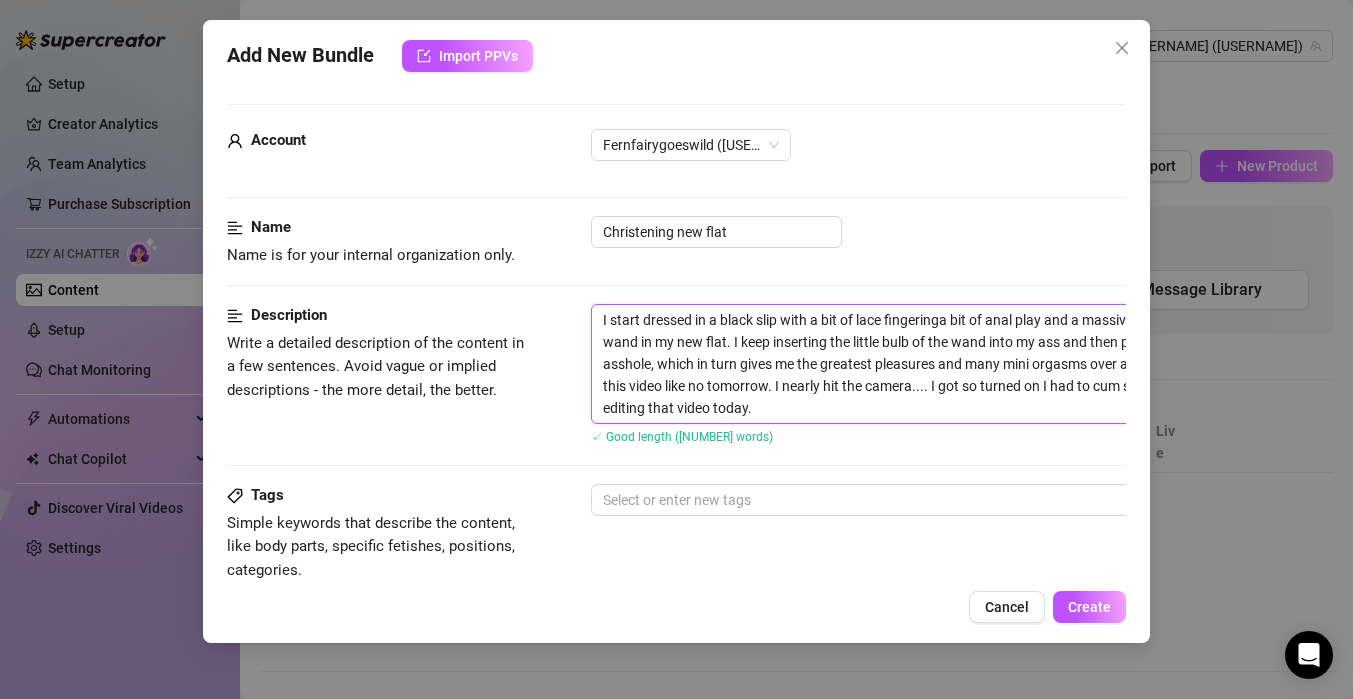 type on "I start dressed in a black slip with a bit of lace fingerina bit of anal play and a massive squirt with the steel wand in my new flat. I keep inserting the little bulb of the wand into my ass and then pulling it out of my tight asshole, which in turn gives me the greatest pleasures and many mini orgasms over and over again. I squirt in this video like no tomorrow. I nearly hit the camera.... I got so turned on I had to cum several times while editing that video today." 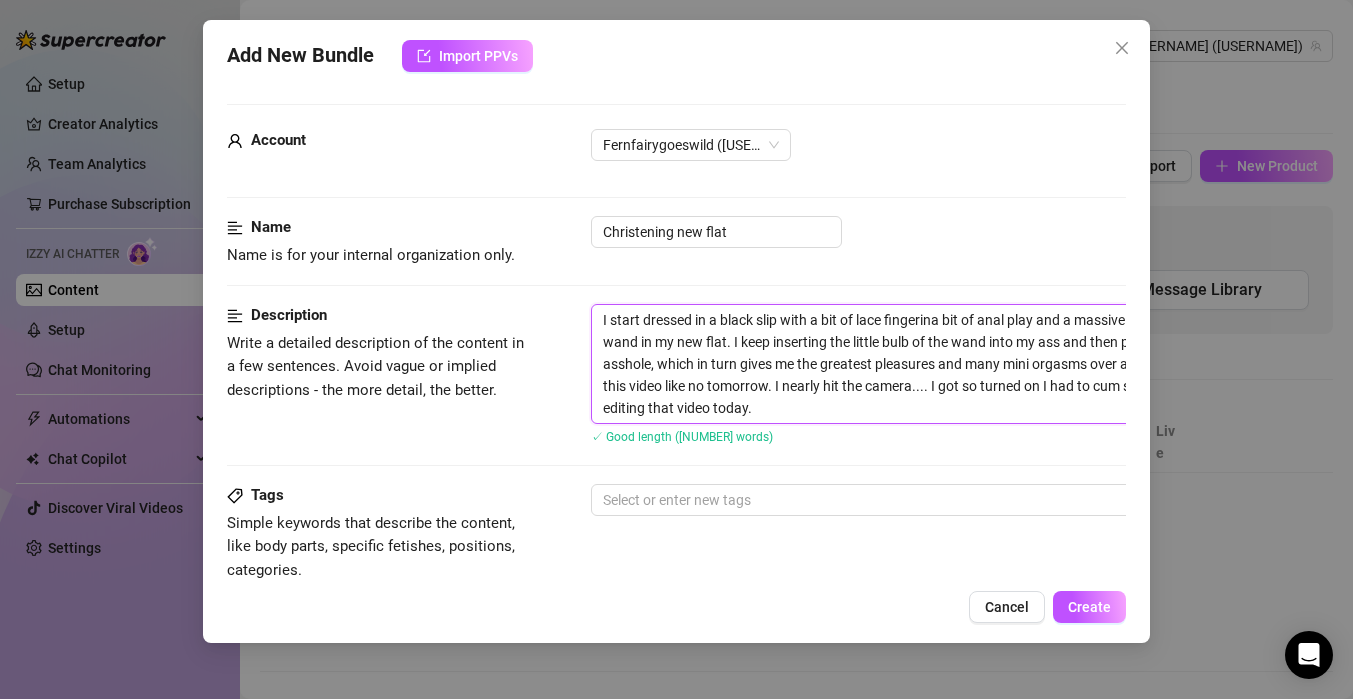type on "I start dressed in a black slip with a bit of lace fingeria bit of anal play and a massive squirt with the steel wand in my new flat. I keep inserting the little bulb of the wand into my ass and then pulling it out of my tight asshole, which in turn gives me the greatest pleasures and many mini orgasms over and over again. I squirt in this video like no tomorrow. I nearly hit the camera.... I got so turned on I had to cum several times while editing that video today." 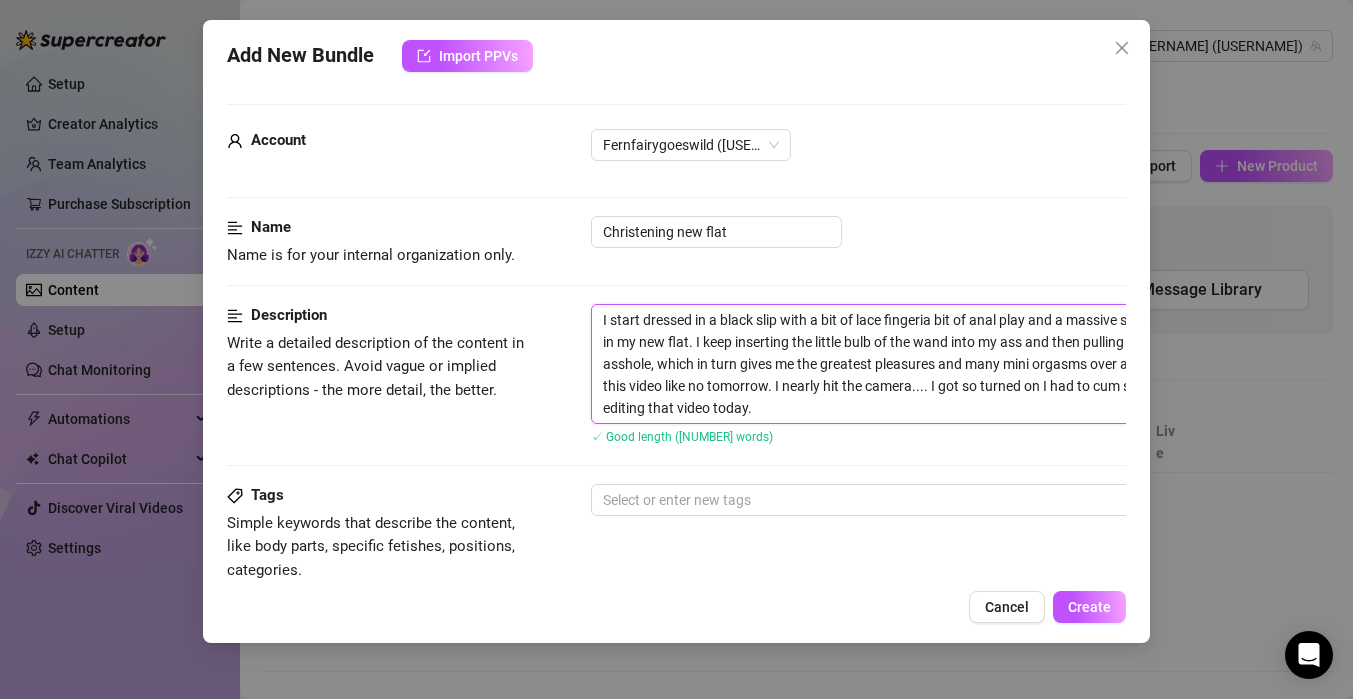 type on "I start dressed in a black slip with a bit of lace fingera bit of anal play and a massive squirt with the steel wand in my new flat. I keep inserting the little bulb of the wand into my ass and then pulling it out of my tight asshole, which in turn gives me the greatest pleasures and many mini orgasms over and over again. I squirt in this video like no tomorrow. I nearly hit the camera.... I got so turned on I had to cum several times while editing that video today." 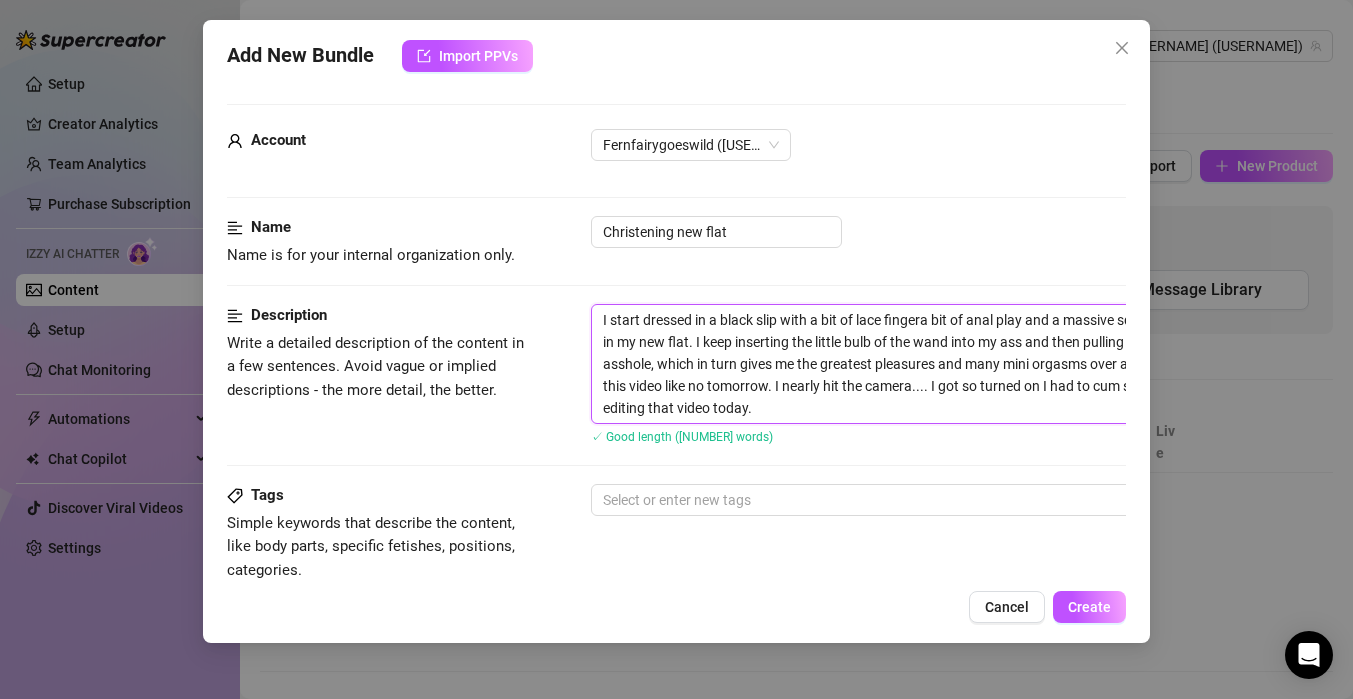 type on "I start dressed in a black slip with a bit of lace fingea bit of anal play and a massive squirt with the steel wand in my new [ADDRESS]. I keep inserting the little bulb of the wand into my ass and then pulling it out of my tight asshole, which in turn gives me the greatest pleasures and many mini orgasms over and over again. I squirt in this video like no tomorrow. I nearly hit the camera.... I got so turned on I had to cum several times while editing that video today." 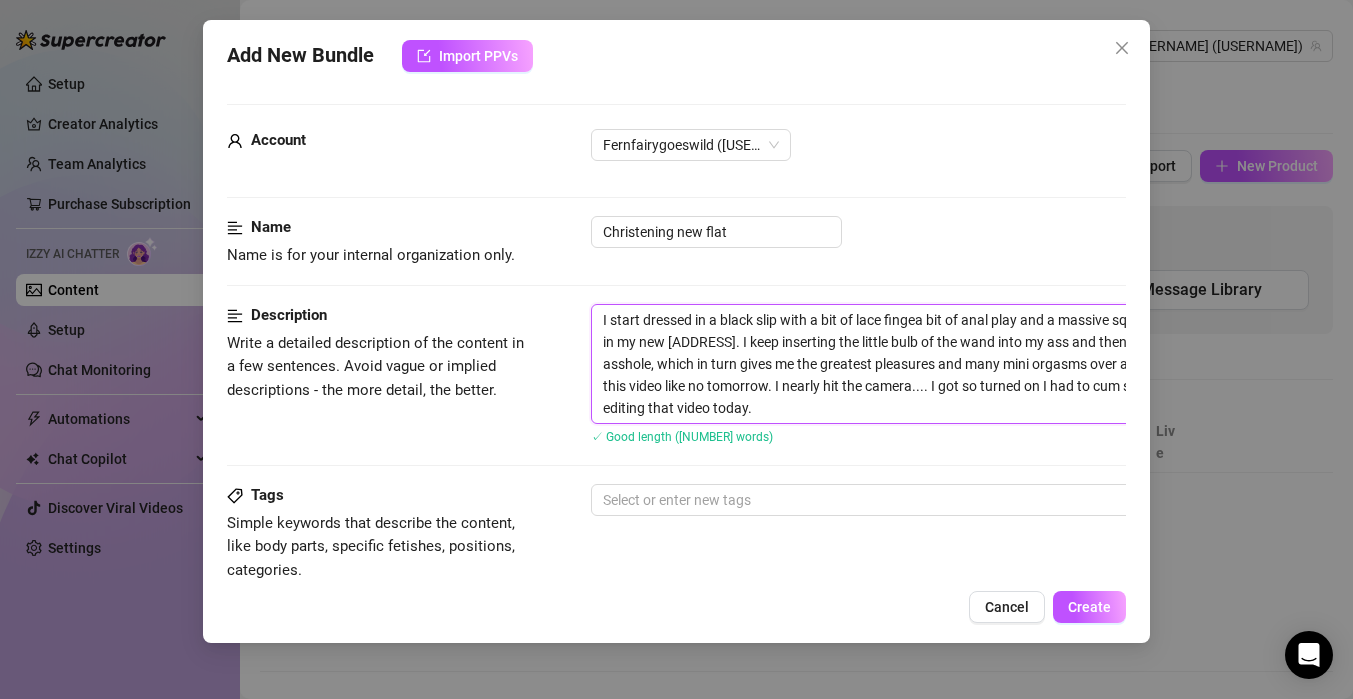 type on "I start dressed in a black slip with a bit of lace finga bit of anal play and a massive squirt with the steel wand in my new flat. I keep inserting the little bulb of the wand into my ass and then pulling it out of my tight asshole, which in turn gives me the greatest pleasures and many mini orgasms over and over again. I squirt in this video like no tomorrow. I nearly hit the camera.... I got so turned on I had to cum several times while editing that video today." 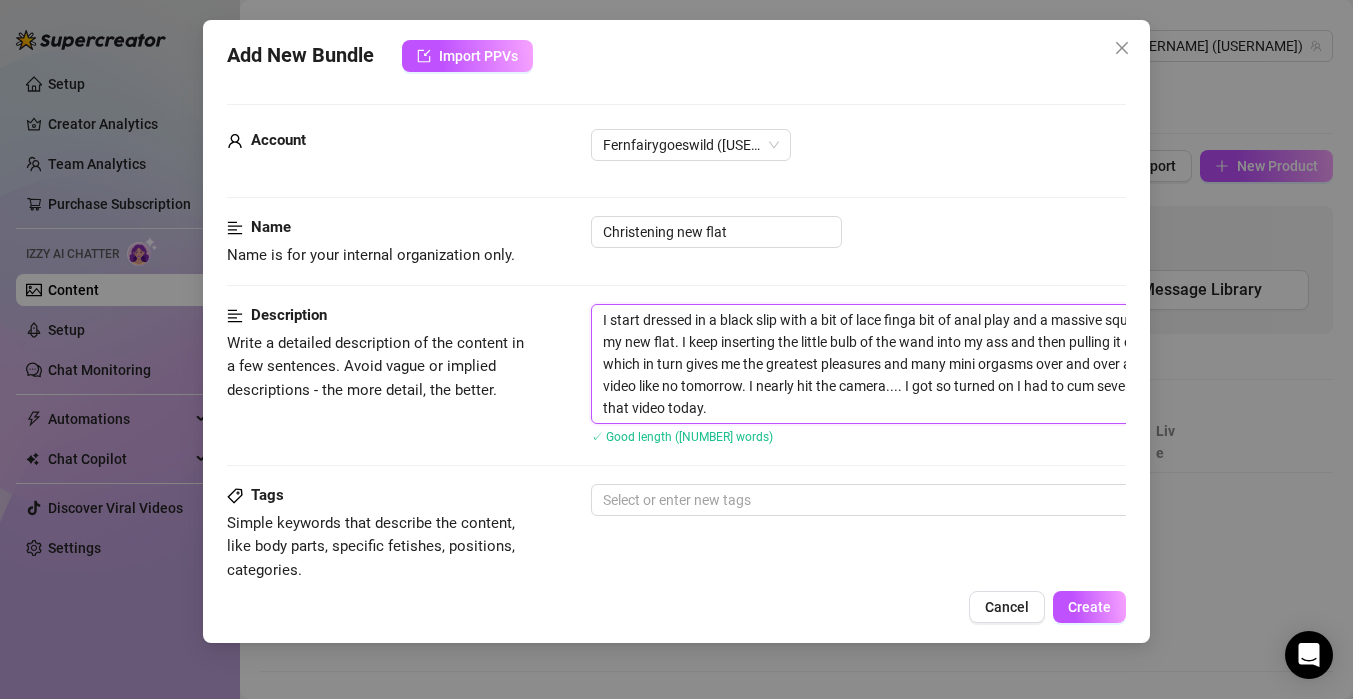 type on "I start dressed in a black slip with a bit of lace fina bit of anal play and a massive squirt with the steel wand in my new flat. I keep inserting the little bulb of the wand into my ass and then pulling it out of my tight asshole, which in turn gives me the greatest pleasures and many mini orgasms over and over again. I squirt in this video like no tomorrow. I nearly hit the camera.... I got so turned on I had to cum several times while editing that video today." 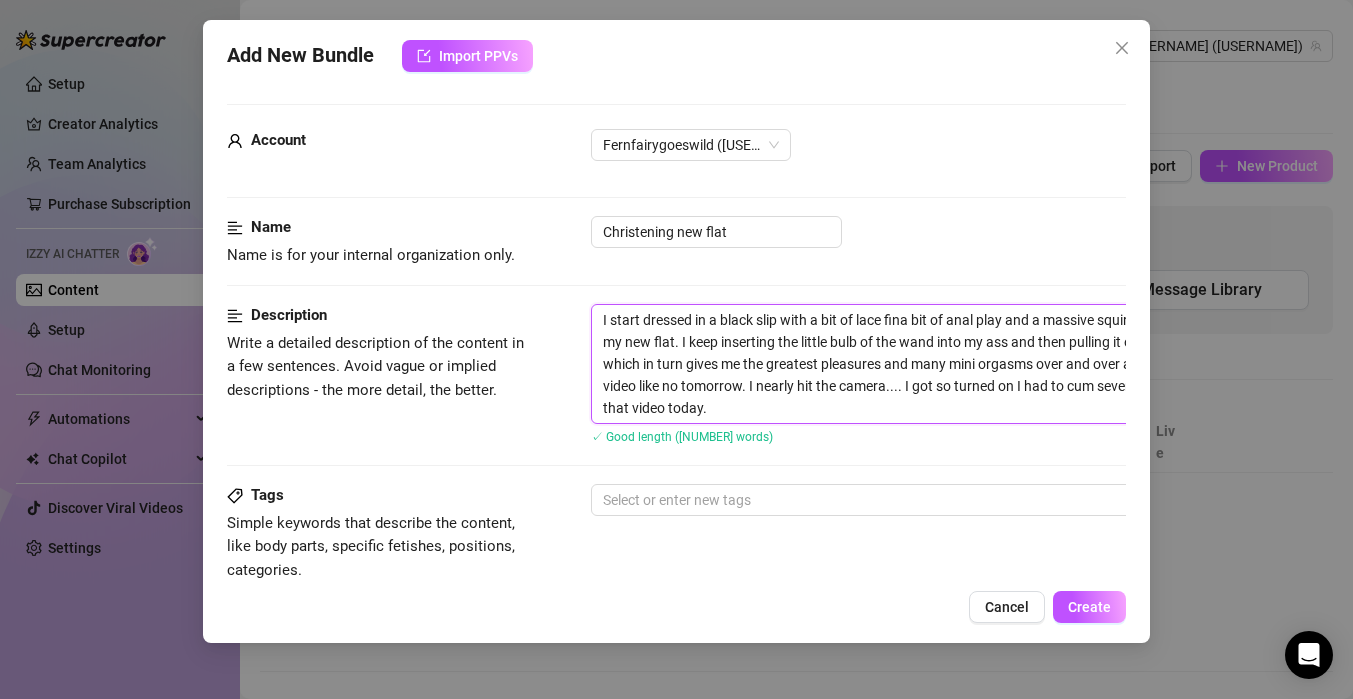 type on "I start dressed in a black slip with a bit of lace fia bit of anal play and a massive squirt with the steel wand in my new flat. I keep inserting the little bulb of the wand into my ass and then pulling it out of my tight asshole, which in turn gives me the greatest pleasures and many mini orgasms over and over again. I squirt in this video like no tomorrow. I nearly hit the camera.... I got so turned on I had to cum several times while editing that video today." 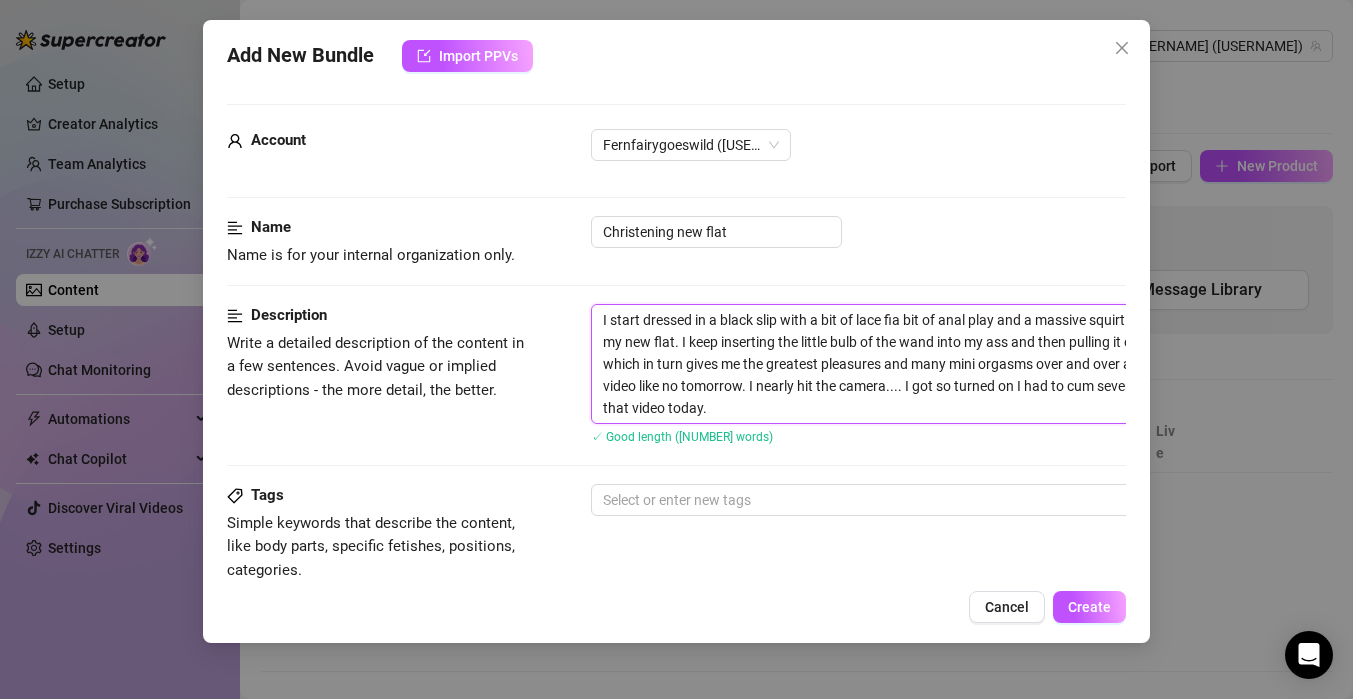 type on "I start dressed in a black slip with a bit of lace fa bit of anal play and a massive squirt with the steel wand in my new flat. I keep inserting the little bulb of the wand into my ass and then pulling it out of my tight asshole, which in turn gives me the greatest pleasures and many mini orgasms over and over again. I squirt in this video like no tomorrow. I nearly hit the camera.... I got so turned on I had to cum several times while editing that video today." 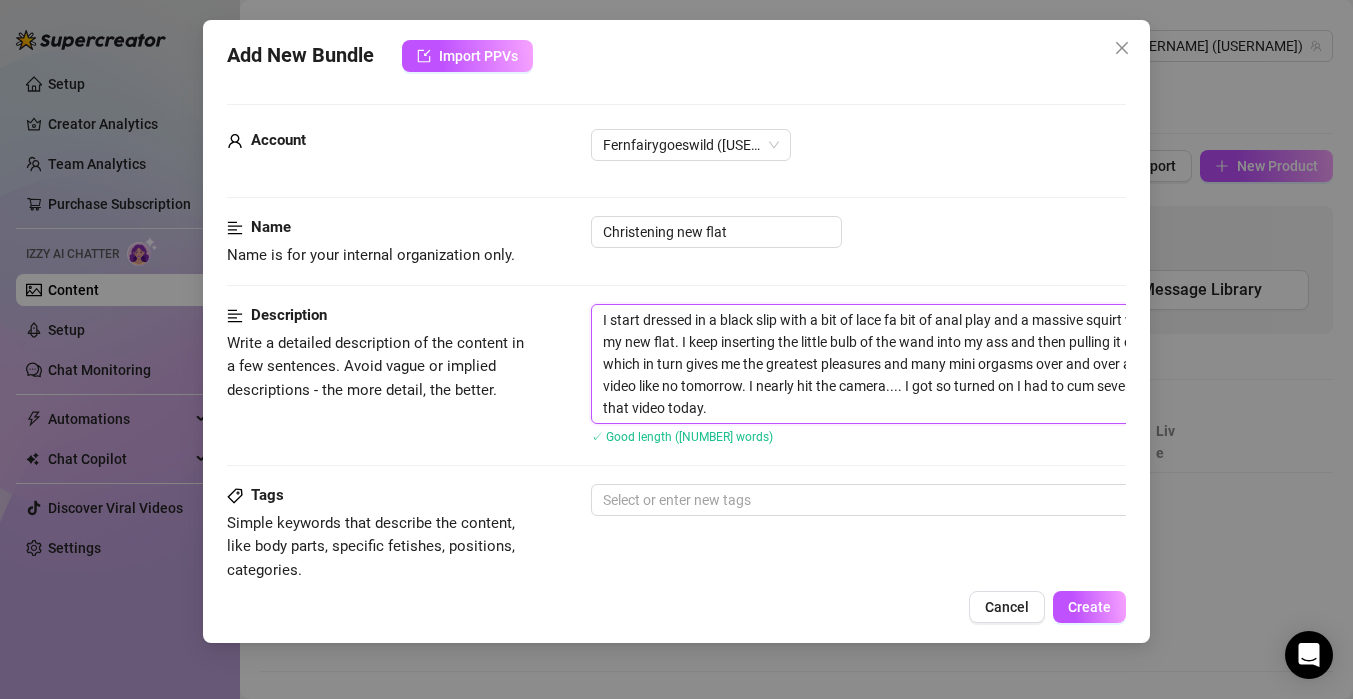 type on "I start dressed in a black slip with a bit of lace a bit of anal play and a massive squirt with the steel wand in my new [LOCATION]. I keep inserting the little bulb of the wand into my ass and then pulling it out of my tight asshole, which in turn gives me the greatest pleasures and many mini orgasms over and over again. I squirt in this video like no tomorrow. I nearly hit the camera.... I got so turned on I had to cum several times while editing that video today." 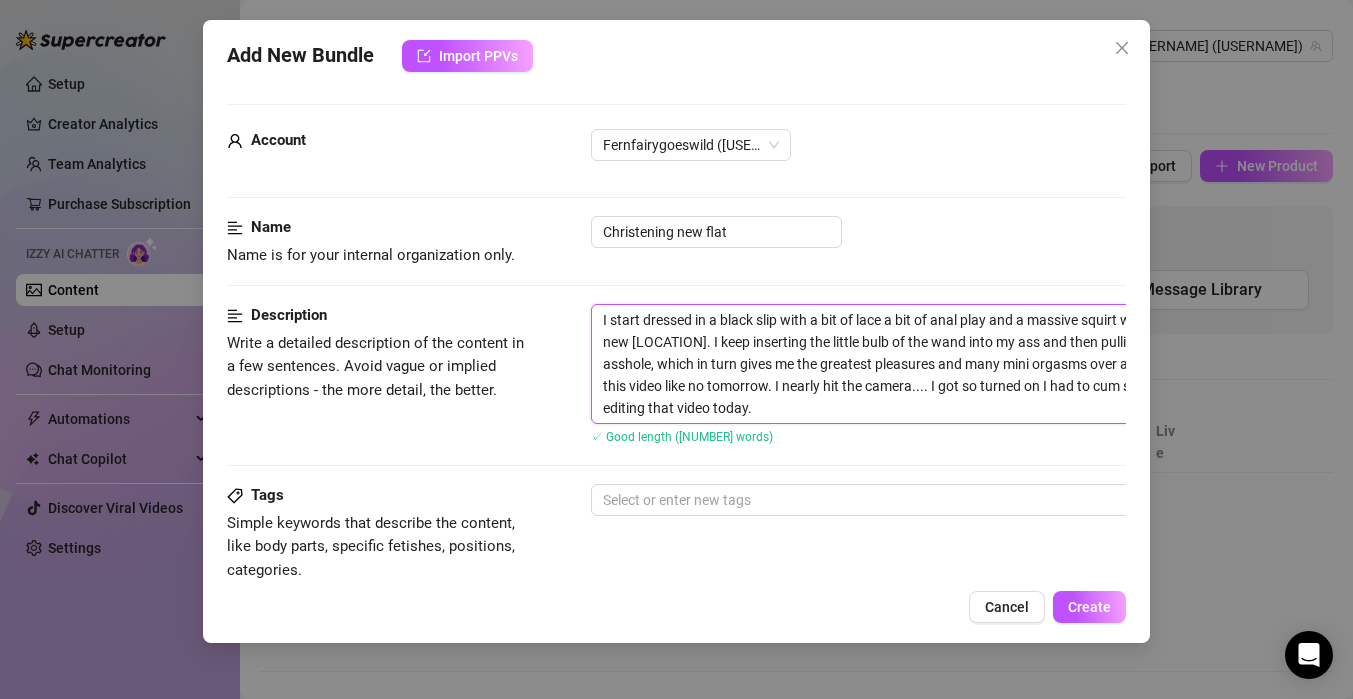 type on "I start dressed in a black slip with a bit of lace pa bit of anal play and a massive squirt with the steel wand in my new [LOCATION]. I keep inserting the little bulb of the wand into my ass and then pulling it out of my tight asshole, which in turn gives me the greatest pleasures and many mini orgasms over and over again. I squirt in this video like no tomorrow. I nearly hit the camera.... I got so turned on I had to cum several times while editing that video today." 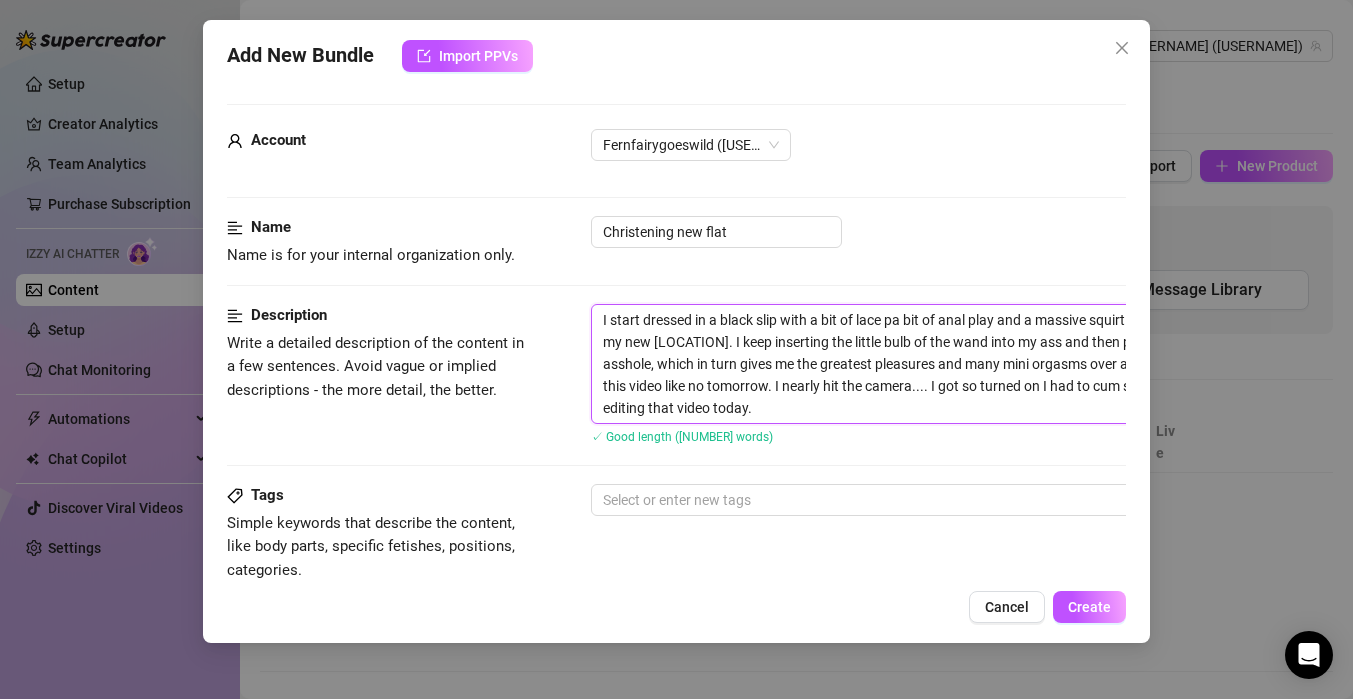type on "I start dressed in a black slip with a bit of lace pla bit of anal play and a massive squirt with the steel wand in my new flat. I keep inserting the little bulb of the wand into my ass and then pulling it out of my tight asshole, which in turn gives me the greatest pleasures and many mini orgasms over and over again. I squirt in this video like no tomorrow. I nearly hit the camera.... I got so turned on I had to cum several times while editing that video today." 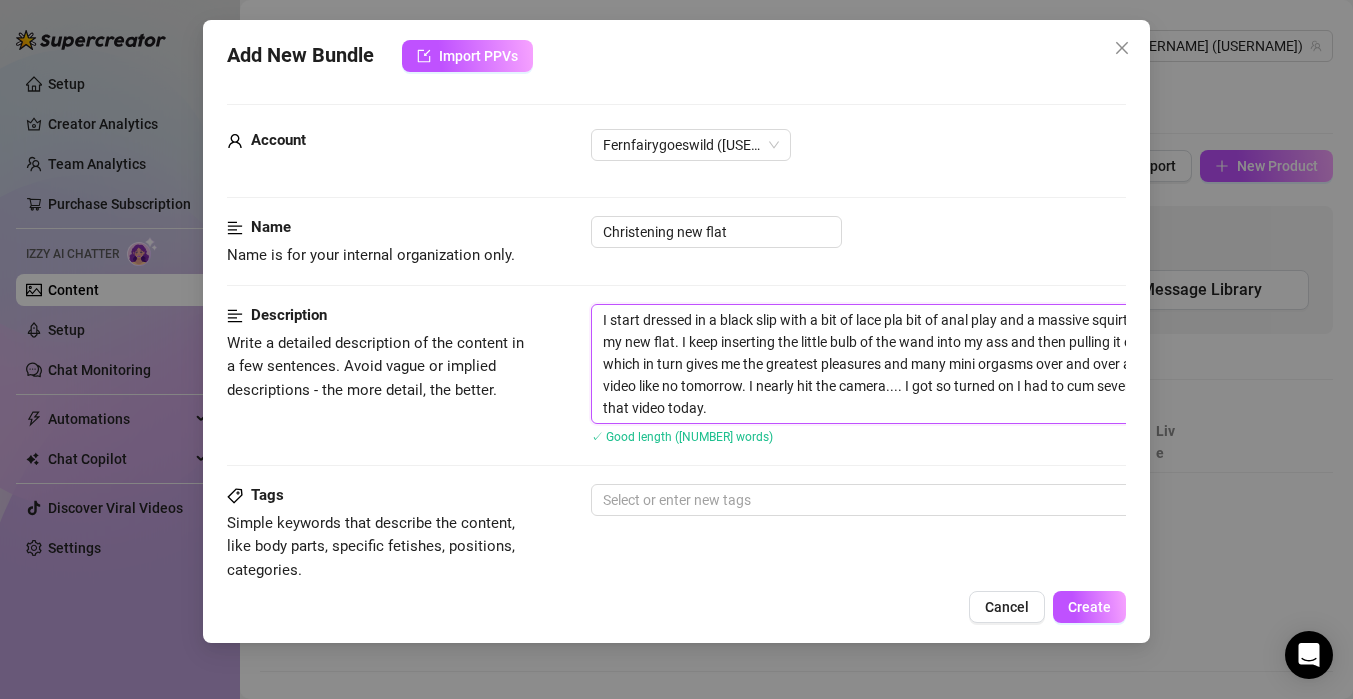 type on "I start dressed in a black slip with a bit of lace plaa bit of anal play and a massive squirt with the steel wand in my new flat. I keep inserting the little bulb of the wand into my ass and then pulling it out of my tight asshole, which in turn gives me the greatest pleasures and many mini orgasms over and over again. I squirt in this video like no tomorrow. I nearly hit the camera.... I got so turned on I had to cum several times while editing that video today." 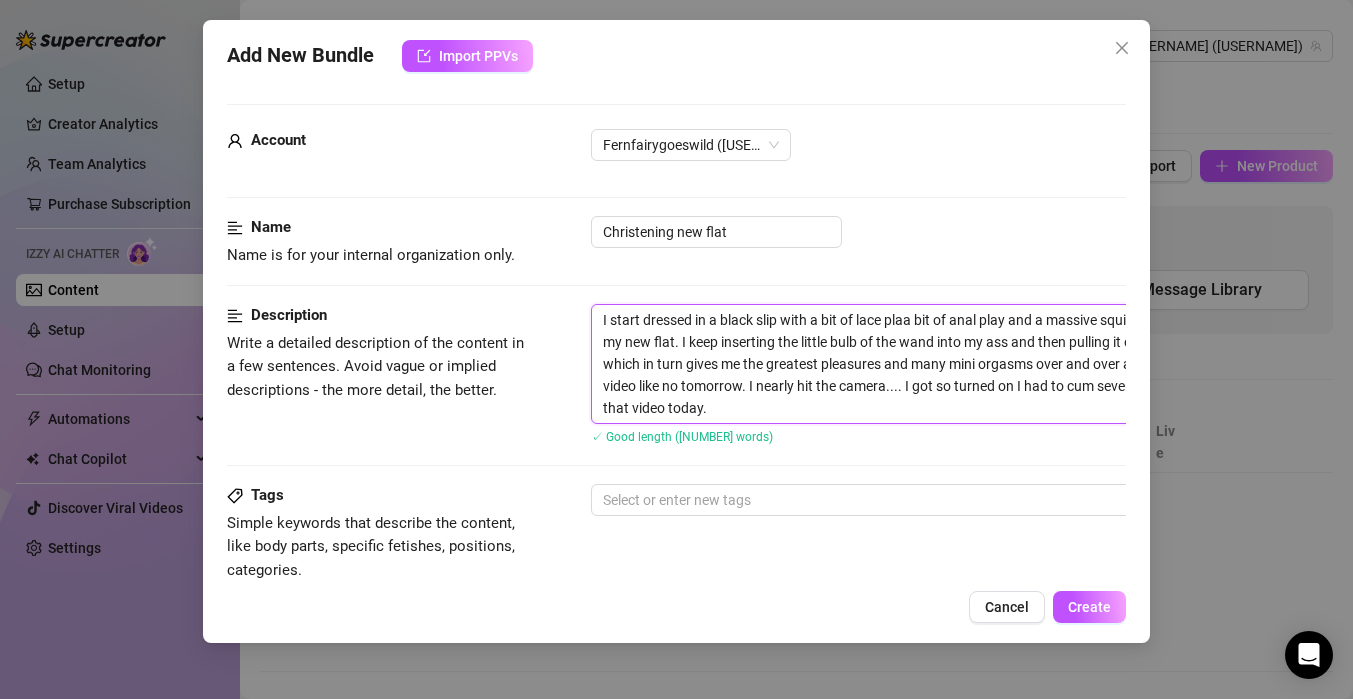 type on "I start dressed in a black slip with a bit of lace playa bit of anal play and a massive squirt with the steel wand in my new flat. I keep inserting the little bulb of the wand into my ass and then pulling it out of my tight asshole, which in turn gives me the greatest pleasures and many mini orgasms over and over again. I squirt in this video like no tomorrow. I nearly hit the camera.... I got so turned on I had to cum several times while editing that video today." 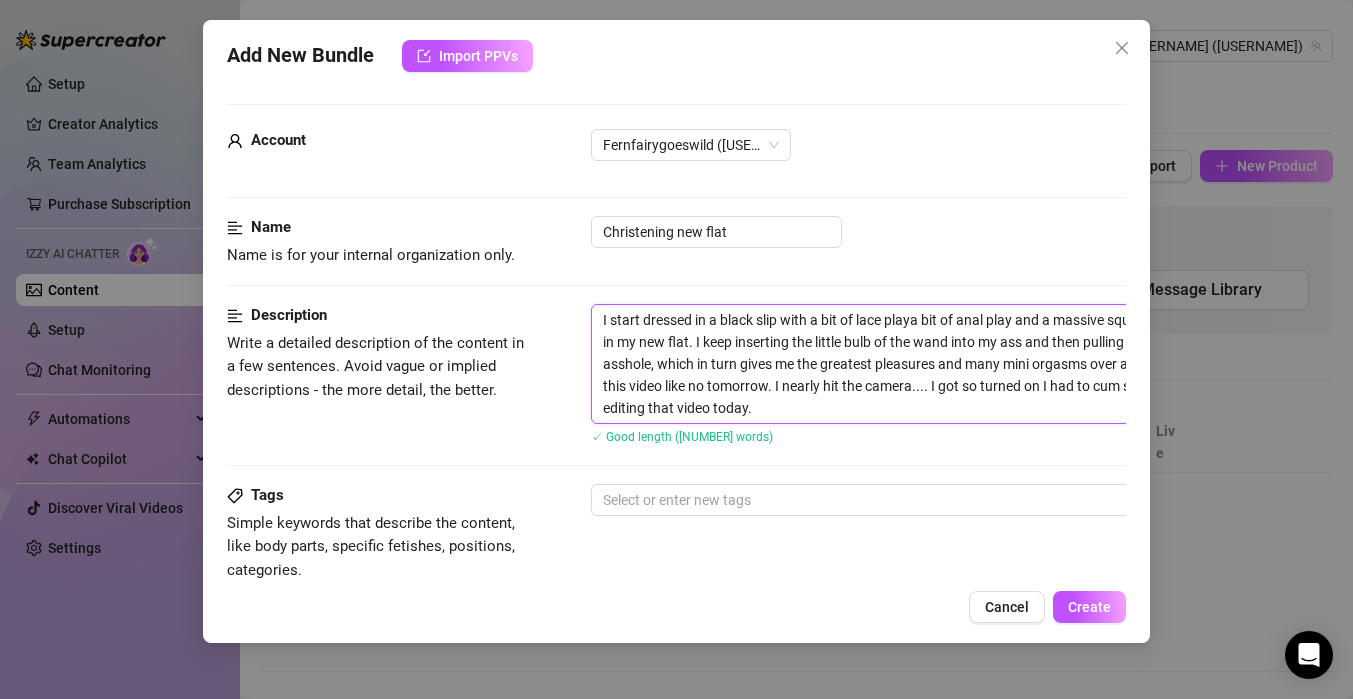 type on "I start dressed in a black slip with a bit of lace playia bit of anal play and a massive squirt with the steel wand in my new flat. I keep inserting the little bulb of the wand into my ass and then pulling it out of my tight asshole, which in turn gives me the greatest pleasures and many mini orgasms over and over again. I squirt in this video like no tomorrow. I nearly hit the camera.... I got so turned on I had to cum several times while editing that video today." 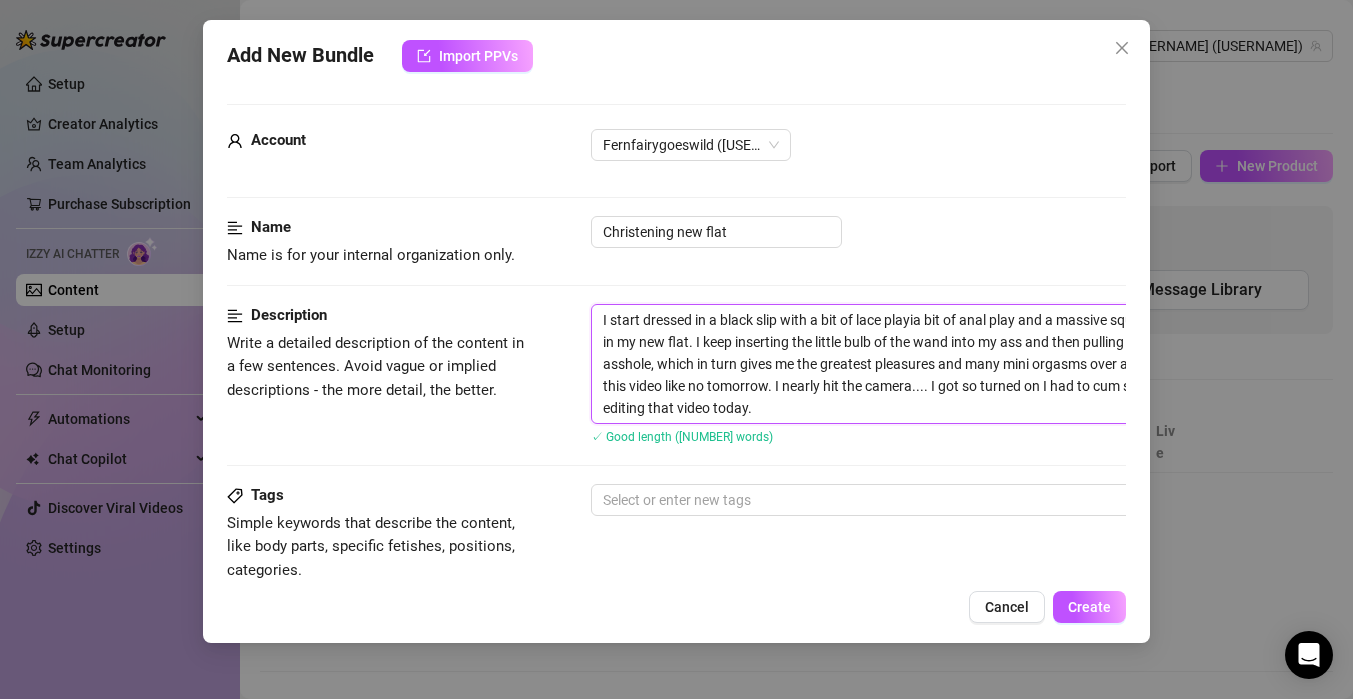 type on "I start dressed in a black slip with a bit of lace playina bit of anal play and a massive squirt with the steel wand in my new flat. I keep inserting the little bulb of the wand into my ass and then pulling it out of my tight asshole, which in turn gives me the greatest pleasures and many mini orgasms over and over again. I squirt in this video like no tomorrow. I nearly hit the camera.... I got so turned on I had to cum several times while editing that video today." 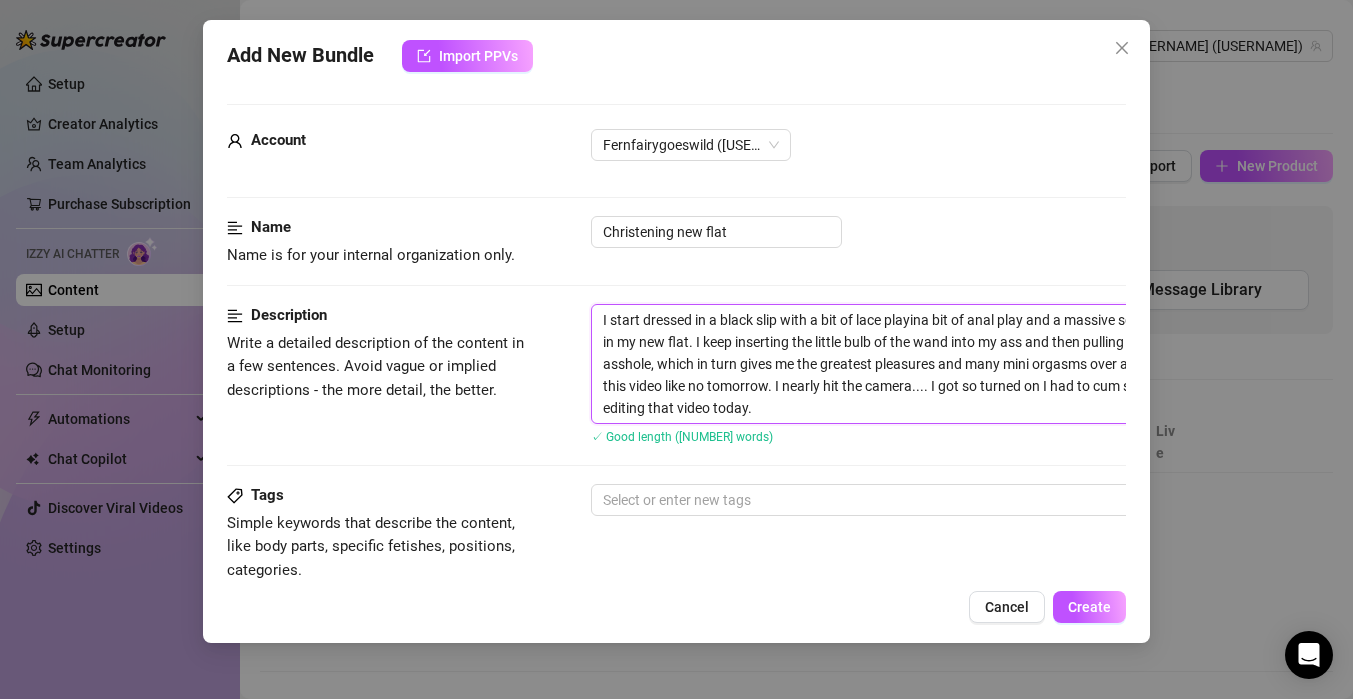 type on "I start dressed in a black slip with a bit of lace playinga bit of anal play and a massive squirt with the steel wand in my new flat. I keep inserting the little bulb of the wand into my ass and then pulling it out of my tight asshole, which in turn gives me the greatest pleasures and many mini orgasms over and over again. I squirt in this video like no tomorrow. I nearly hit the camera.... I got so turned on I had to cum several times while editing that video today." 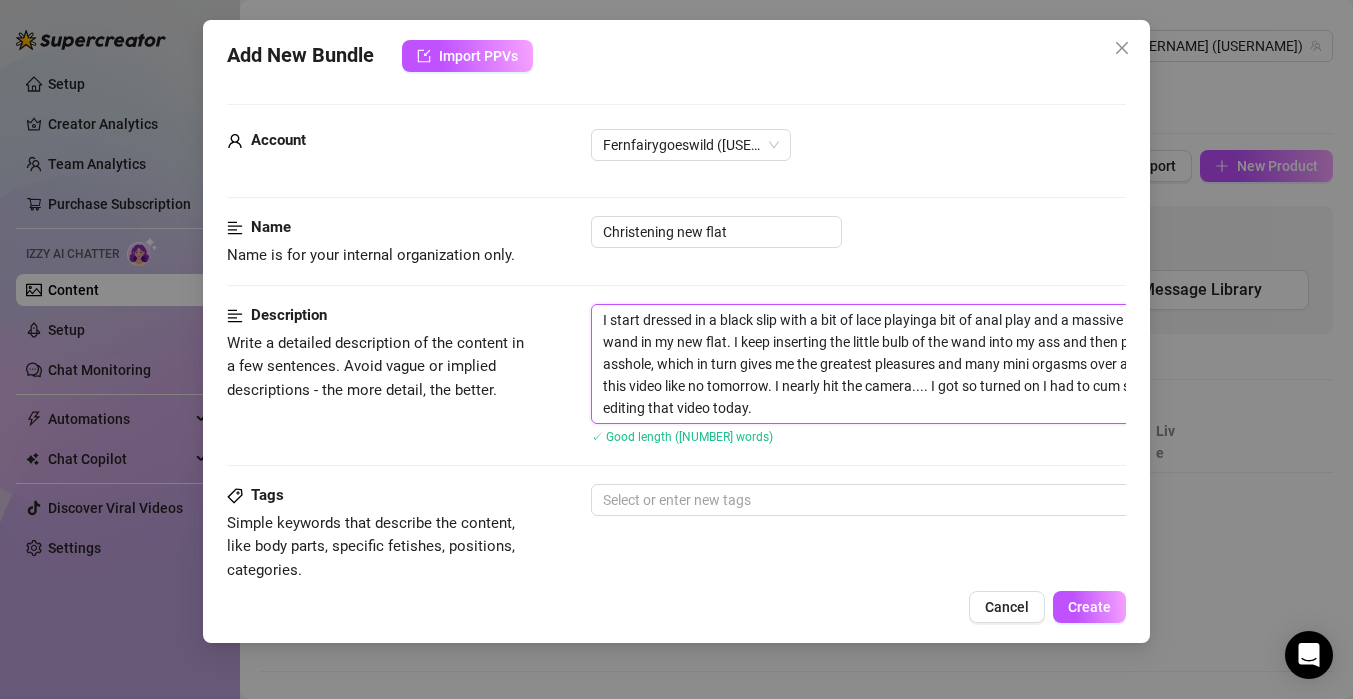 type on "I start dressed in a black slip with a bit of lace playing a bit of anal play and a massive squirt with the steel wand in my new flat. I keep inserting the little bulb of the wand into my ass and then pulling it out of my tight [ASS] which in turn gives me the greatest pleasures and many mini orgasms over and over again. I squirt in this video like no tomorrow. I nearly hit the camera.... I got so turned on I had to cum several times while editing that video today." 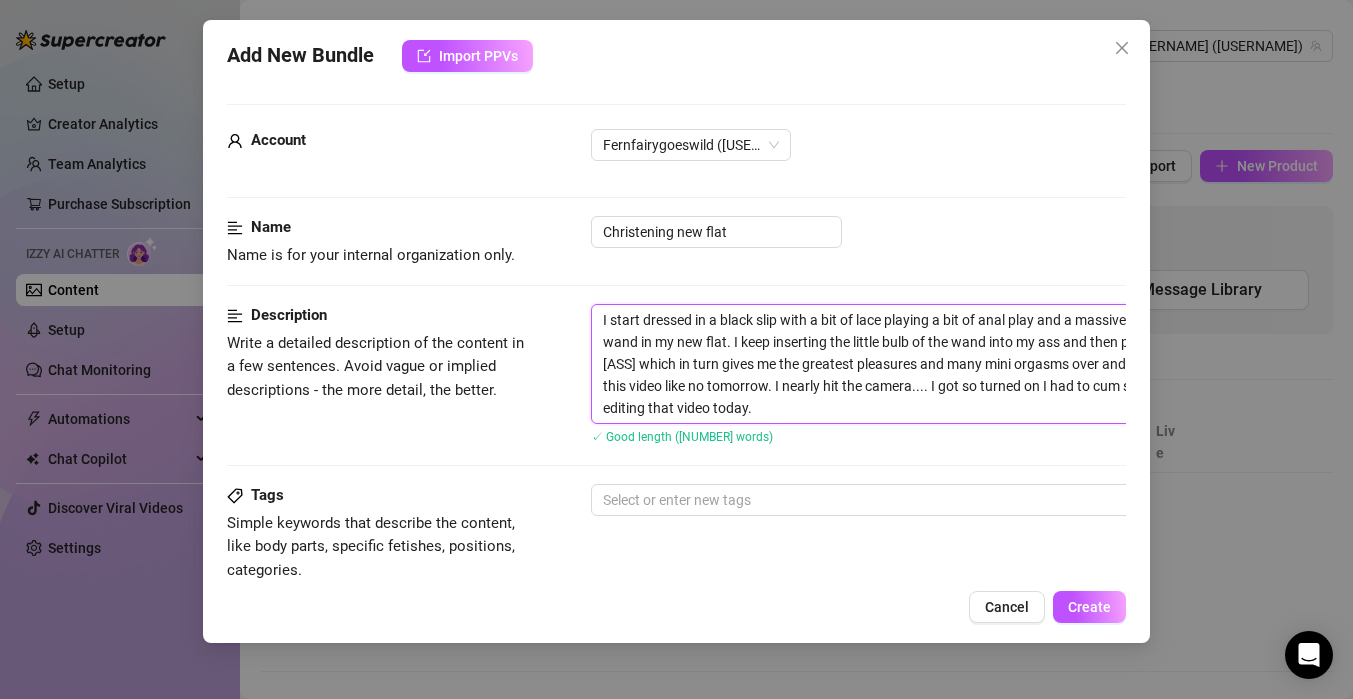 type on "I start dressed in a black slip with a bit of lace playing wa bit of anal play and a massive squirt with the steel wand in my new flat. I keep inserting the little bulb of the wand into my ass and then pulling it out of my tight asshole, which in turn gives me the greatest pleasures and many mini orgasms over and over again. I squirt in this video like no tomorrow. I nearly hit the camera.... I got so turned on I had to cum several times while editing that video today." 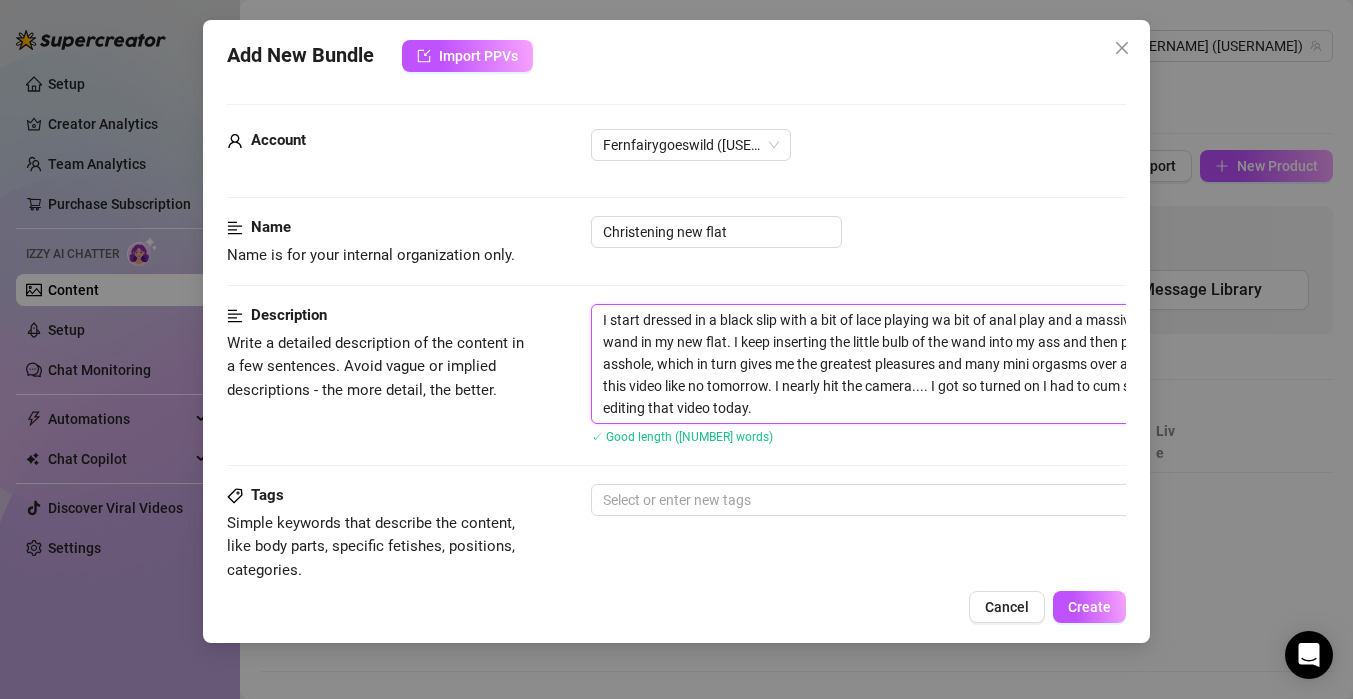 type on "I start dressed in a black slip with a bit of lace playing wia bit of anal play and a massive squirt with the steel wand in my new flat. I keep inserting the little bulb of the wand into my ass and then pulling it out of my tight asshole, which in turn gives me the greatest pleasures and many mini orgasms over and over again. I squirt in this video like no tomorrow. I nearly hit the camera.... I got so turned on I had to cum several times while editing that video today." 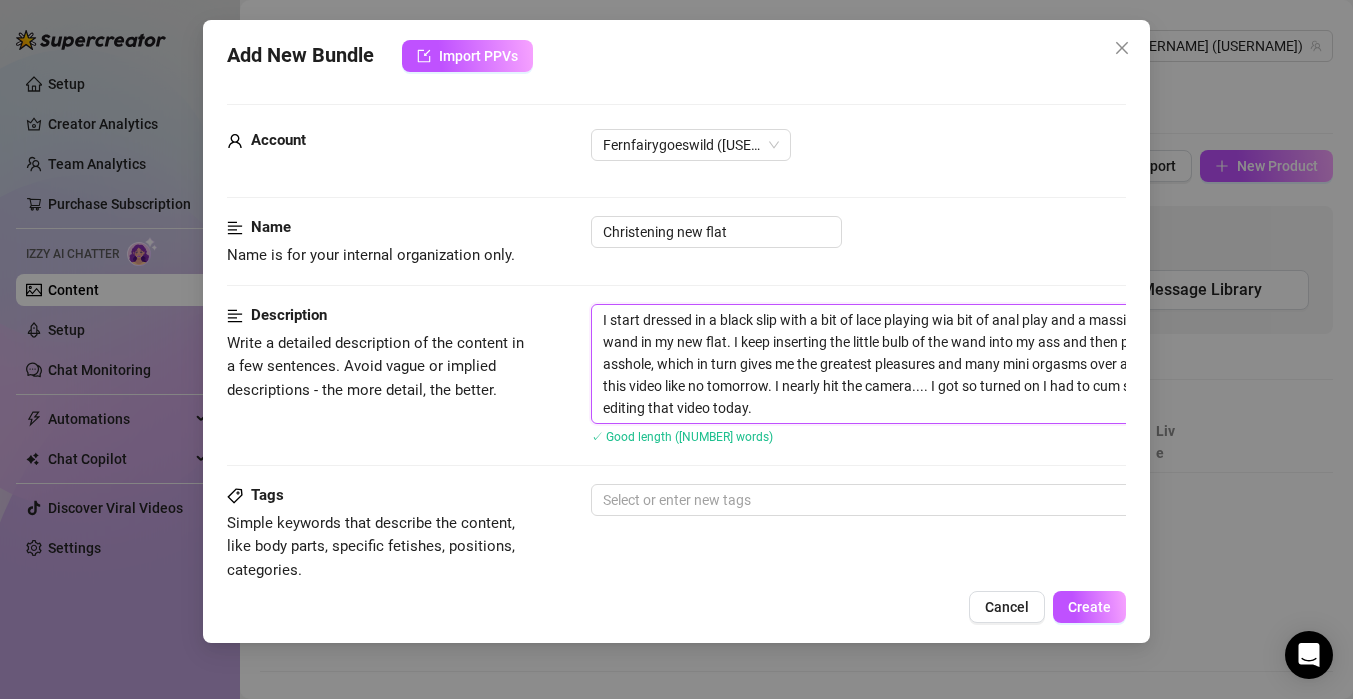 type on "I start dressed in a black slip with a bit of lace playing wita bit of anal play and a massive squirt with the steel wand in my new flat. I keep inserting the little bulb of the wand into my ass and then pulling it out of my tight asshole, which in turn gives me the greatest pleasures and many mini orgasms over and over again. I squirt in this video like no tomorrow. I nearly hit the camera.... I got so turned on I had to cum several times while editing that video today." 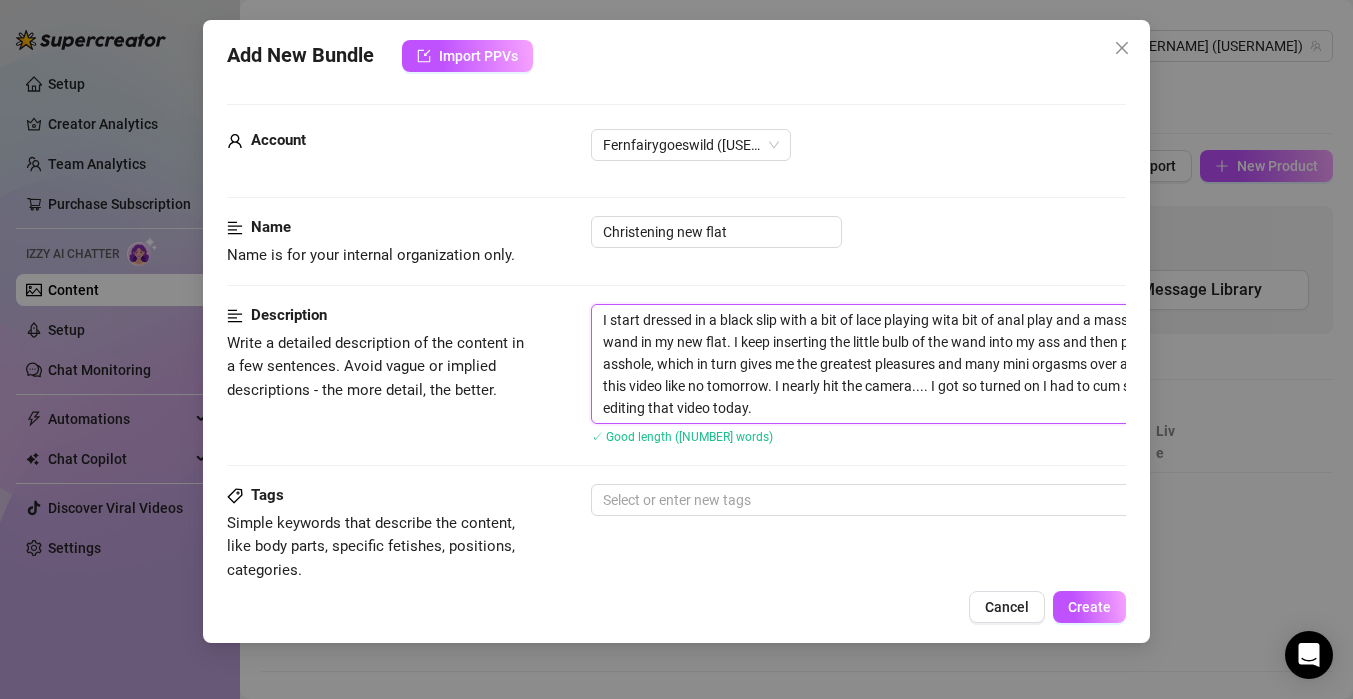 type on "I start dressed in a black slip with a bit of lace playing witha bit of anal play and a massive squirt with the steel wand in my new flat. I keep inserting the little bulb of the wand into my ass and then pulling it out of my tight asshole, which in turn gives me the greatest pleasures and many mini orgasms over and over again. I squirt in this video like no tomorrow. I nearly hit the camera.... I got so turned on I had to cum several times while editing that video today." 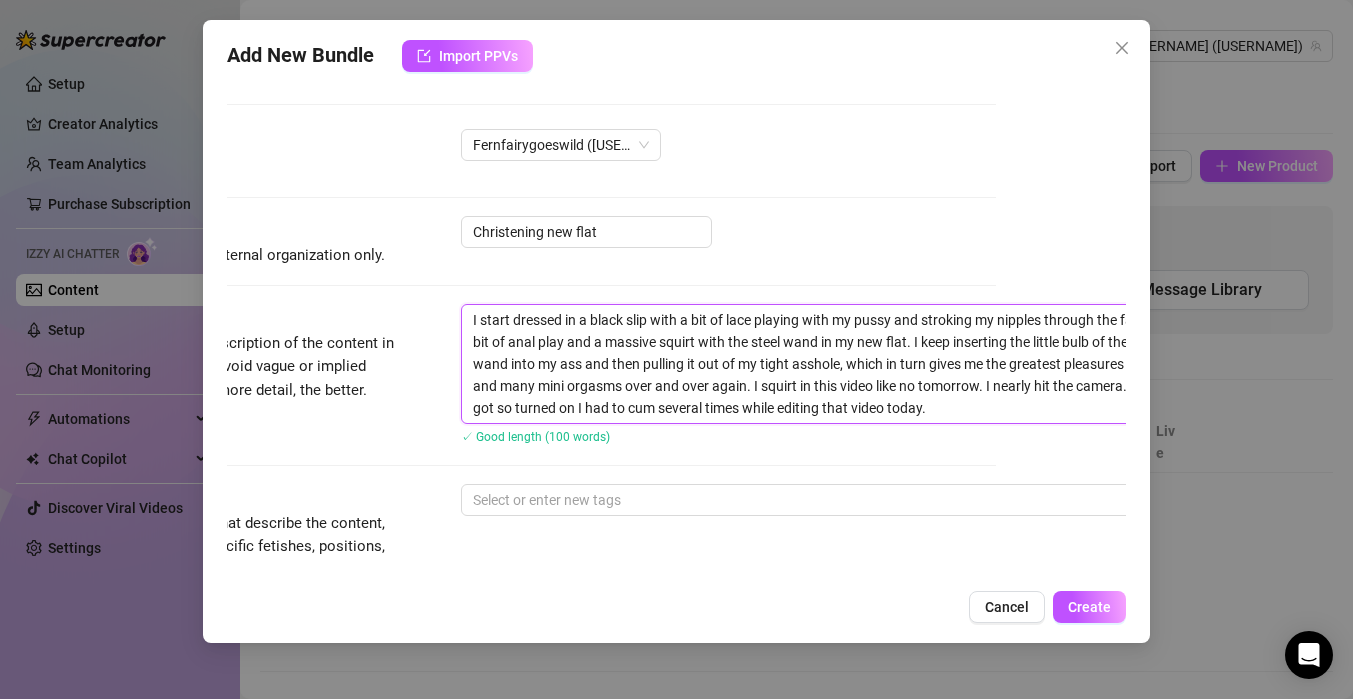 scroll, scrollTop: 0, scrollLeft: 142, axis: horizontal 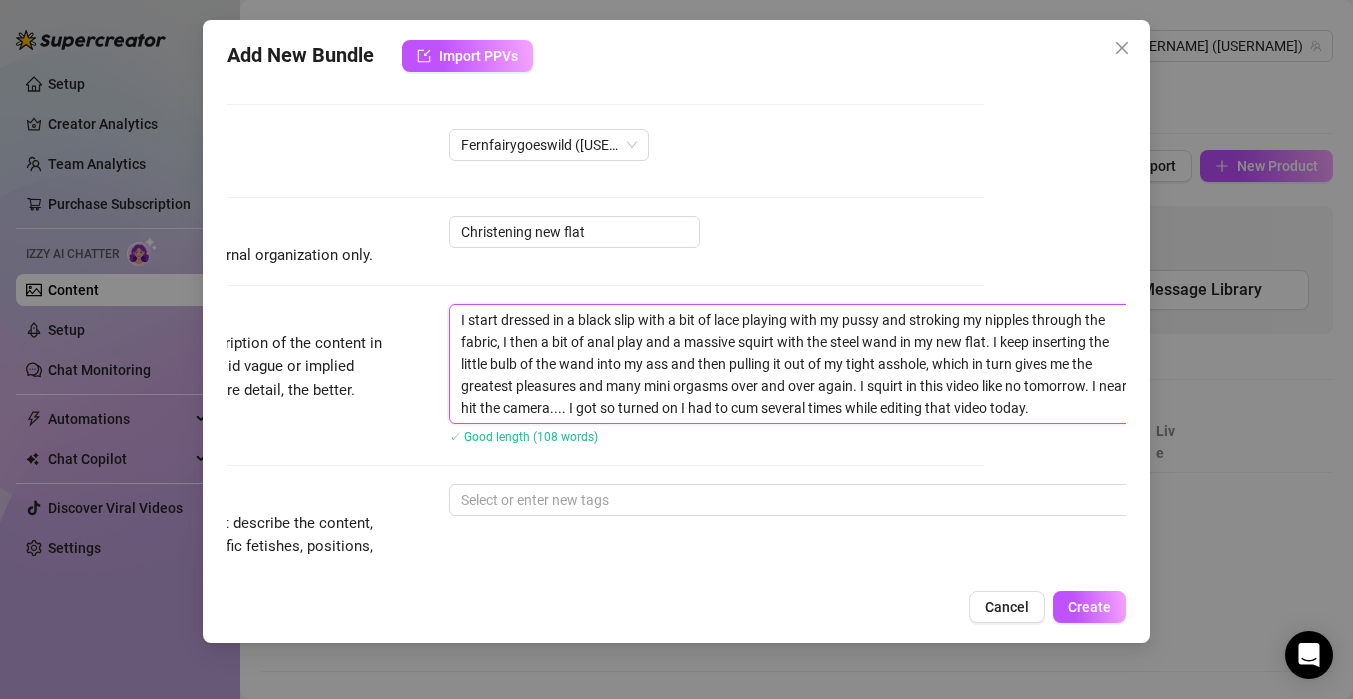 click on "I start dressed in a black slip with a bit of lace playing with my pussy and stroking my nipples through the fabric, I then a bit of anal play and a massive squirt with the steel wand in my new flat. I keep inserting the little bulb of the wand into my ass and then pulling it out of my tight asshole, which in turn gives me the greatest pleasures and many mini orgasms over and over again. I squirt in this video like no tomorrow. I nearly hit the camera.... I got so turned on I had to cum several times while editing that video today." at bounding box center (799, 364) 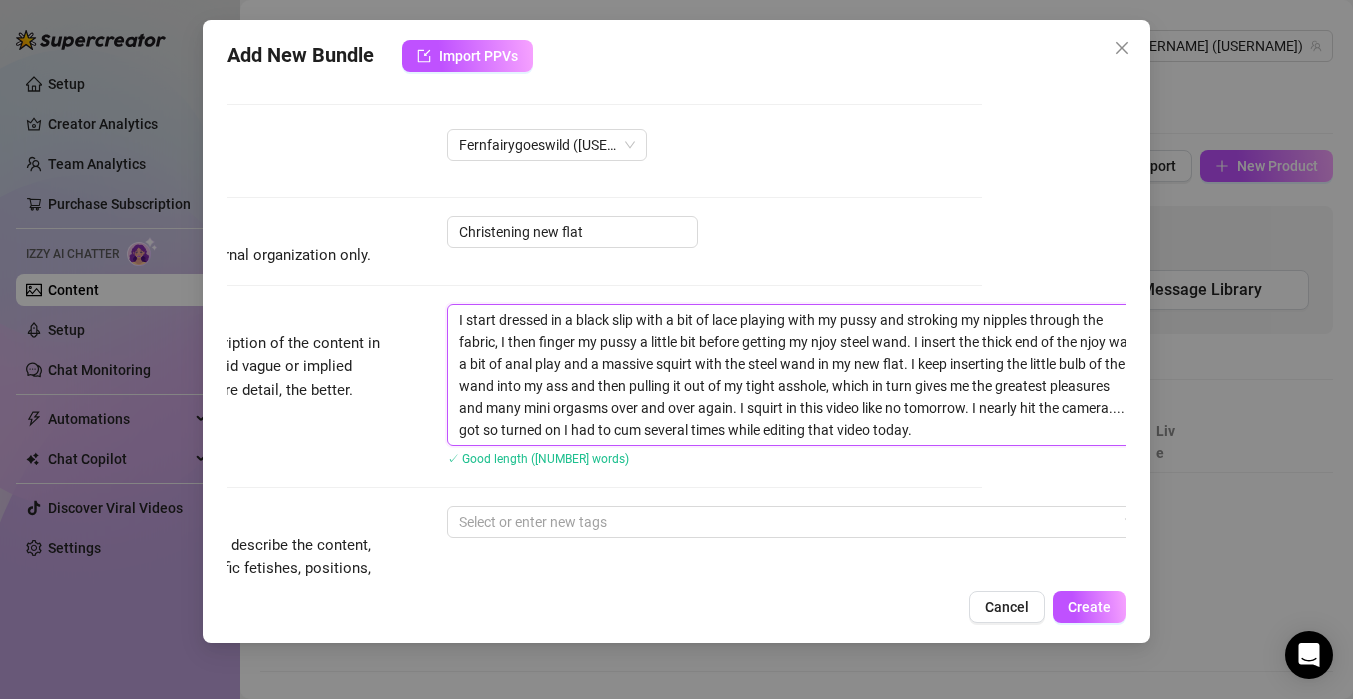 scroll, scrollTop: 0, scrollLeft: 152, axis: horizontal 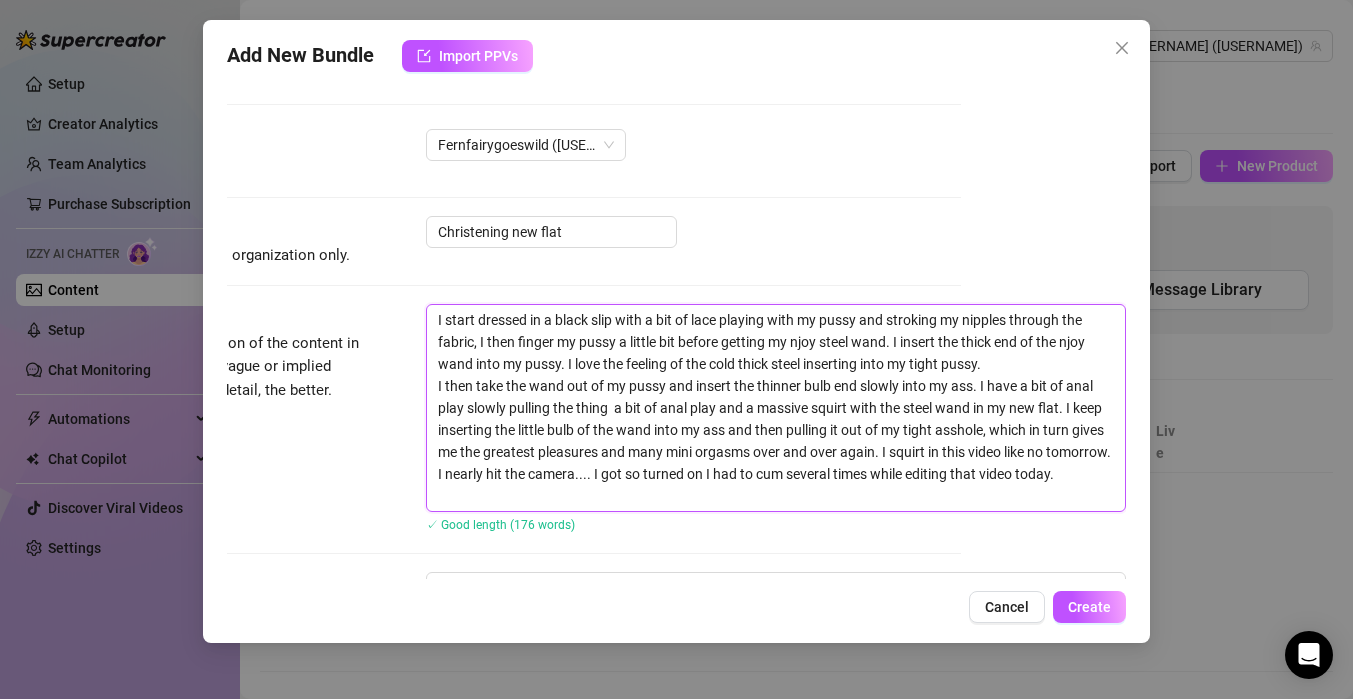 drag, startPoint x: 1083, startPoint y: 407, endPoint x: 884, endPoint y: 451, distance: 203.80627 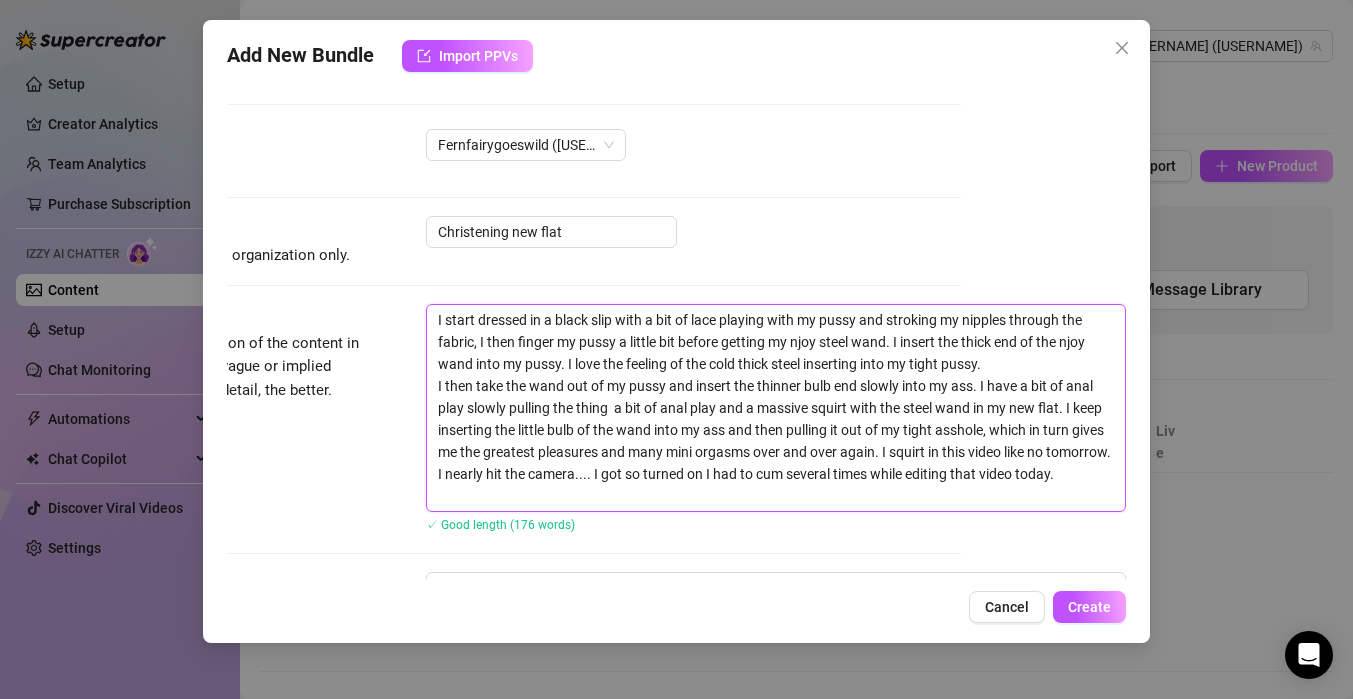 click on "I start dressed in a black slip with a bit of lace playing with my pussy and stroking my nipples through the fabric, I then finger my pussy a little bit before getting my njoy steel wand. I insert the thick end of the njoy wand into my pussy. I love the feeling of the cold thick steel inserting into my tight pussy.
I then take the wand out of my pussy and insert the thinner bulb end slowly into my ass. I have a bit of anal play slowly pulling the thing  a bit of anal play and a massive squirt with the steel wand in my new flat. I keep inserting the little bulb of the wand into my ass and then pulling it out of my tight asshole, which in turn gives me the greatest pleasures and many mini orgasms over and over again. I squirt in this video like no tomorrow. I nearly hit the camera.... I got so turned on I had to cum several times while editing that video today." at bounding box center [776, 408] 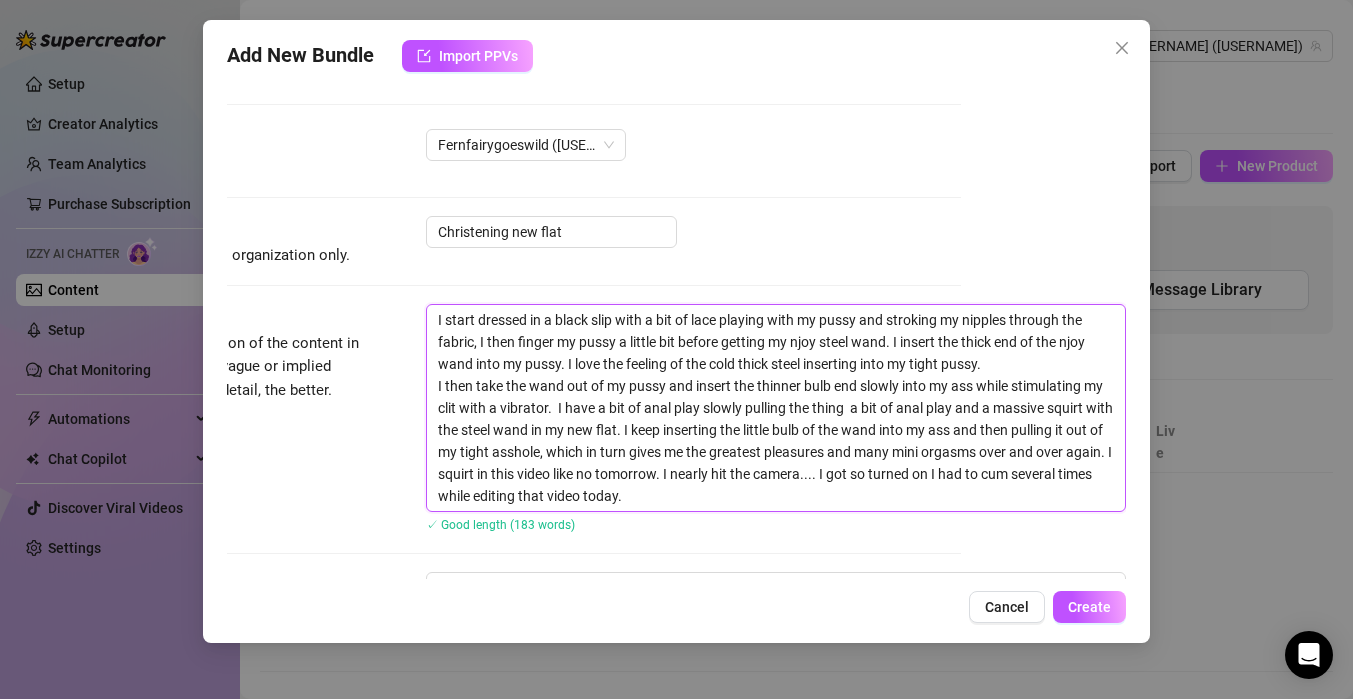 paste on "I keep inserting the little bulb of the wand into my ass and then pulling it out of my tight asshole, which in turn gives me the greatest pleasures and many mini orgasms over and over again." 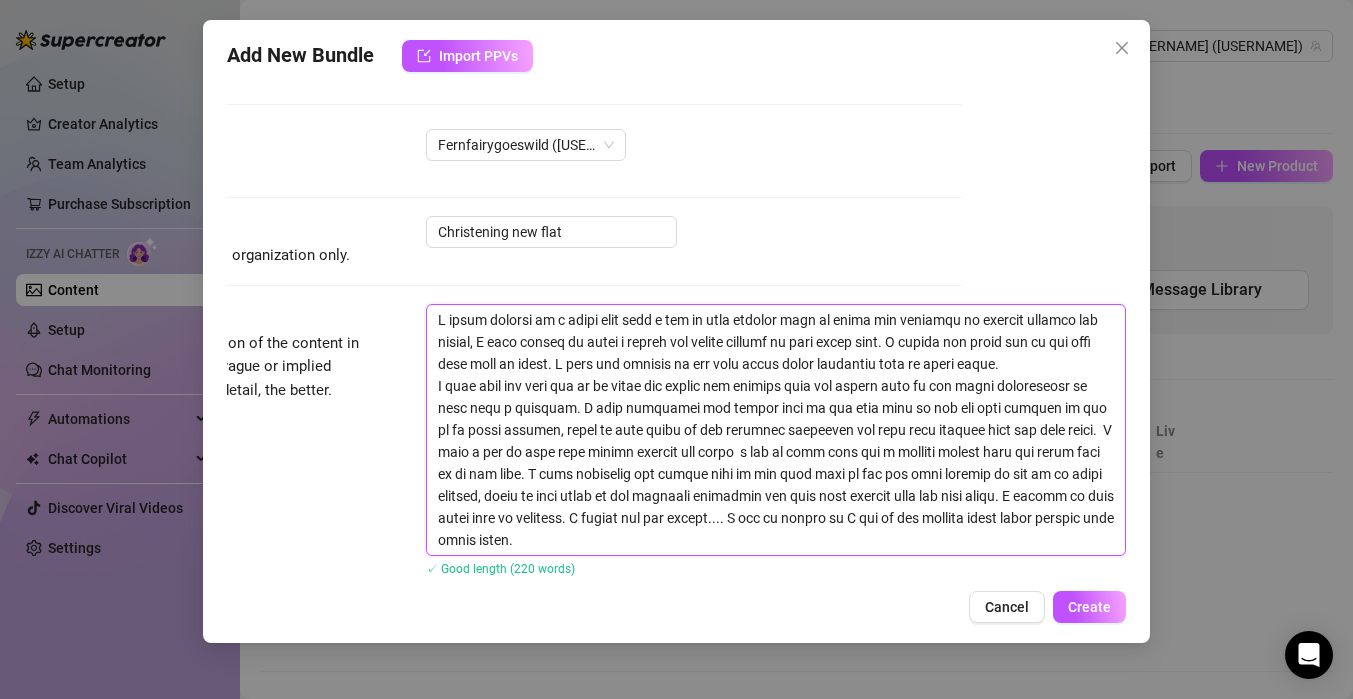 drag, startPoint x: 1062, startPoint y: 428, endPoint x: 946, endPoint y: 497, distance: 134.97037 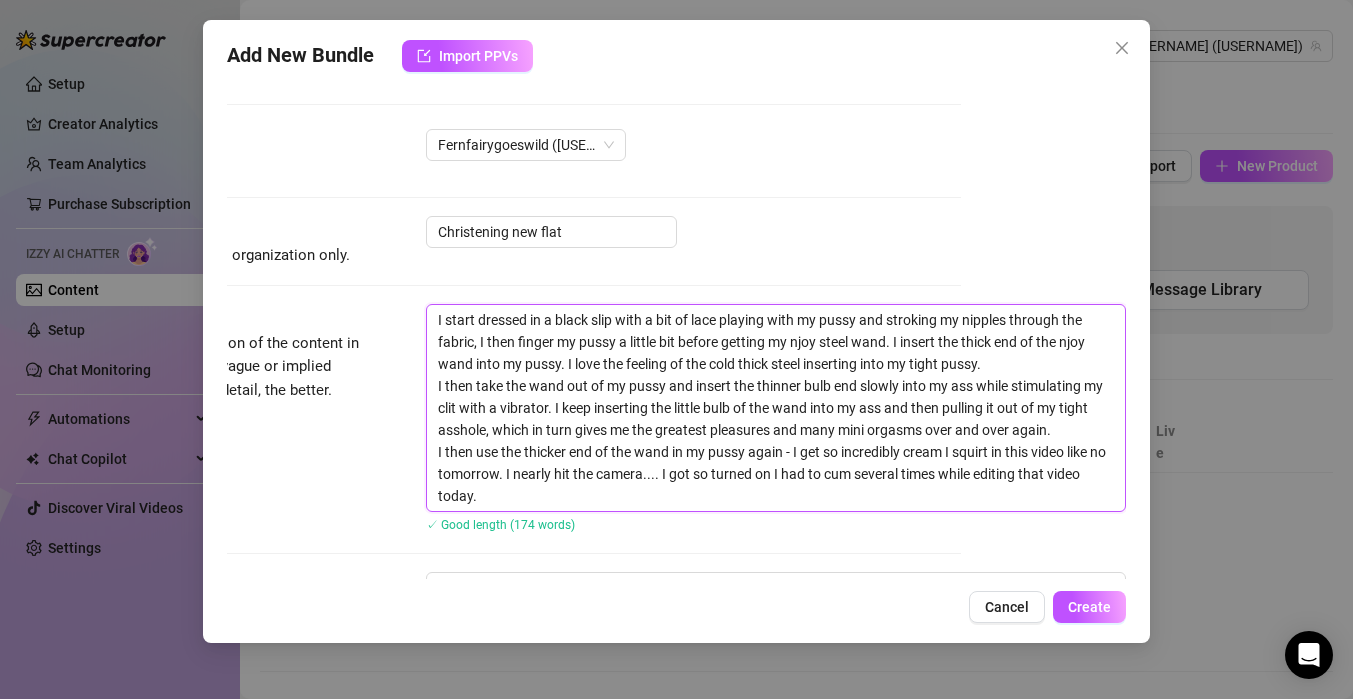 click on "I start dressed in a black slip with a bit of lace playing with my pussy and stroking my nipples through the fabric, I then finger my pussy a little bit before getting my njoy steel wand. I insert the thick end of the njoy wand into my pussy. I love the feeling of the cold thick steel inserting into my tight pussy.
I then take the wand out of my pussy and insert the thinner bulb end slowly into my ass while stimulating my clit with a vibrator. I keep inserting the little bulb of the wand into my ass and then pulling it out of my tight asshole, which in turn gives me the greatest pleasures and many mini orgasms over and over again.
I then use the thicker end of the wand in my pussy again - I get so incredibly cream I squirt in this video like no tomorrow. I nearly hit the camera.... I got so turned on I had to cum several times while editing that video today." at bounding box center [776, 408] 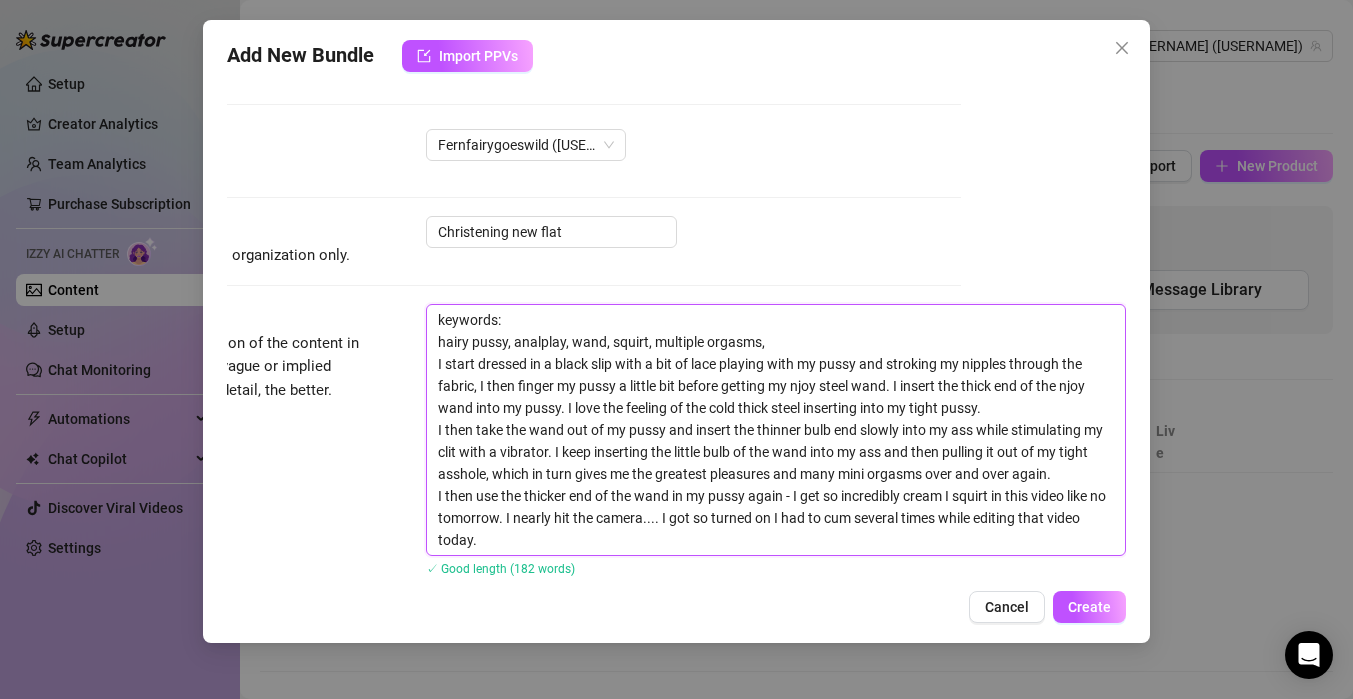 click on "keywords:
hairy pussy, analplay, wand, squirt, multiple orgasms,
I start dressed in a black slip with a bit of lace playing with my pussy and stroking my nipples through the fabric, I then finger my pussy a little bit before getting my njoy steel wand. I insert the thick end of the njoy wand into my pussy. I love the feeling of the cold thick steel inserting into my tight pussy.
I then take the wand out of my pussy and insert the thinner bulb end slowly into my ass while stimulating my clit with a vibrator. I keep inserting the little bulb of the wand into my ass and then pulling it out of my tight asshole, which in turn gives me the greatest pleasures and many mini orgasms over and over again.
I then use the thicker end of the wand in my pussy again - I get so incredibly cream I squirt in this video like no tomorrow. I nearly hit the camera.... I got so turned on I had to cum several times while editing that video today." at bounding box center (776, 430) 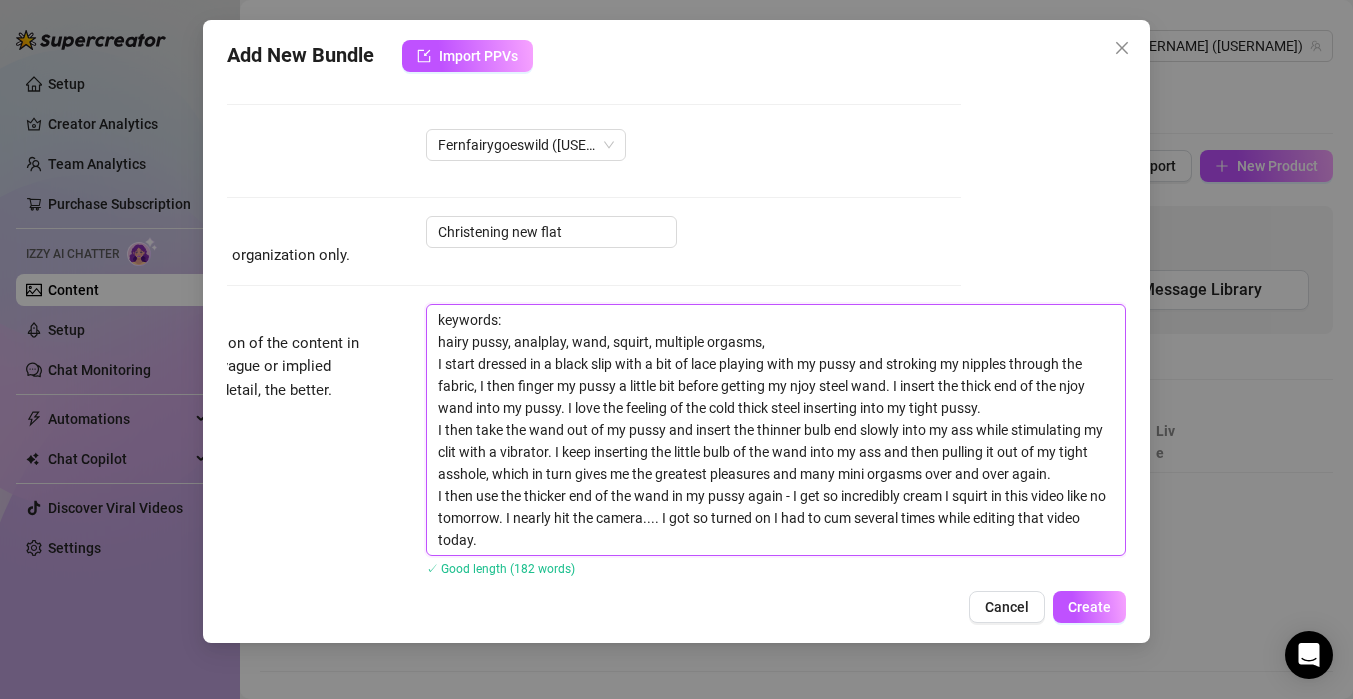 click on "keywords:
hairy pussy, analplay, wand, squirt, multiple orgasms,
I start dressed in a black slip with a bit of lace playing with my pussy and stroking my nipples through the fabric, I then finger my pussy a little bit before getting my njoy steel wand. I insert the thick end of the njoy wand into my pussy. I love the feeling of the cold thick steel inserting into my tight pussy.
I then take the wand out of my pussy and insert the thinner bulb end slowly into my ass while stimulating my clit with a vibrator. I keep inserting the little bulb of the wand into my ass and then pulling it out of my tight asshole, which in turn gives me the greatest pleasures and many mini orgasms over and over again.
I then use the thicker end of the wand in my pussy again - I get so incredibly cream I squirt in this video like no tomorrow. I nearly hit the camera.... I got so turned on I had to cum several times while editing that video today." at bounding box center [776, 430] 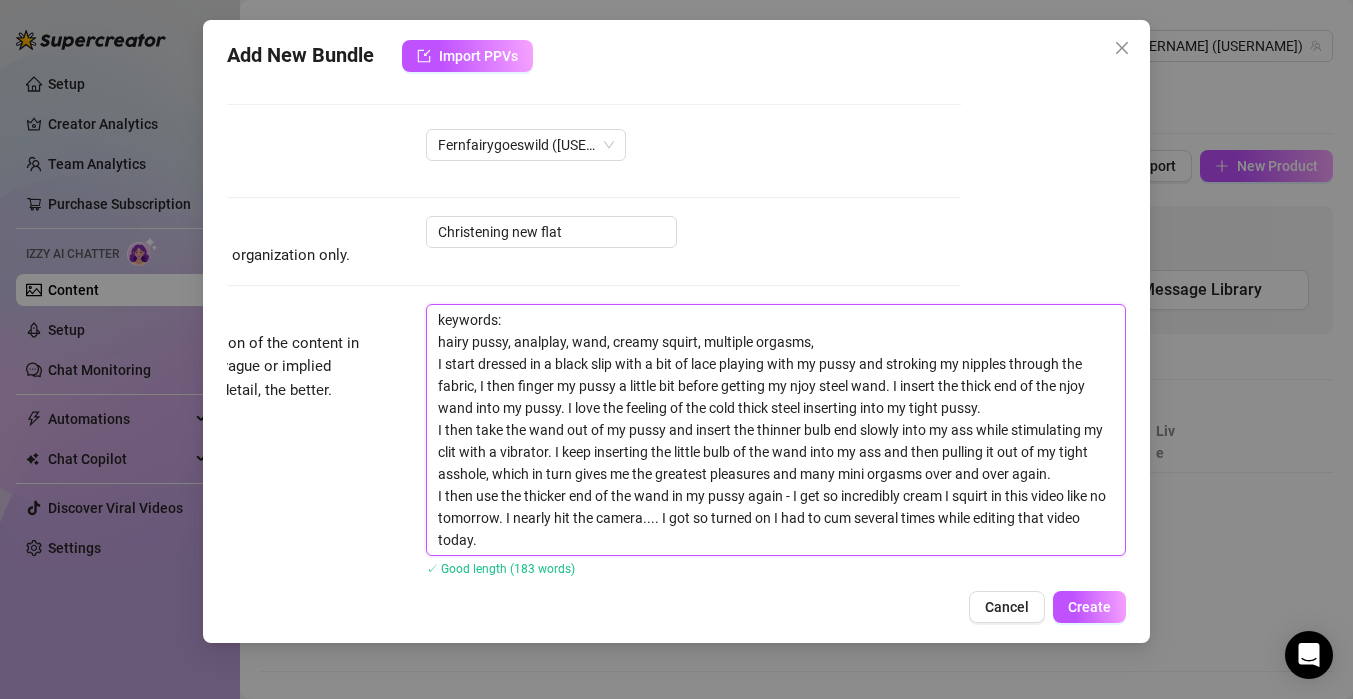 click on "keywords:
hairy pussy, analplay, wand, creamy squirt, multiple orgasms,
I start dressed in a black slip with a bit of lace playing with my pussy and stroking my nipples through the fabric, I then finger my pussy a little bit before getting my njoy steel wand. I insert the thick end of the njoy wand into my pussy. I love the feeling of the cold thick steel inserting into my tight pussy.
I then take the wand out of my pussy and insert the thinner bulb end slowly into my ass while stimulating my clit with a vibrator. I keep inserting the little bulb of the wand into my ass and then pulling it out of my tight asshole, which in turn gives me the greatest pleasures and many mini orgasms over and over again.
I then use the thicker end of the wand in my pussy again - I get so incredibly cream I squirt in this video like no tomorrow. I nearly hit the camera.... I got so turned on I had to cum several times while editing that video today." at bounding box center (776, 430) 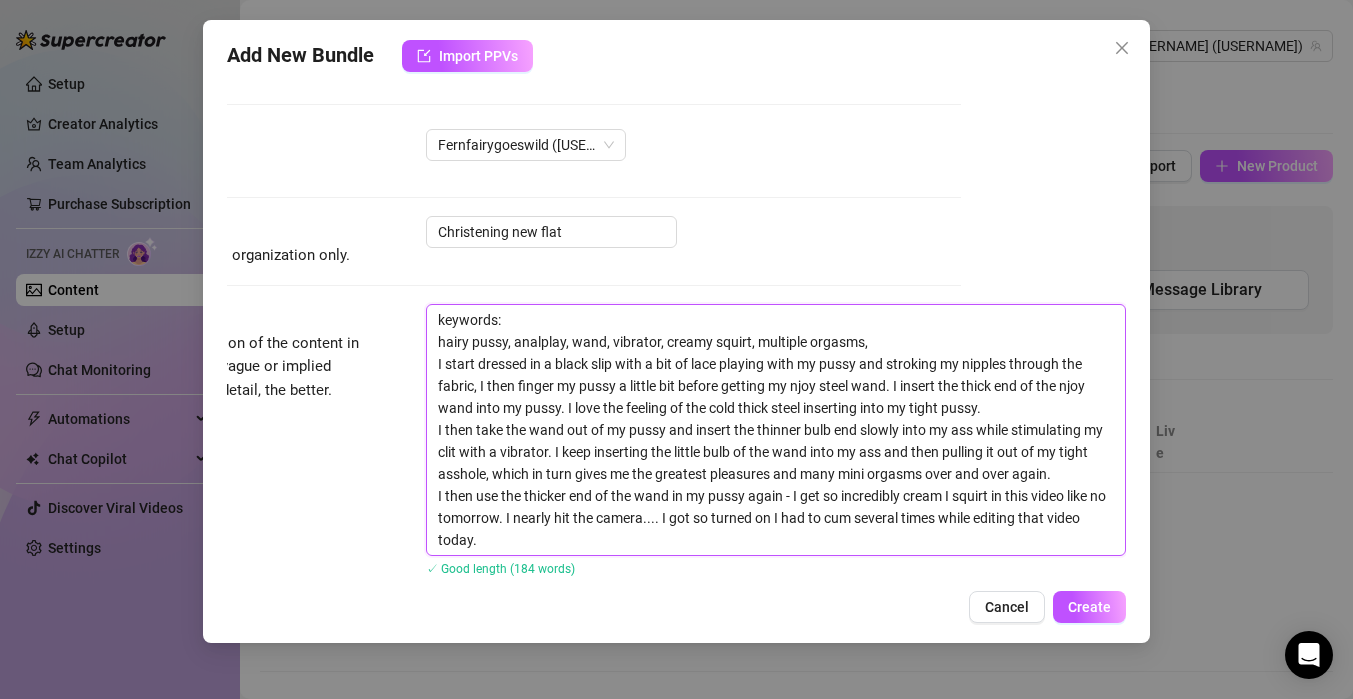 click on "keywords:
hairy pussy, analplay, wand, vibrator, creamy squirt, multiple orgasms,
I start dressed in a black slip with a bit of lace playing with my pussy and stroking my nipples through the fabric, I then finger my pussy a little bit before getting my njoy steel wand. I insert the thick end of the njoy wand into my pussy. I love the feeling of the cold thick steel inserting into my tight pussy.
I then take the wand out of my pussy and insert the thinner bulb end slowly into my ass while stimulating my clit with a vibrator. I keep inserting the little bulb of the wand into my ass and then pulling it out of my tight asshole, which in turn gives me the greatest pleasures and many mini orgasms over and over again.
I then use the thicker end of the wand in my pussy again - I get so incredibly cream I squirt in this video like no tomorrow. I nearly hit the camera.... I got so turned on I had to cum several times while editing that video today." at bounding box center (776, 430) 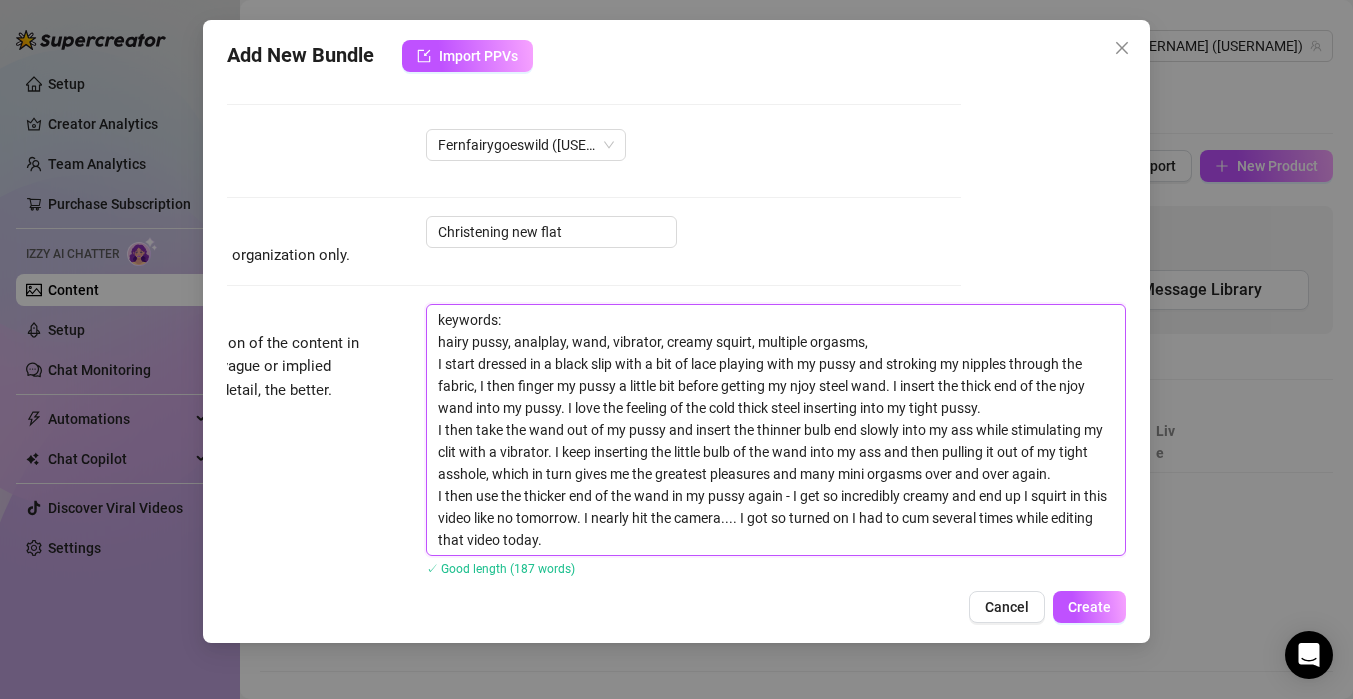 click on "keywords:
hairy pussy, analplay, wand, vibrator, creamy squirt, multiple orgasms,
I start dressed in a black slip with a bit of lace playing with my pussy and stroking my nipples through the fabric, I then finger my pussy a little bit before getting my njoy steel wand. I insert the thick end of the njoy wand into my pussy. I love the feeling of the cold thick steel inserting into my tight pussy.
I then take the wand out of my pussy and insert the thinner bulb end slowly into my ass while stimulating my clit with a vibrator. I keep inserting the little bulb of the wand into my ass and then pulling it out of my tight asshole, which in turn gives me the greatest pleasures and many mini orgasms over and over again.
I then use the thicker end of the wand in my pussy again - I get so incredibly creamy and end up I squirt in this video like no tomorrow. I nearly hit the camera.... I got so turned on I had to cum several times while editing that video today." at bounding box center [776, 430] 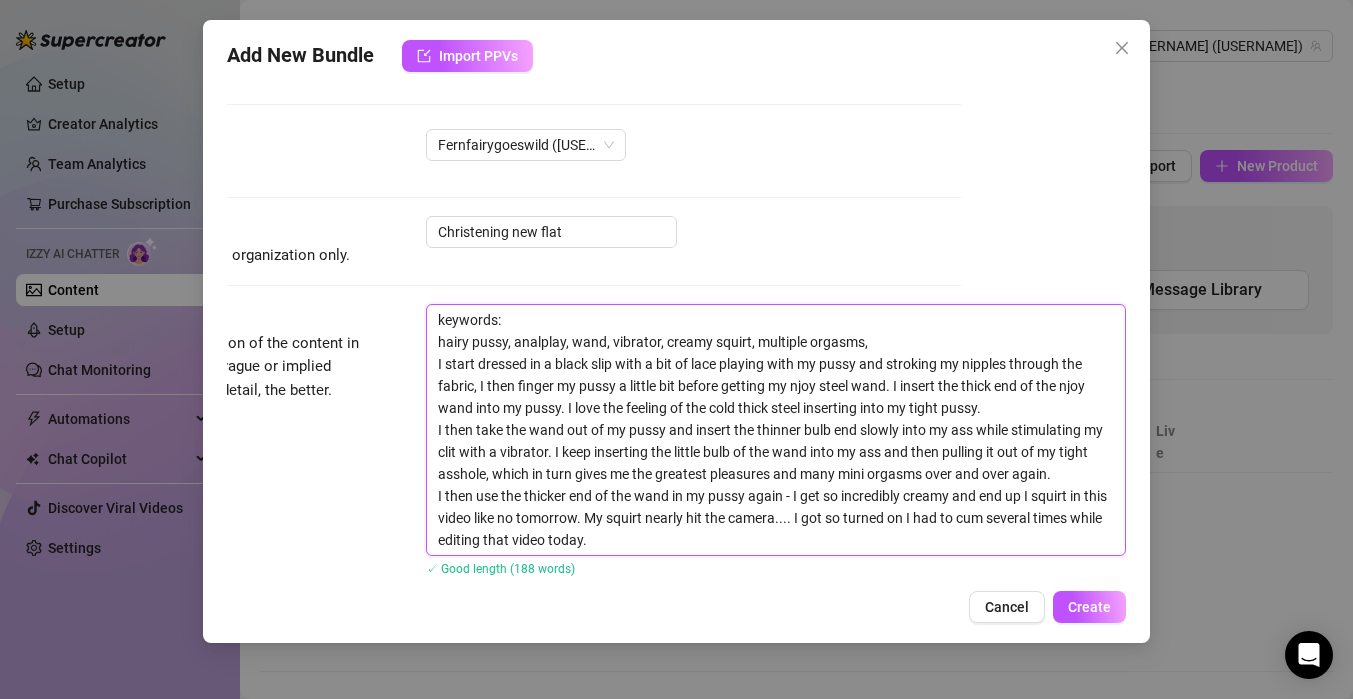 click on "keywords:
hairy pussy, analplay, wand, vibrator, creamy squirt, multiple orgasms,
I start dressed in a black slip with a bit of lace playing with my pussy and stroking my nipples through the fabric, I then finger my pussy a little bit before getting my njoy steel wand. I insert the thick end of the njoy wand into my pussy. I love the feeling of the cold thick steel inserting into my tight pussy.
I then take the wand out of my pussy and insert the thinner bulb end slowly into my ass while stimulating my clit with a vibrator. I keep inserting the little bulb of the wand into my ass and then pulling it out of my tight asshole, which in turn gives me the greatest pleasures and many mini orgasms over and over again.
I then use the thicker end of the wand in my pussy again - I get so incredibly creamy and end up I squirt in this video like no tomorrow. My squirt nearly hit the camera.... I got so turned on I had to cum several times while editing that video today." at bounding box center (776, 430) 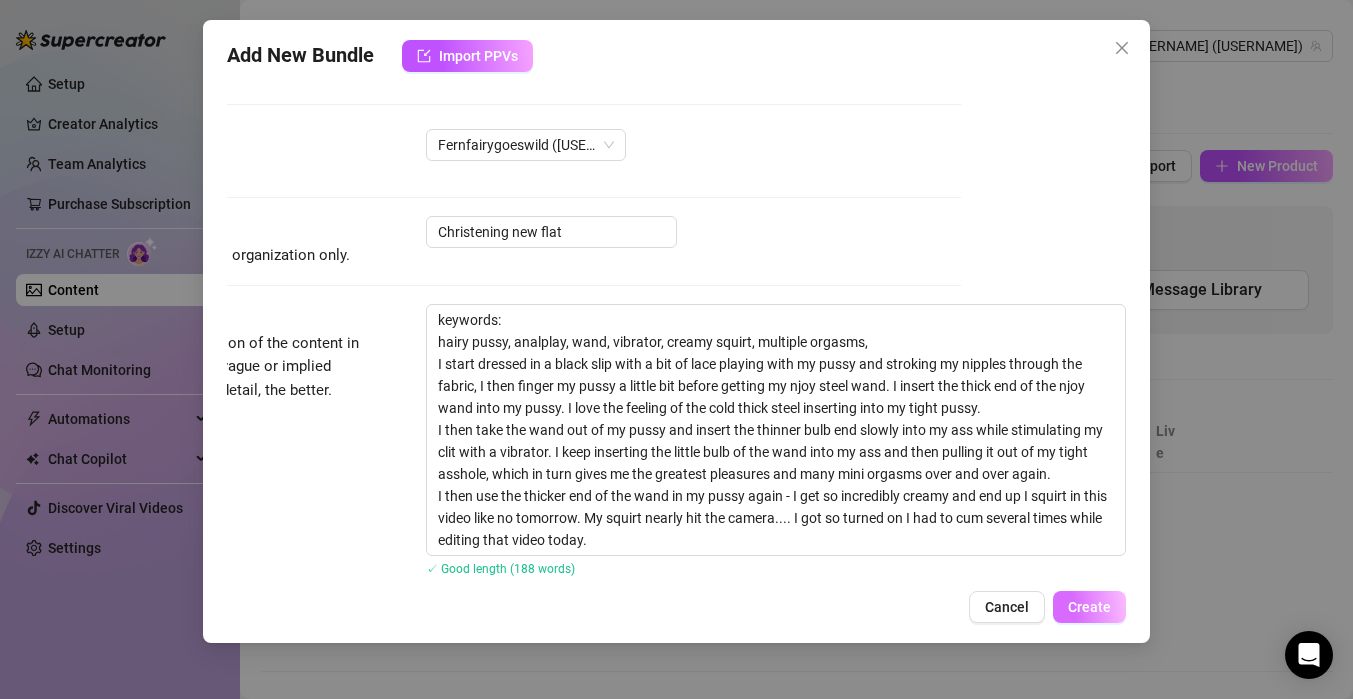 click on "Create" at bounding box center (1089, 607) 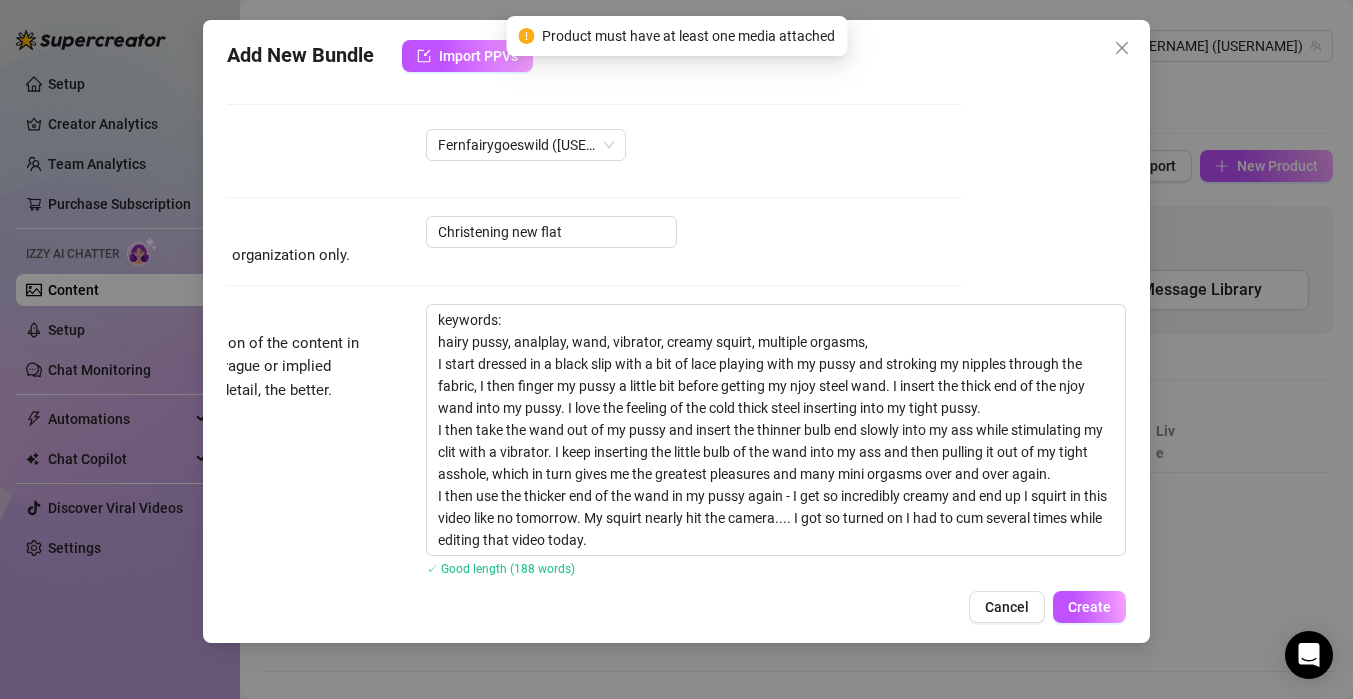 click on "Fernfairygoeswild ([USERNAME])" at bounding box center [693, 145] 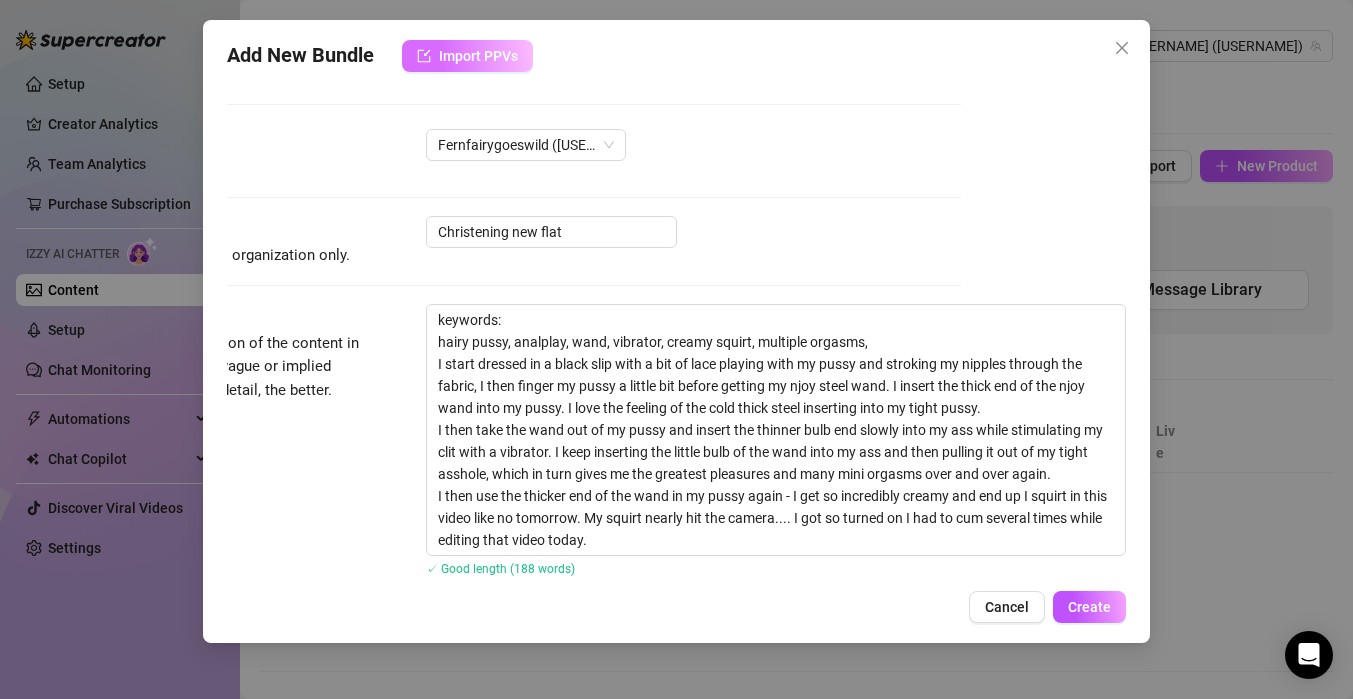 click on "Import PPVs" at bounding box center [478, 56] 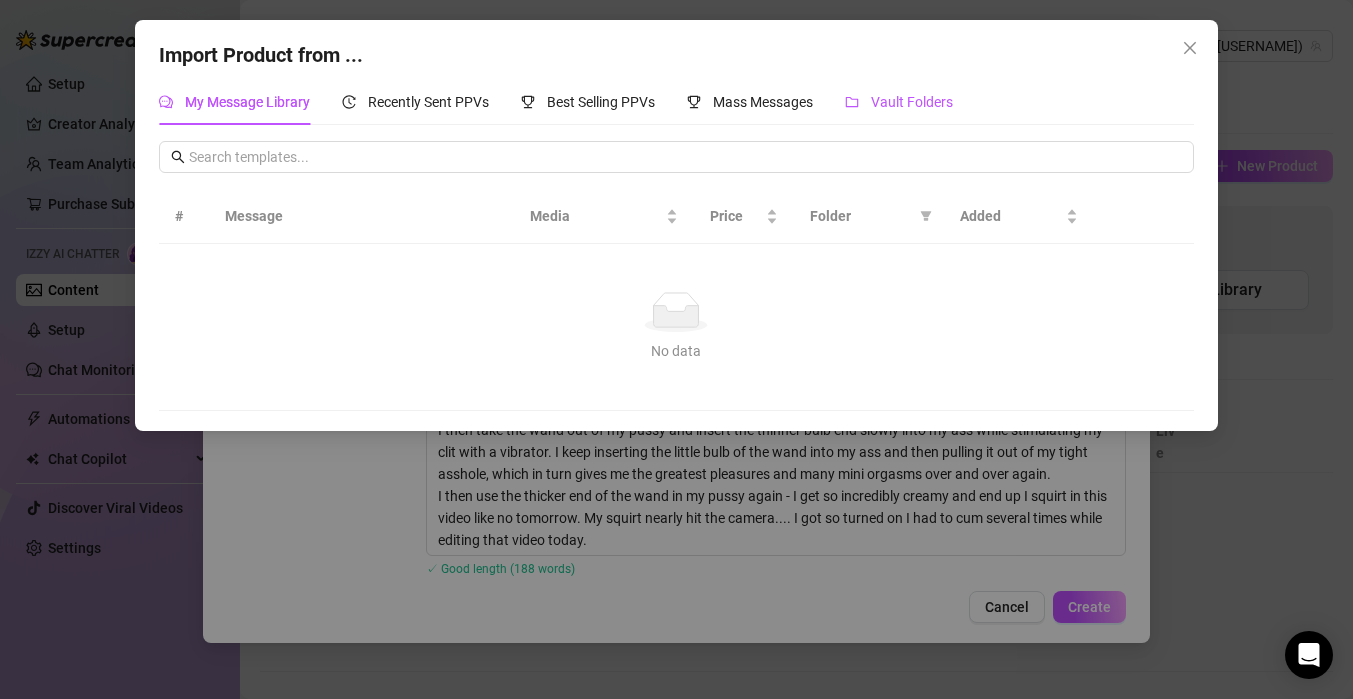 click on "Vault Folders" at bounding box center [912, 102] 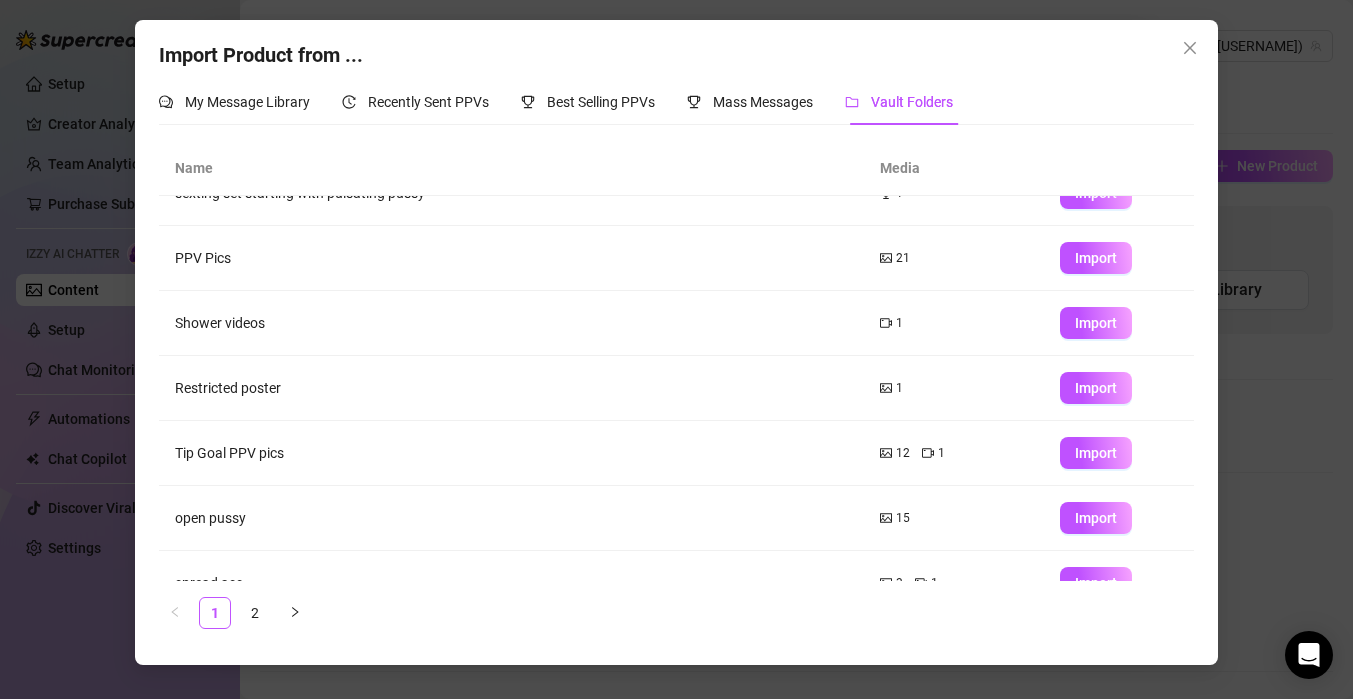 scroll, scrollTop: 179, scrollLeft: 0, axis: vertical 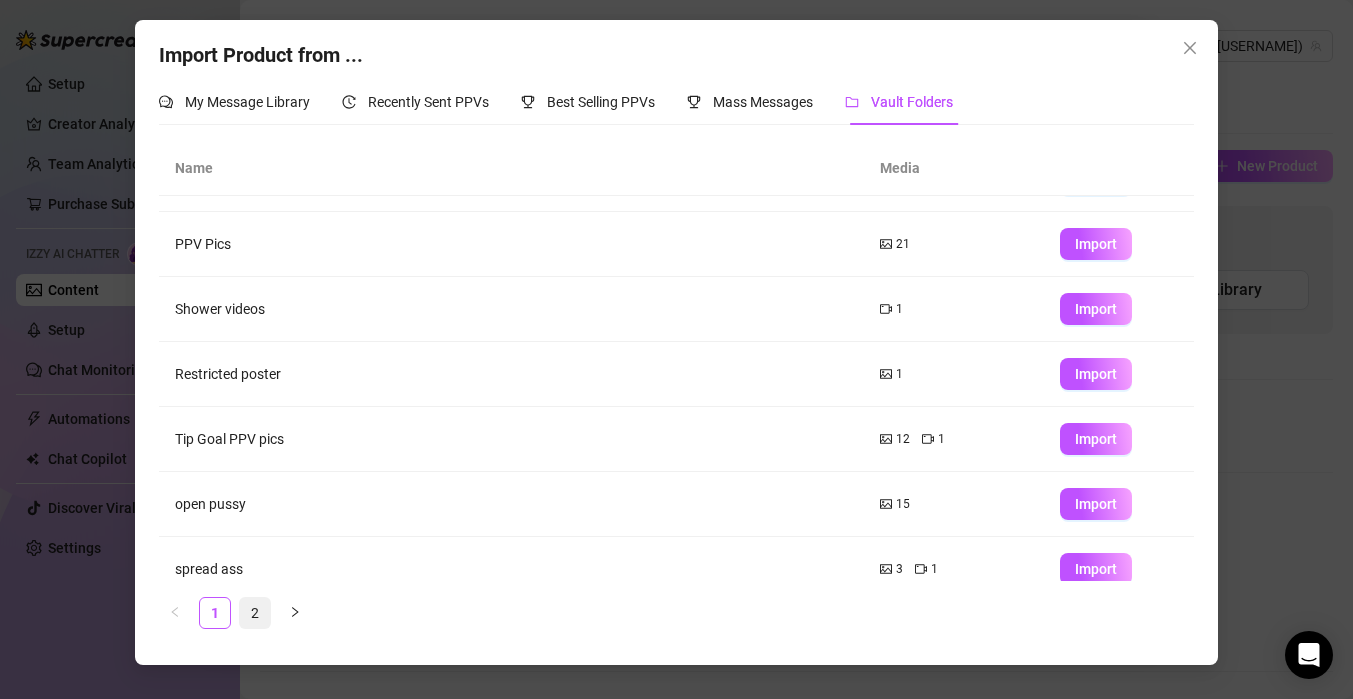 click on "2" at bounding box center (255, 613) 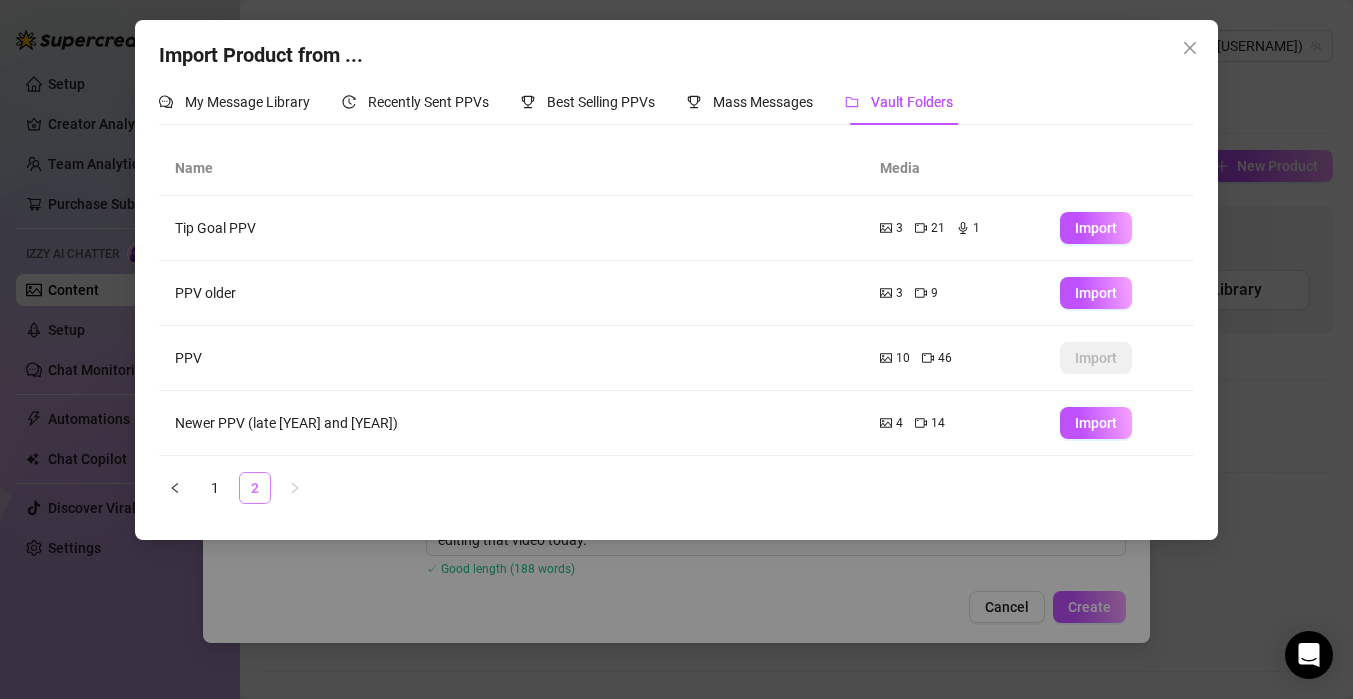 scroll, scrollTop: 0, scrollLeft: 0, axis: both 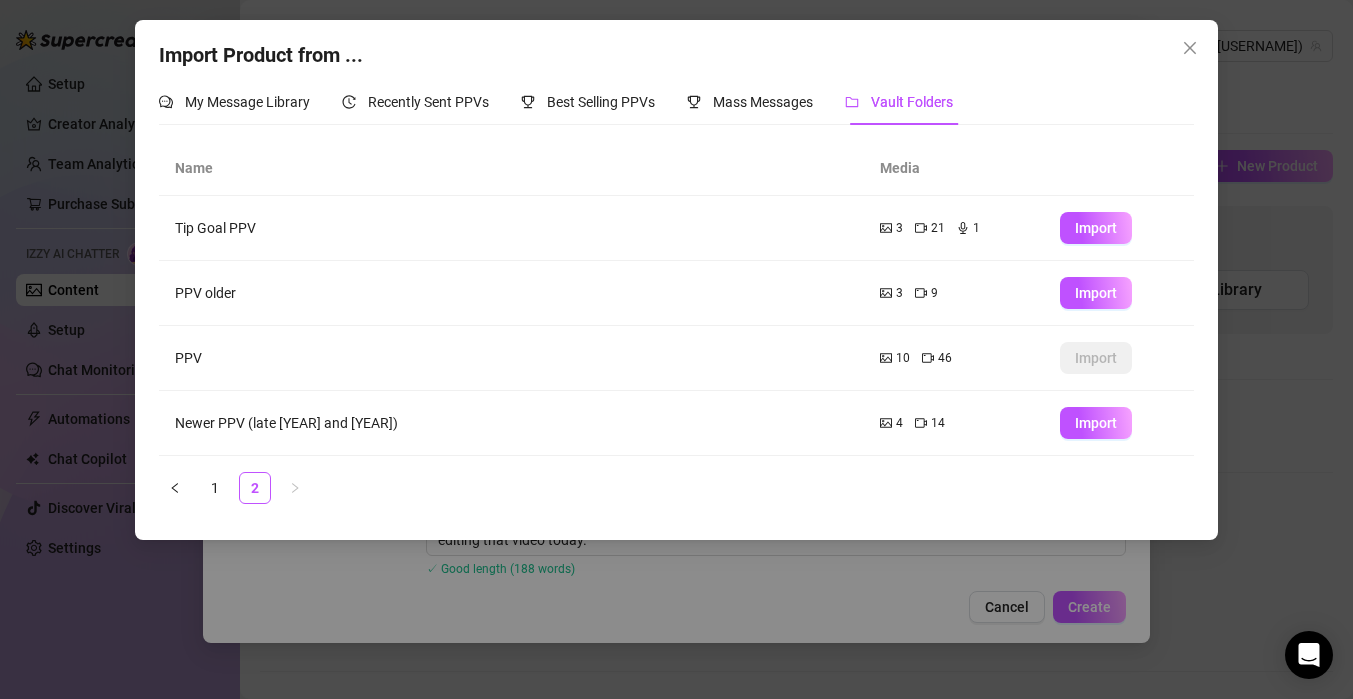 click on "Newer PPV (late [YEAR] and [YEAR])" at bounding box center [511, 423] 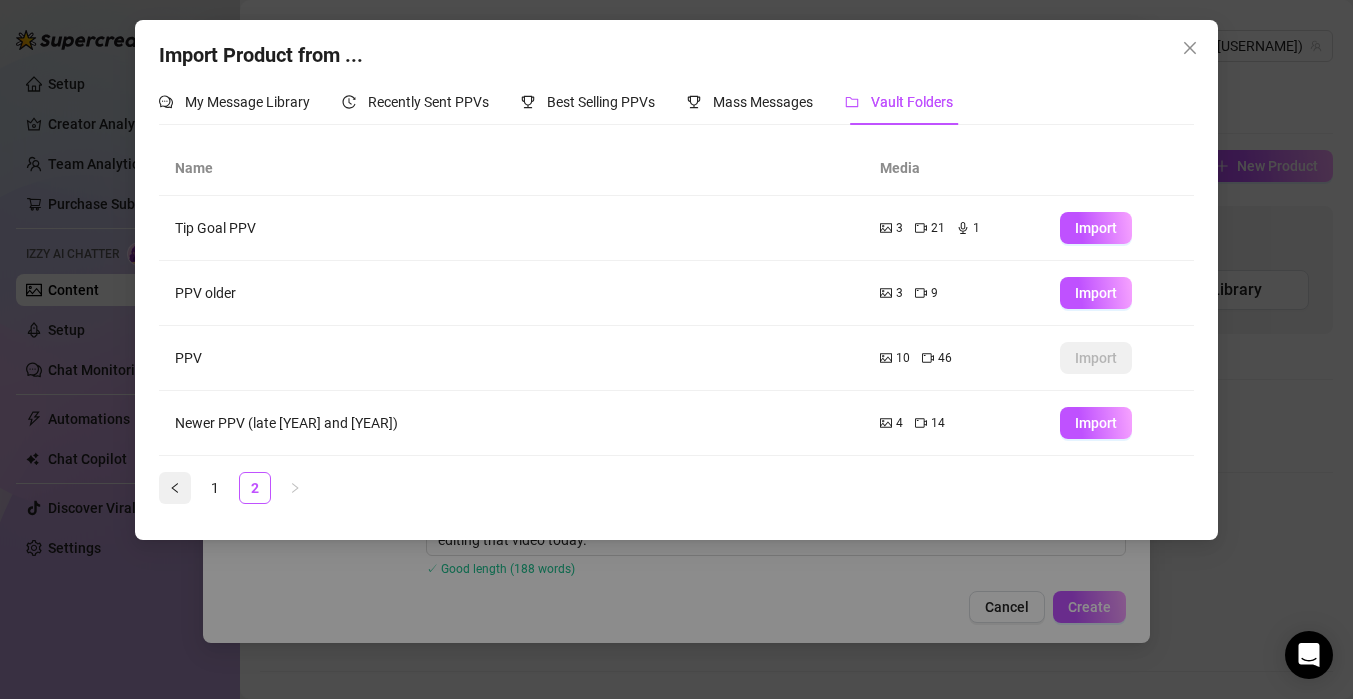 click 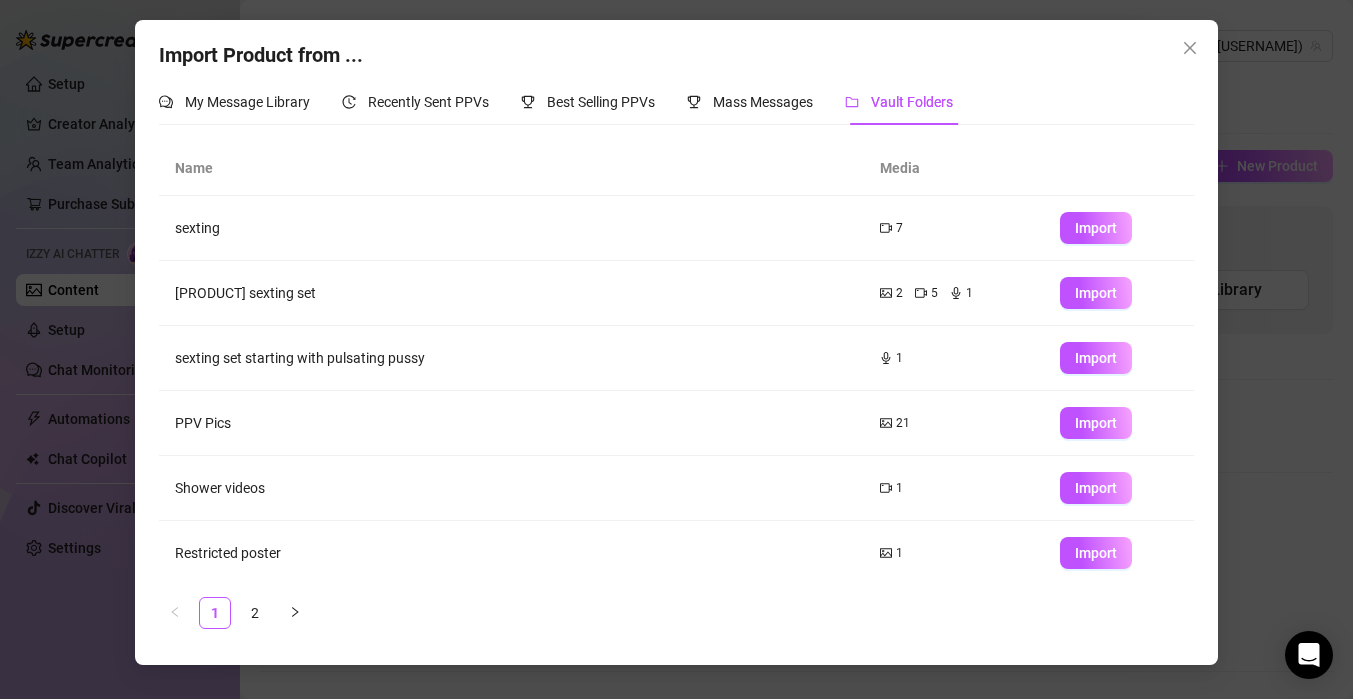 click on "Import Product from ... My Message Library Recently Sent PPVs Best Selling PPVs Mass Messages Vault Folders # Message Media Price Folder Added               No data No data Name Media       sexting [NUMBER] Import Oily sexting set [NUMBER] [NUMBER] Import sexting set starting with pulsating pussy [NUMBER] Import PPV Pics [NUMBER] Import Shower videos [NUMBER] Import Restricted poster [NUMBER] Import Tip Goal PPV pics [NUMBER] [NUMBER] Import open pussy [NUMBER] Import spread ass [NUMBER] [NUMBER] Import dress/undress [NUMBER] Import [NUMBER] [NUMBER]" at bounding box center (676, 342) 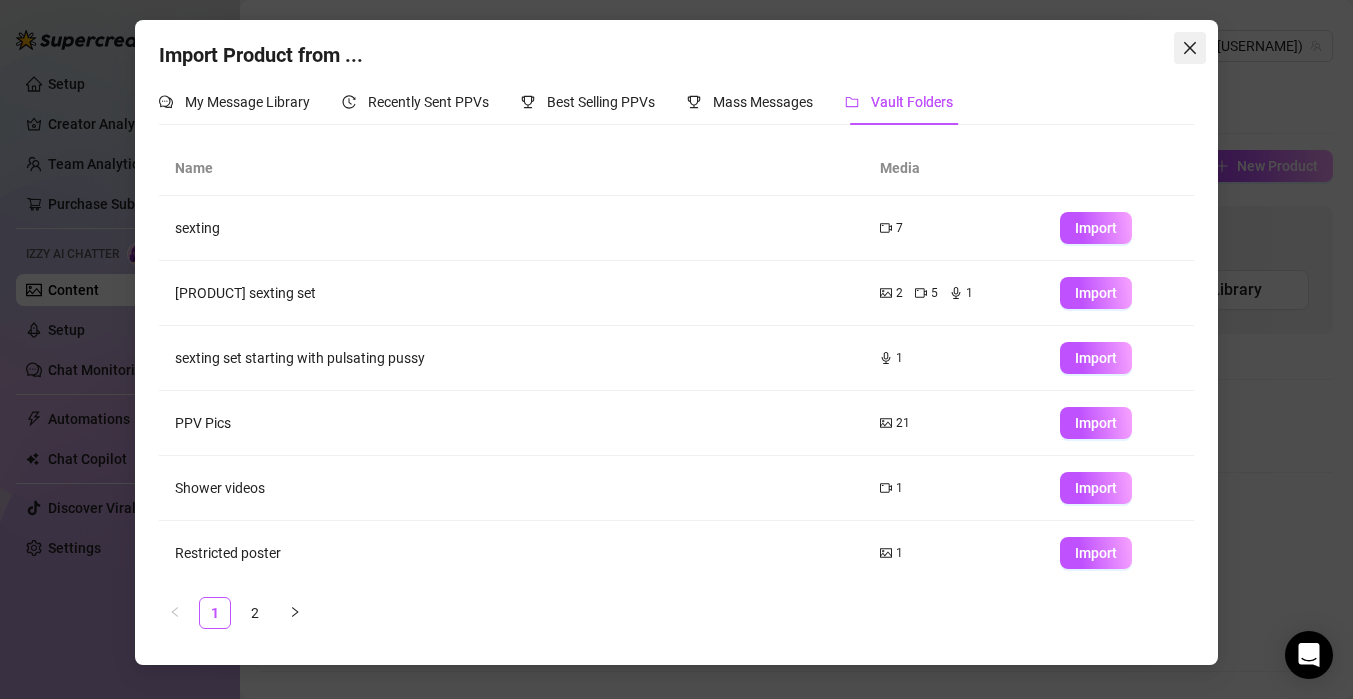 click 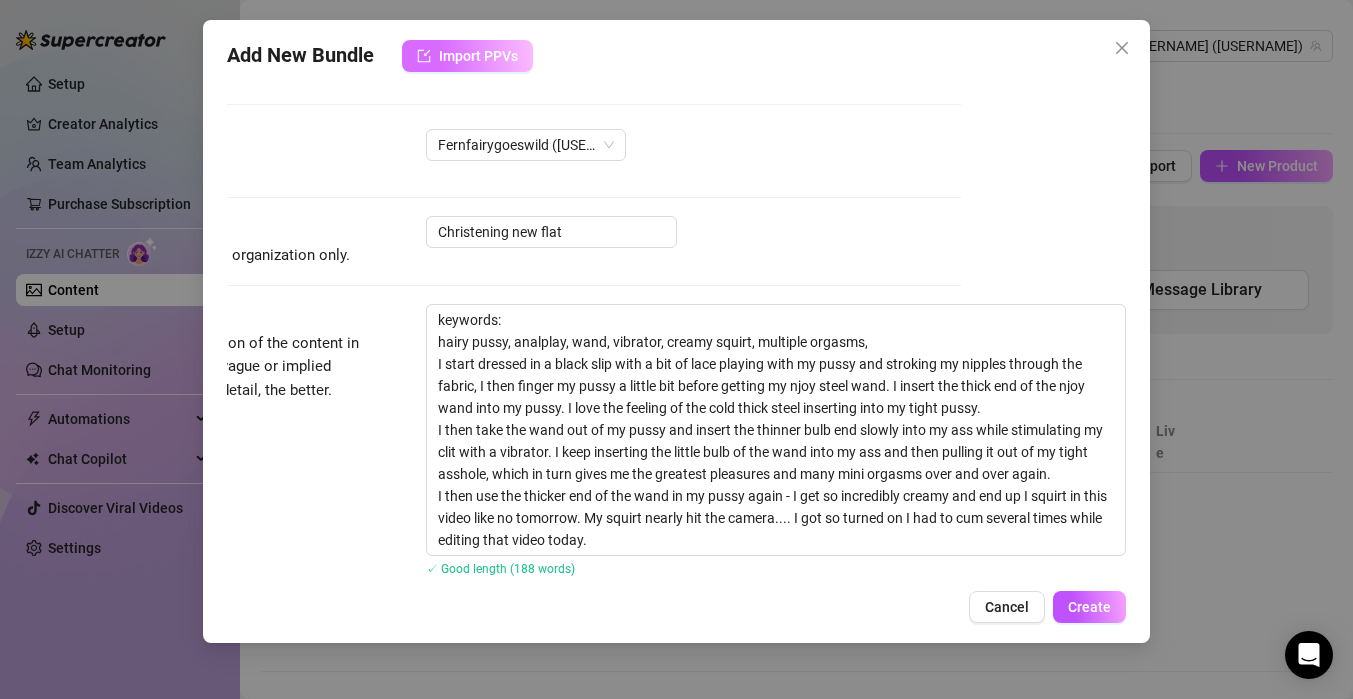 click on "Import PPVs" at bounding box center [478, 56] 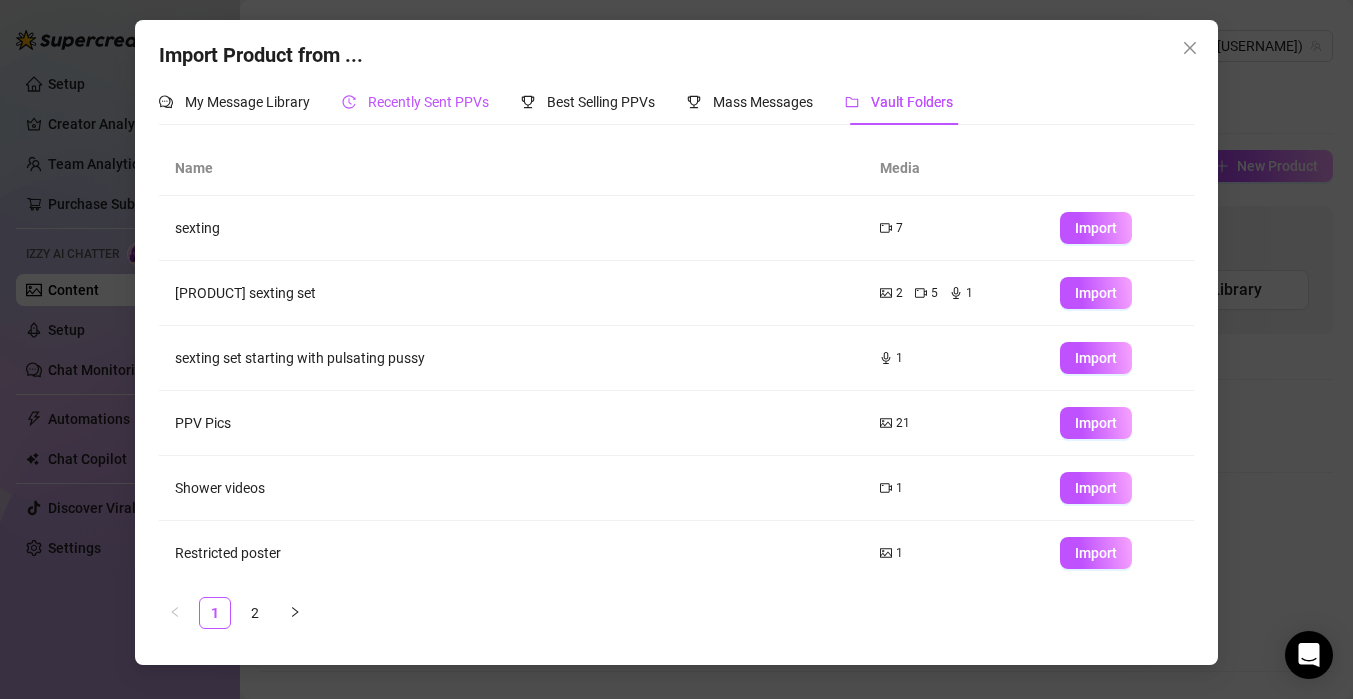 click on "Recently Sent PPVs" at bounding box center (428, 102) 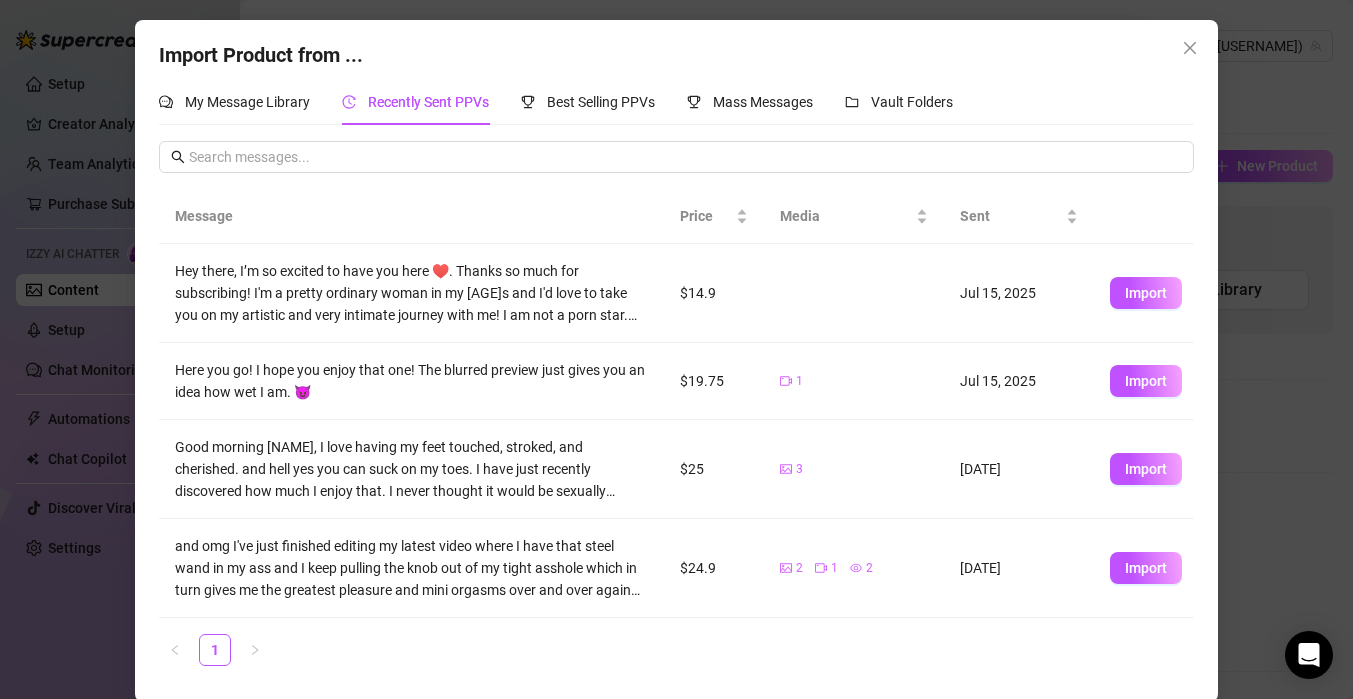 scroll, scrollTop: 3, scrollLeft: 0, axis: vertical 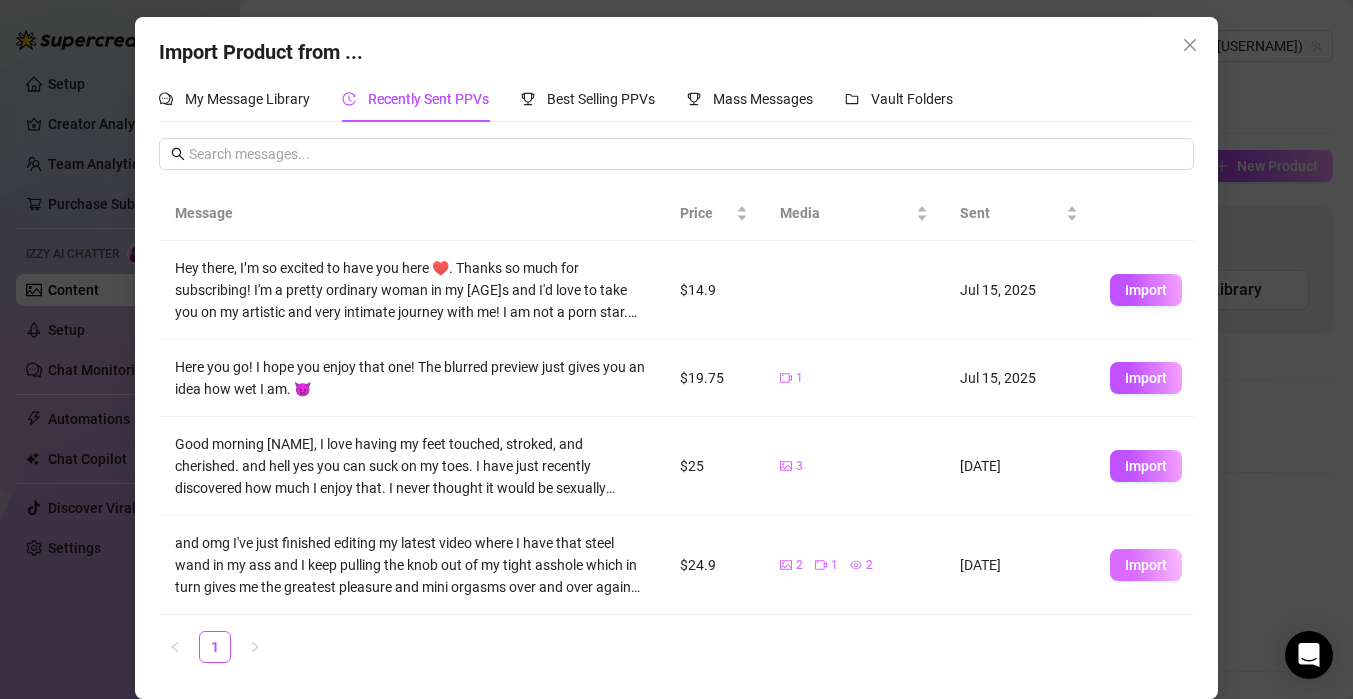 click on "Import" at bounding box center [1146, 565] 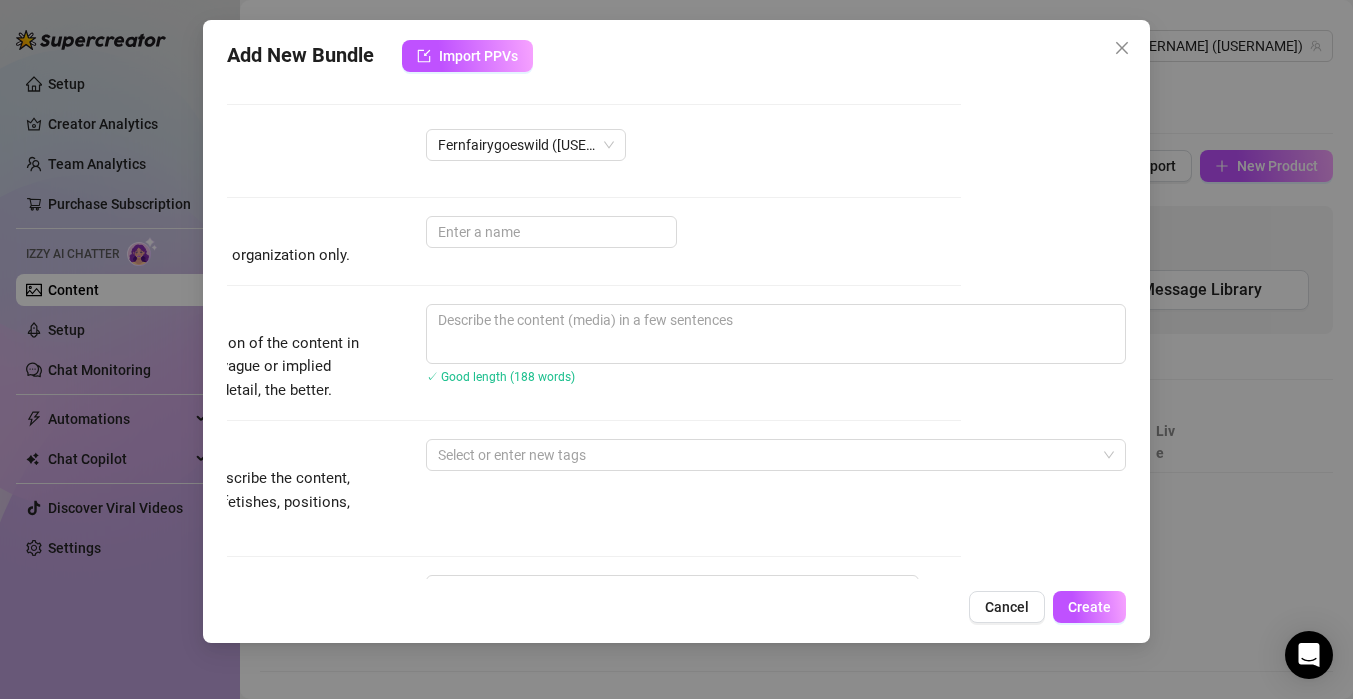scroll, scrollTop: 643, scrollLeft: 0, axis: vertical 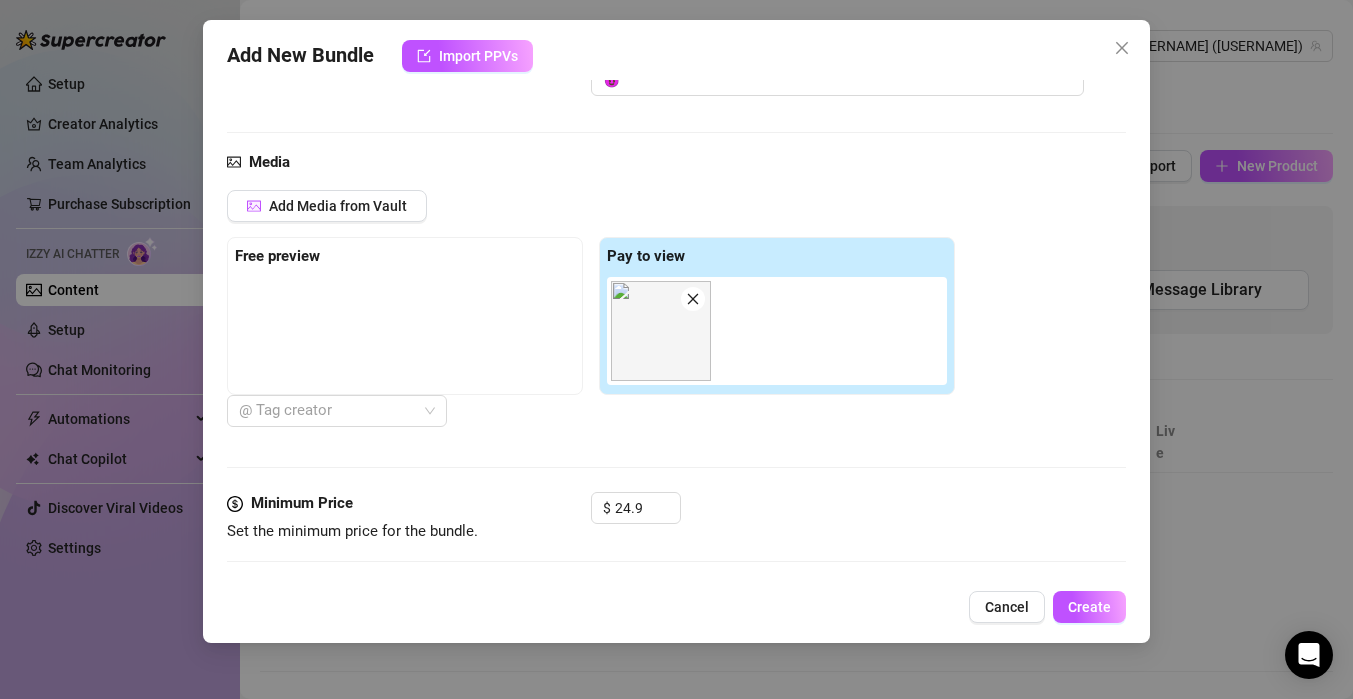 click at bounding box center [405, 327] 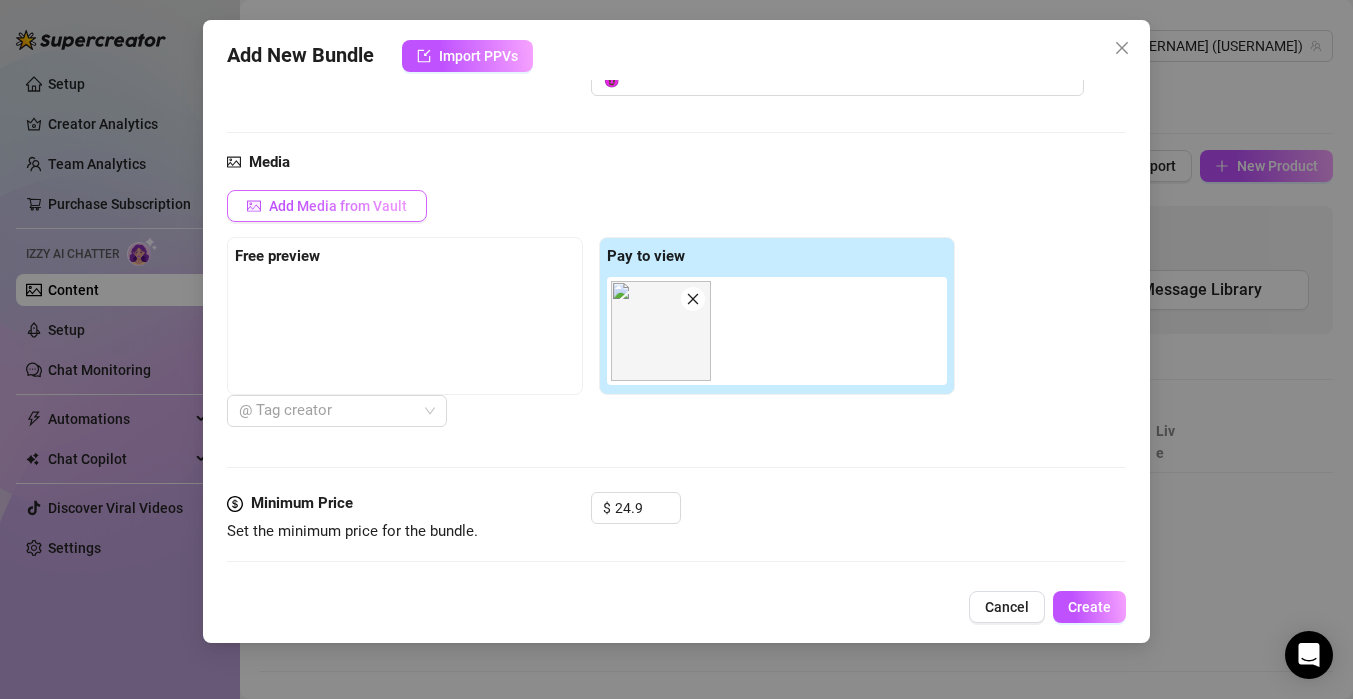 click on "Add Media from Vault" at bounding box center [338, 206] 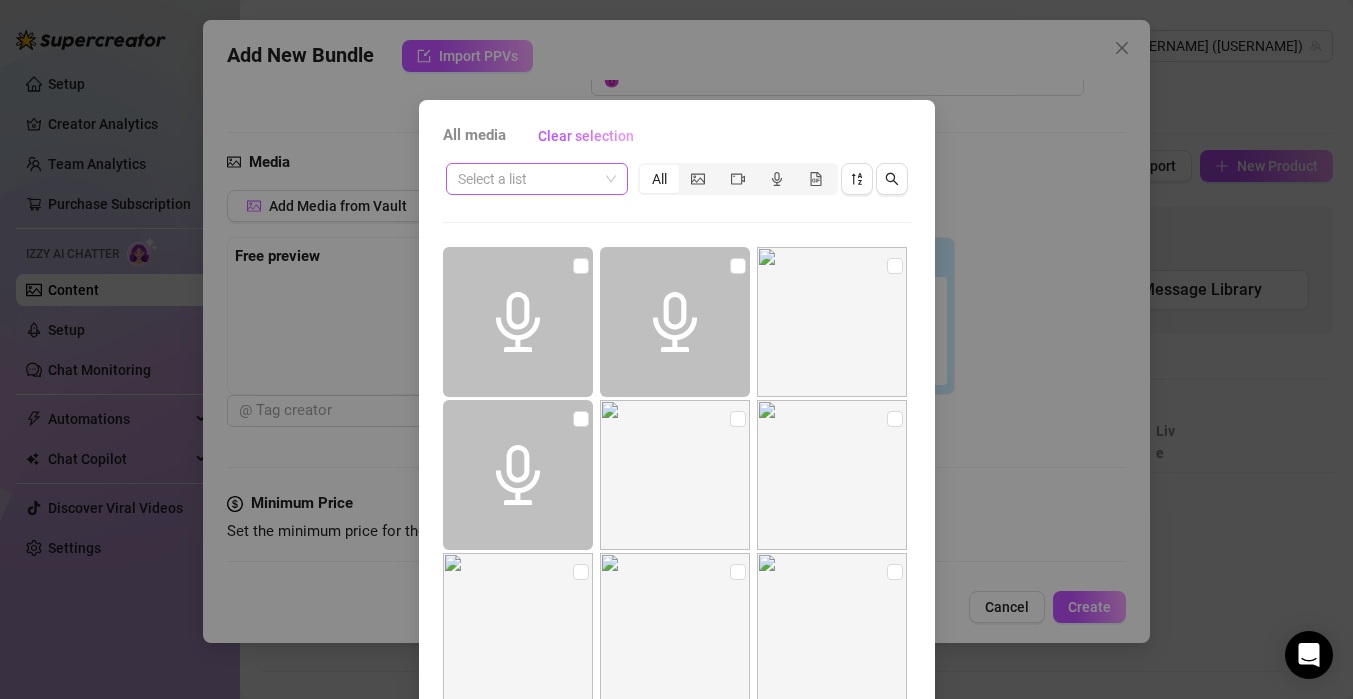 click at bounding box center [537, 179] 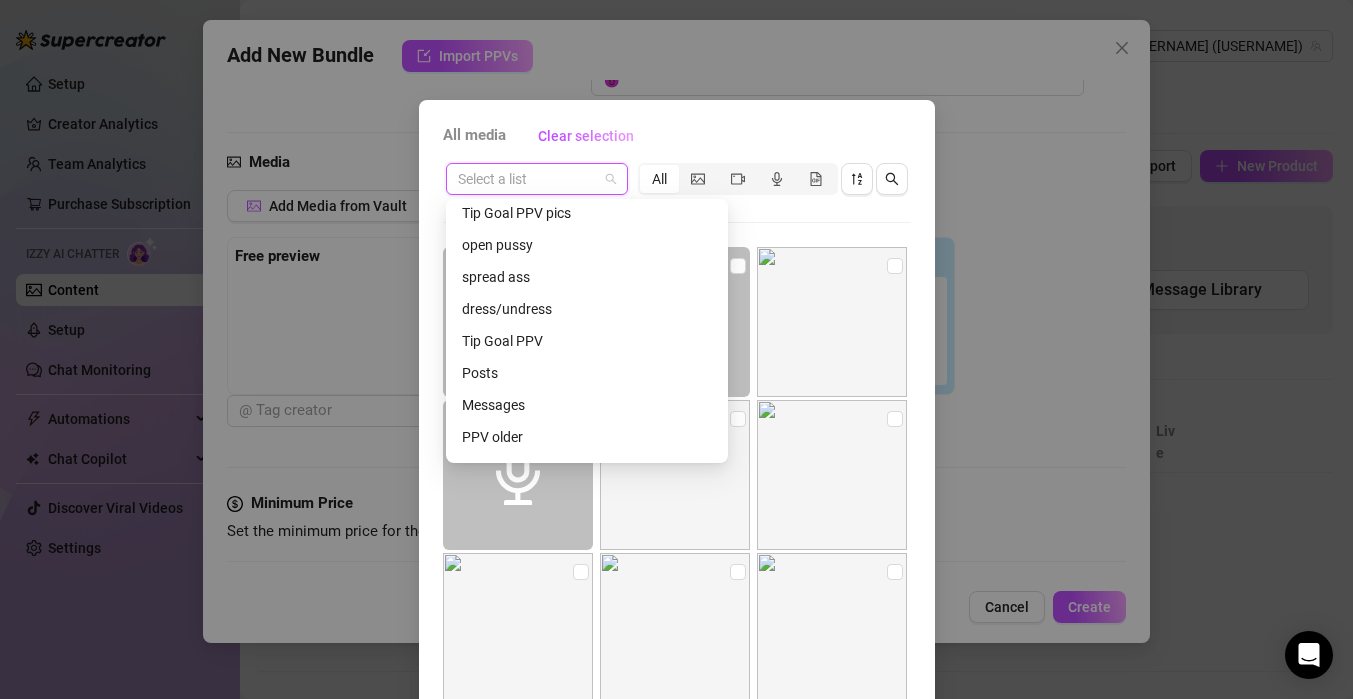 scroll, scrollTop: 320, scrollLeft: 0, axis: vertical 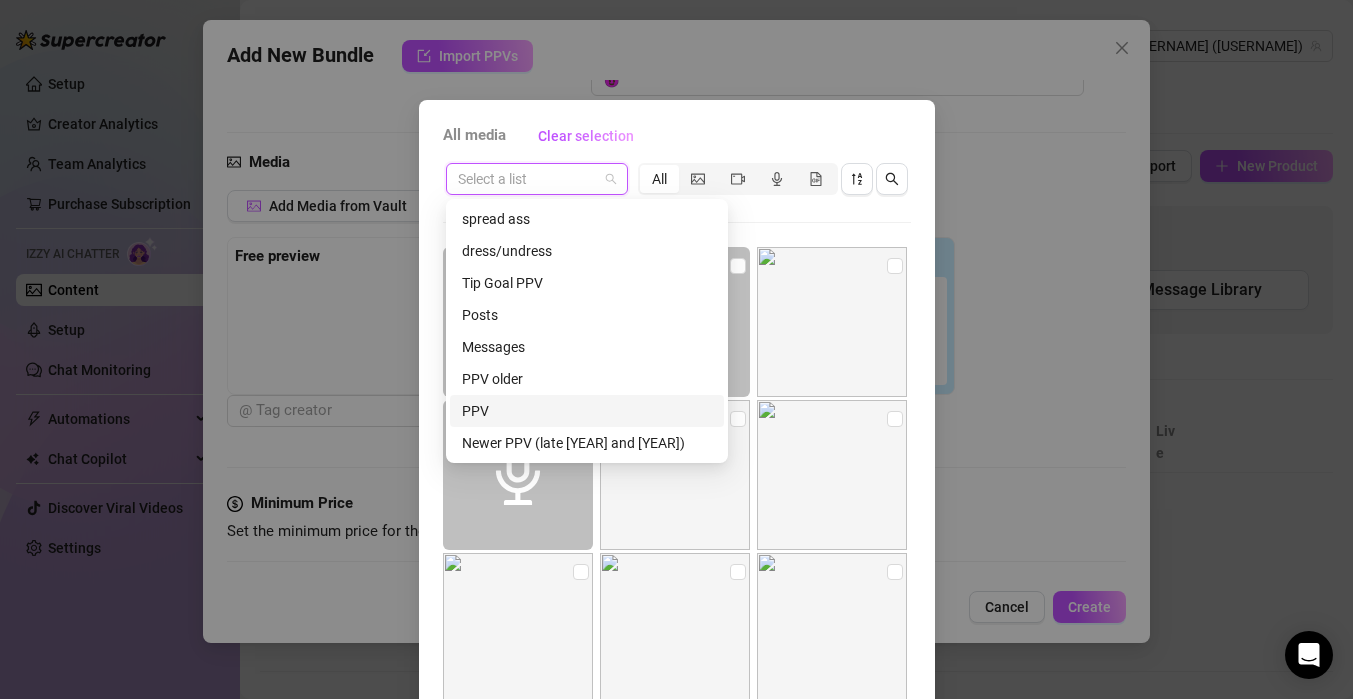 click on "PPV" at bounding box center [587, 411] 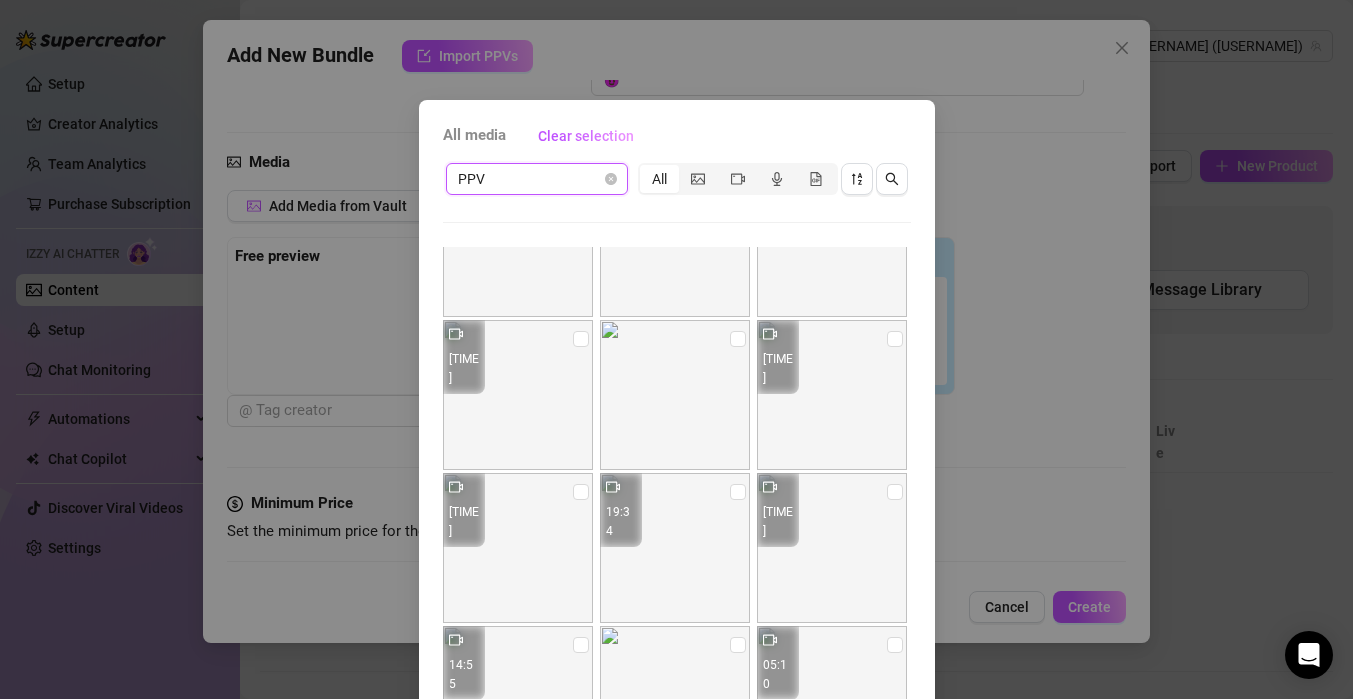 scroll, scrollTop: 0, scrollLeft: 0, axis: both 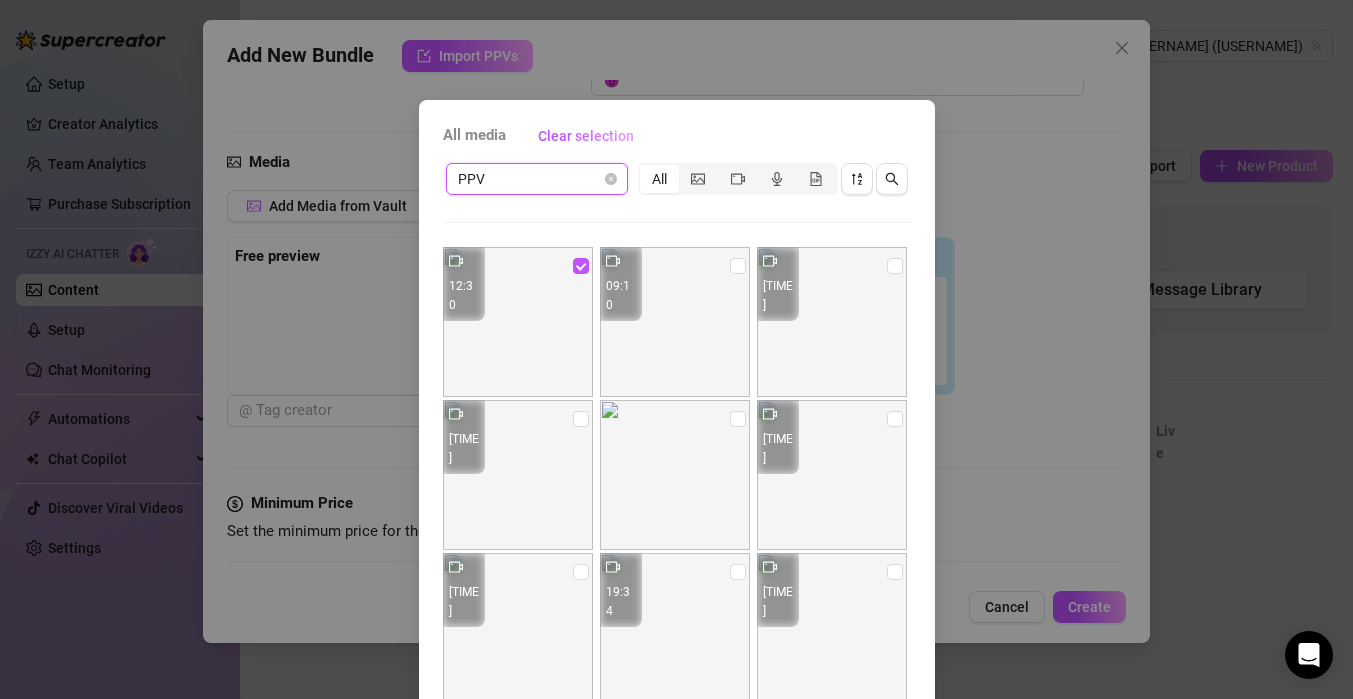 click on "All" at bounding box center [659, 179] 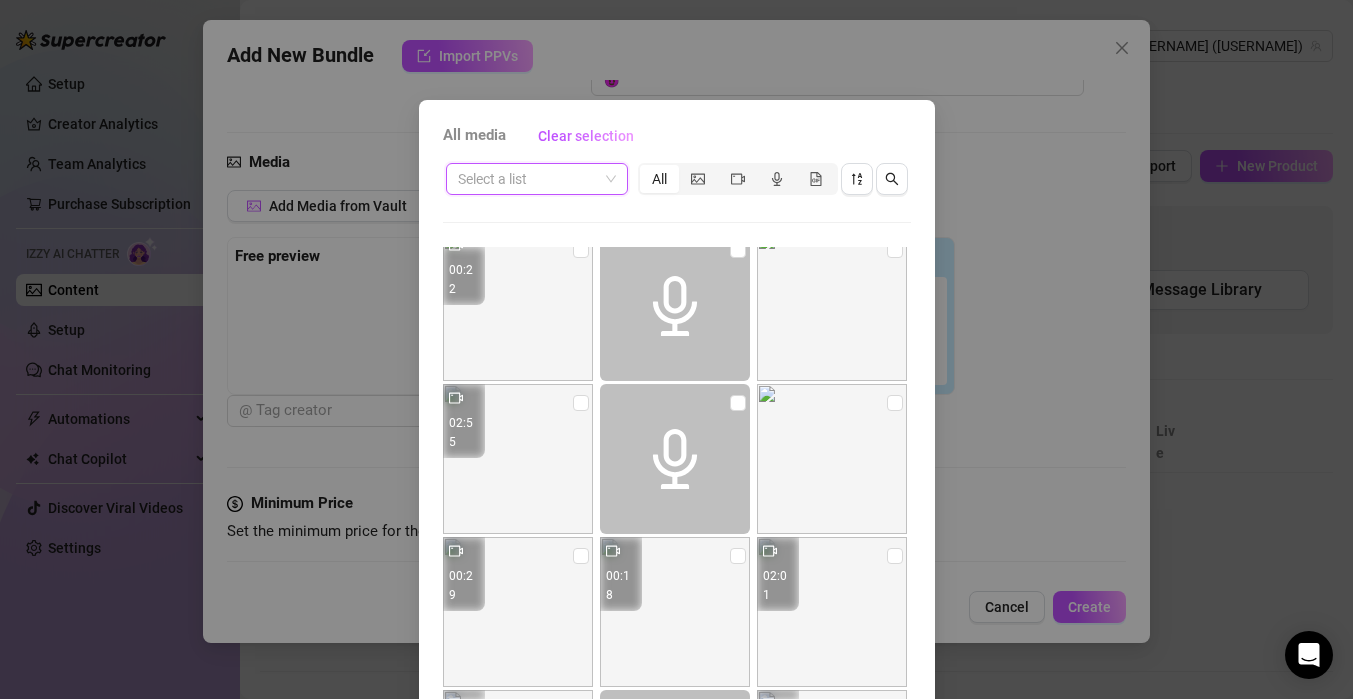 scroll, scrollTop: 754, scrollLeft: 0, axis: vertical 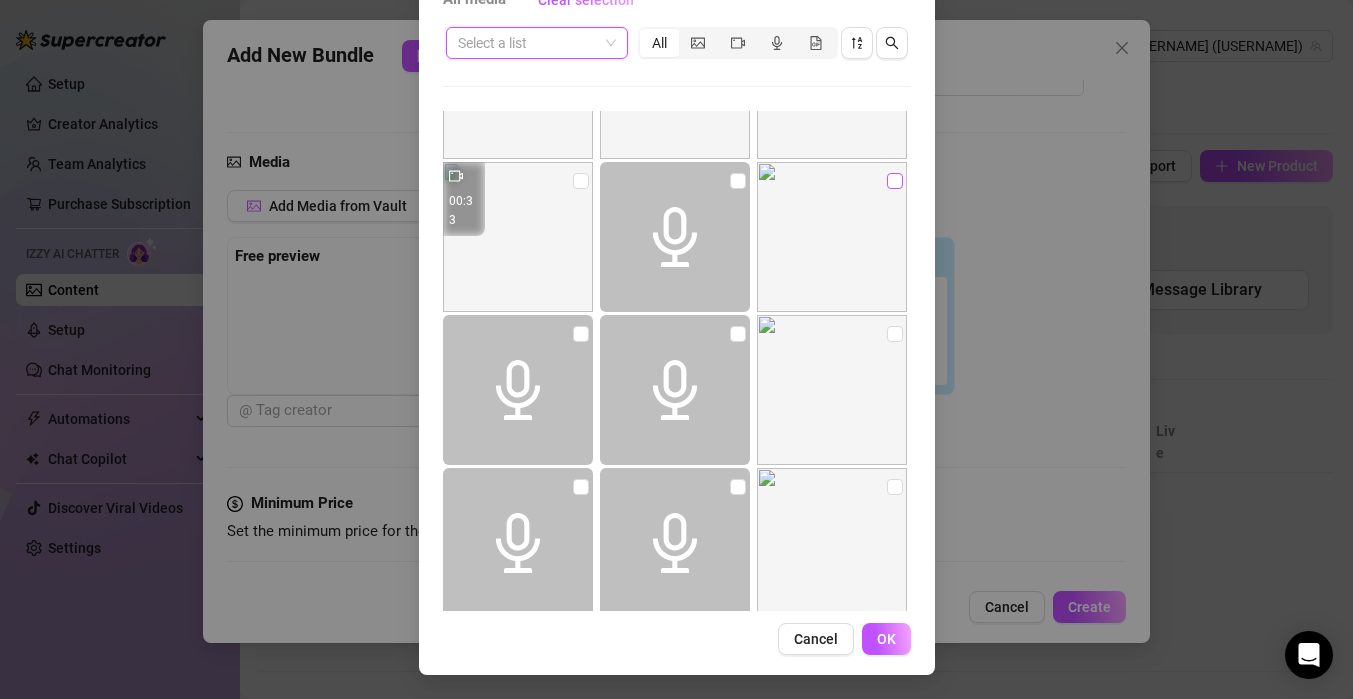 click at bounding box center (895, 181) 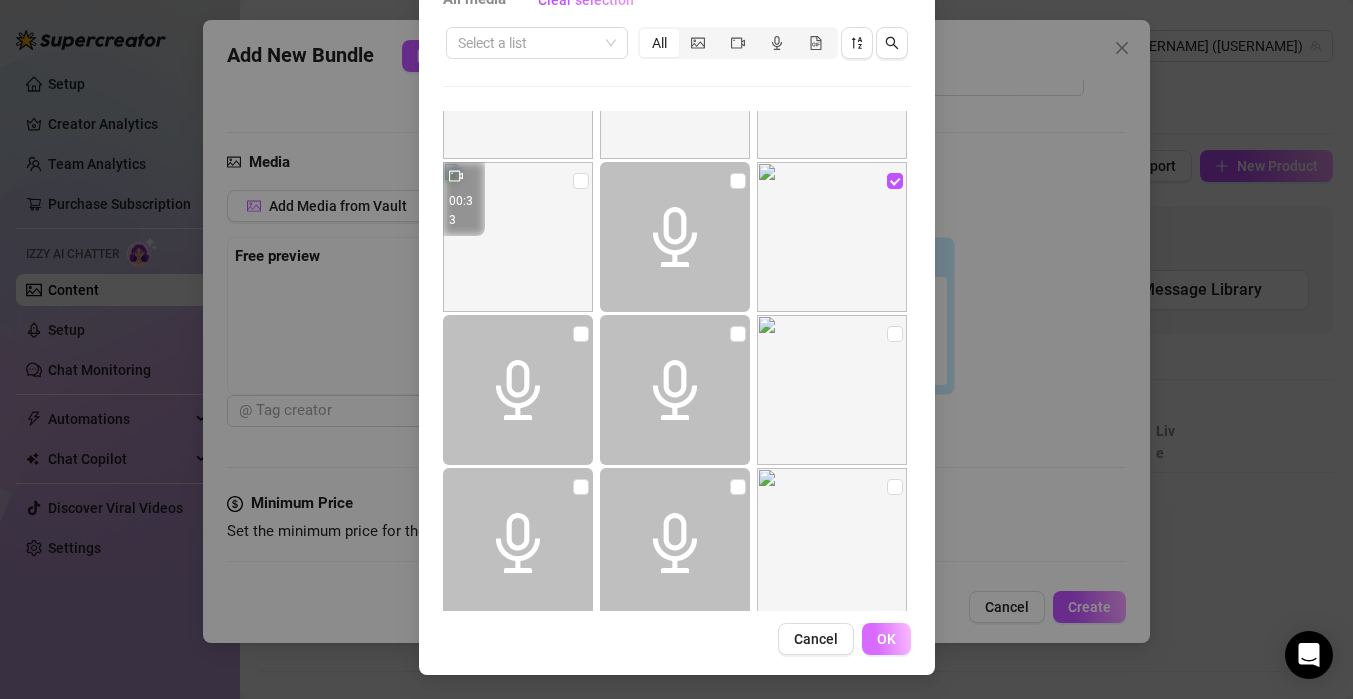 click on "OK" at bounding box center [886, 639] 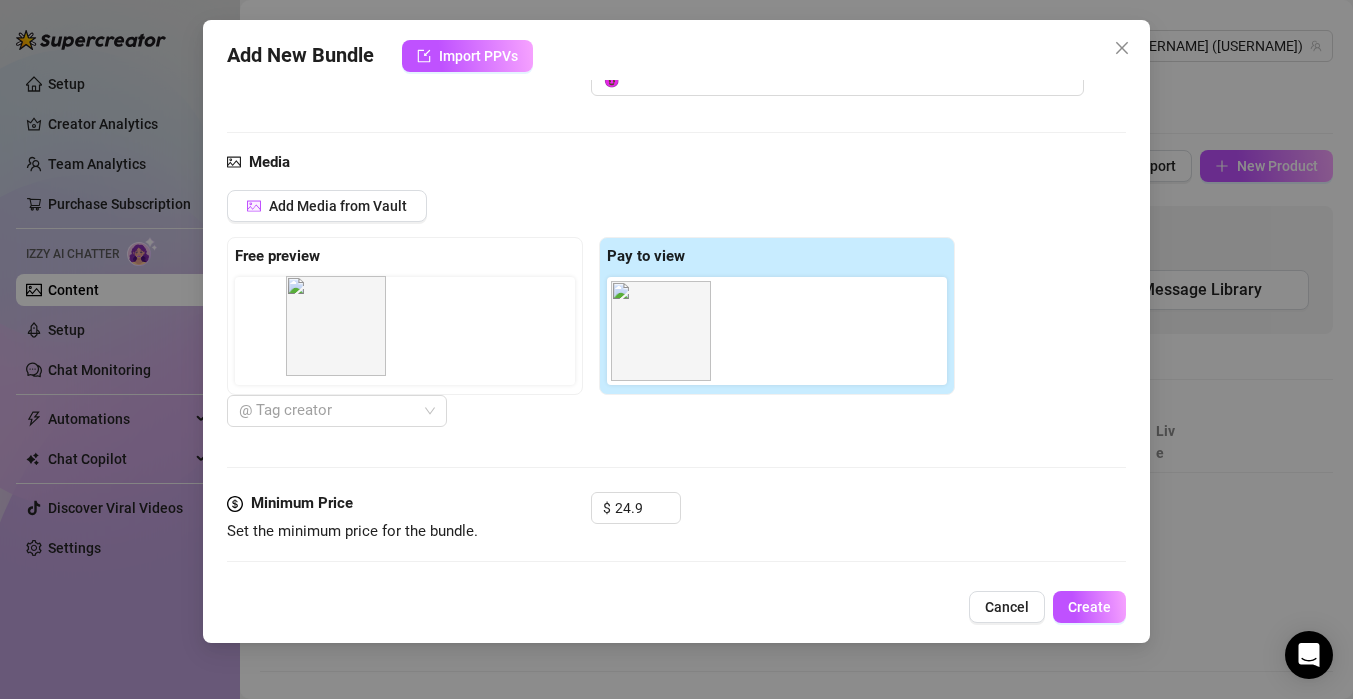 drag, startPoint x: 771, startPoint y: 352, endPoint x: 321, endPoint y: 347, distance: 450.02777 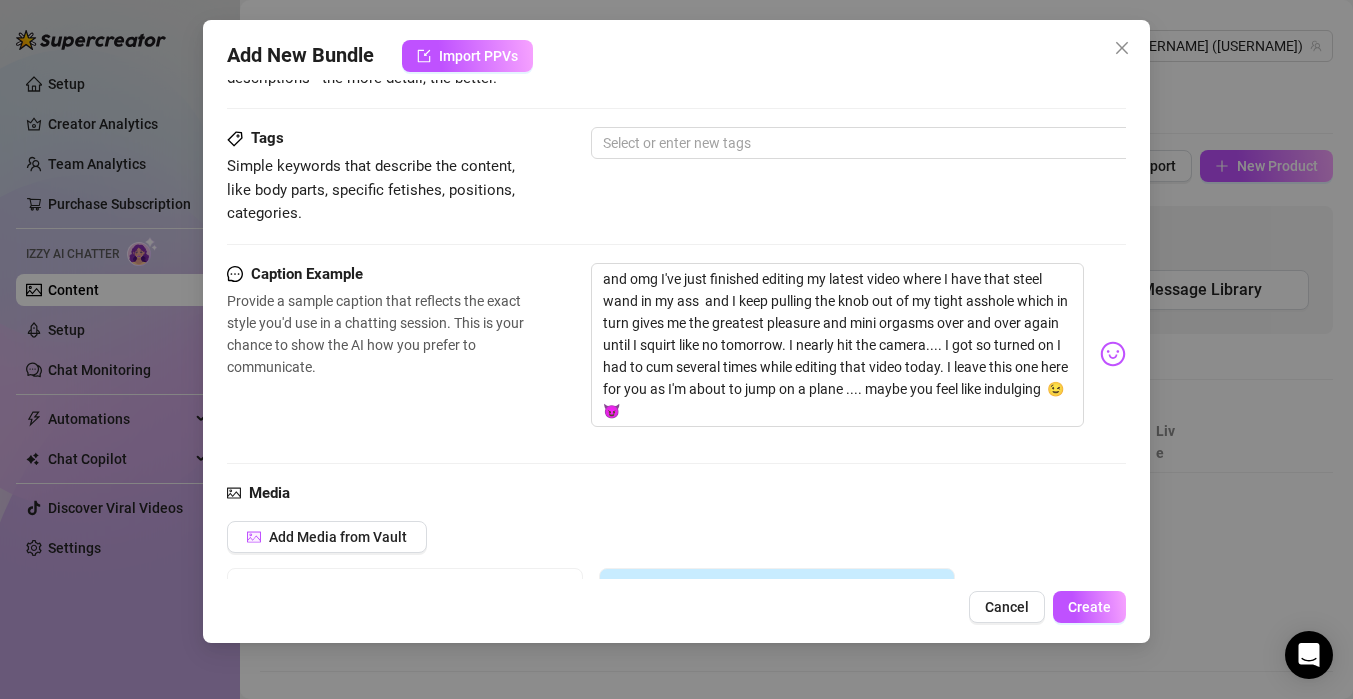 scroll, scrollTop: 355, scrollLeft: 0, axis: vertical 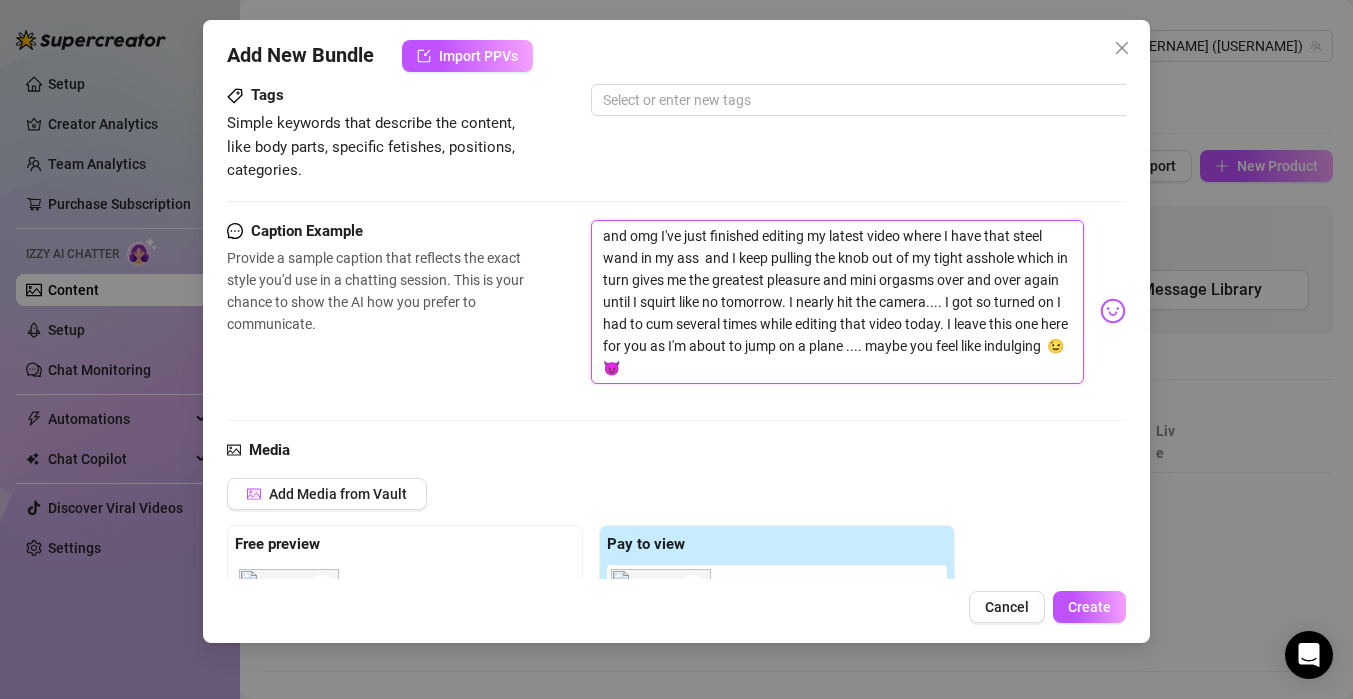 click on "and omg I've just finished editing my latest video where I have that steel wand in my ass  and I keep pulling the knob out of my tight asshole which in turn gives me the greatest pleasure and mini orgasms over and over again until I squirt like no tomorrow. I nearly hit the camera.... I got so turned on I had to cum several times while editing that video today. I leave this one here for you as I'm about to jump on a plane .... maybe you feel like indulging  😉😈" at bounding box center (837, 302) 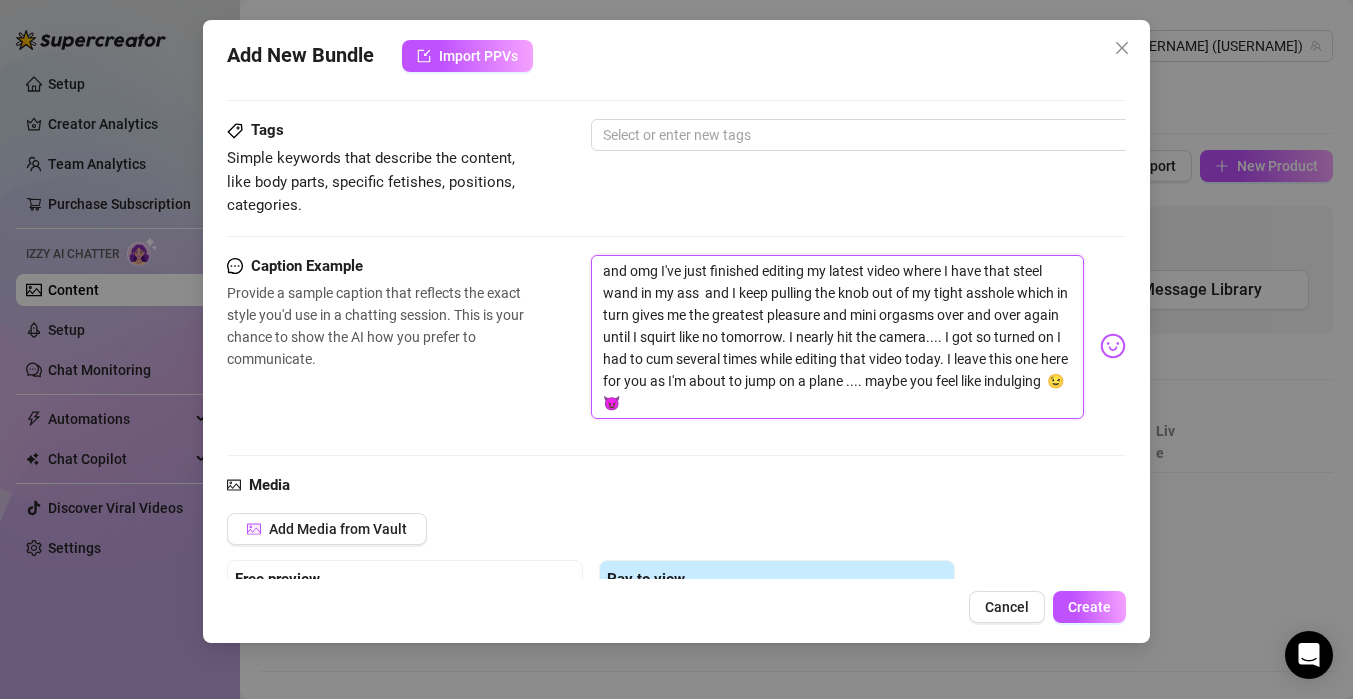 drag, startPoint x: 700, startPoint y: 402, endPoint x: 584, endPoint y: 245, distance: 195.20502 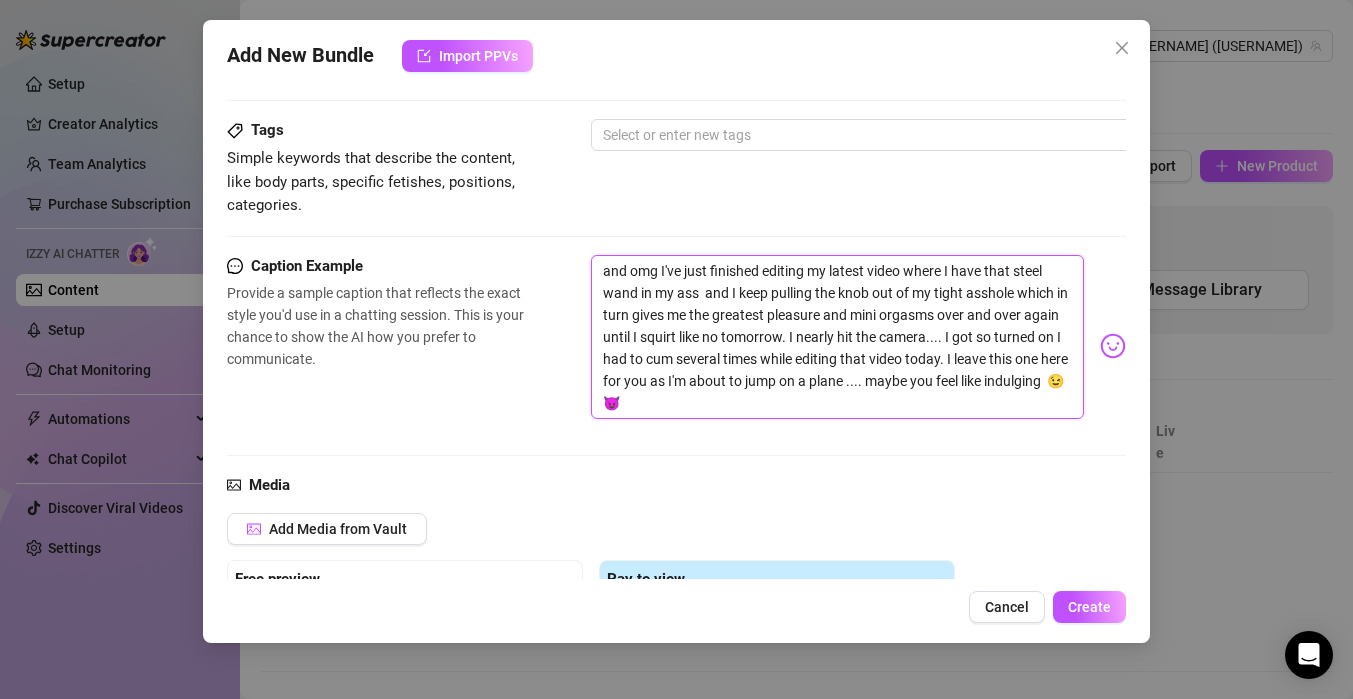 click on "Account Fernfairygoeswild (@fernfairygoeswildvip) Name Name is for your internal organization only. Description Write a detailed description of the content in a few sentences. Avoid vague or implied descriptions - the more detail, the better. ✓ Good length (188 words) Tags Simple keywords that describe the content, like body parts, specific fetishes, positions, categories.   Select or enter new tags Caption Example Provide a sample caption that reflects the exact style you'd use in a chatting session. This is your chance to show the AI how you prefer to communicate. Media Add Media from Vault Free preview Pay to view 12:30   @ Tag creator Minimum Price Set the minimum price for the bundle. $ 24.9 Exclusivity Level of exclusivity of this set, on a scale of 1 to 5. This helps the AI to drip content in the perfect order. 1 - Least Exclusive Message Settings Don't send if the fan purchased this media" at bounding box center (676, 455) 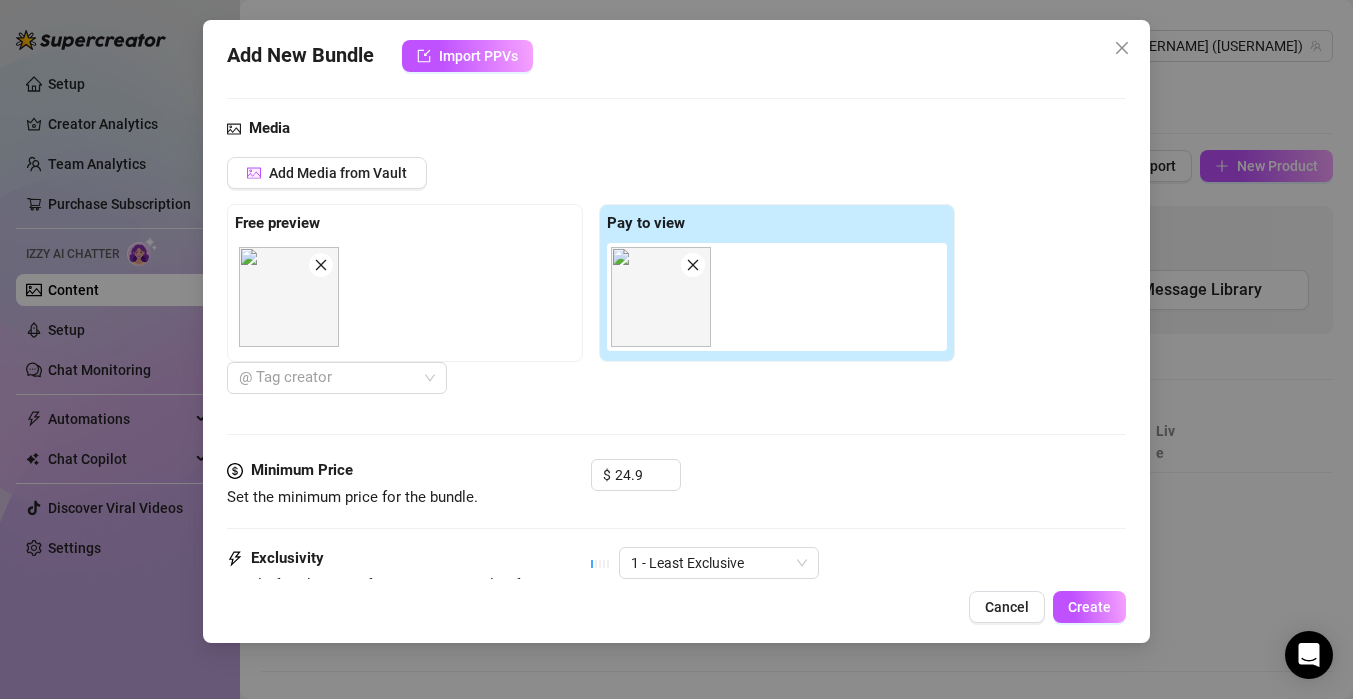 scroll, scrollTop: 576, scrollLeft: 0, axis: vertical 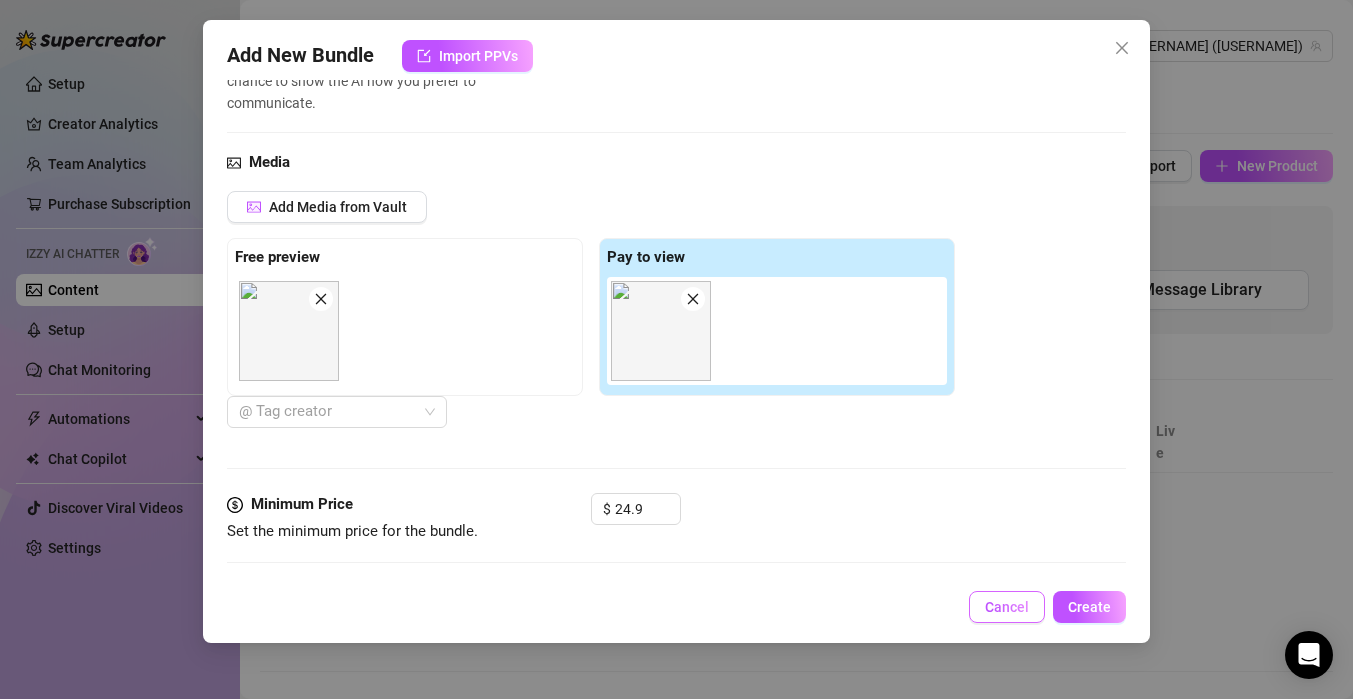 click on "Cancel" at bounding box center (1007, 607) 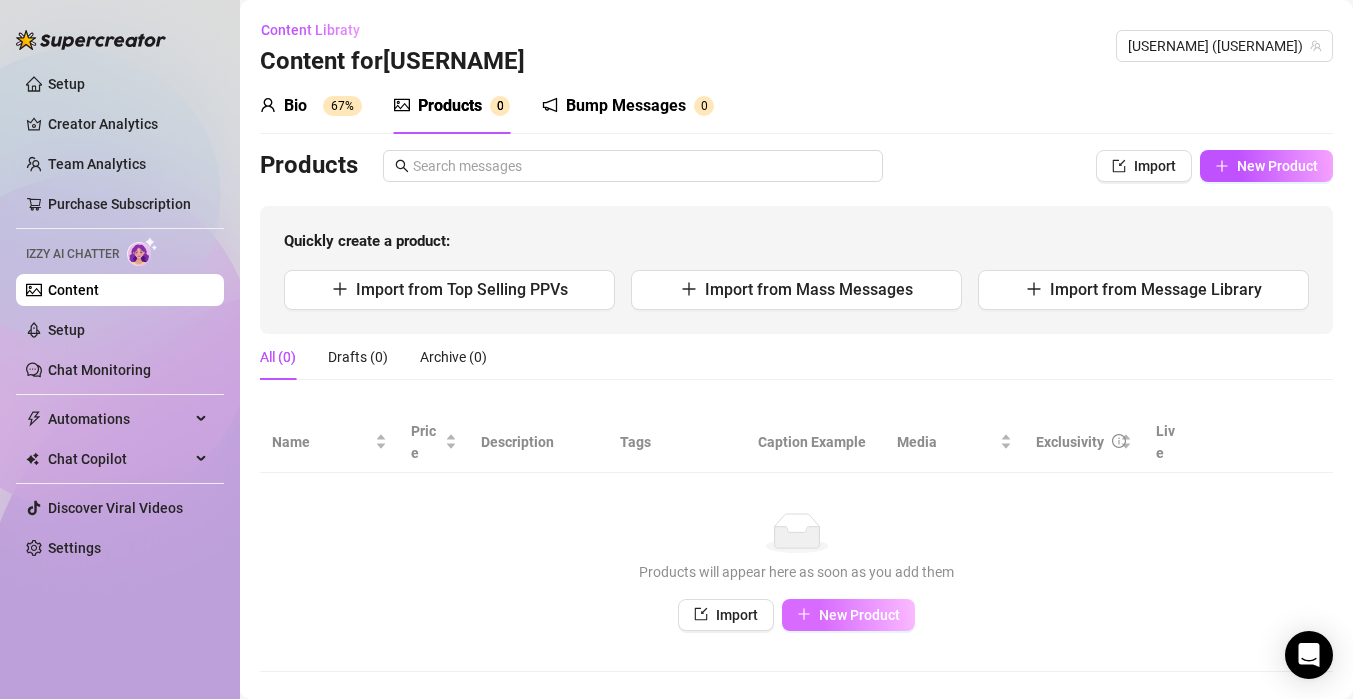 click on "New Product" at bounding box center [859, 615] 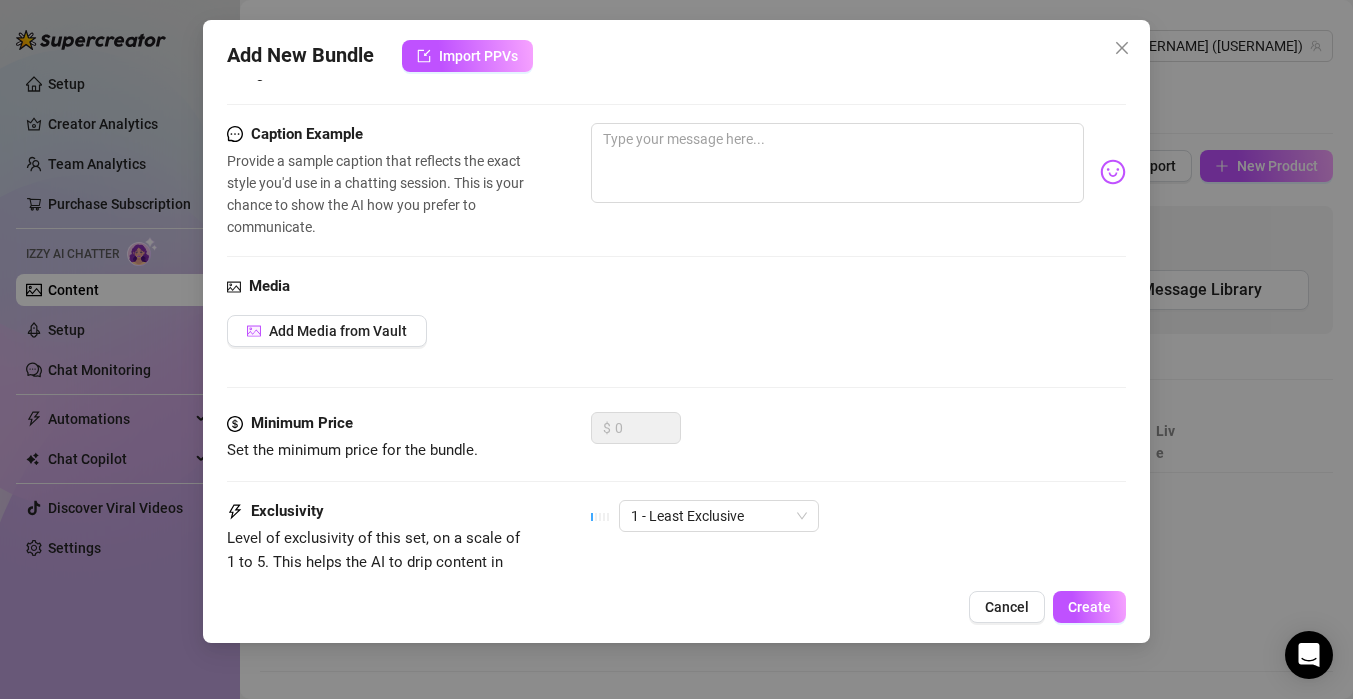 scroll, scrollTop: 0, scrollLeft: 0, axis: both 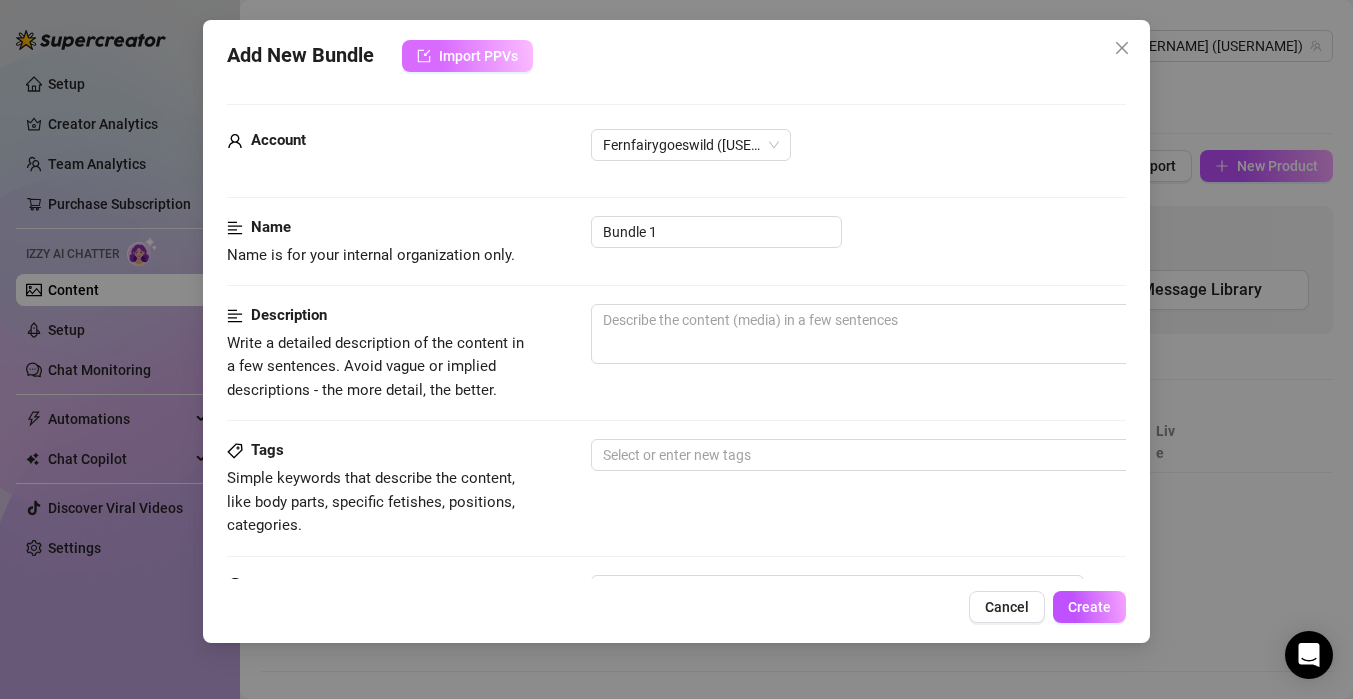 click on "Import PPVs" at bounding box center [467, 56] 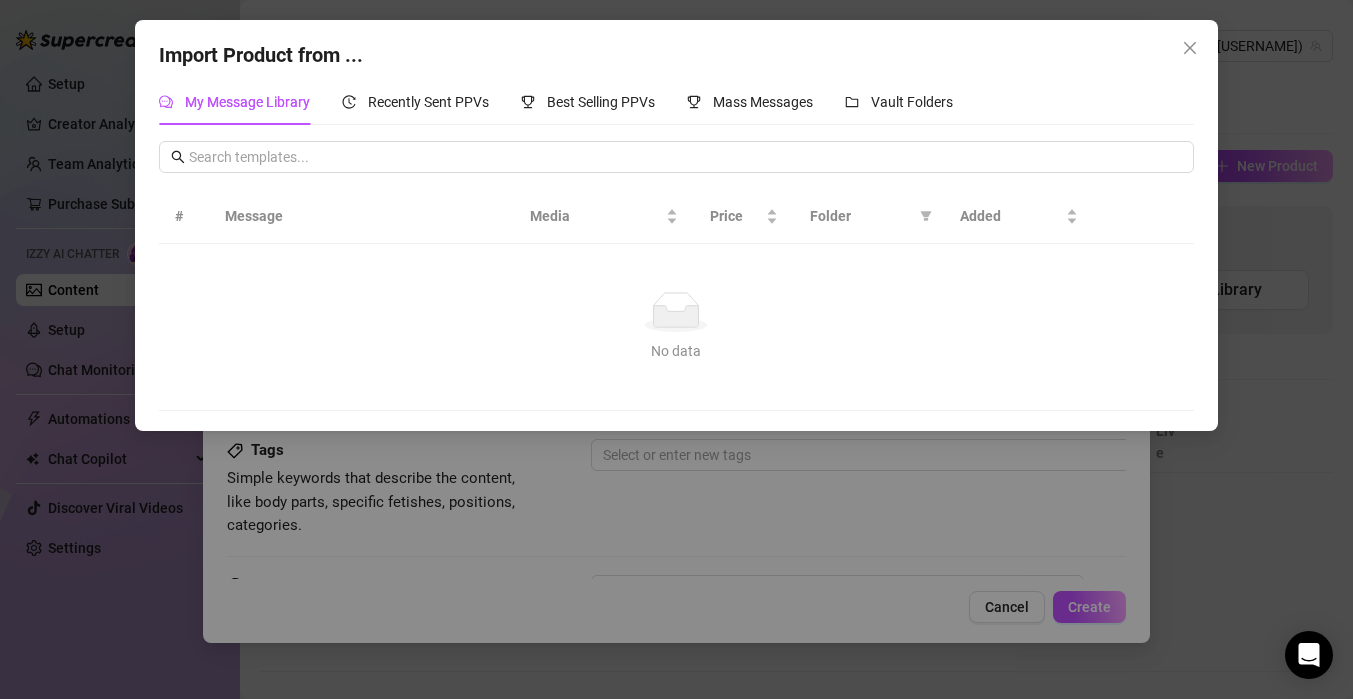 click on "My Message Library" at bounding box center [247, 102] 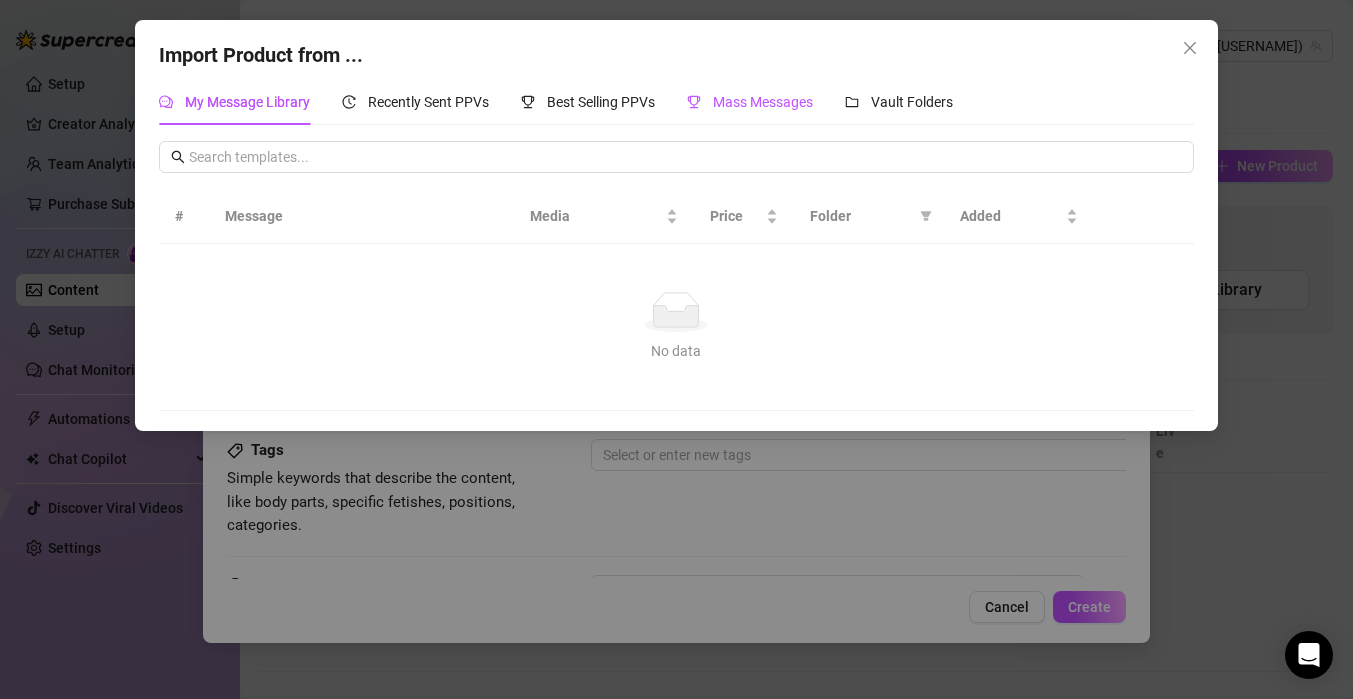 click on "Mass Messages" at bounding box center (763, 102) 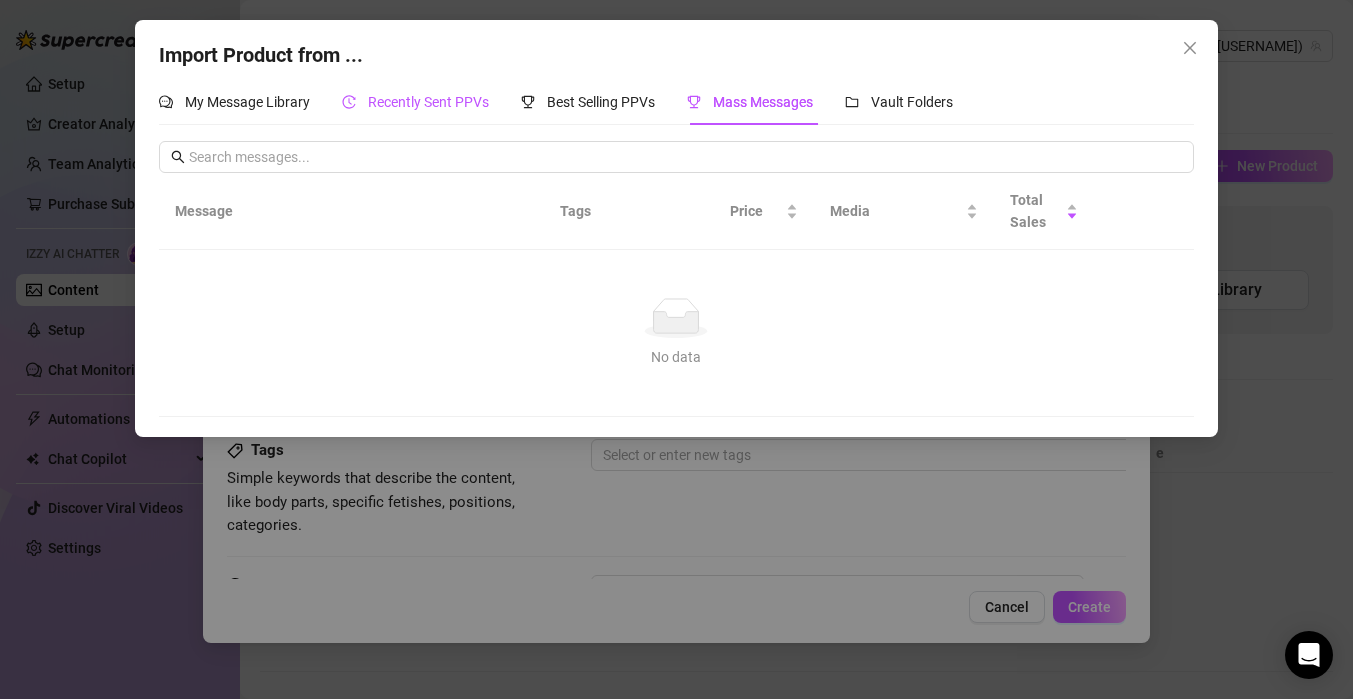 click on "Recently Sent PPVs" at bounding box center [428, 102] 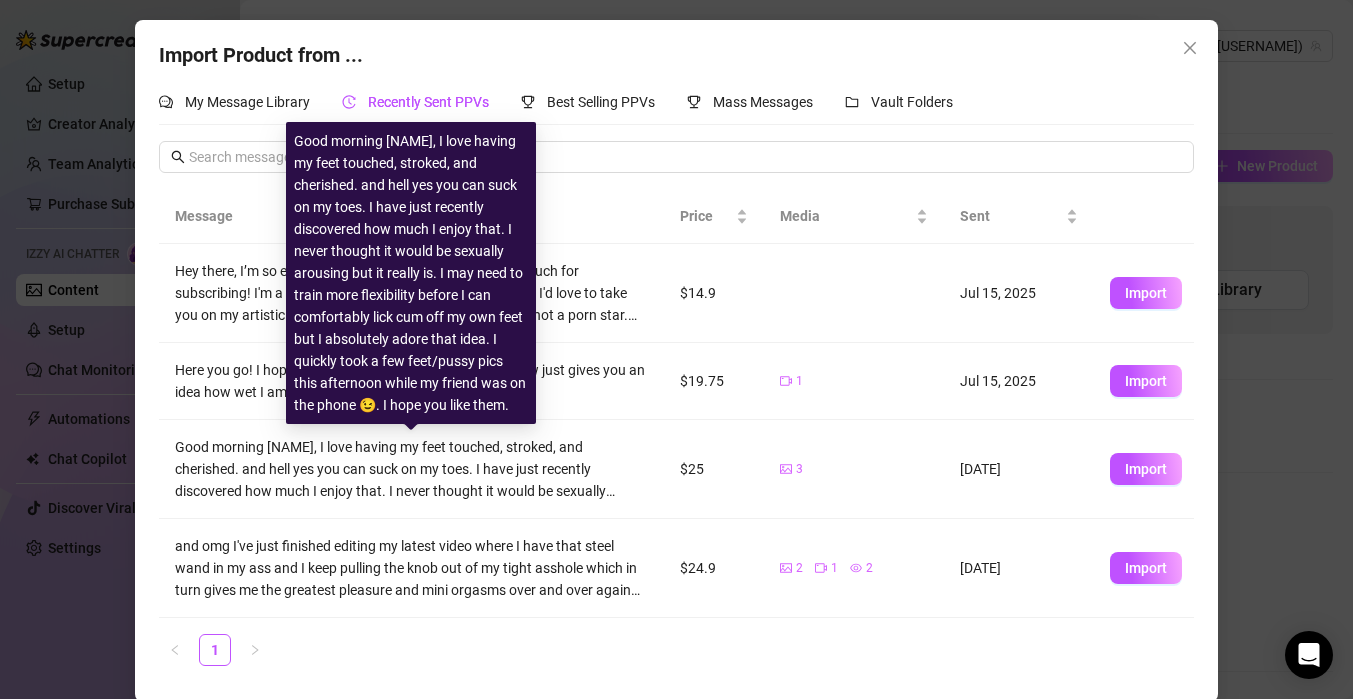 scroll, scrollTop: 3, scrollLeft: 0, axis: vertical 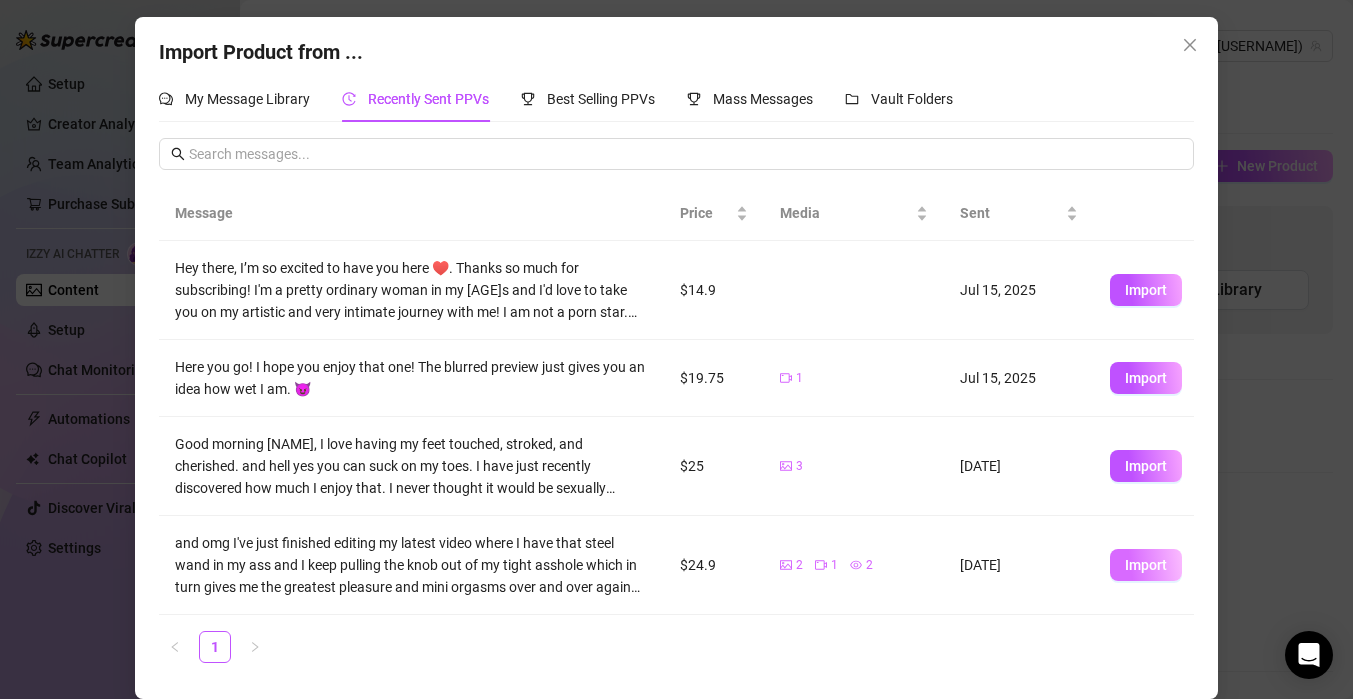 click on "Import" at bounding box center [1146, 565] 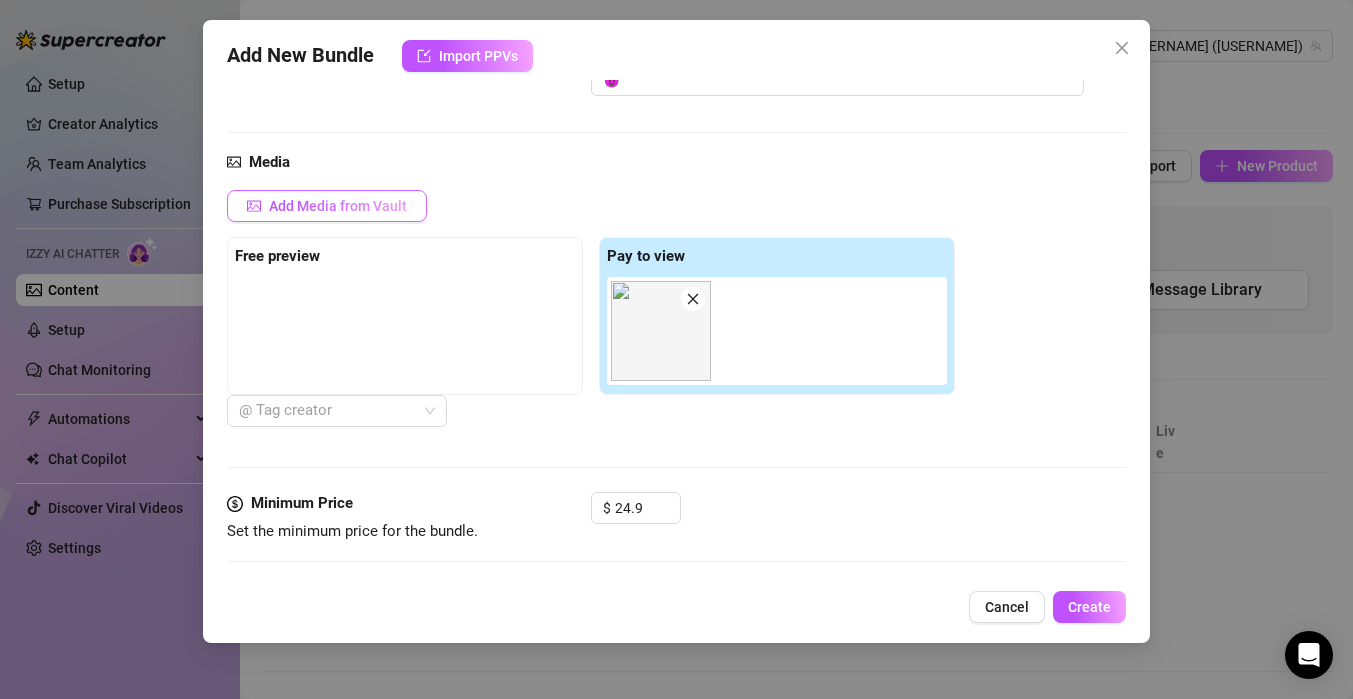 click on "Add Media from Vault" at bounding box center [338, 206] 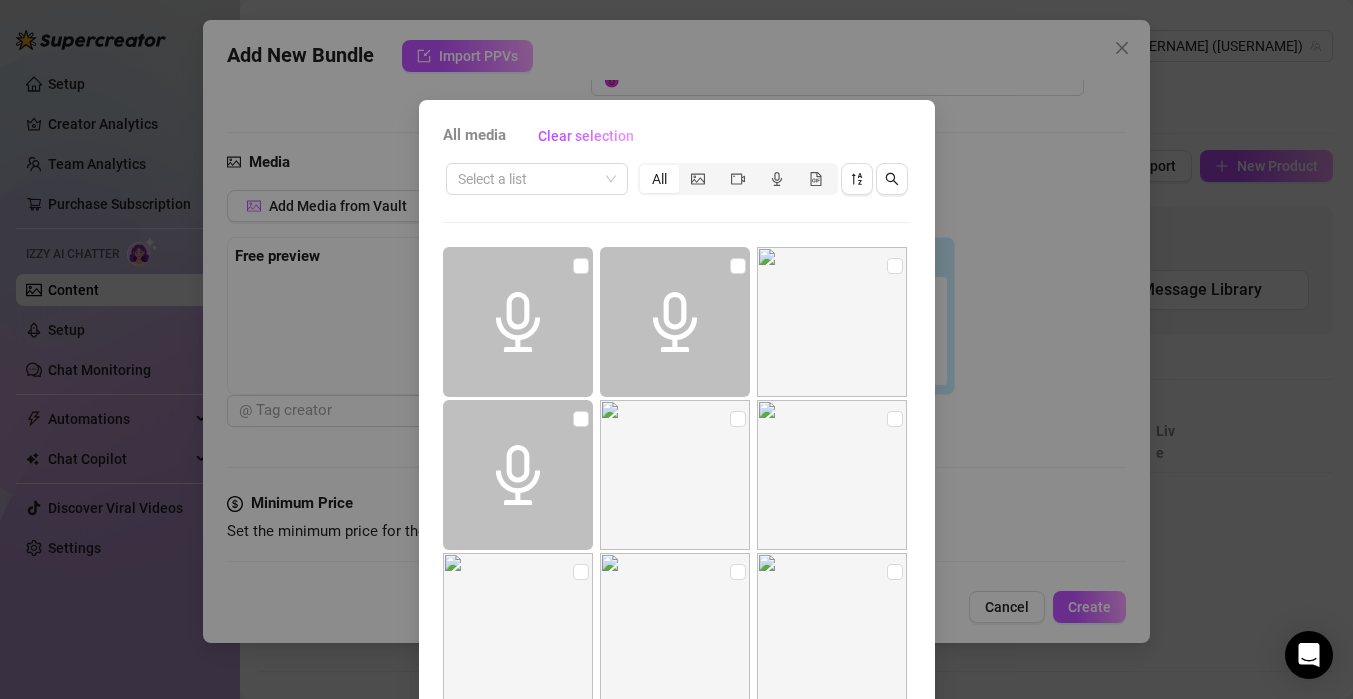 click on "All media Clear selection Select a list All 00:22 02:55 00:29 00:18 02:01 11:12 00:12 00:10 09:48 00:33 00:56 00:59 00:30 00:09 00:16 07:26 00:12 00:52 Cancel OK" at bounding box center [676, 349] 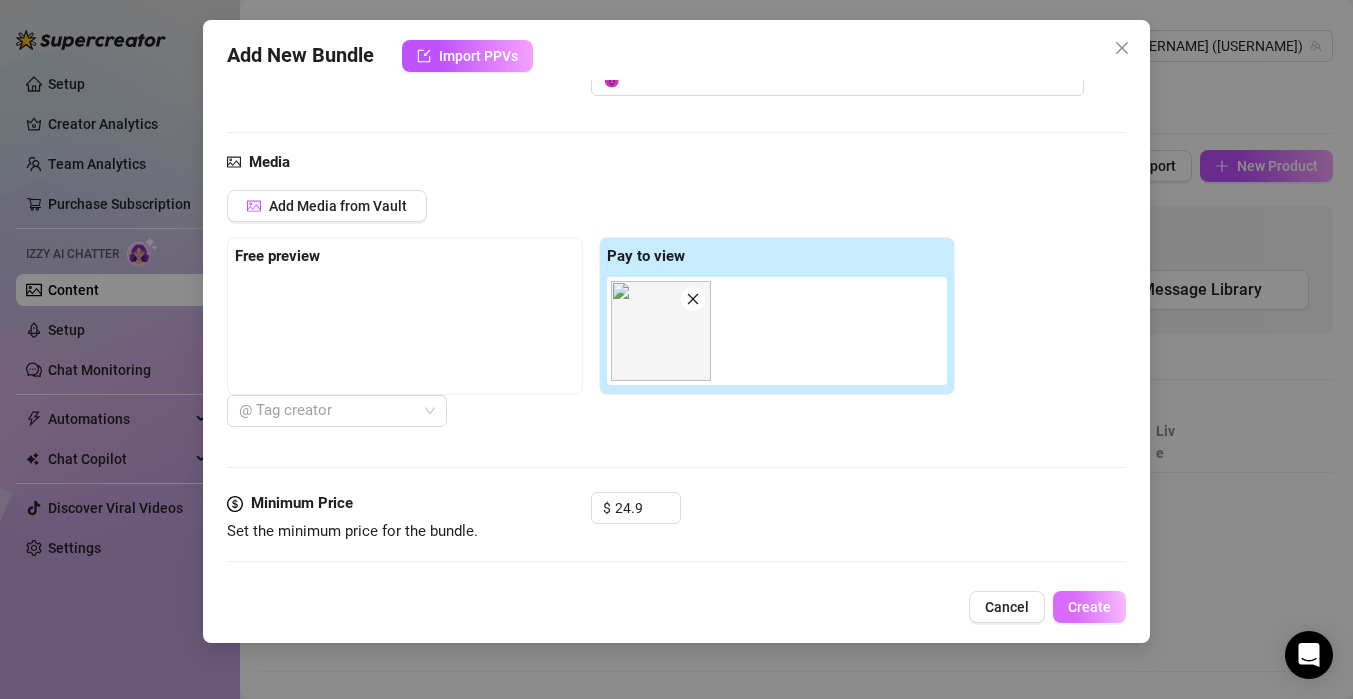click on "Create" at bounding box center (1089, 607) 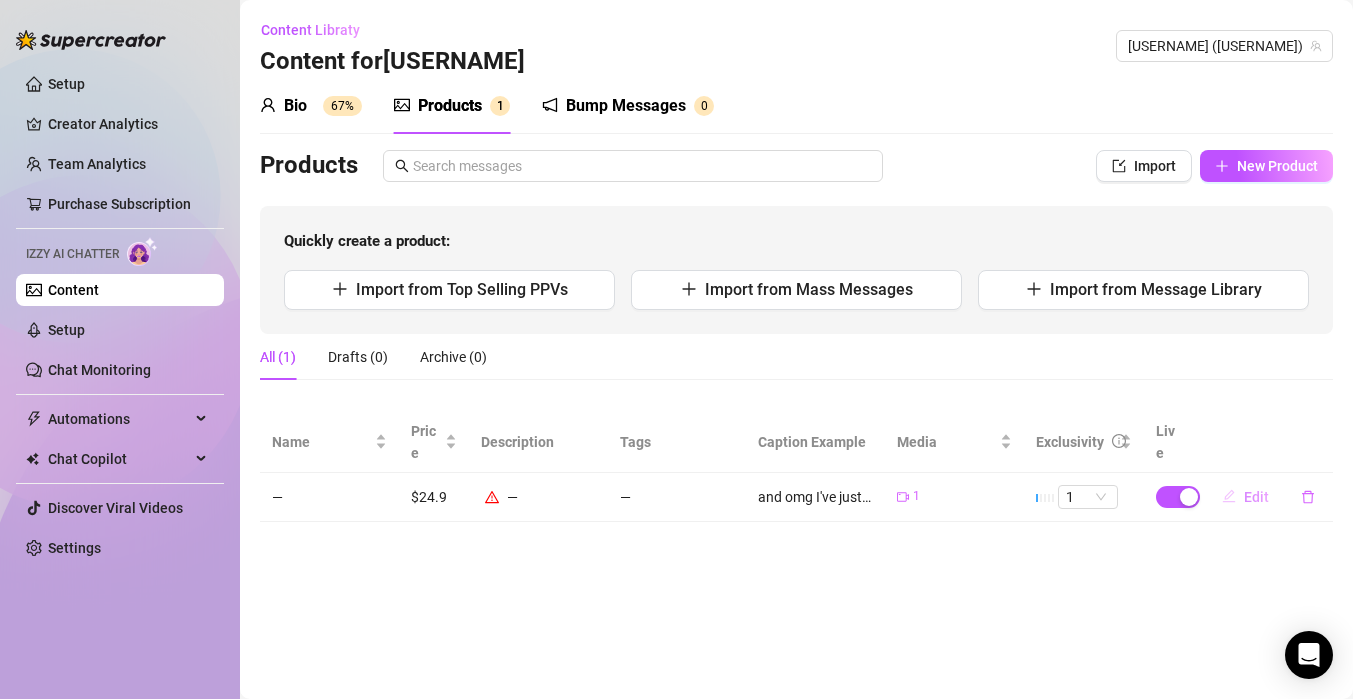 click on "Edit" at bounding box center (1245, 497) 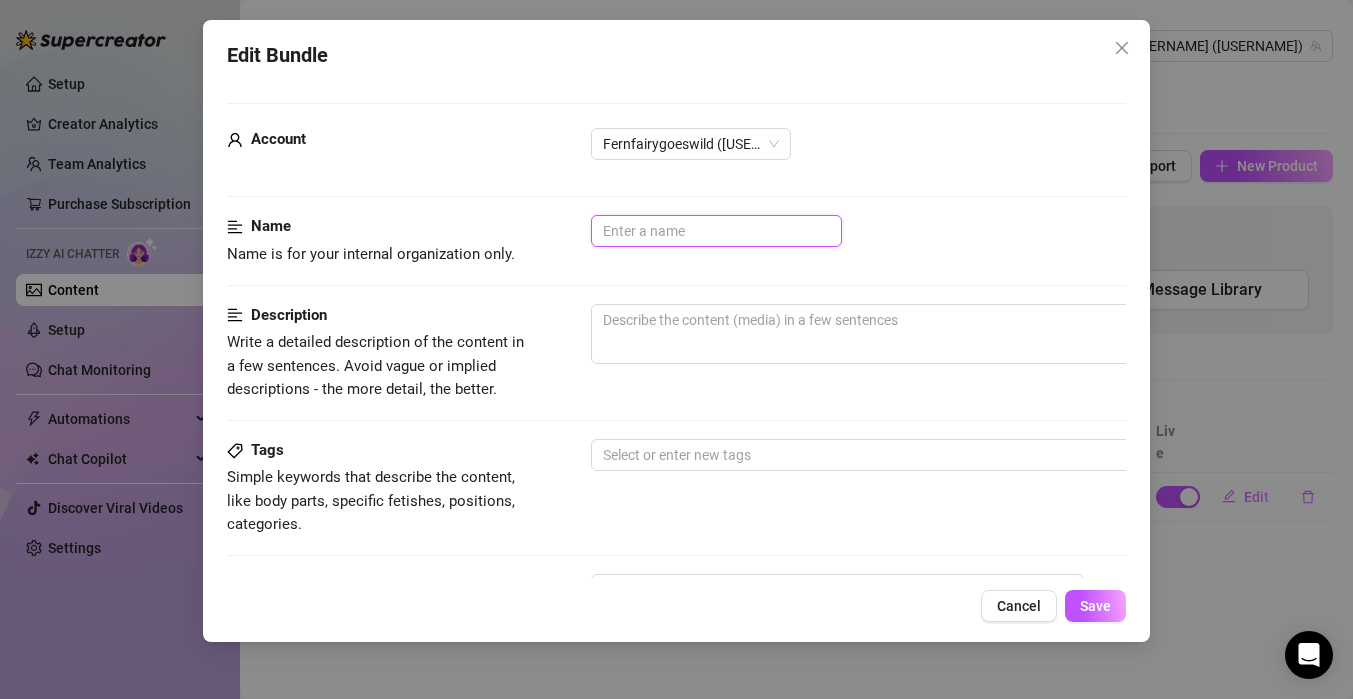 click at bounding box center (716, 231) 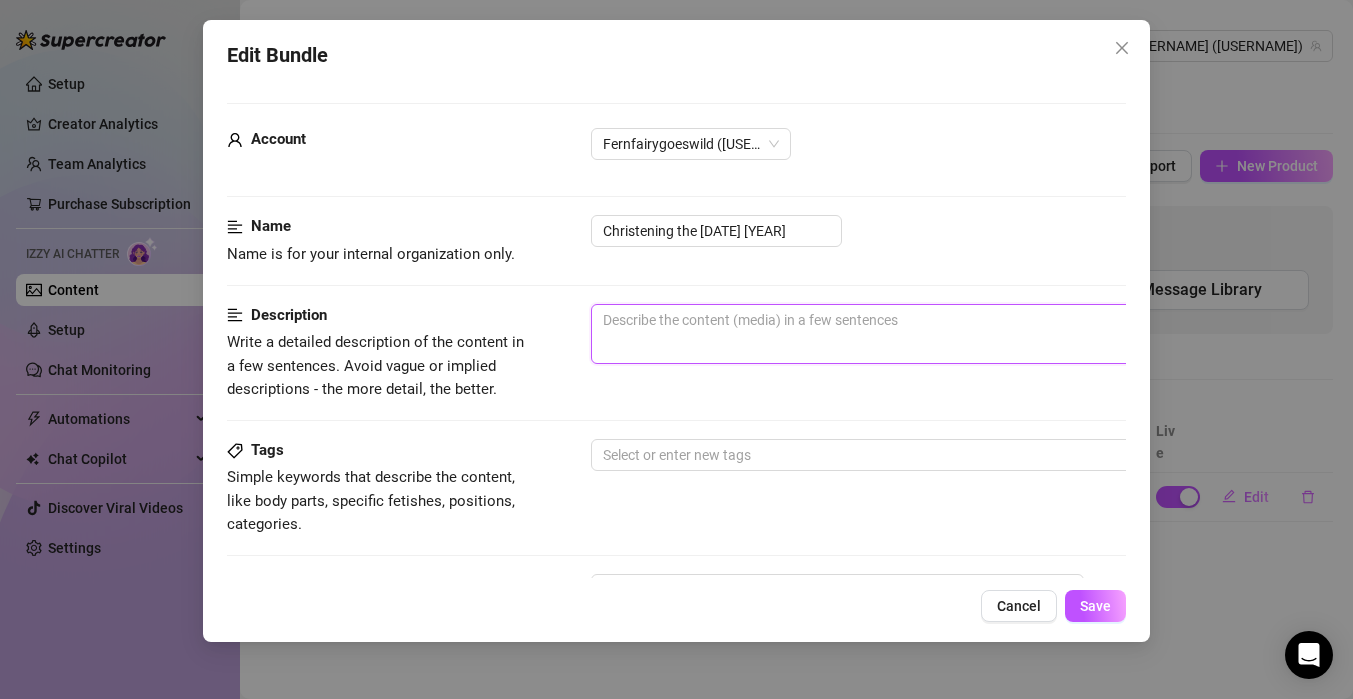 click at bounding box center (941, 334) 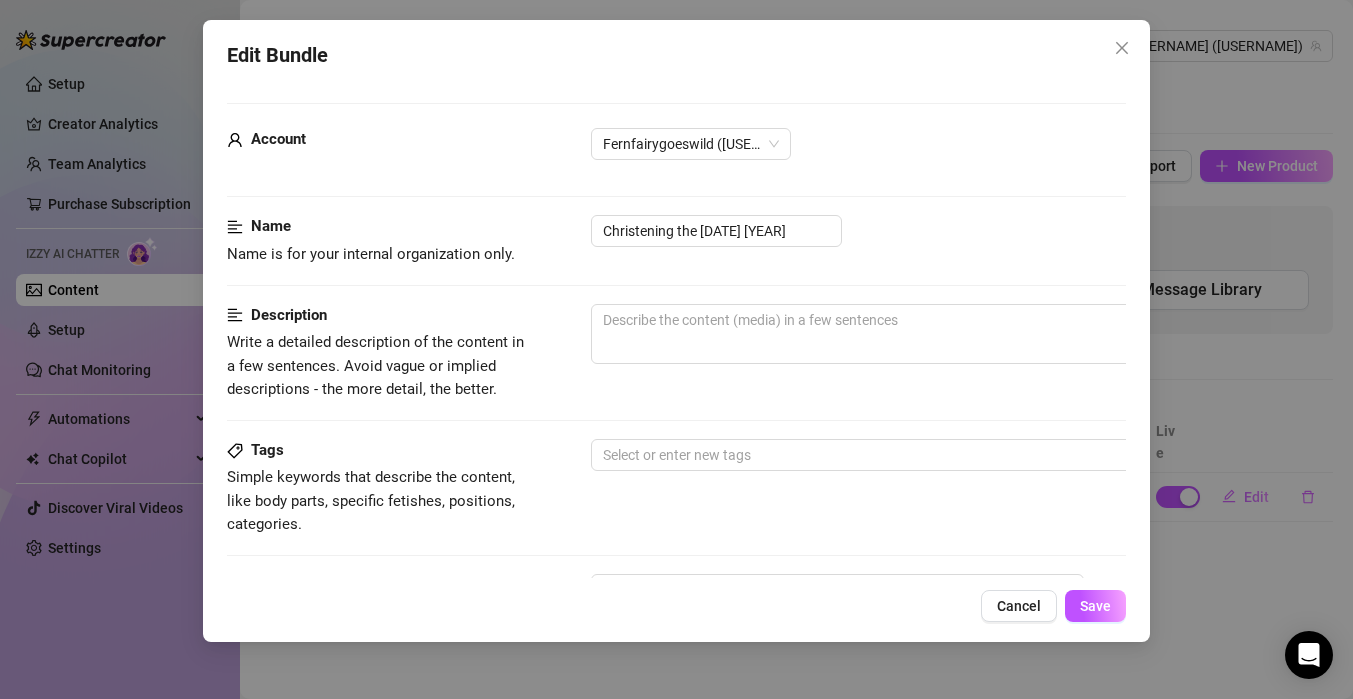 click on "Edit Bundle Account [USERNAME] (@[USERNAME]vip) Name Name is for your internal organization only. Christening the Flat [DATE] Description Write a detailed description of the content in a few sentences. Avoid vague or implied descriptions - the more detail, the better. Tags Simple keywords that describe the content, like body parts, specific fetishes, positions, categories.   Select or enter new tags Caption Example Provide a sample caption that reflects the exact style you'd use in a chatting session. This is your chance to show the AI how you prefer to communicate. Media Add Media from Vault Free preview Pay to view 12:30   @ Tag creator Minimum Price Set the minimum price for the bundle. $ 24.9 Exclusivity Level of exclusivity of this set, on a scale of 1 to 5. This helps the AI to drip content in the perfect order. 1 - Least Exclusive Message Settings Don't send if the fan purchased this media Cancel Save" at bounding box center (676, 349) 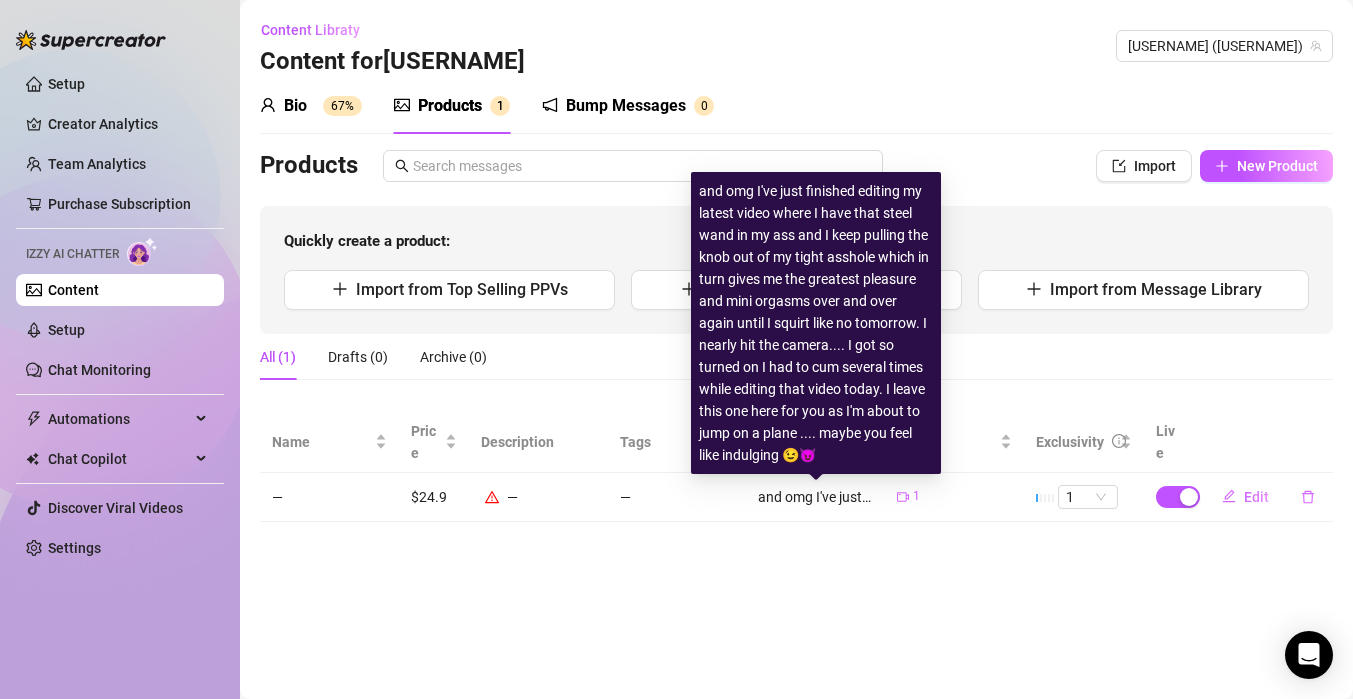 click on "and omg I've just finished editing my latest video where I have that steel wand in my ass  and I keep pulling the knob out of my tight asshole which in turn gives me the greatest pleasure and mini orgasms over and over again until I squirt like no tomorrow. I nearly hit the camera.... I got so turned on I had to cum several times while editing that video today. I leave this one here for you as I'm about to jump on a plane .... maybe you feel like indulging  😉😈" at bounding box center (815, 497) 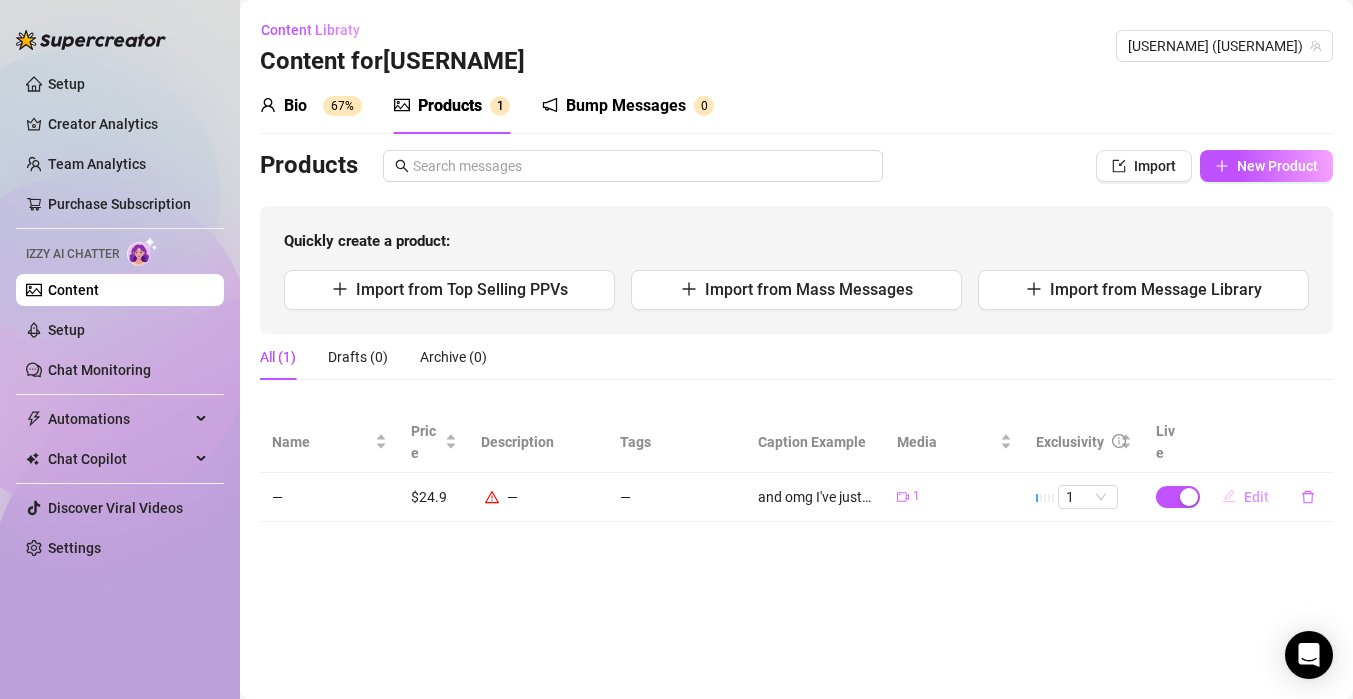 click on "Edit" at bounding box center (1245, 497) 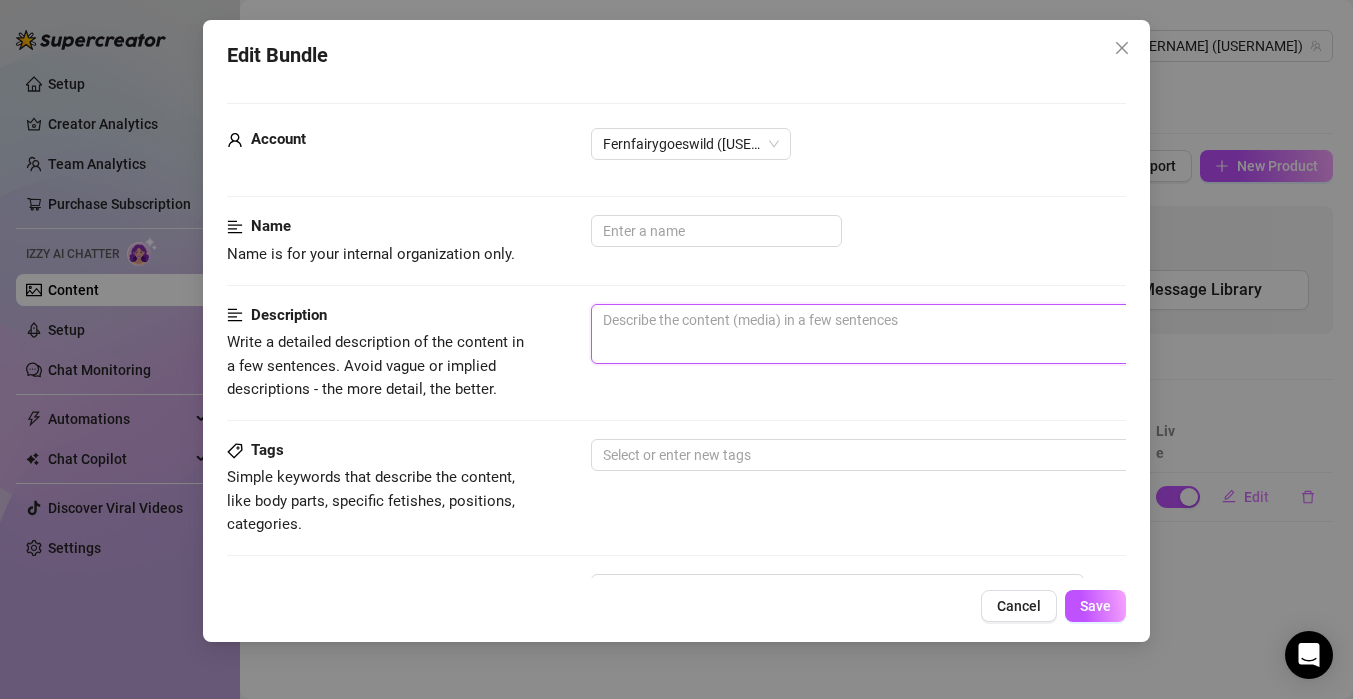 click at bounding box center (941, 334) 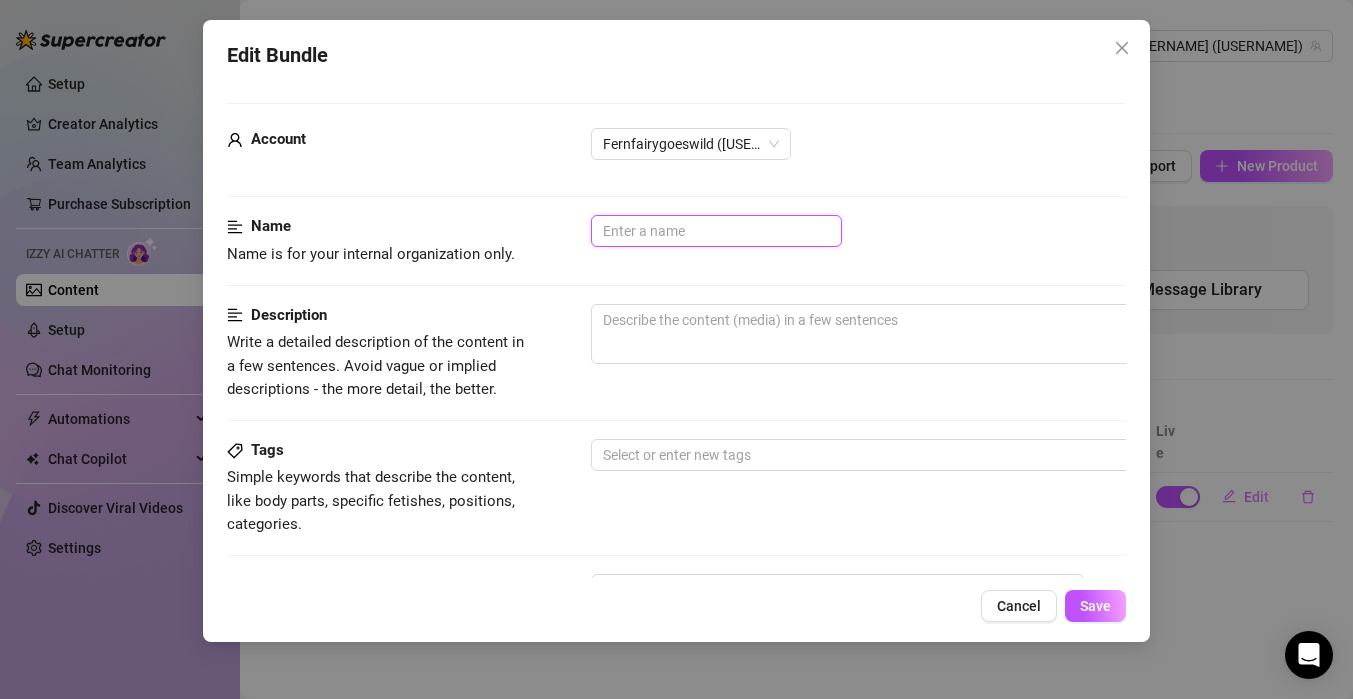 click at bounding box center [716, 231] 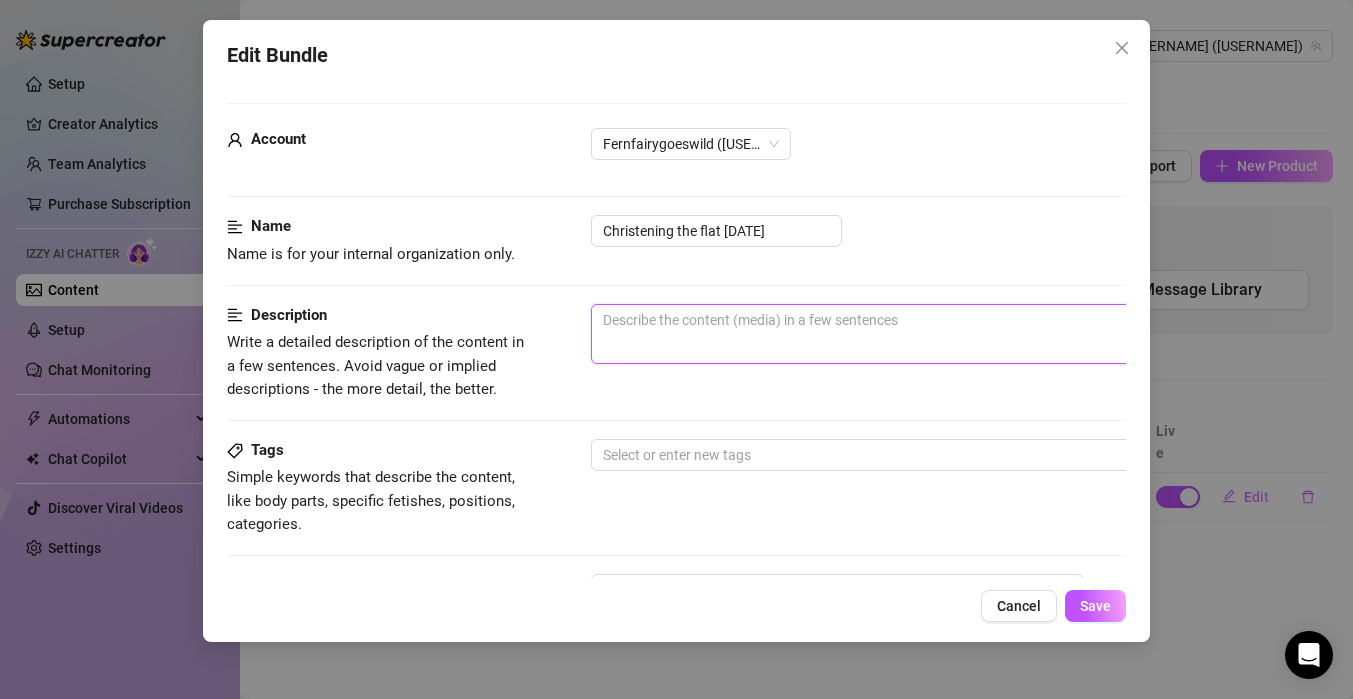 click at bounding box center [941, 334] 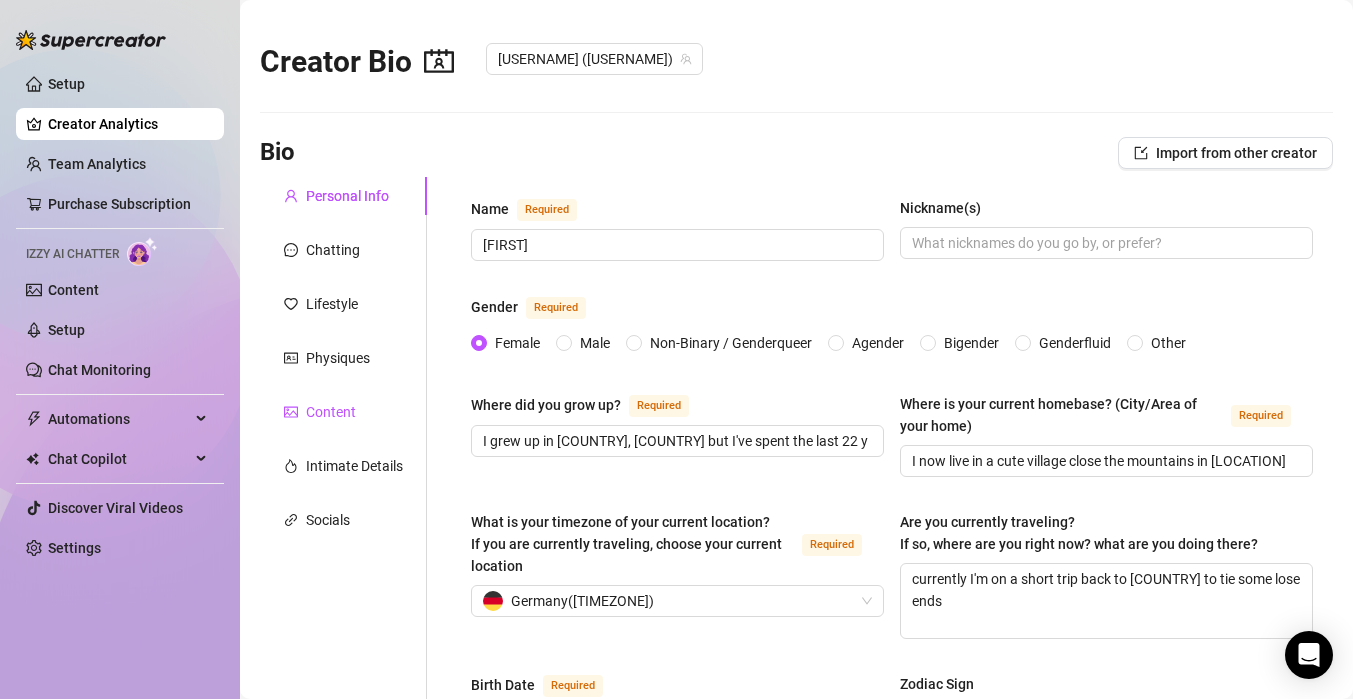 click on "Content" at bounding box center [331, 412] 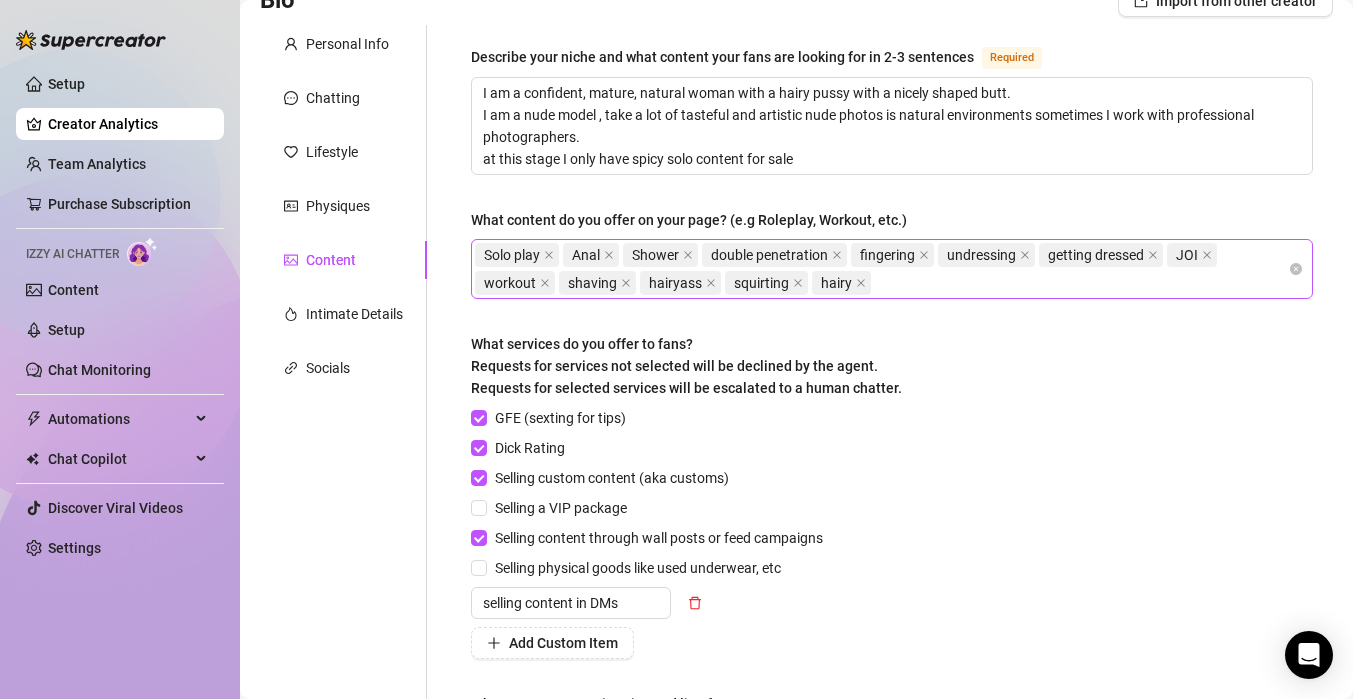 scroll, scrollTop: 0, scrollLeft: 0, axis: both 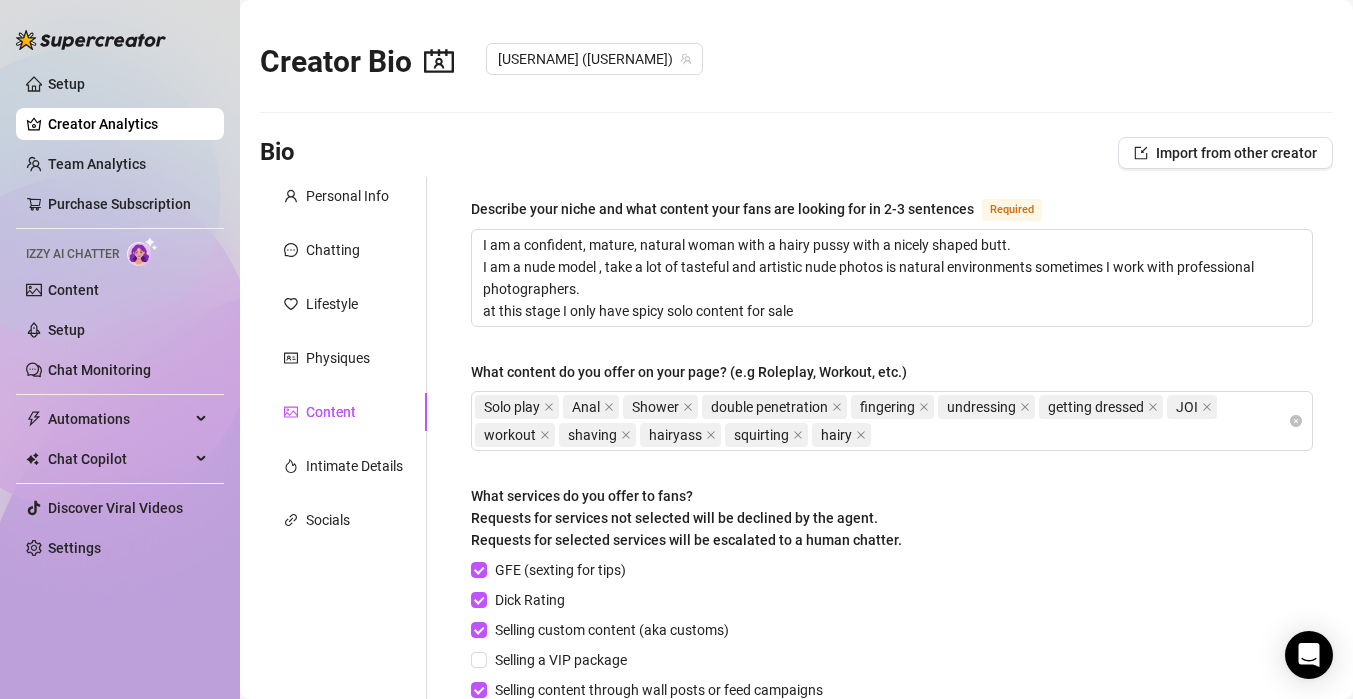 click on "Content" at bounding box center (331, 412) 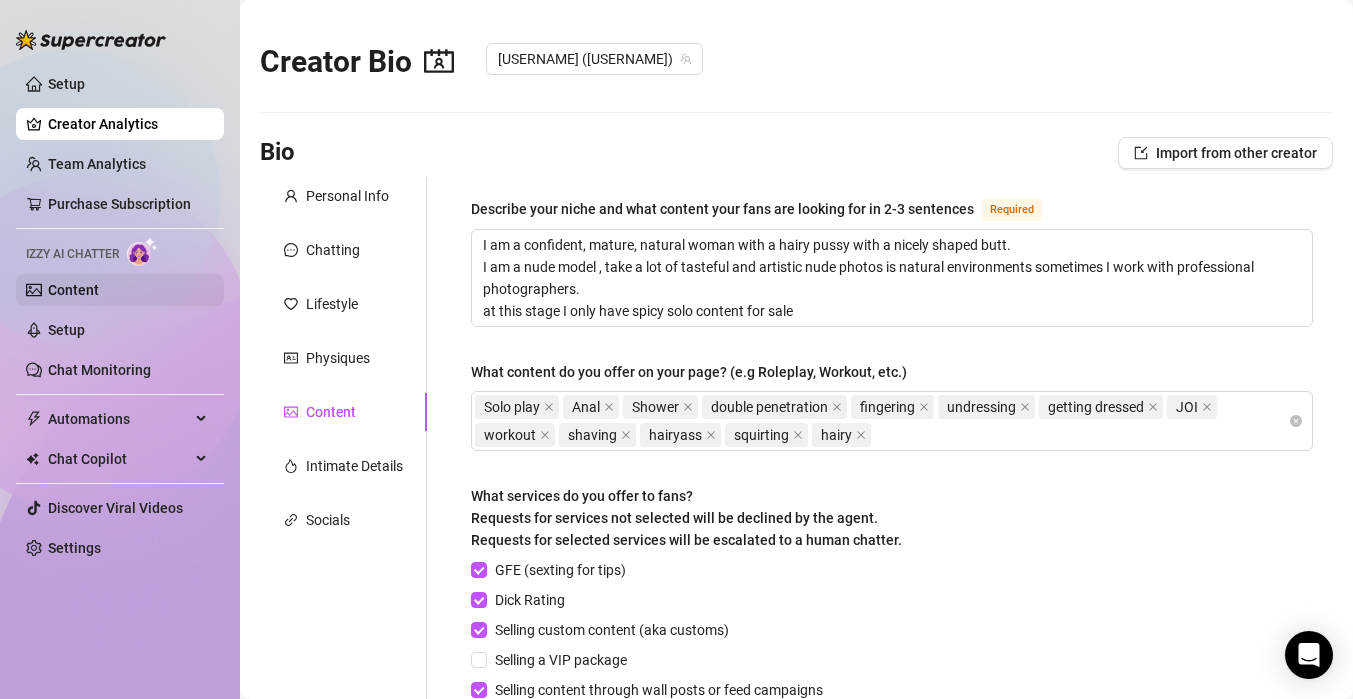 click on "Content" at bounding box center [73, 290] 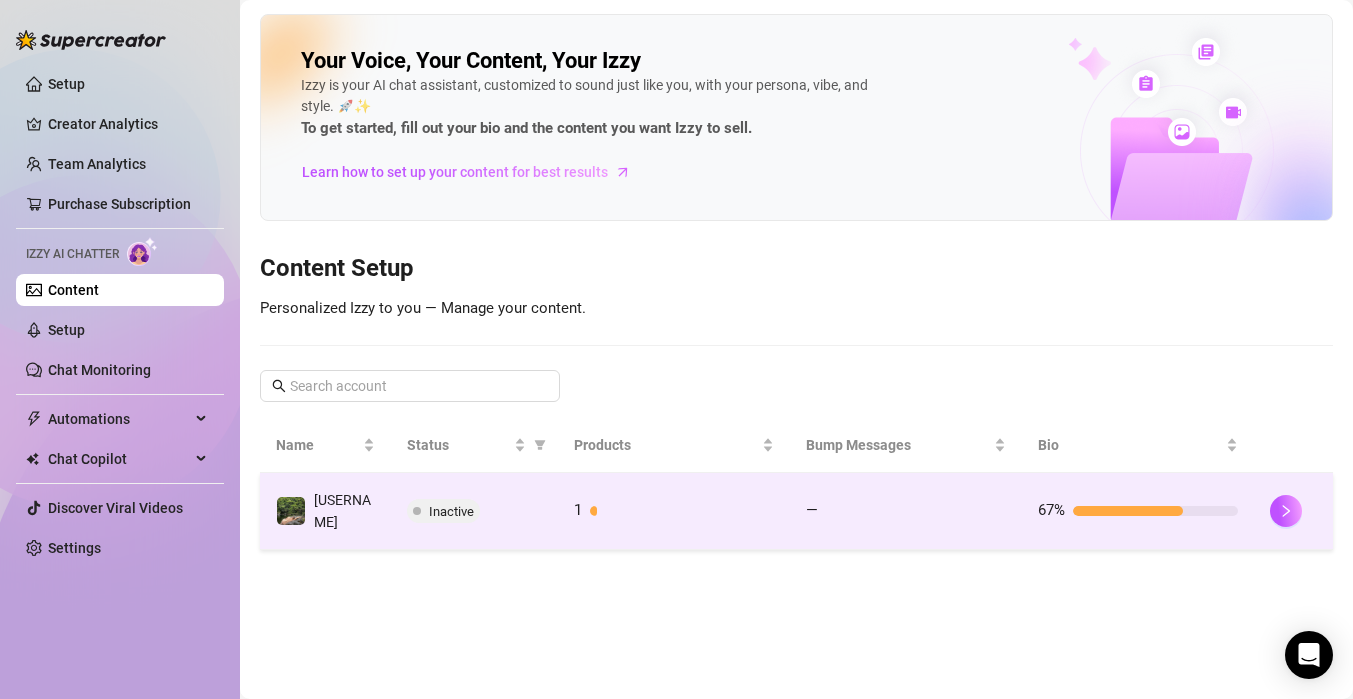 click at bounding box center [682, 511] 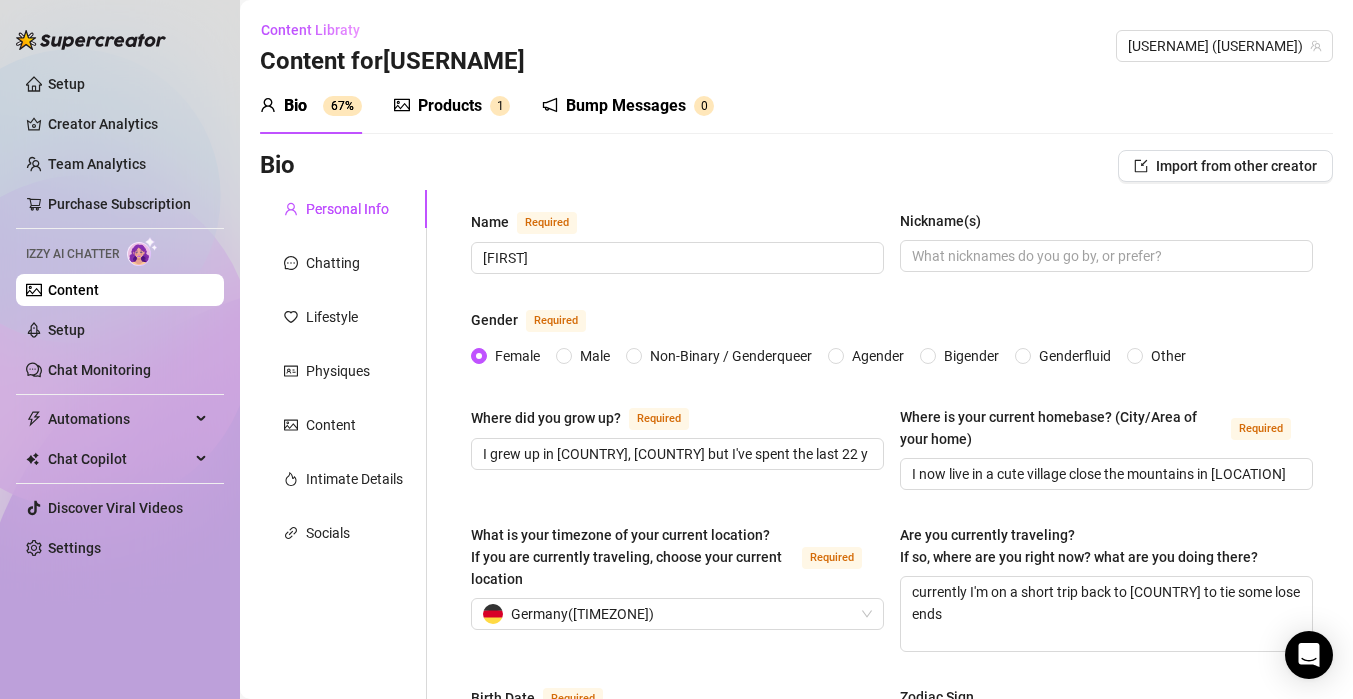 click on "Products" at bounding box center [450, 106] 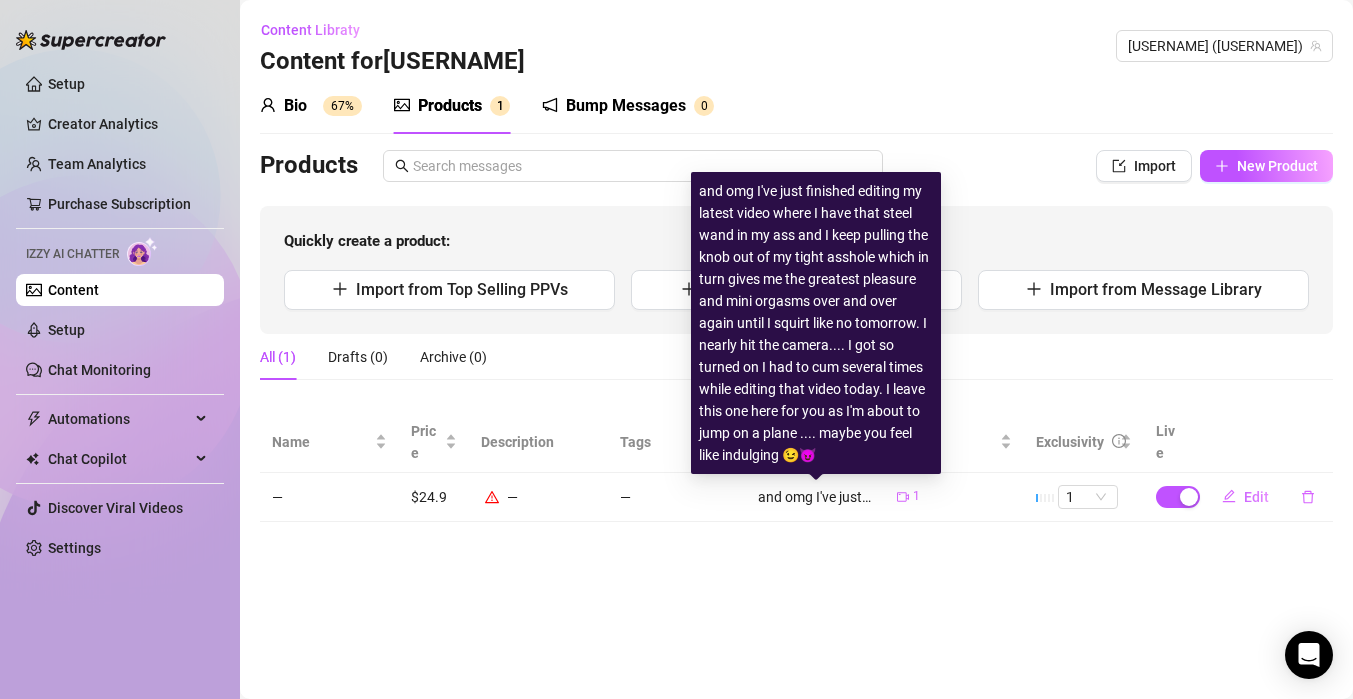 click on "and omg I've just finished editing my latest video where I have that steel wand in my ass  and I keep pulling the knob out of my tight asshole which in turn gives me the greatest pleasure and mini orgasms over and over again until I squirt like no tomorrow. I nearly hit the camera.... I got so turned on I had to cum several times while editing that video today. I leave this one here for you as I'm about to jump on a plane .... maybe you feel like indulging  😉😈" at bounding box center (815, 497) 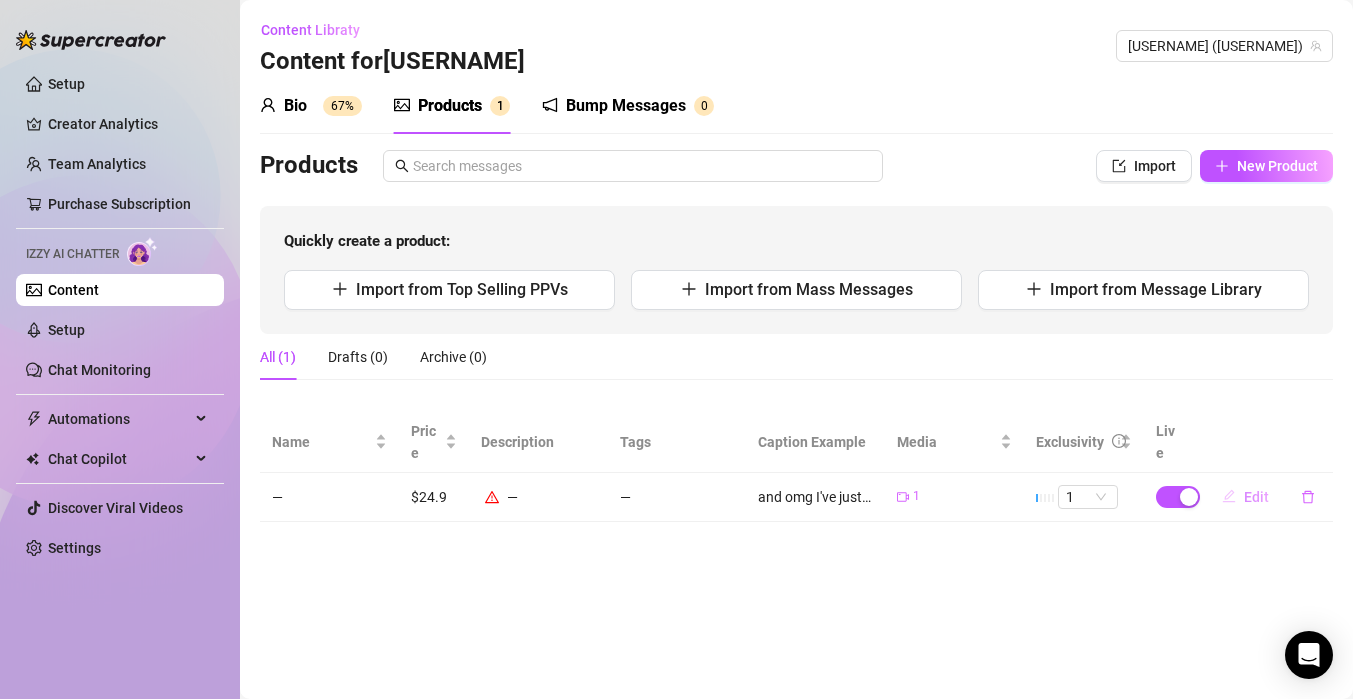click on "Edit" at bounding box center (1256, 497) 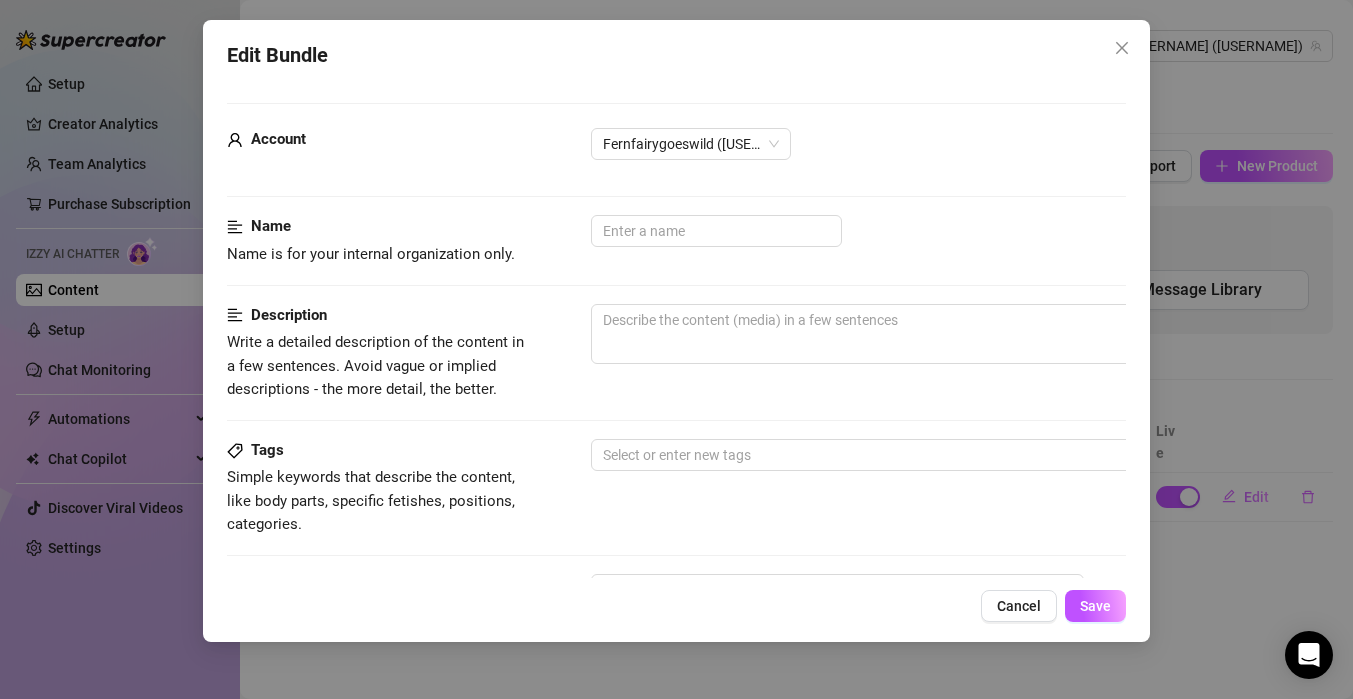 click on "Edit Bundle Account [USERNAME] (@[USERNAME]vip) Name Name is for your internal organization only. Description Write a detailed description of the content in a few sentences. Avoid vague or implied descriptions - the more detail, the better. Tags Simple keywords that describe the content, like body parts, specific fetishes, positions, categories.   Select or enter new tags Caption Example Provide a sample caption that reflects the exact style you'd use in a chatting session. This is your chance to show the AI how you prefer to communicate. Media Add Media from Vault Free preview Pay to view 12:30   @ Tag creator Minimum Price Set the minimum price for the bundle. $ 24.9 Exclusivity Level of exclusivity of this set, on a scale of 1 to 5. This helps the AI to drip content in the perfect order. 1 - Least Exclusive Message Settings Don't send if the fan purchased this media Cancel Save" at bounding box center (676, 349) 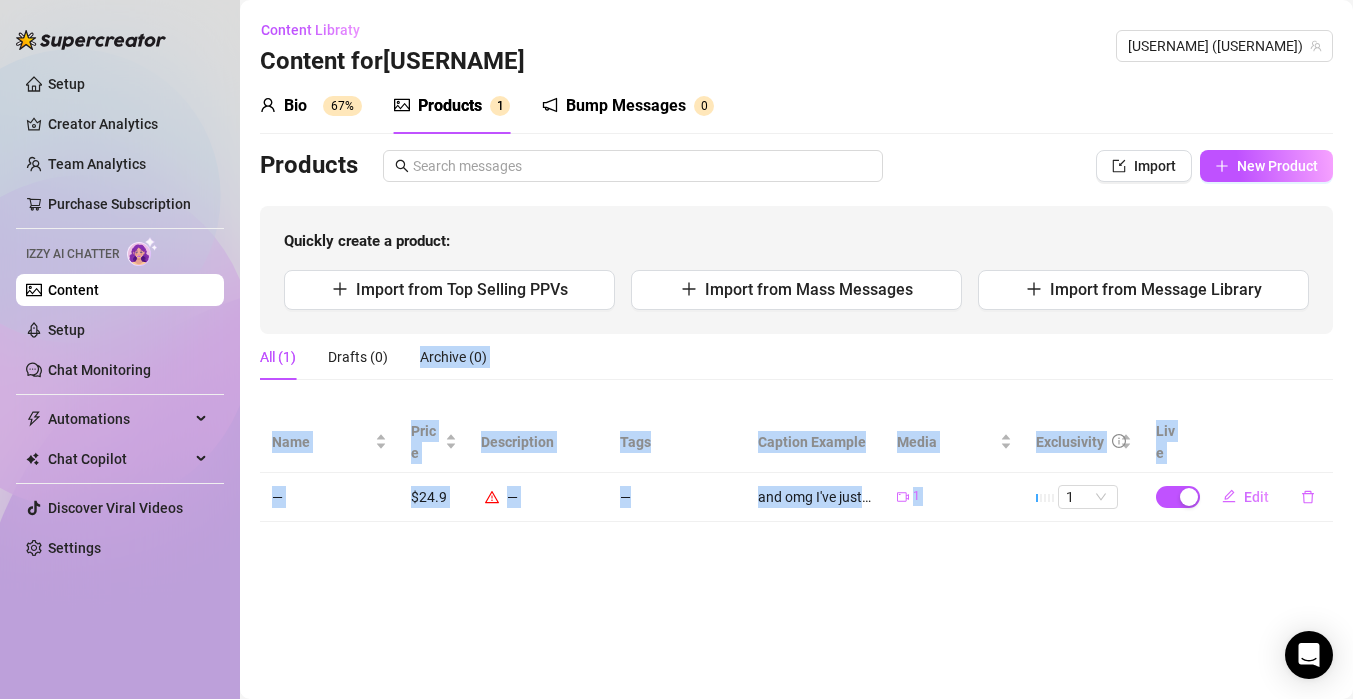 drag, startPoint x: 815, startPoint y: 462, endPoint x: 736, endPoint y: 339, distance: 146.18481 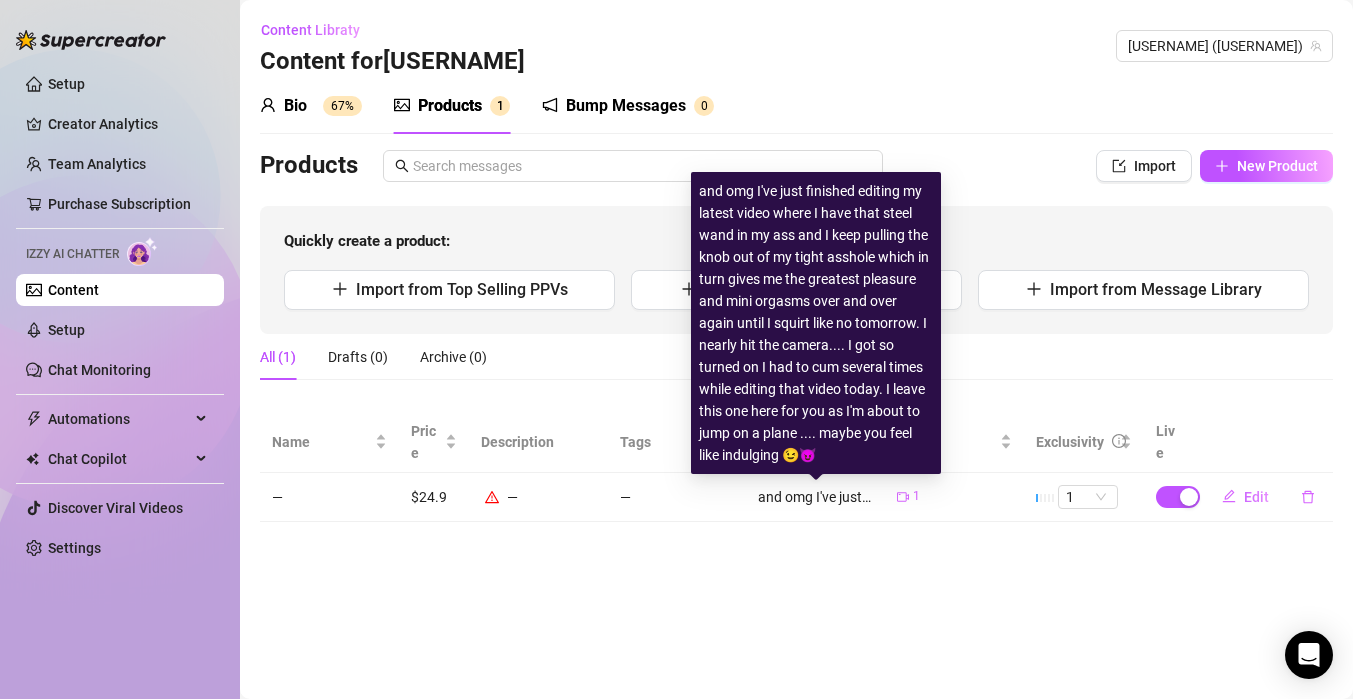 click on "and omg I've just finished editing my latest video where I have that steel wand in my ass  and I keep pulling the knob out of my tight asshole which in turn gives me the greatest pleasure and mini orgasms over and over again until I squirt like no tomorrow. I nearly hit the camera.... I got so turned on I had to cum several times while editing that video today. I leave this one here for you as I'm about to jump on a plane .... maybe you feel like indulging  😉😈" at bounding box center (815, 497) 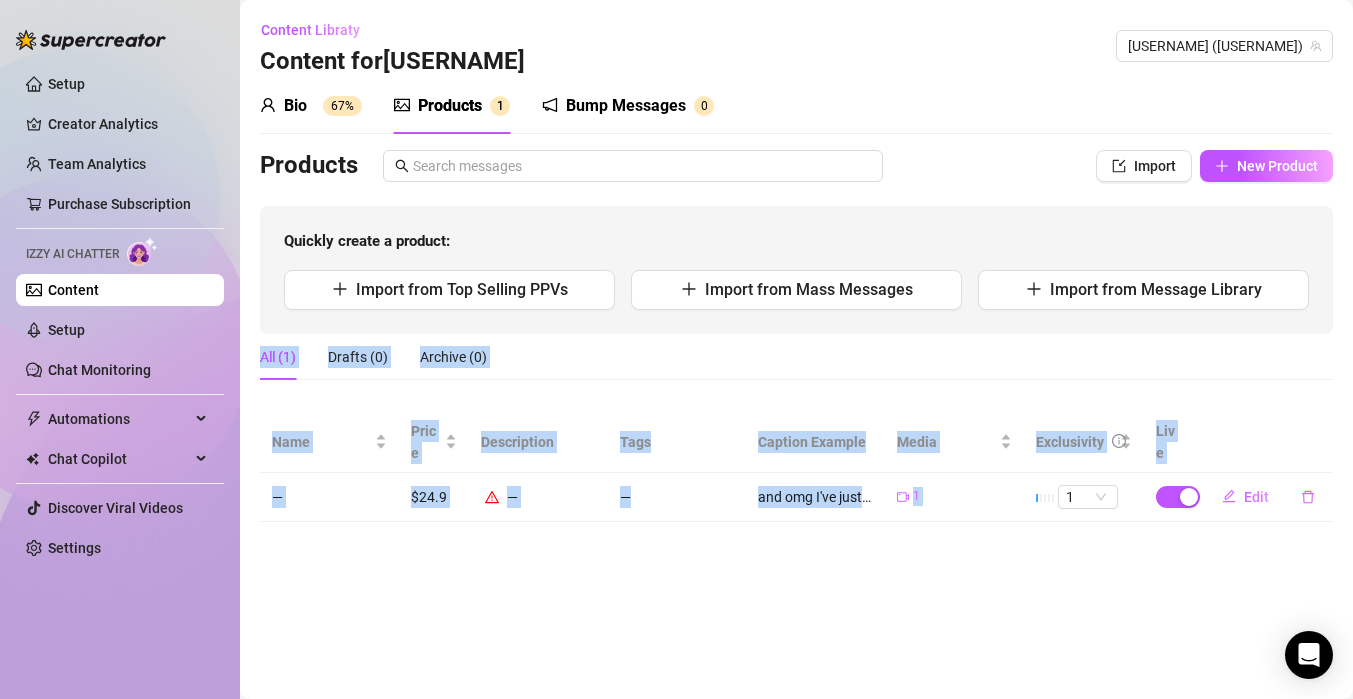 drag, startPoint x: 821, startPoint y: 453, endPoint x: 702, endPoint y: 250, distance: 235.3083 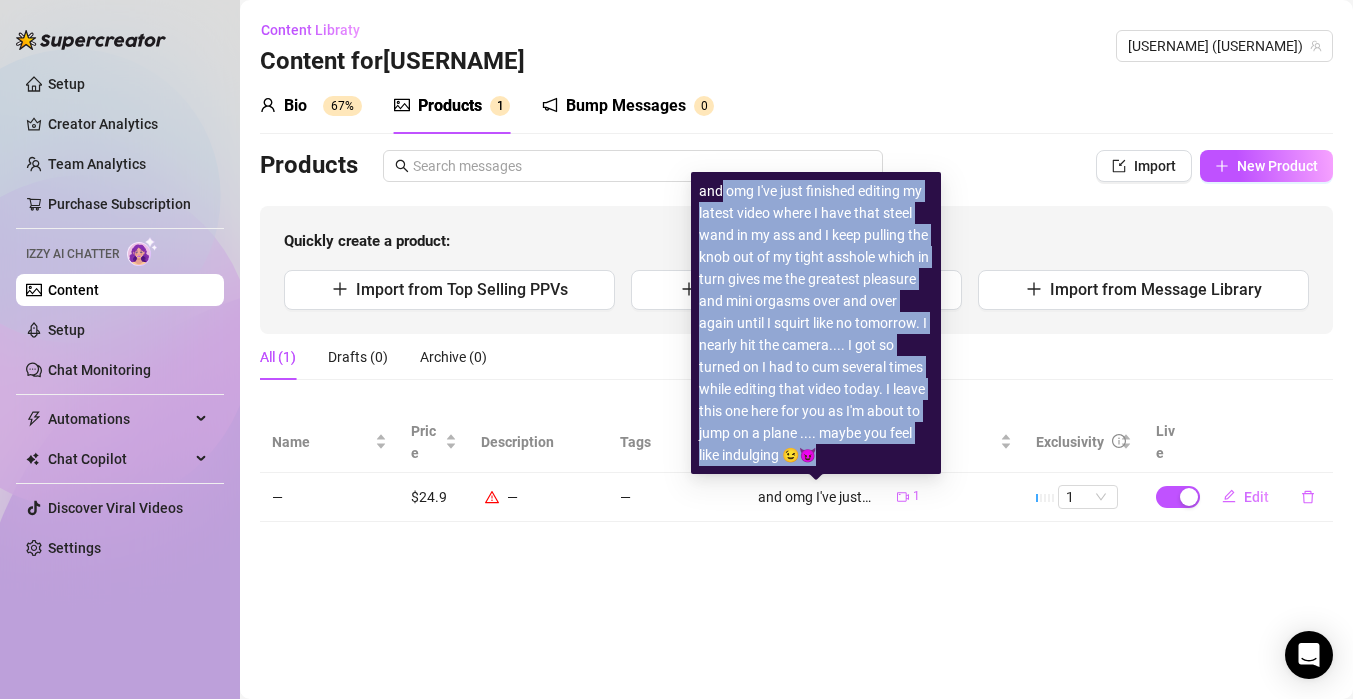 drag, startPoint x: 819, startPoint y: 455, endPoint x: 722, endPoint y: 192, distance: 280.3177 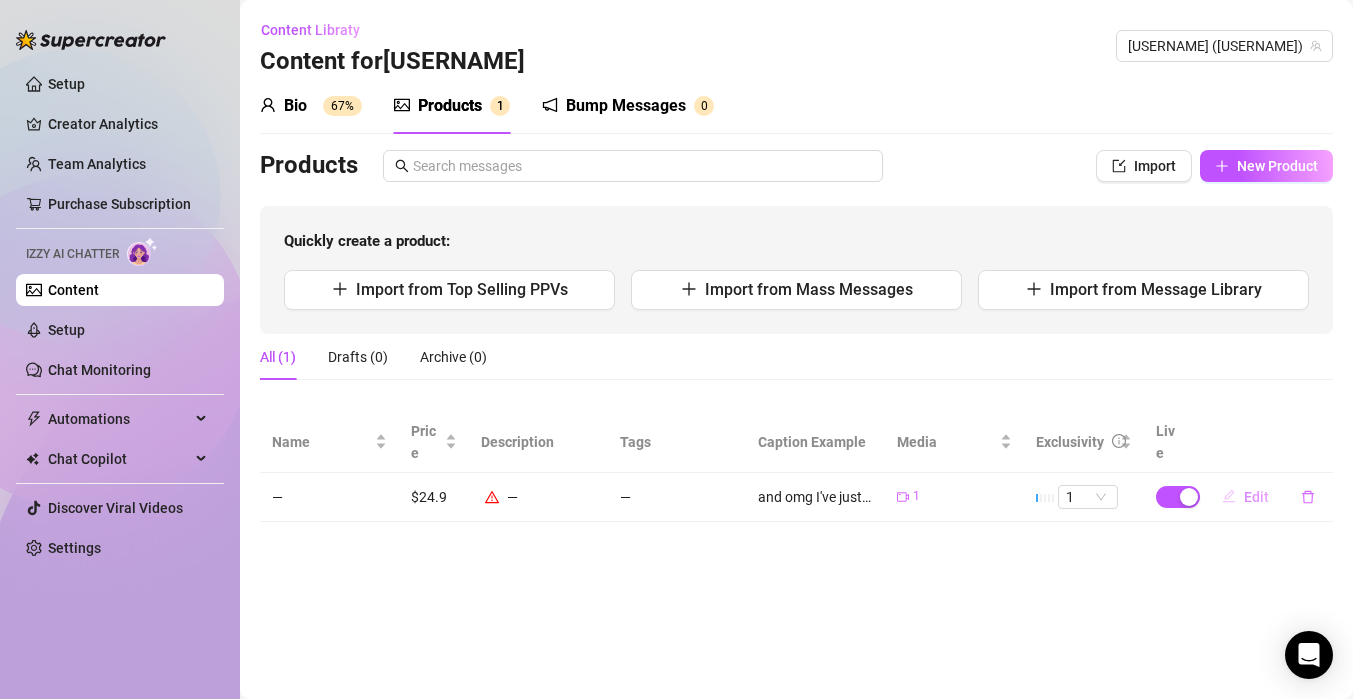 click on "Edit" at bounding box center [1256, 497] 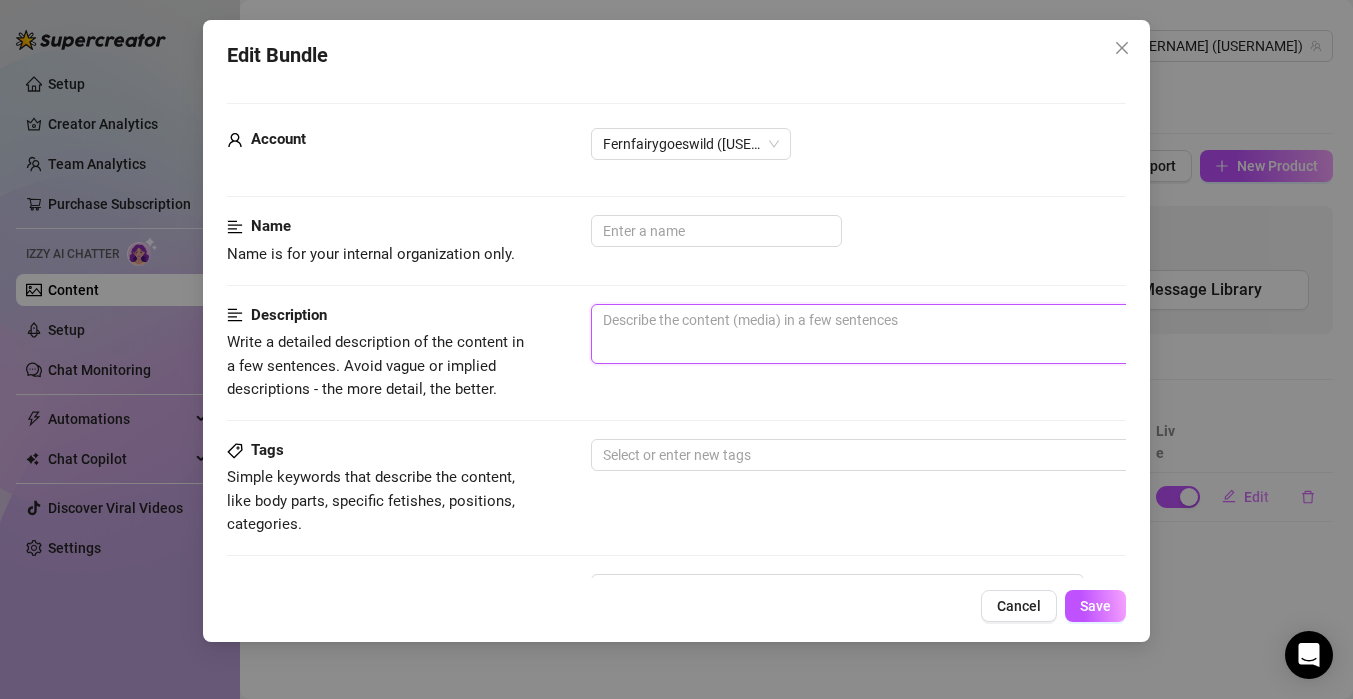 click at bounding box center (941, 334) 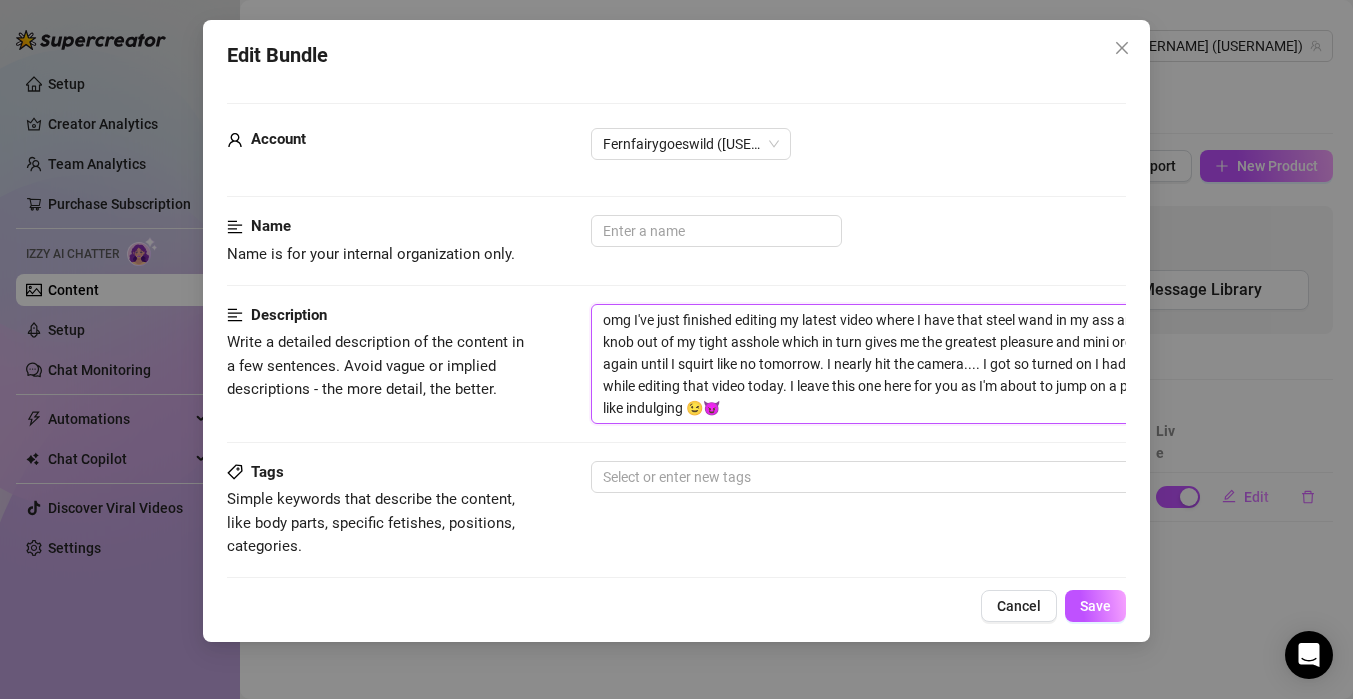 scroll, scrollTop: 0, scrollLeft: 0, axis: both 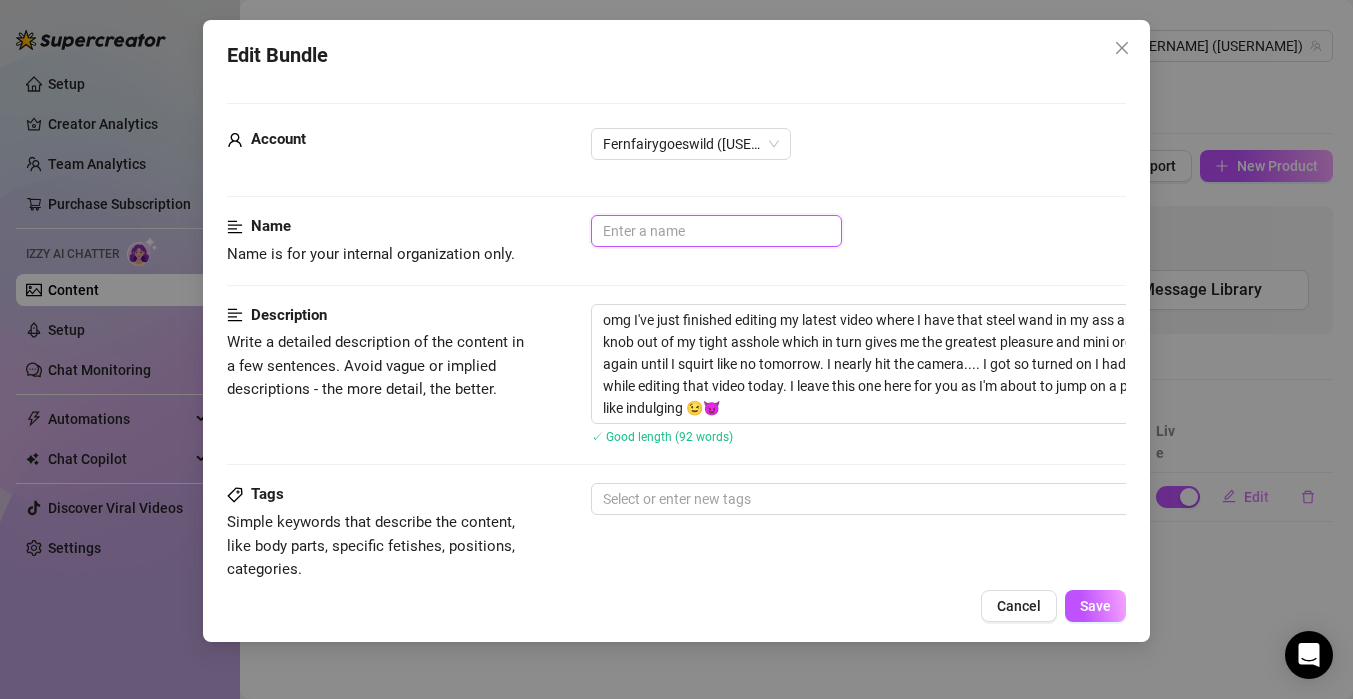 click at bounding box center [716, 231] 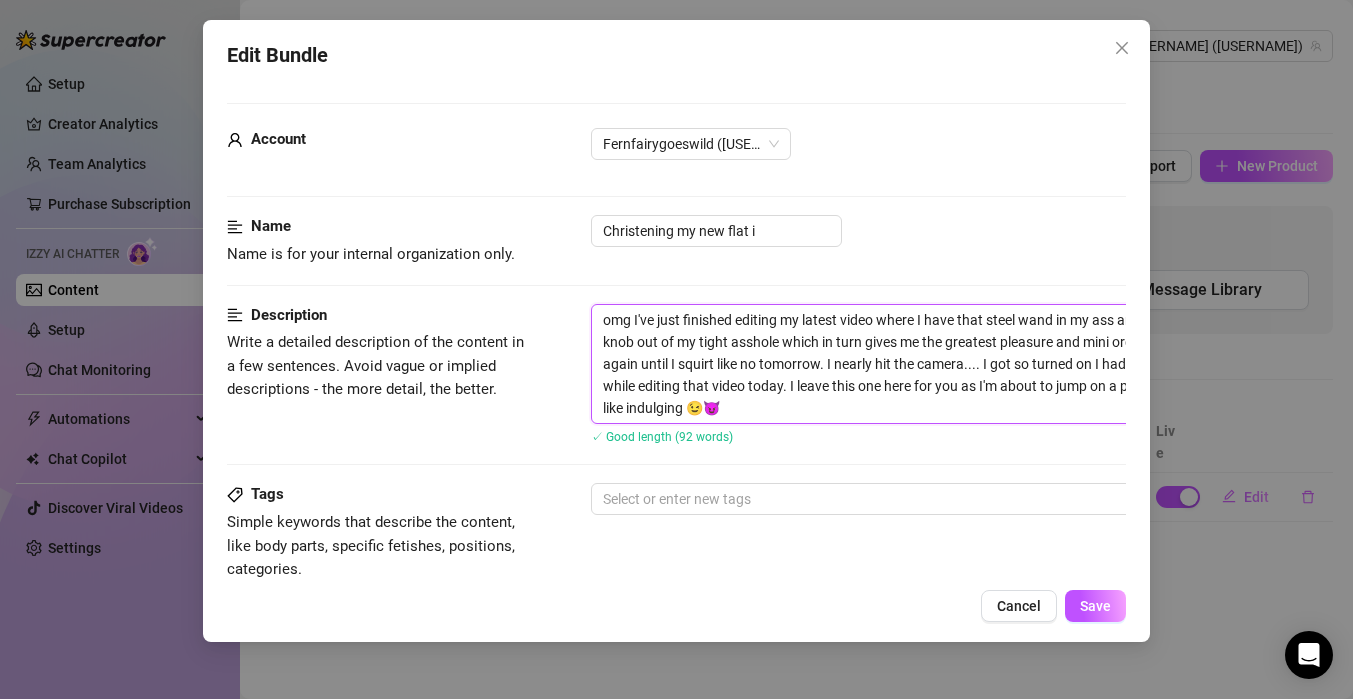 drag, startPoint x: 607, startPoint y: 319, endPoint x: 1008, endPoint y: 313, distance: 401.0449 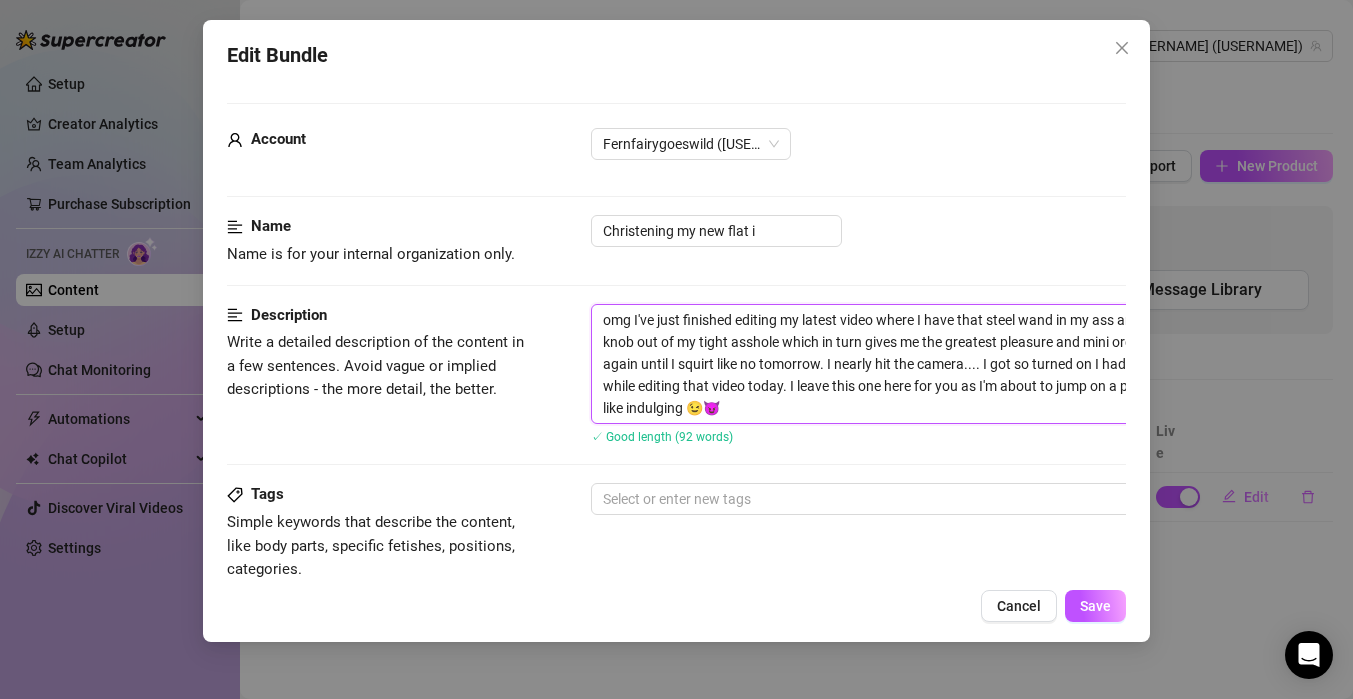 click on "omg I've just finished editing my latest video where I have that steel wand in my ass and I keep pulling the knob out of my tight asshole which in turn gives me the greatest pleasure and mini orgasms over and over again until I squirt like no tomorrow. I nearly hit the camera.... I got so turned on I had to cum several times while editing that video today. I leave this one here for you as I'm about to jump on a plane .... maybe you feel like indulging 😉😈" at bounding box center [941, 364] 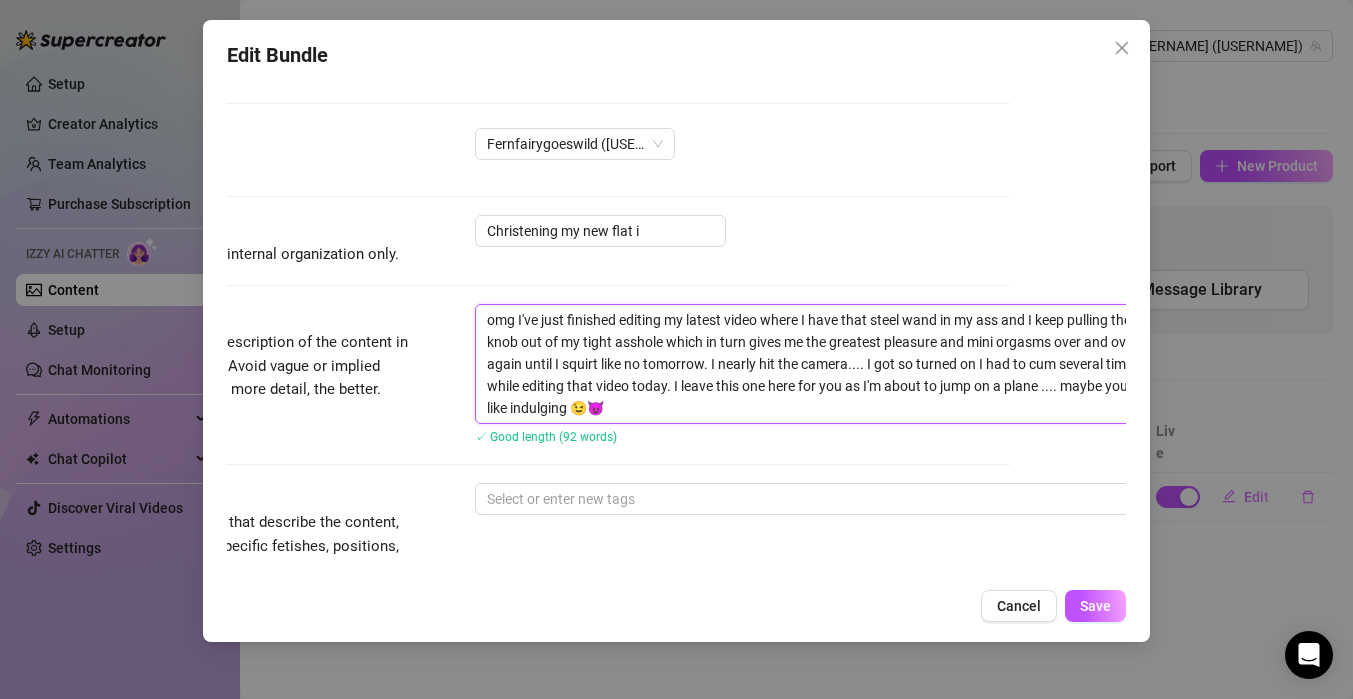 scroll, scrollTop: 0, scrollLeft: 165, axis: horizontal 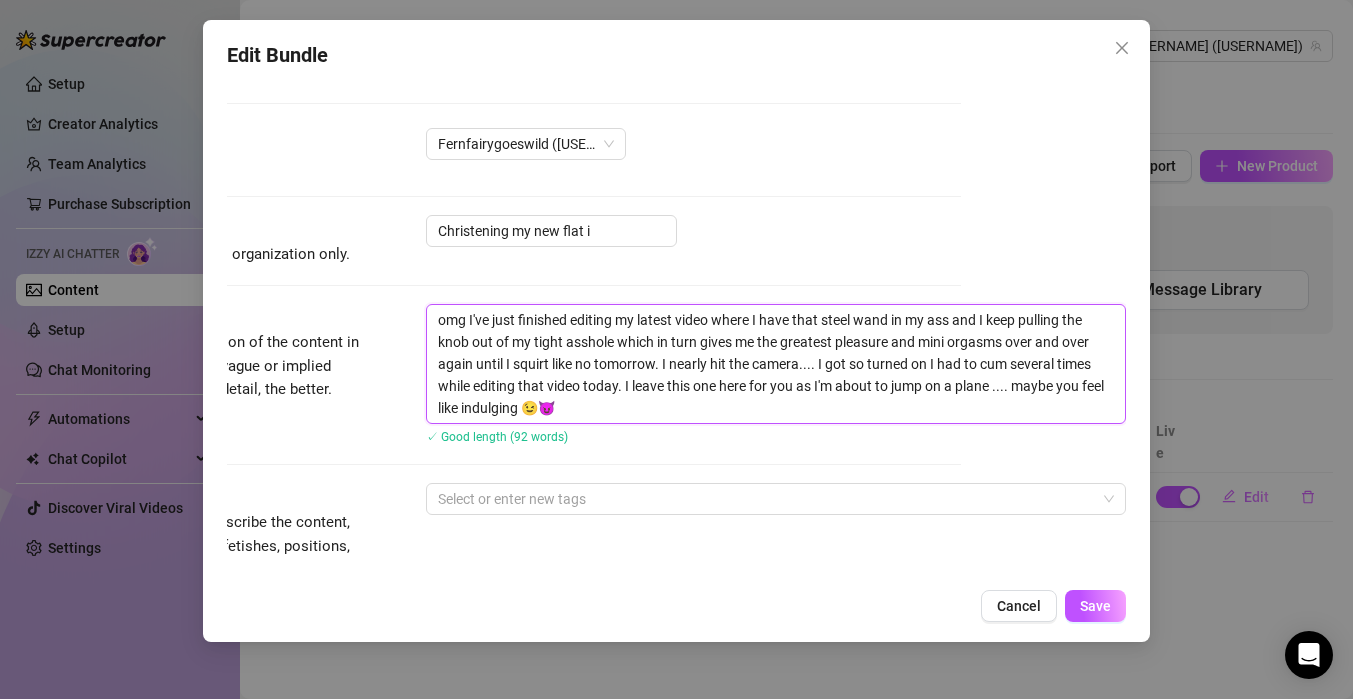 click on "omg I've just finished editing my latest video where I have that steel wand in my ass and I keep pulling the knob out of my tight asshole which in turn gives me the greatest pleasure and mini orgasms over and over again until I squirt like no tomorrow. I nearly hit the camera.... I got so turned on I had to cum several times while editing that video today. I leave this one here for you as I'm about to jump on a plane .... maybe you feel like indulging 😉😈" at bounding box center [776, 364] 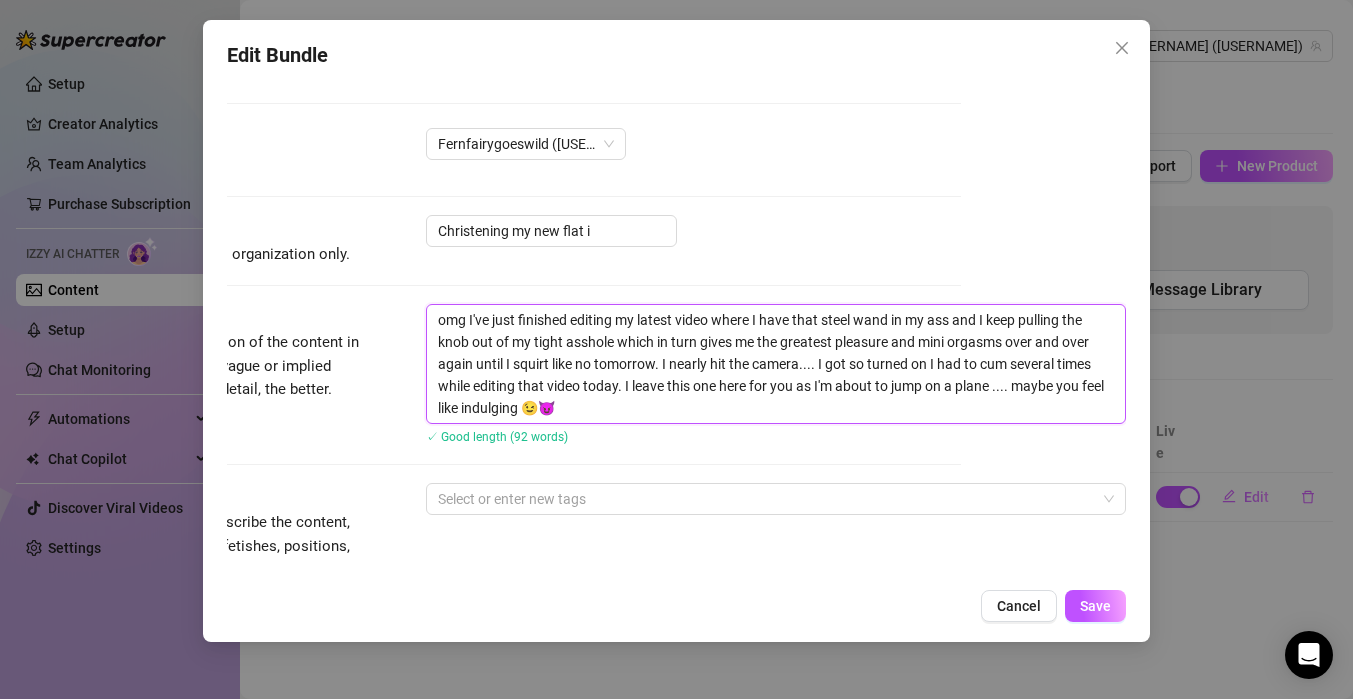 drag, startPoint x: 752, startPoint y: 318, endPoint x: 444, endPoint y: 302, distance: 308.4153 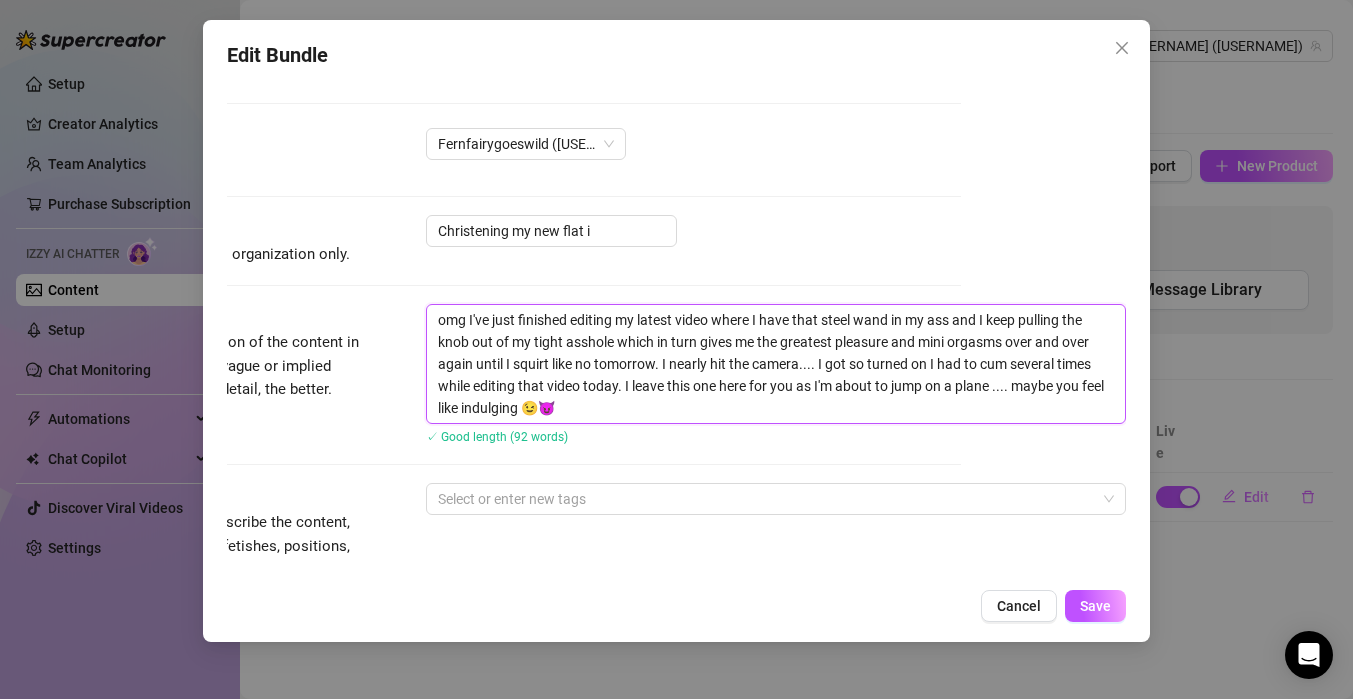 click on "Account [USERNAME] (@[USERNAME]) Name Name is for your internal organization only. Christening my new flat i Description Write a detailed description of the content in a few sentences. Avoid vague or implied descriptions - the more detail, the better.  omg I've just finished editing my latest video where I have that steel wand in my ass and I keep pulling the knob out of my tight asshole which in turn gives me the greatest pleasure and mini orgasms over and over again until I squirt like no tomorrow. I nearly hit the camera.... I got so turned on I had to cum several times while editing that video today. I leave this one here for you as I'm about to jump on a plane .... maybe you feel like indulging 😉😈 ✓ Good length (92 words) Tags Simple keywords that describe the content, like body parts, specific fetishes, positions, categories.   Select or enter new tags Caption Example Media Add Media from Vault Free preview Pay to view 12:30   @ Tag creator Minimum Price $ 24.9 Exclusivity" at bounding box center [511, 796] 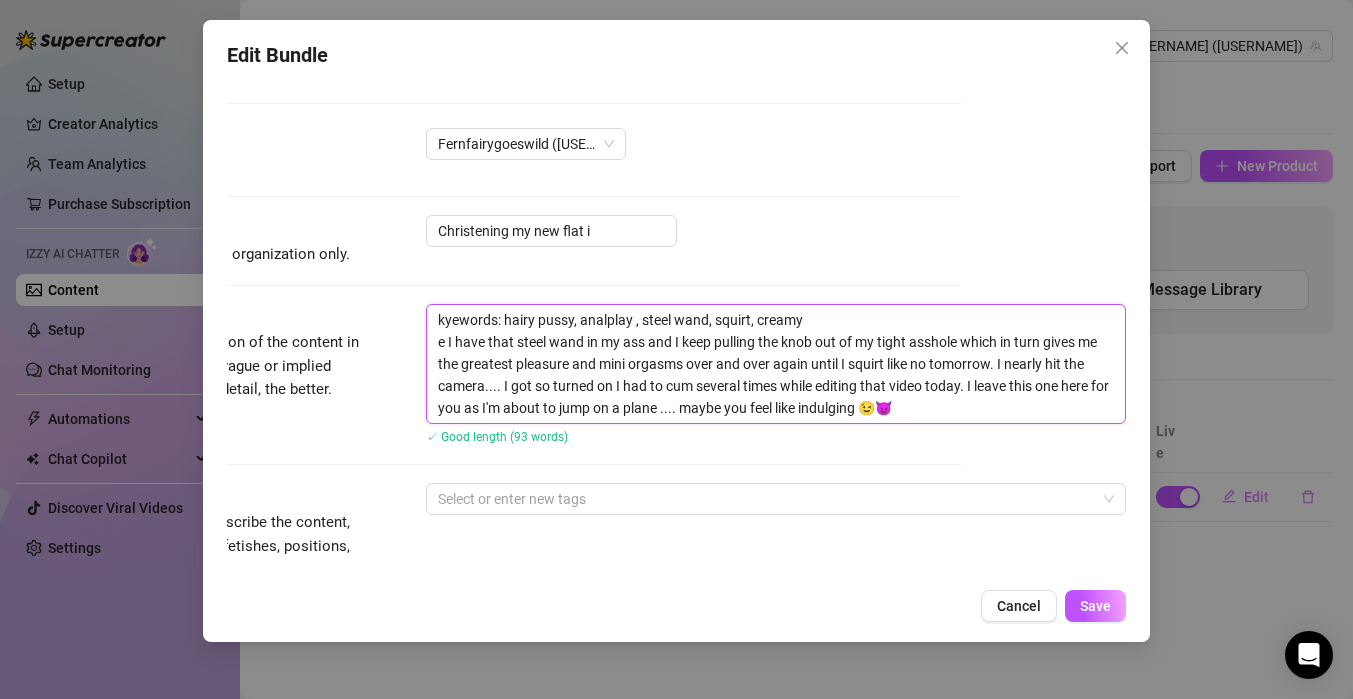 drag, startPoint x: 448, startPoint y: 343, endPoint x: 429, endPoint y: 342, distance: 19.026299 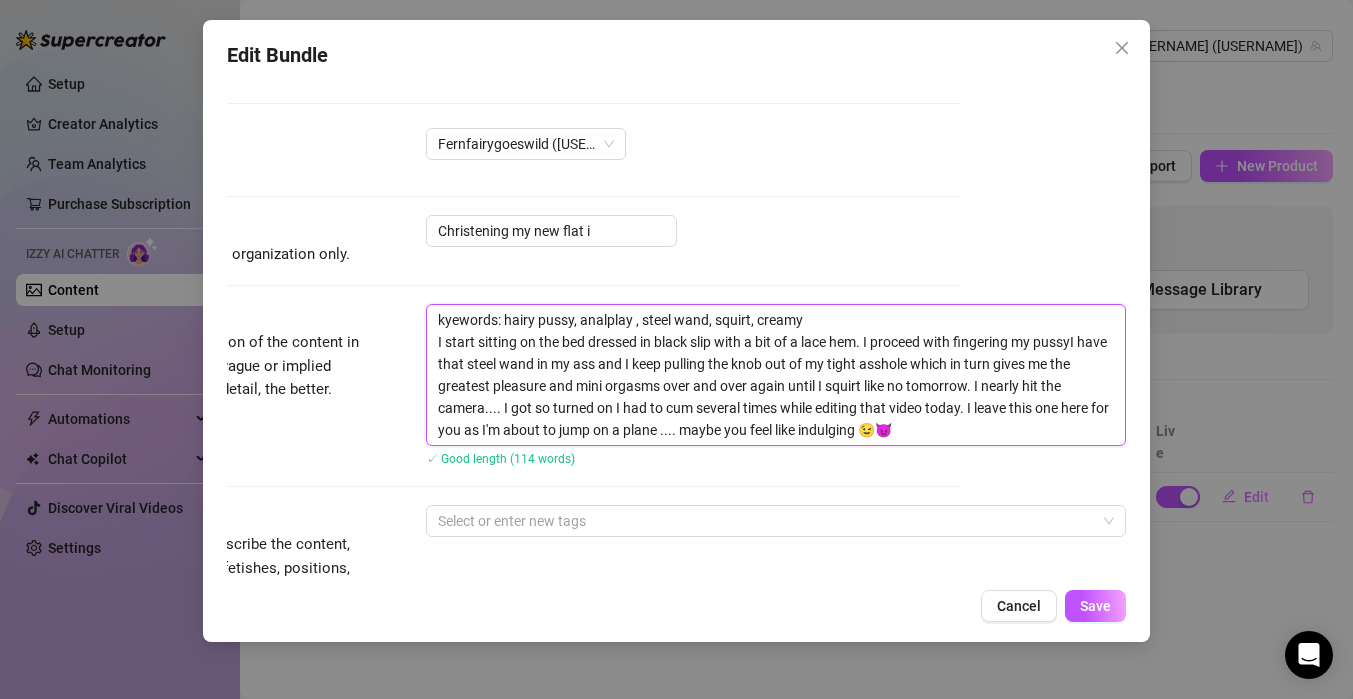 drag, startPoint x: 929, startPoint y: 340, endPoint x: 878, endPoint y: 343, distance: 51.088158 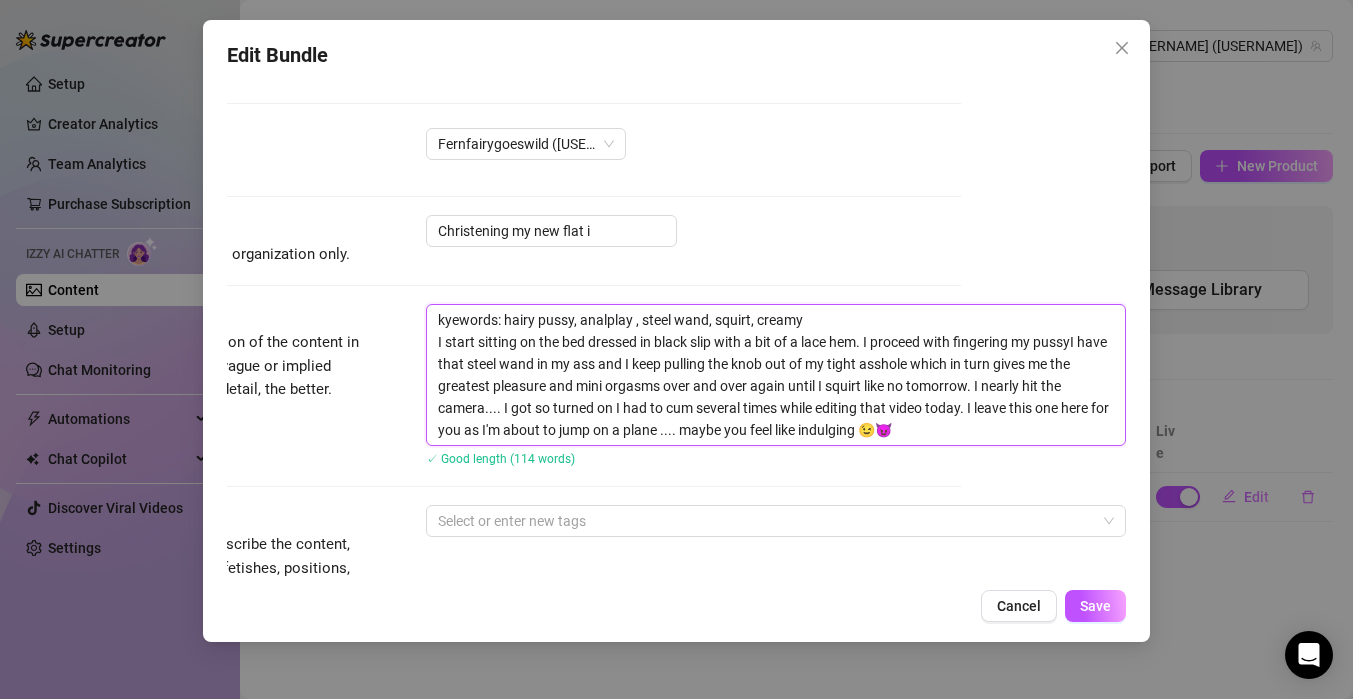 click on "kyewords: hairy pussy, analplay , steel wand, squirt, creamy
I start sitting on the bed dressed in black slip with a bit of a lace hem. I proceed with fingering my pussyI have that steel wand in my ass and I keep pulling the knob out of my tight asshole which in turn gives me the greatest pleasure and mini orgasms over and over again until I squirt like no tomorrow. I nearly hit the camera.... I got so turned on I had to cum several times while editing that video today. I leave this one here for you as I'm about to jump on a plane .... maybe you feel like indulging 😉😈" at bounding box center (776, 375) 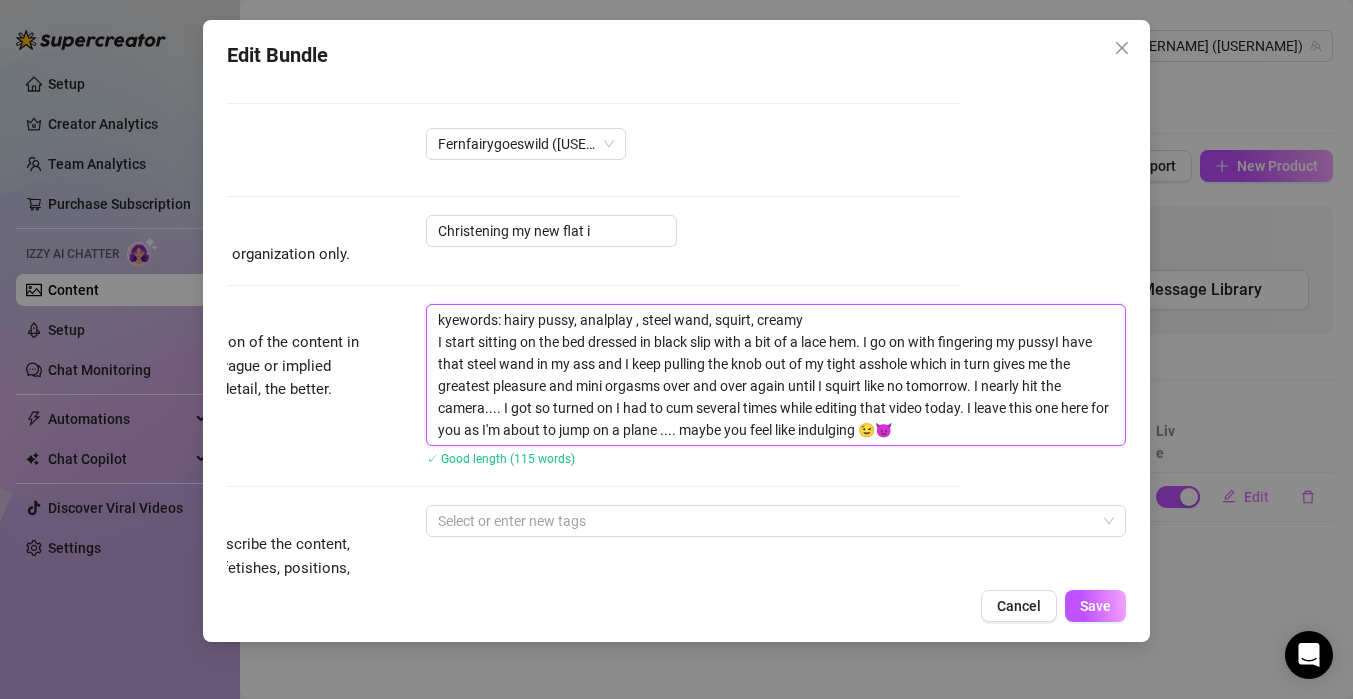 click on "kyewords: hairy pussy, analplay , steel wand, squirt, creamy
I start sitting on the bed dressed in black slip with a bit of a lace hem. I go on with fingering my pussyI have that steel wand in my ass and I keep pulling the knob out of my tight asshole which in turn gives me the greatest pleasure and mini orgasms over and over again until I squirt like no tomorrow. I nearly hit the camera.... I got so turned on I had to cum several times while editing that video today. I leave this one here for you as I'm about to jump on a plane .... maybe you feel like indulging 😉😈" at bounding box center (776, 375) 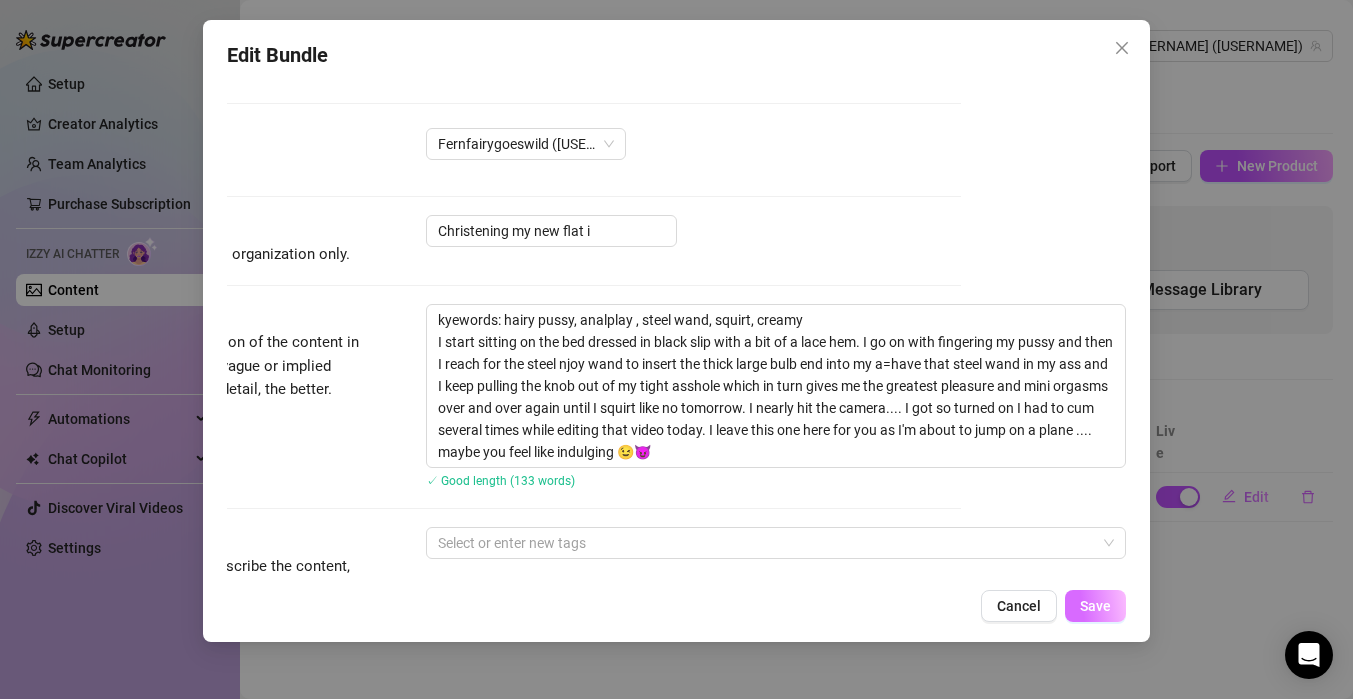click on "Save" at bounding box center (1095, 606) 